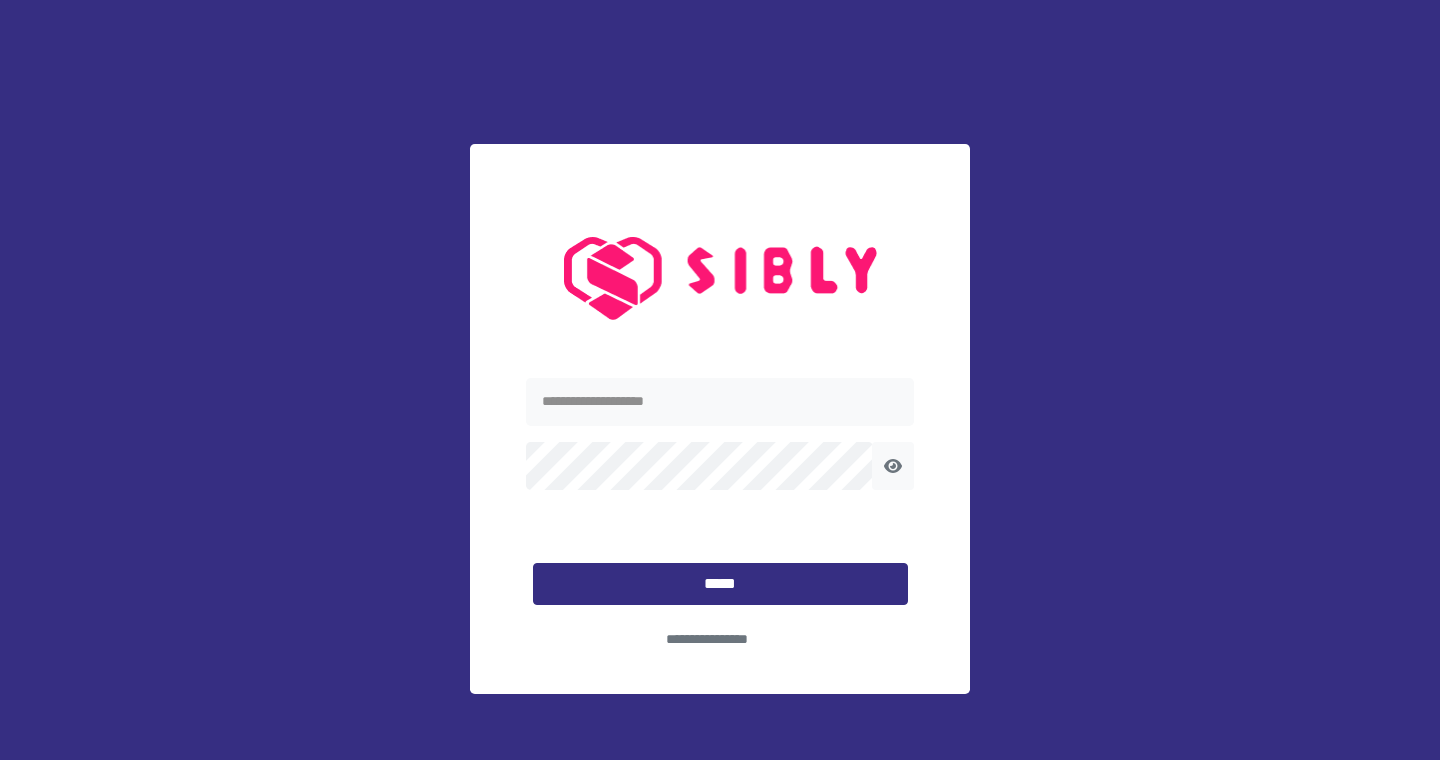 scroll, scrollTop: 0, scrollLeft: 0, axis: both 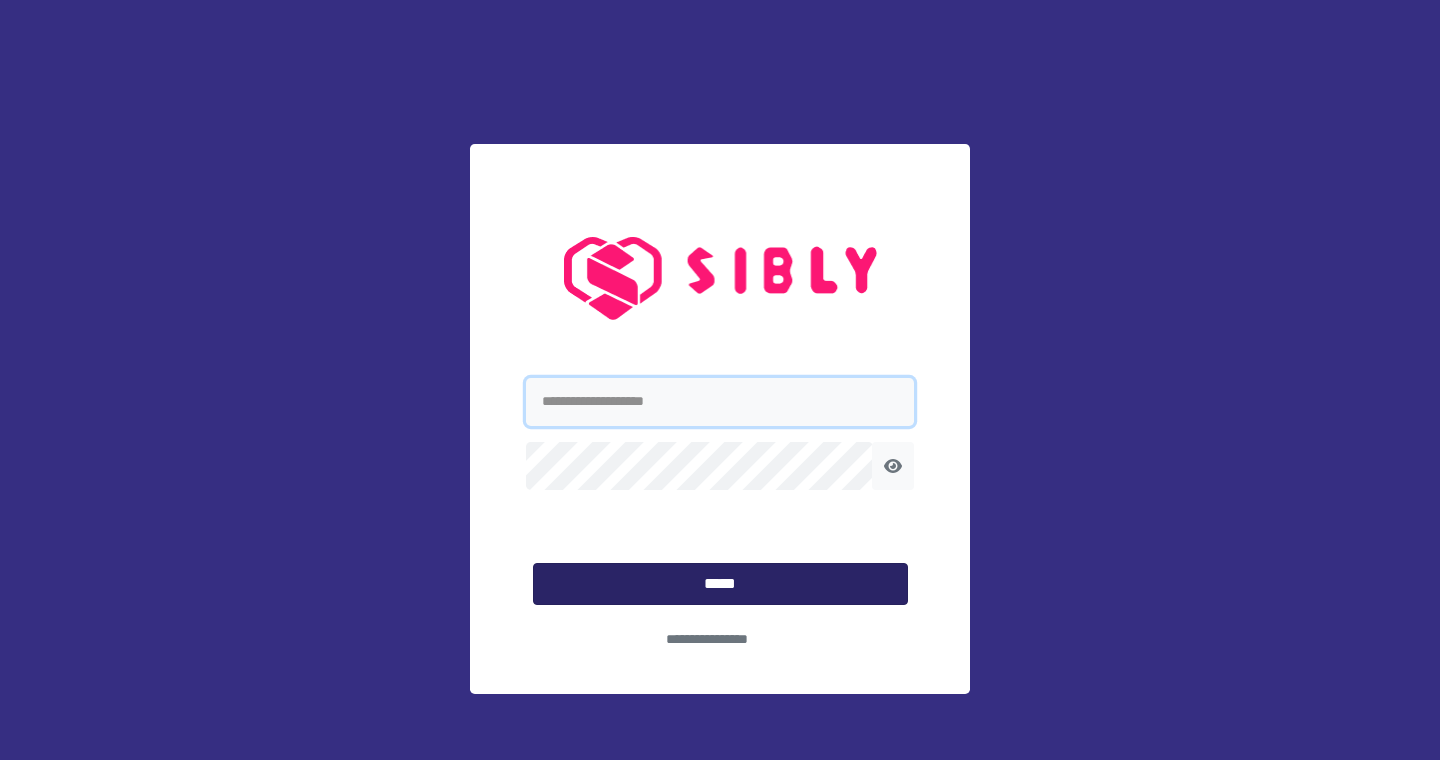 type on "**********" 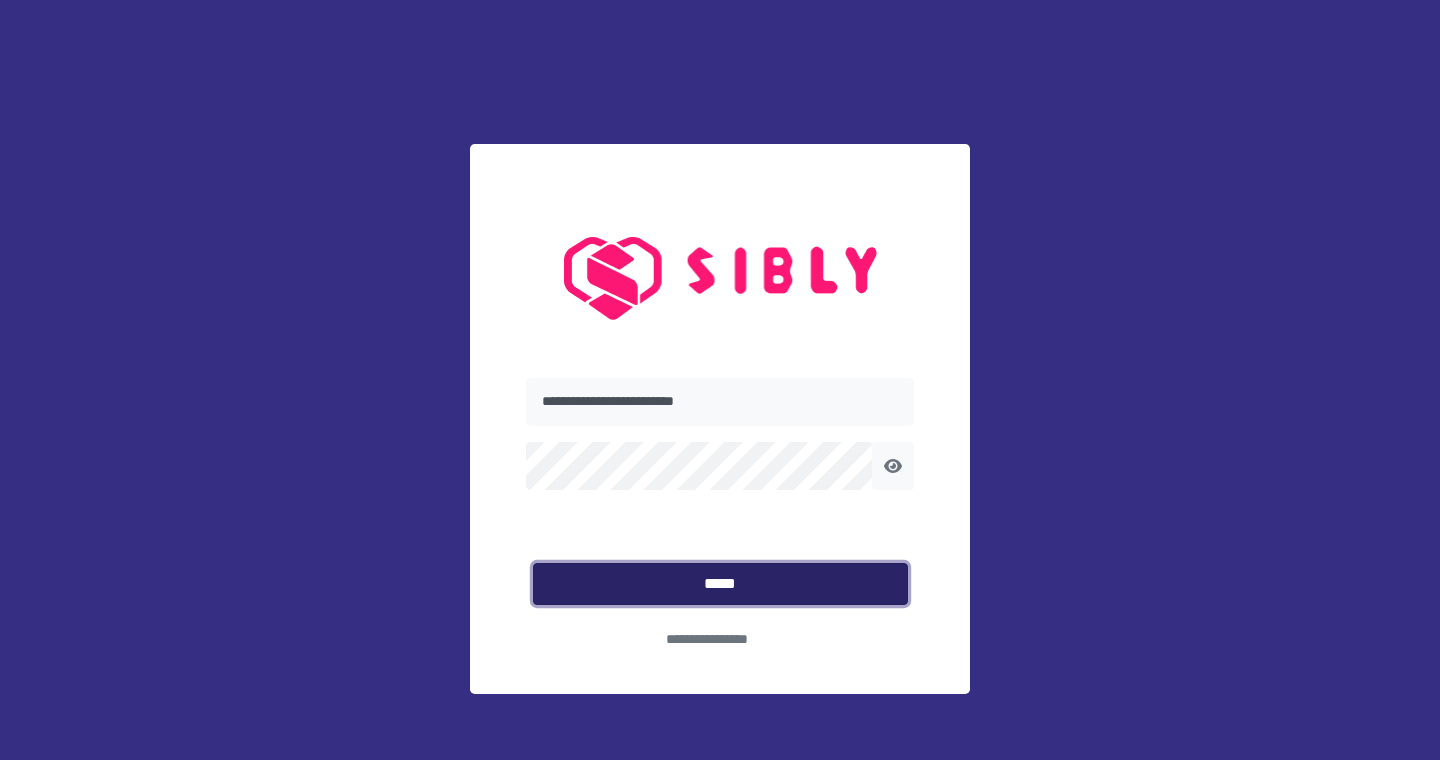 click on "*****" at bounding box center [720, 584] 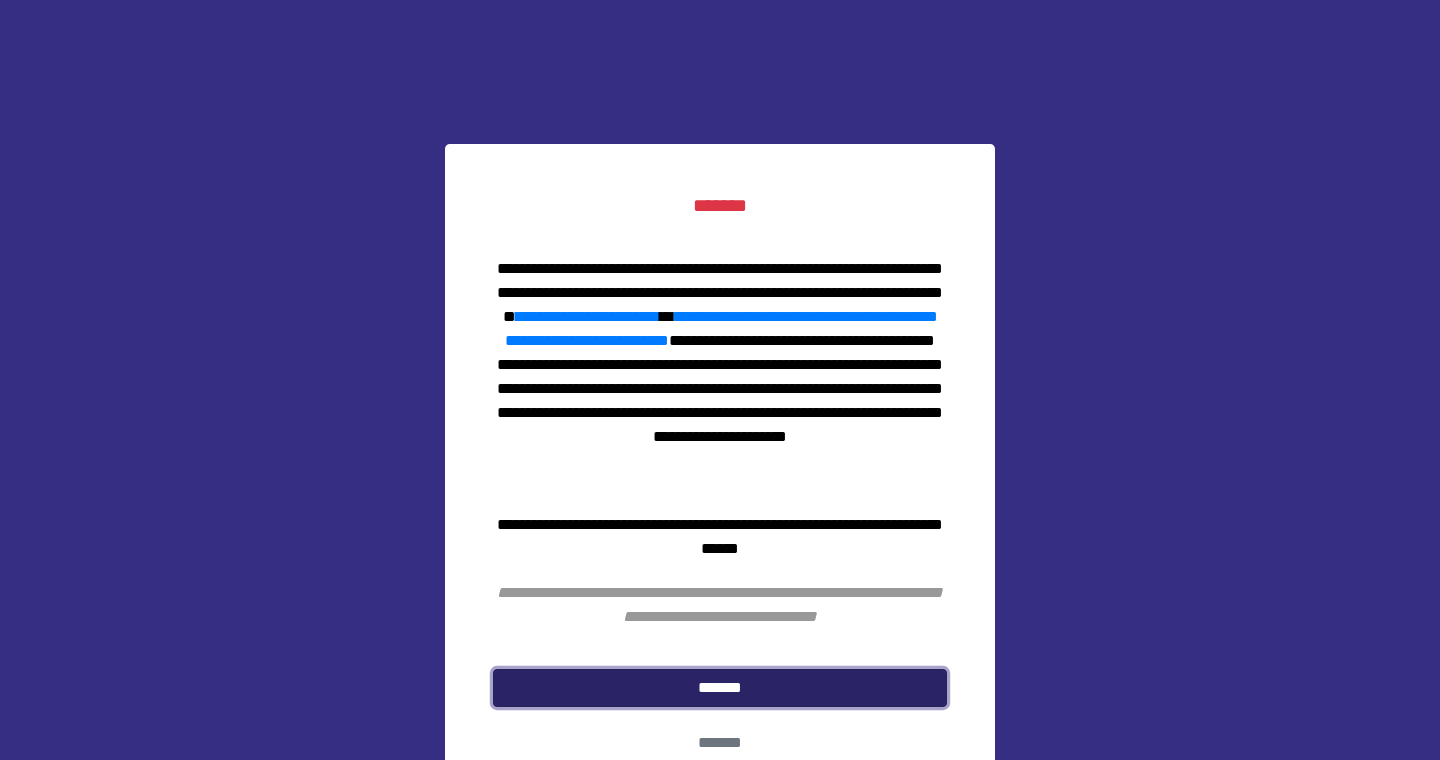 click on "*******" at bounding box center (720, 688) 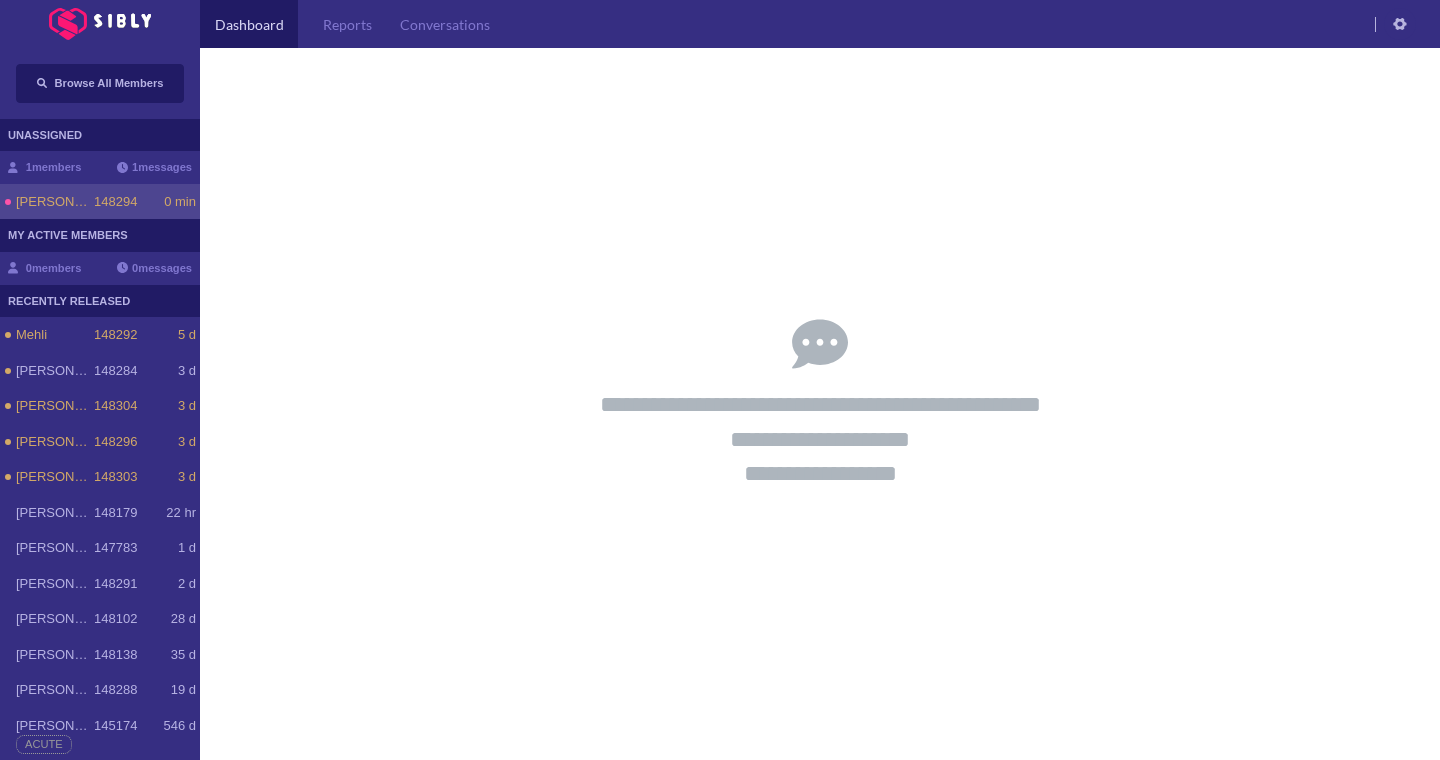 click on "148294" at bounding box center [115, 202] 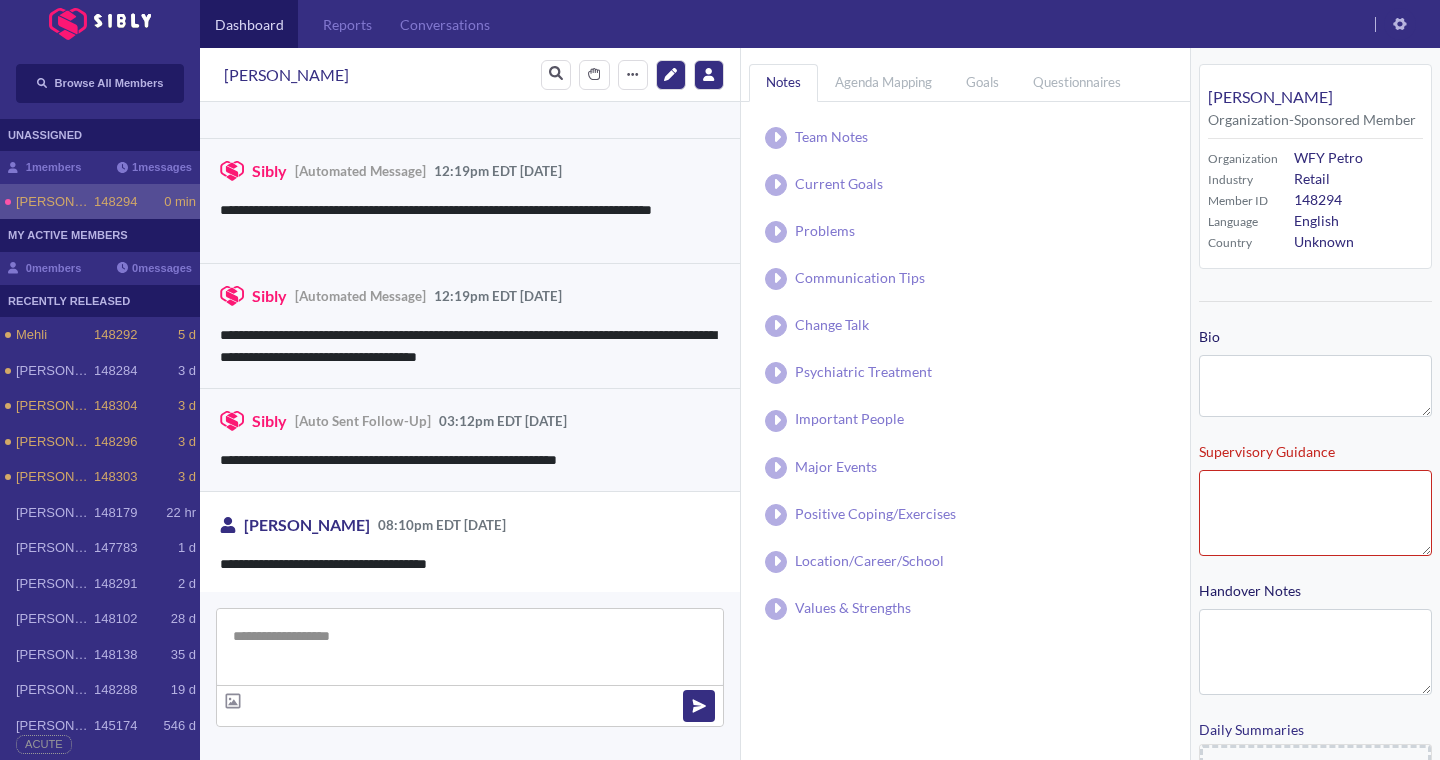 scroll, scrollTop: 195, scrollLeft: 0, axis: vertical 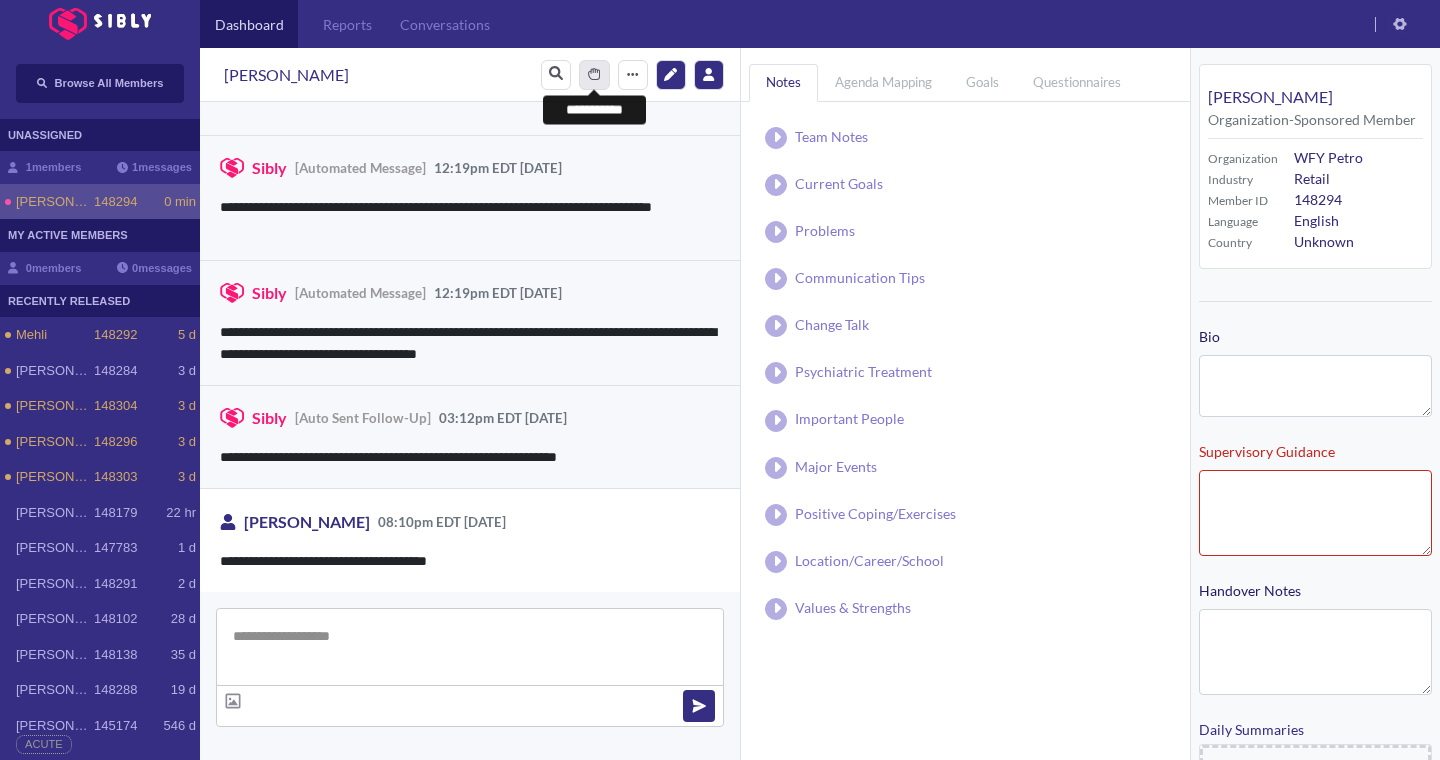 click at bounding box center [594, 74] 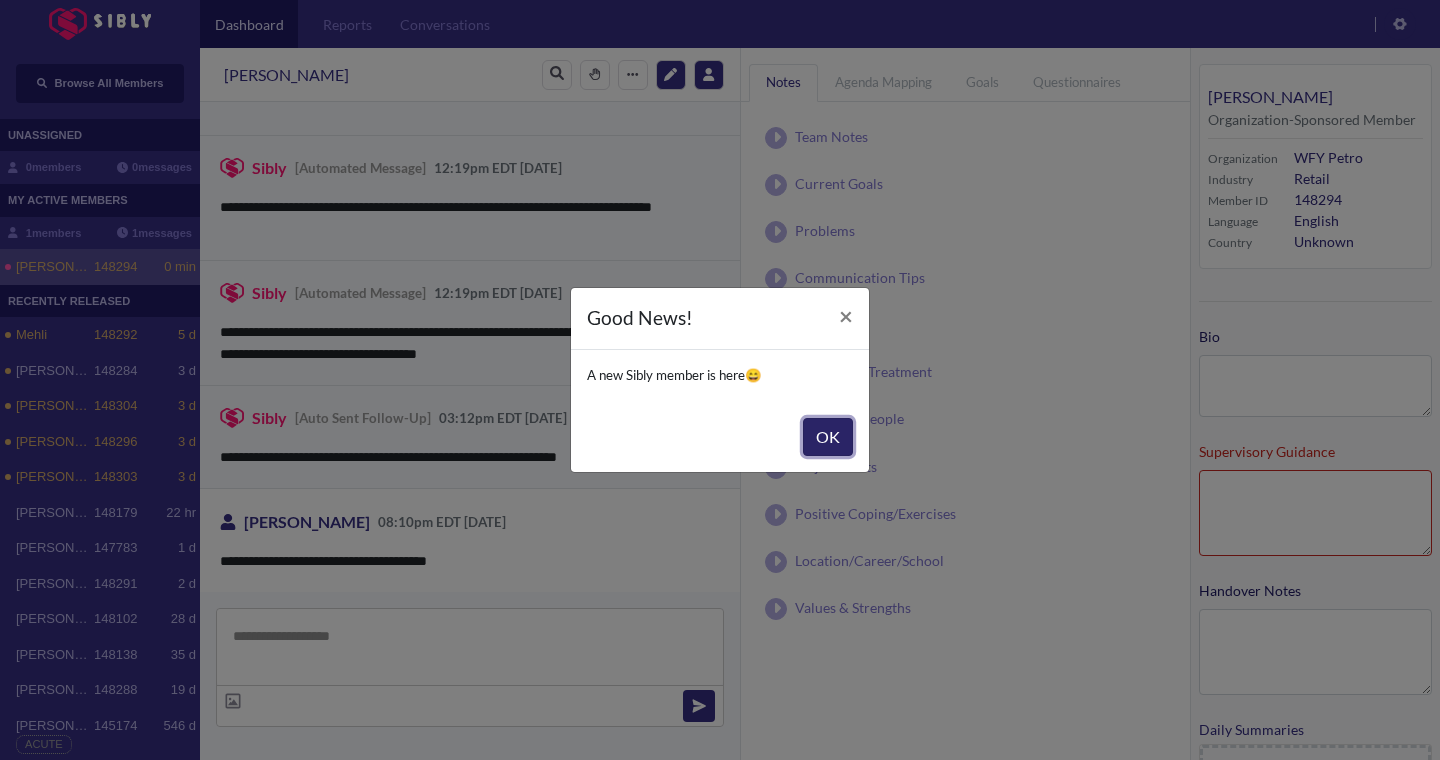 click on "OK" at bounding box center [828, 437] 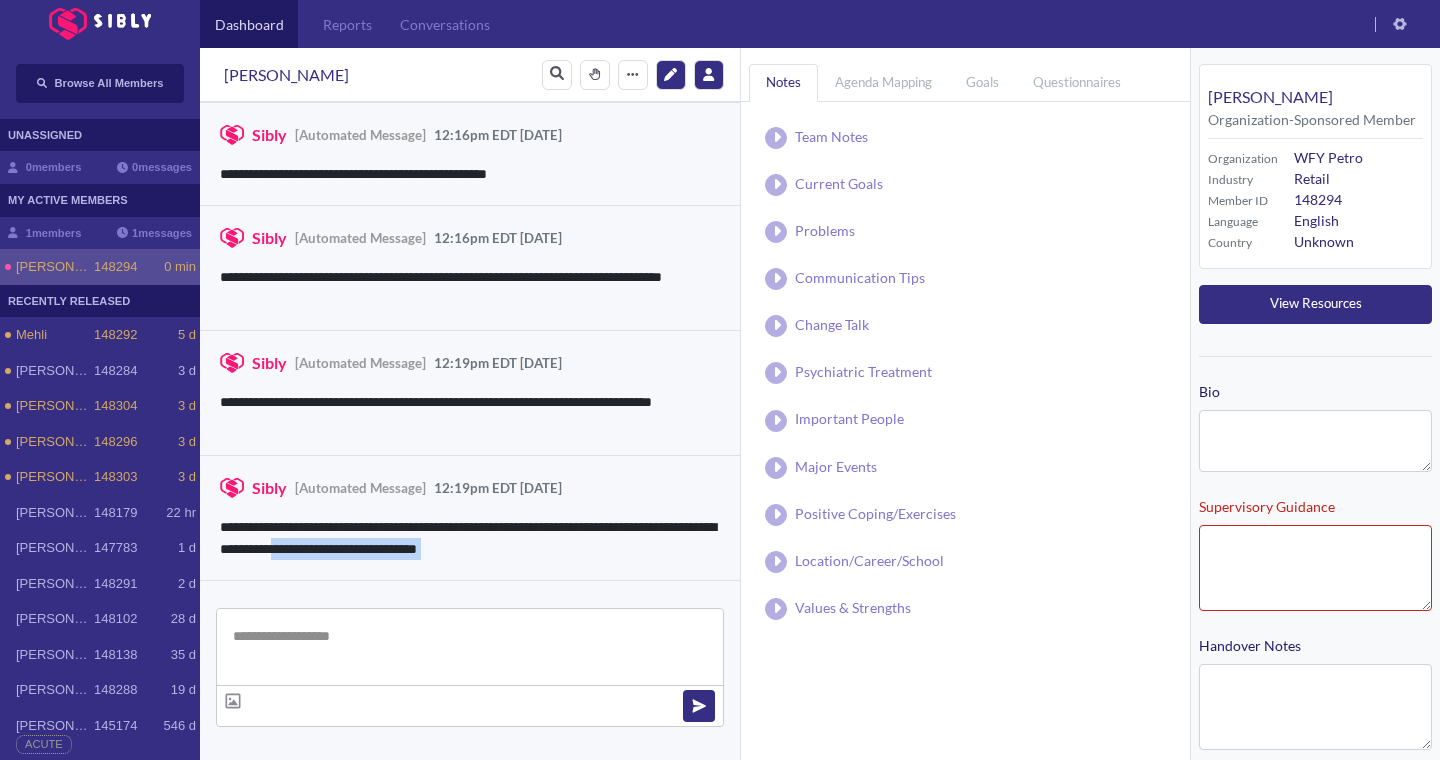 scroll, scrollTop: 195, scrollLeft: 0, axis: vertical 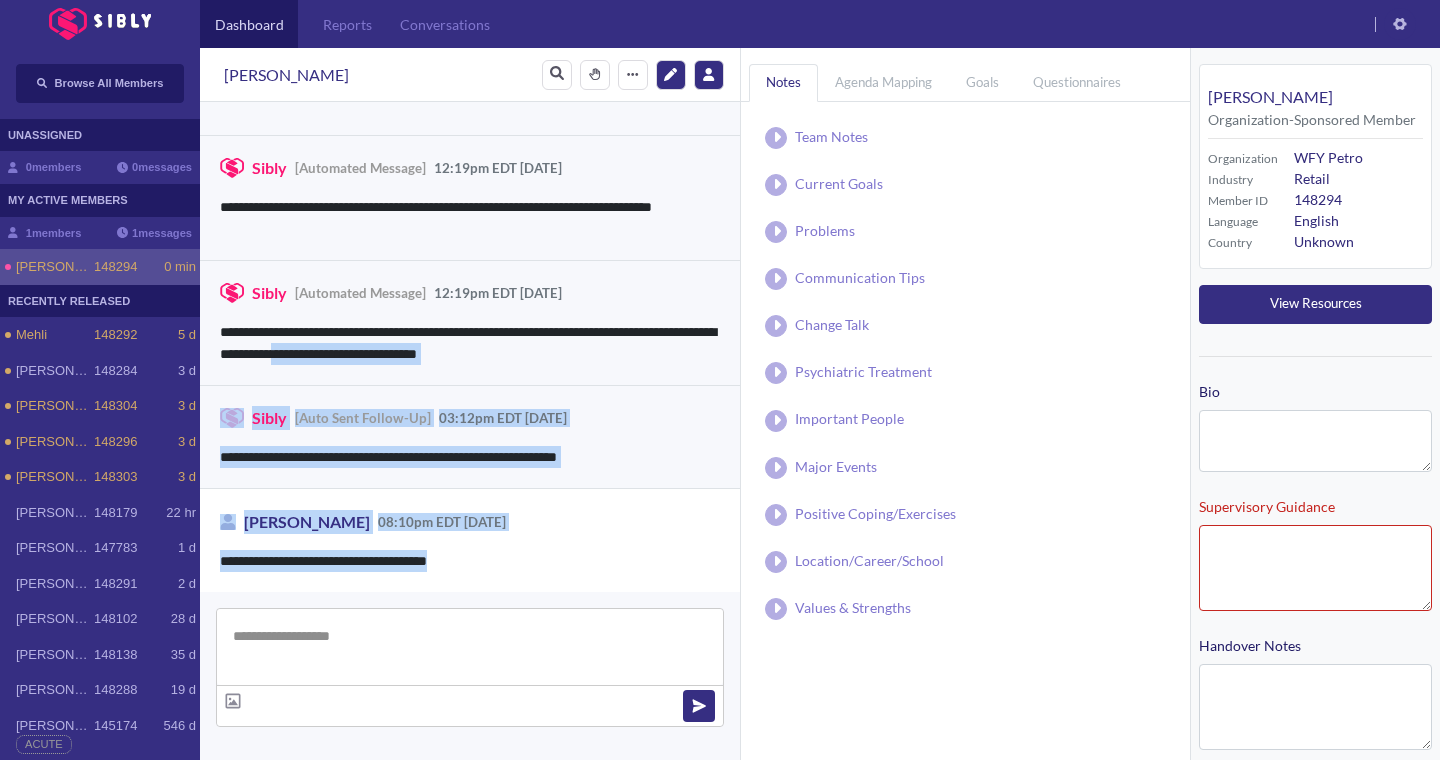 drag, startPoint x: 439, startPoint y: 350, endPoint x: 288, endPoint y: 675, distance: 358.36572 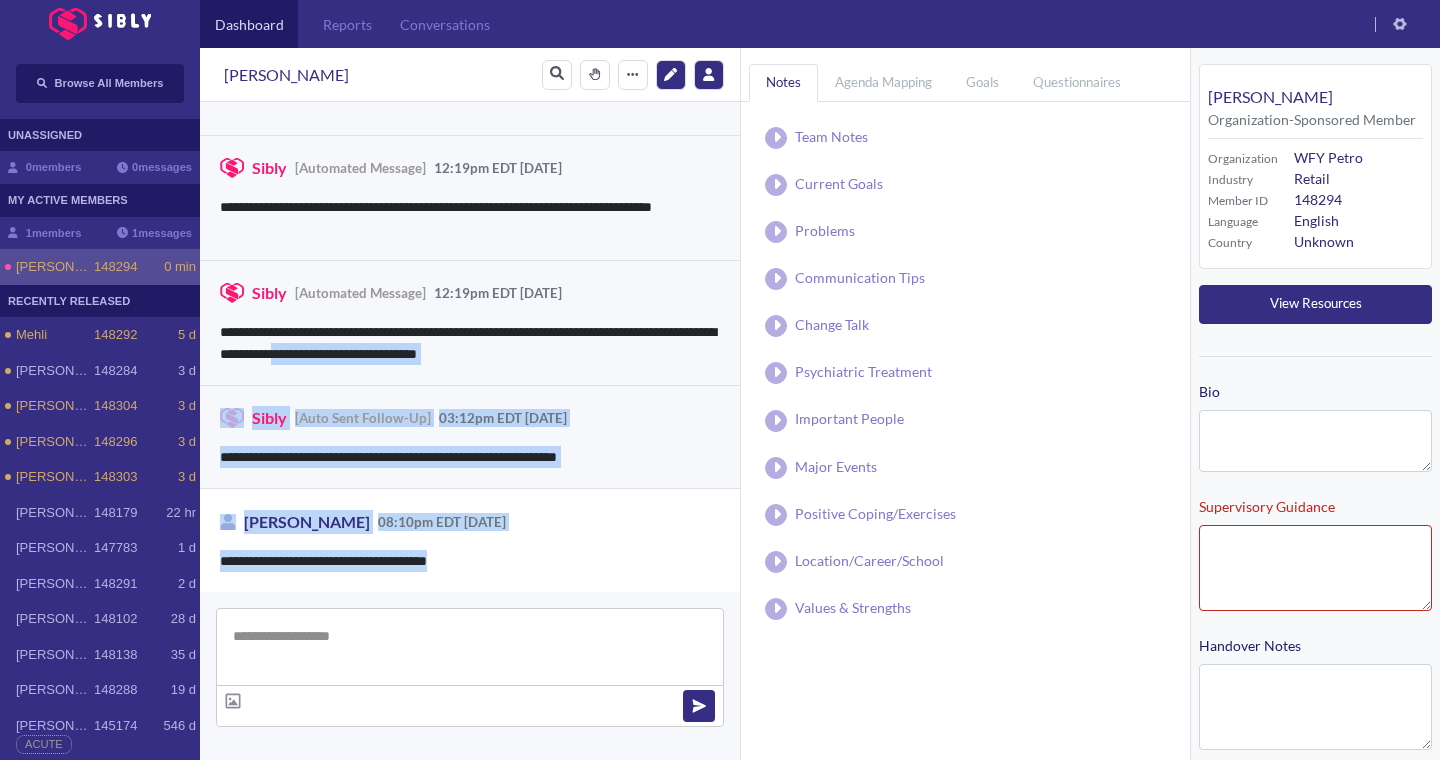 click on "**********" at bounding box center (470, 436) 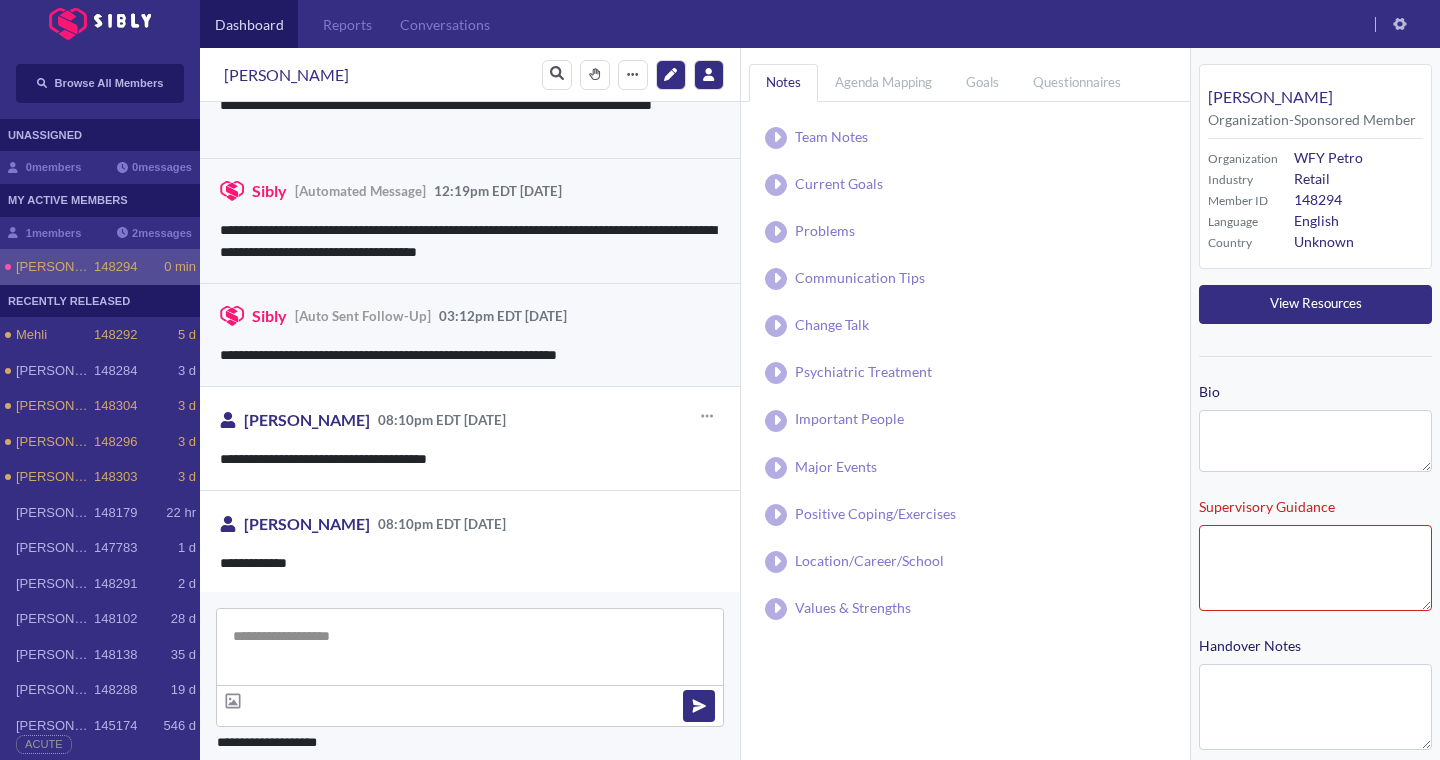 scroll, scrollTop: 299, scrollLeft: 0, axis: vertical 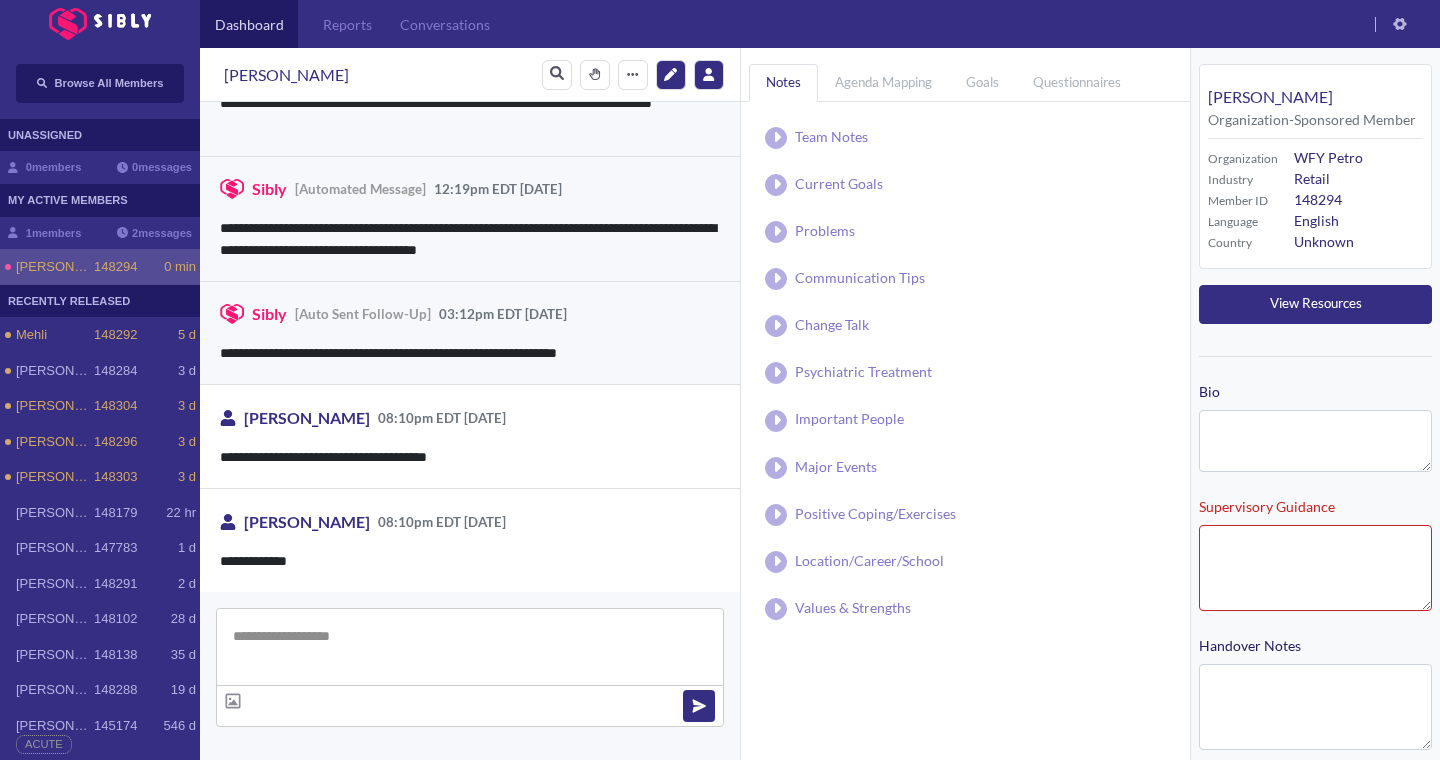 click at bounding box center (470, 647) 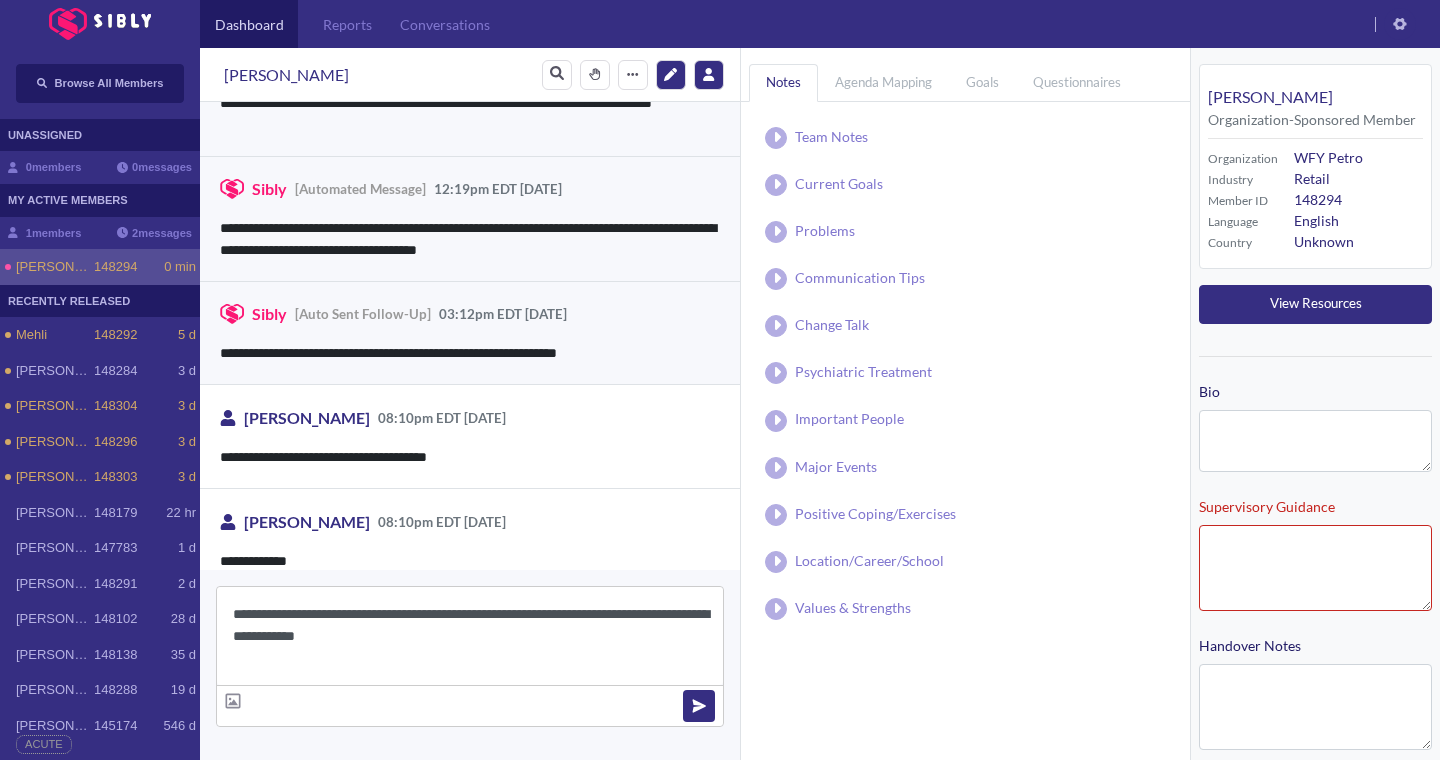 type on "**********" 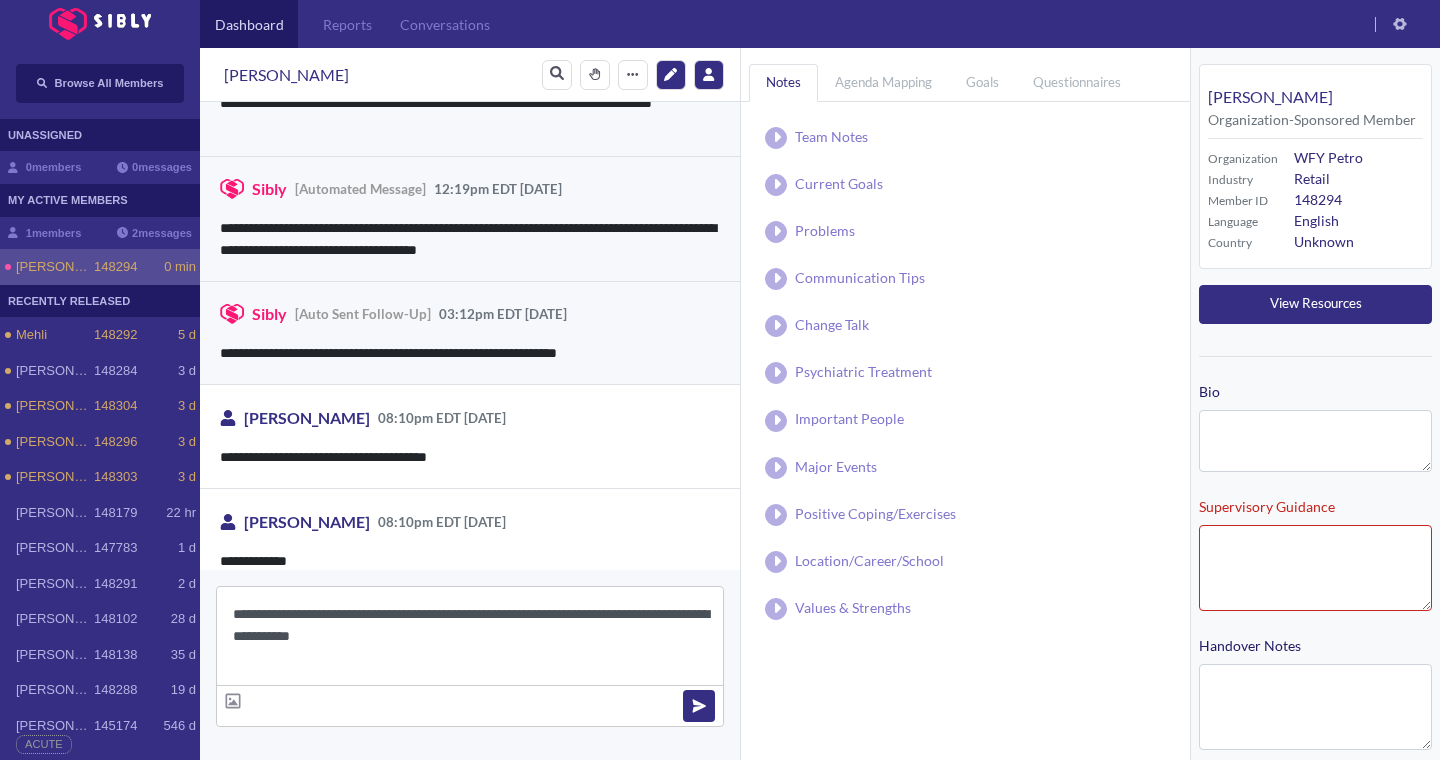 type 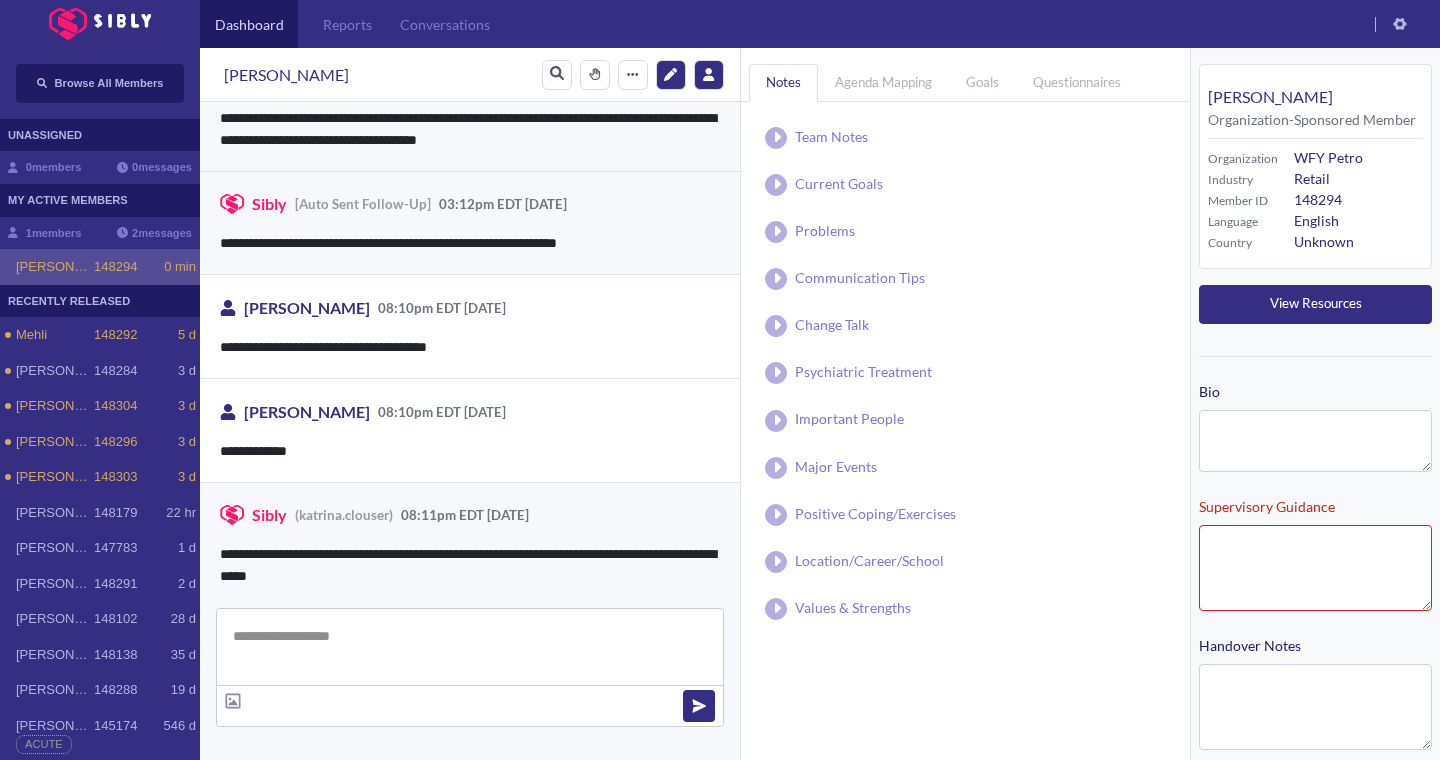 scroll, scrollTop: 424, scrollLeft: 0, axis: vertical 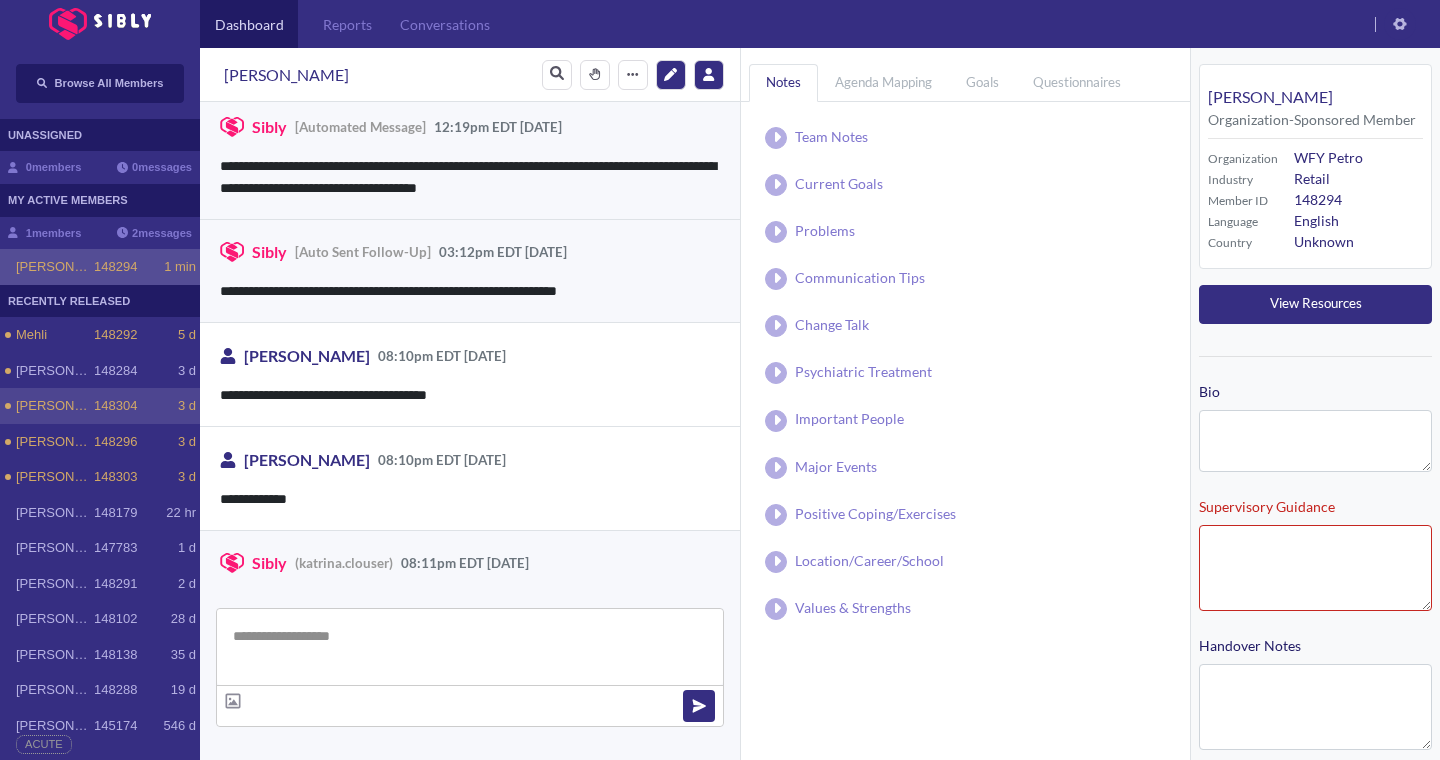 click on "michelle 148304 3 d" at bounding box center [106, 406] 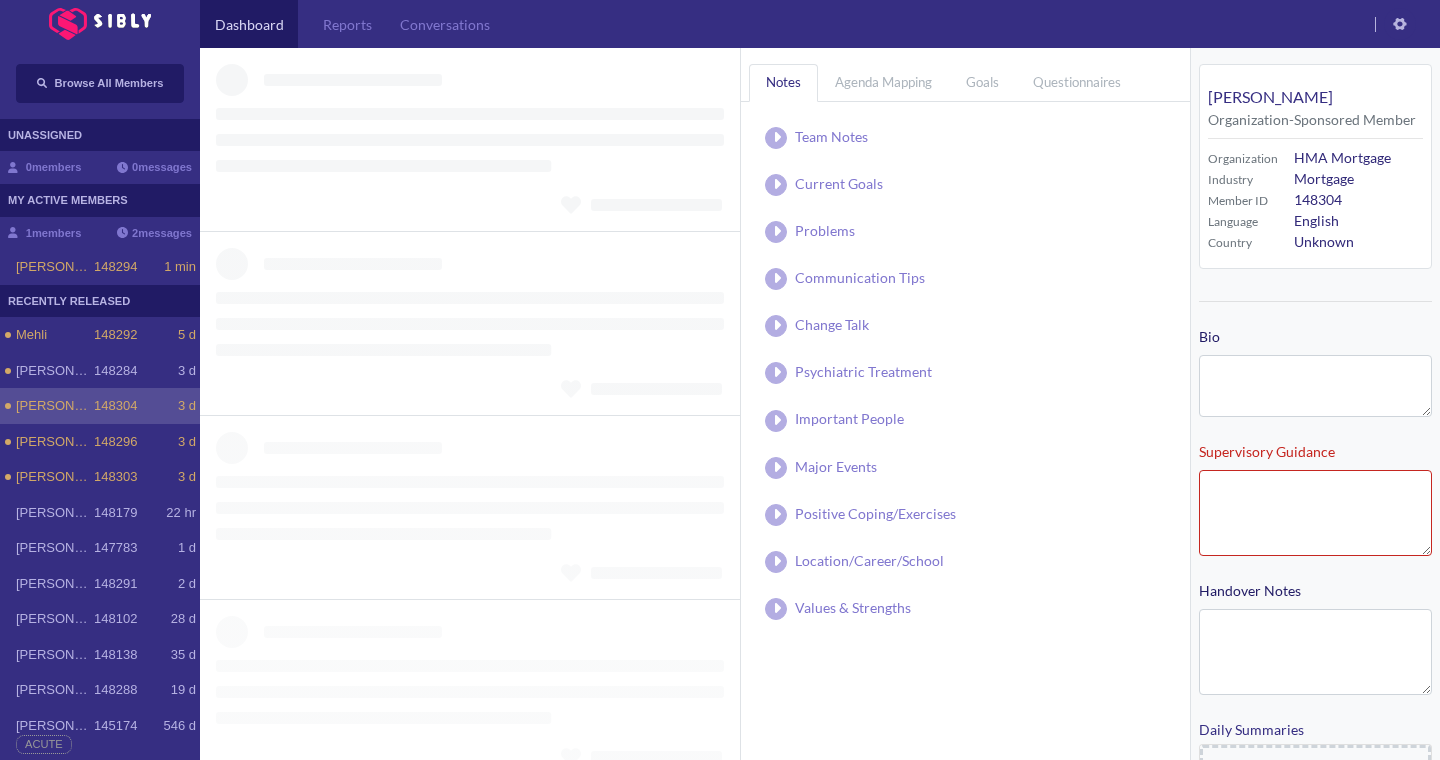 type on "**********" 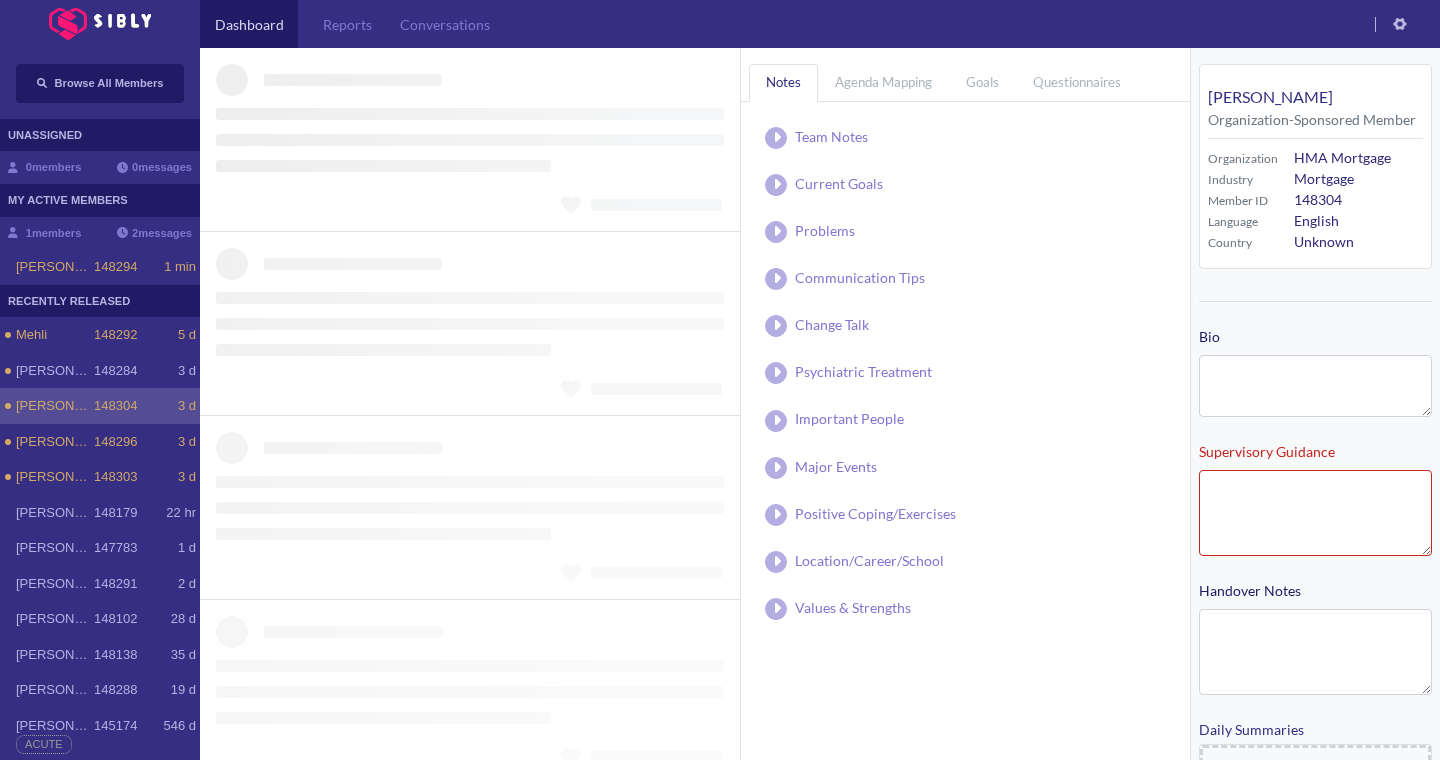 type on "**********" 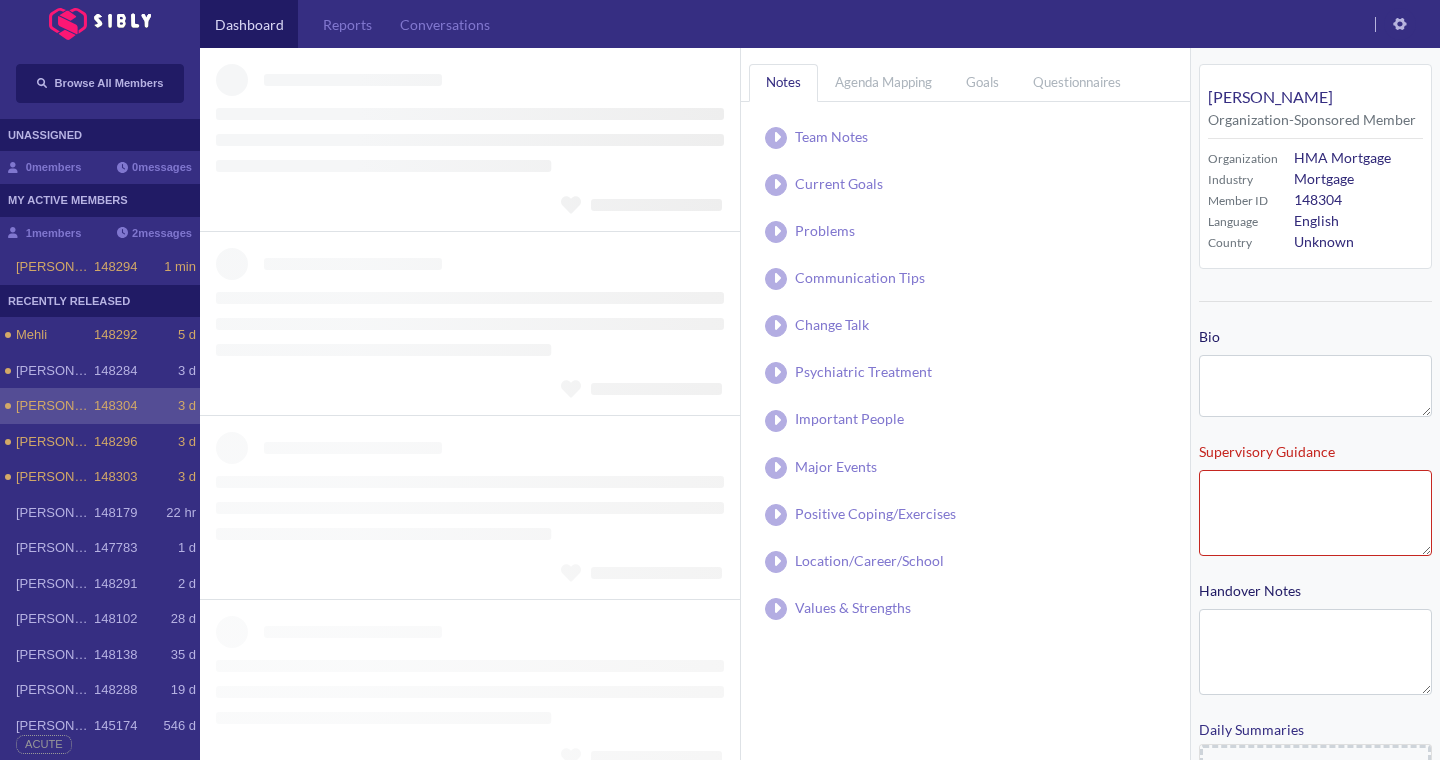 type on "**********" 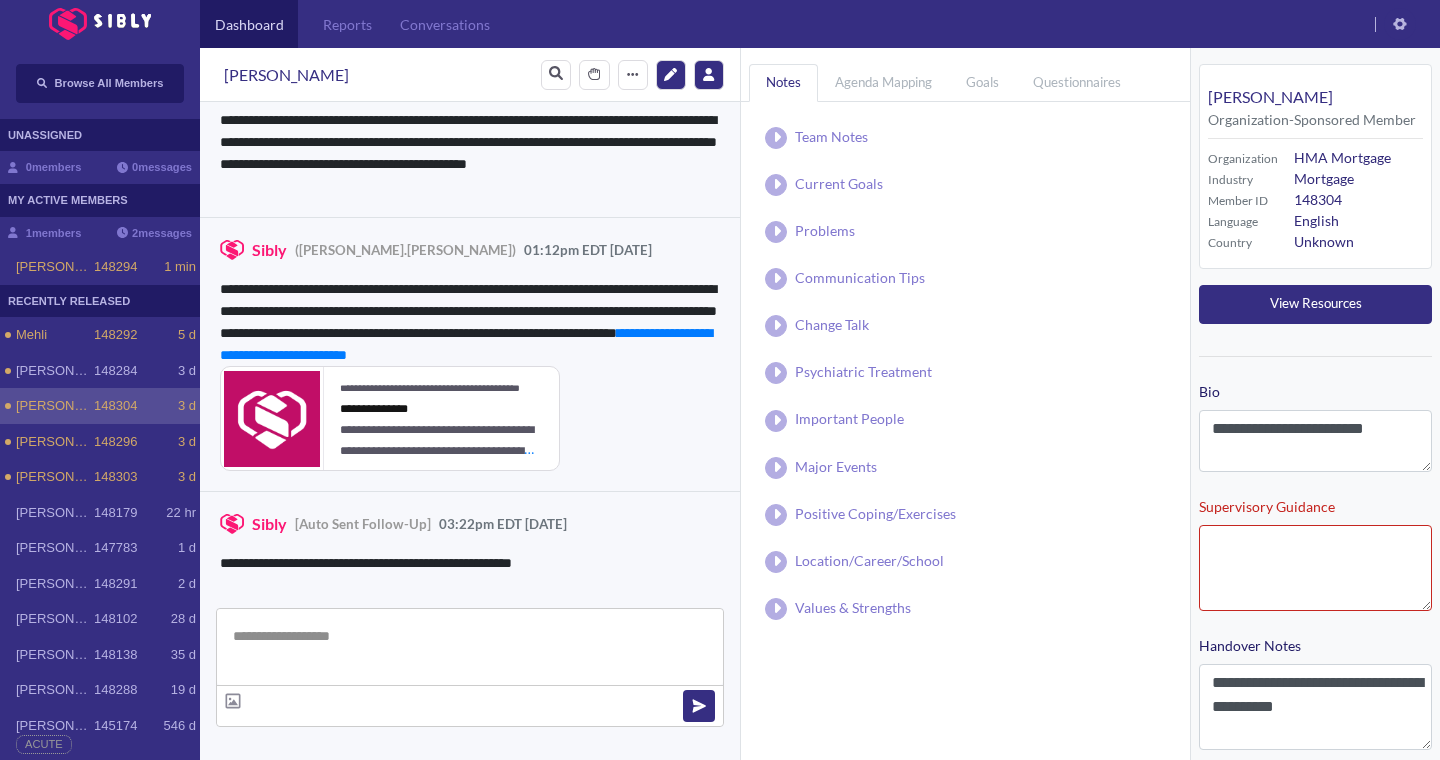 scroll, scrollTop: 492, scrollLeft: 0, axis: vertical 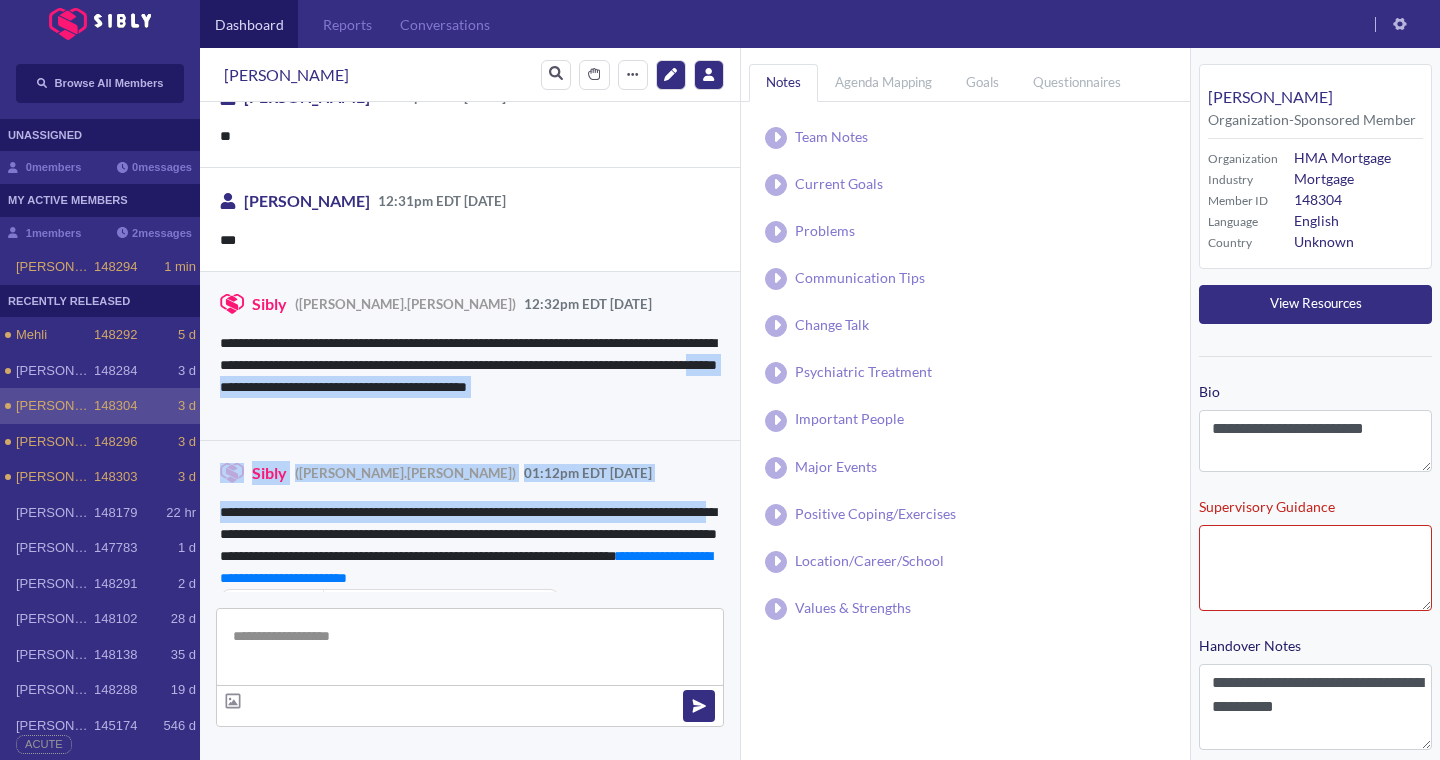 drag, startPoint x: 385, startPoint y: 170, endPoint x: 288, endPoint y: 539, distance: 381.53638 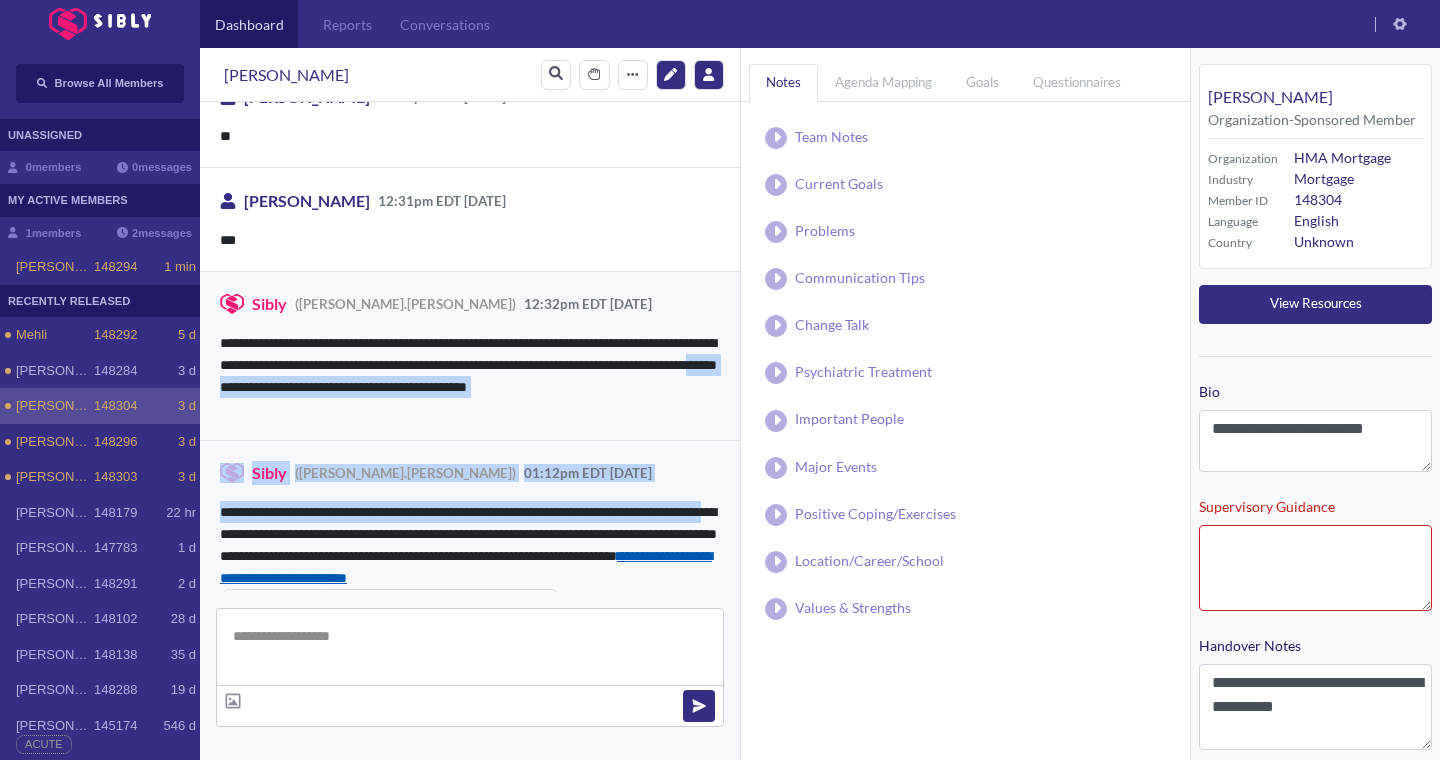click on "**********" at bounding box center [466, 567] 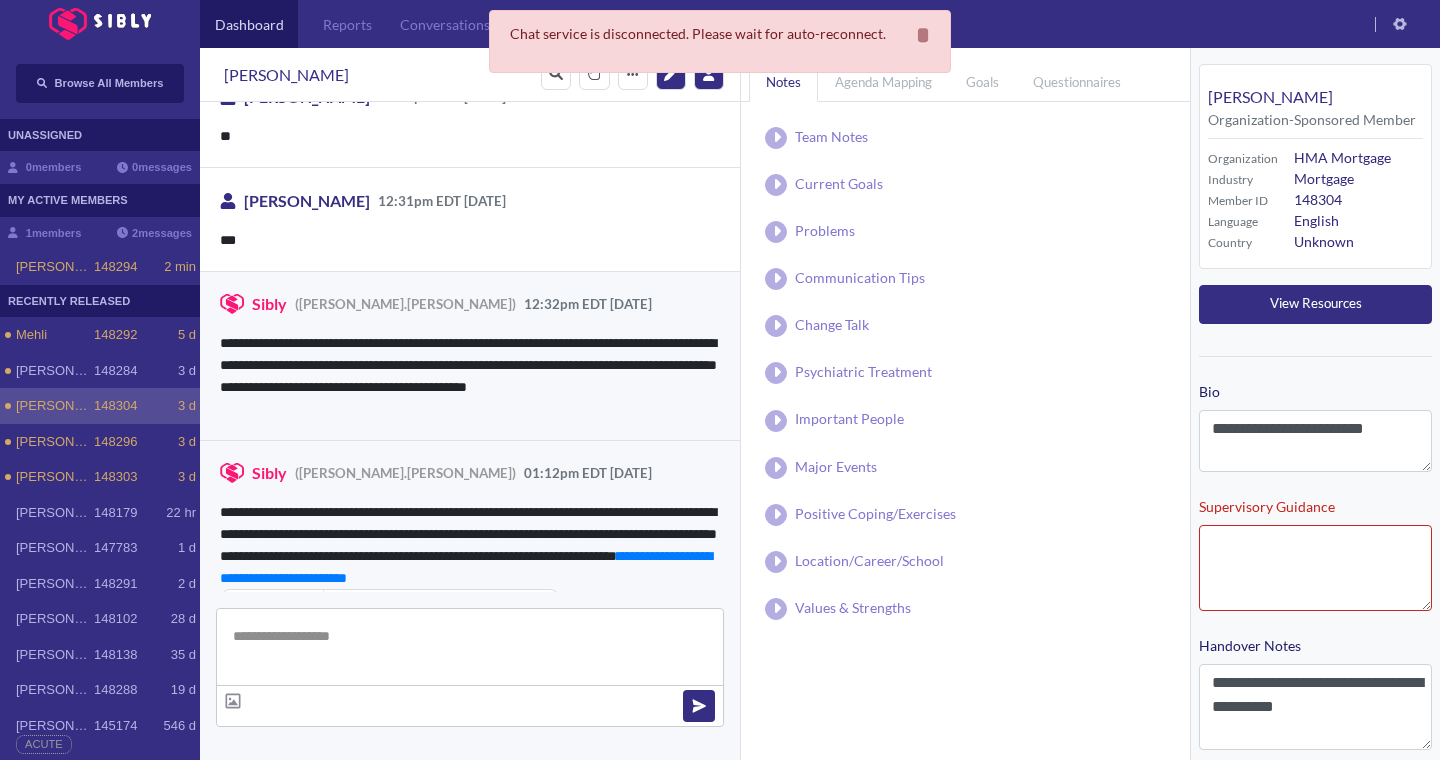 click on "RECENTLY RELEASED" at bounding box center [100, 301] 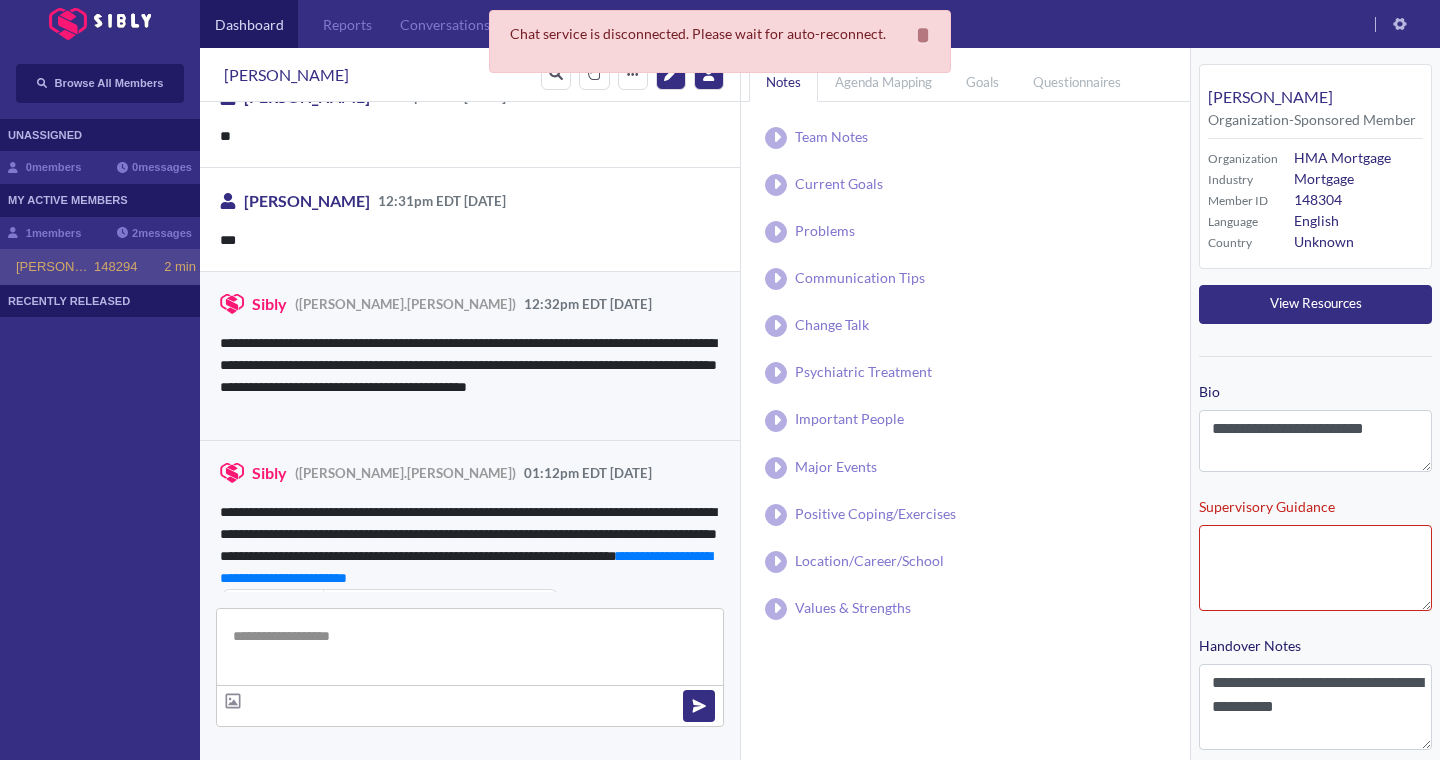 click on "148294" at bounding box center (115, 267) 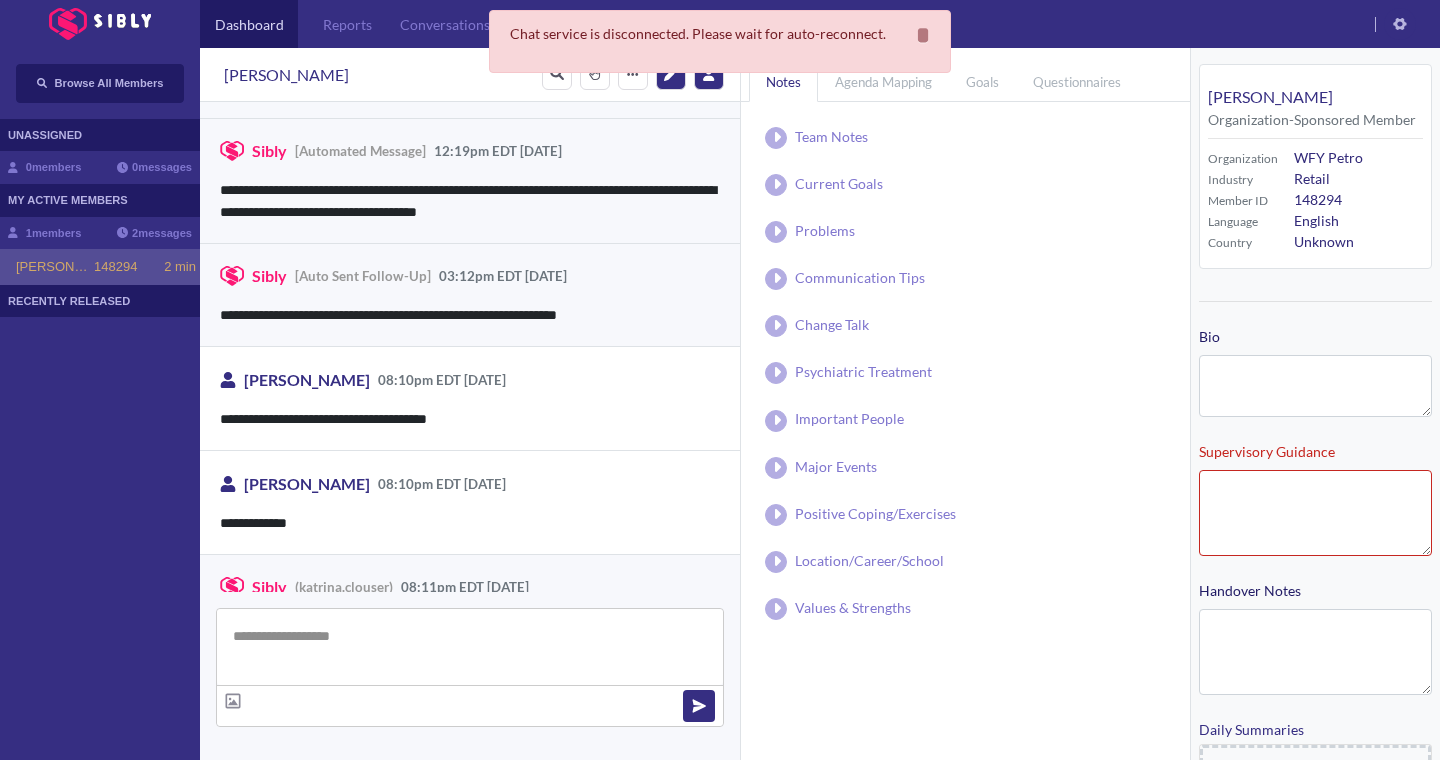 scroll, scrollTop: 424, scrollLeft: 0, axis: vertical 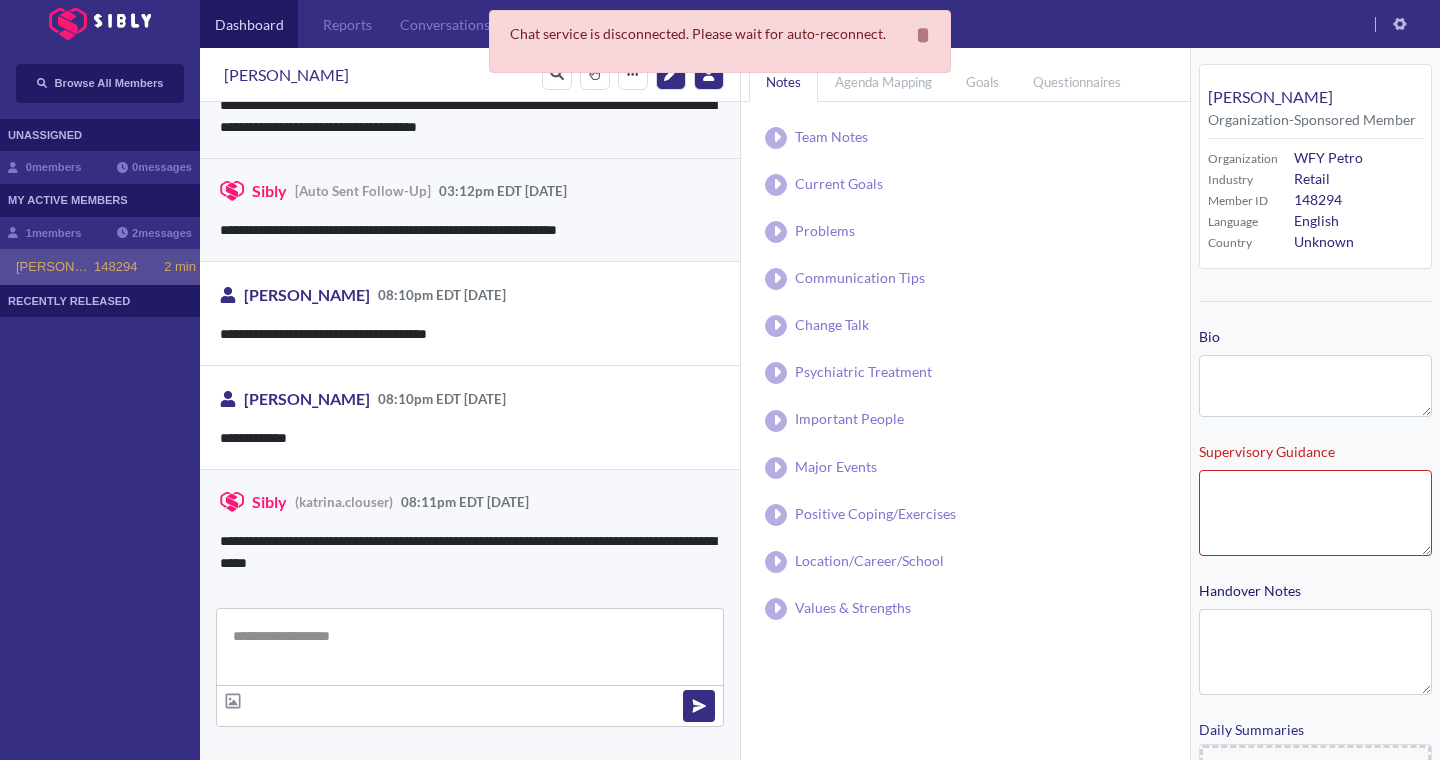 click on "RECENTLY RELEASED" at bounding box center (100, 301) 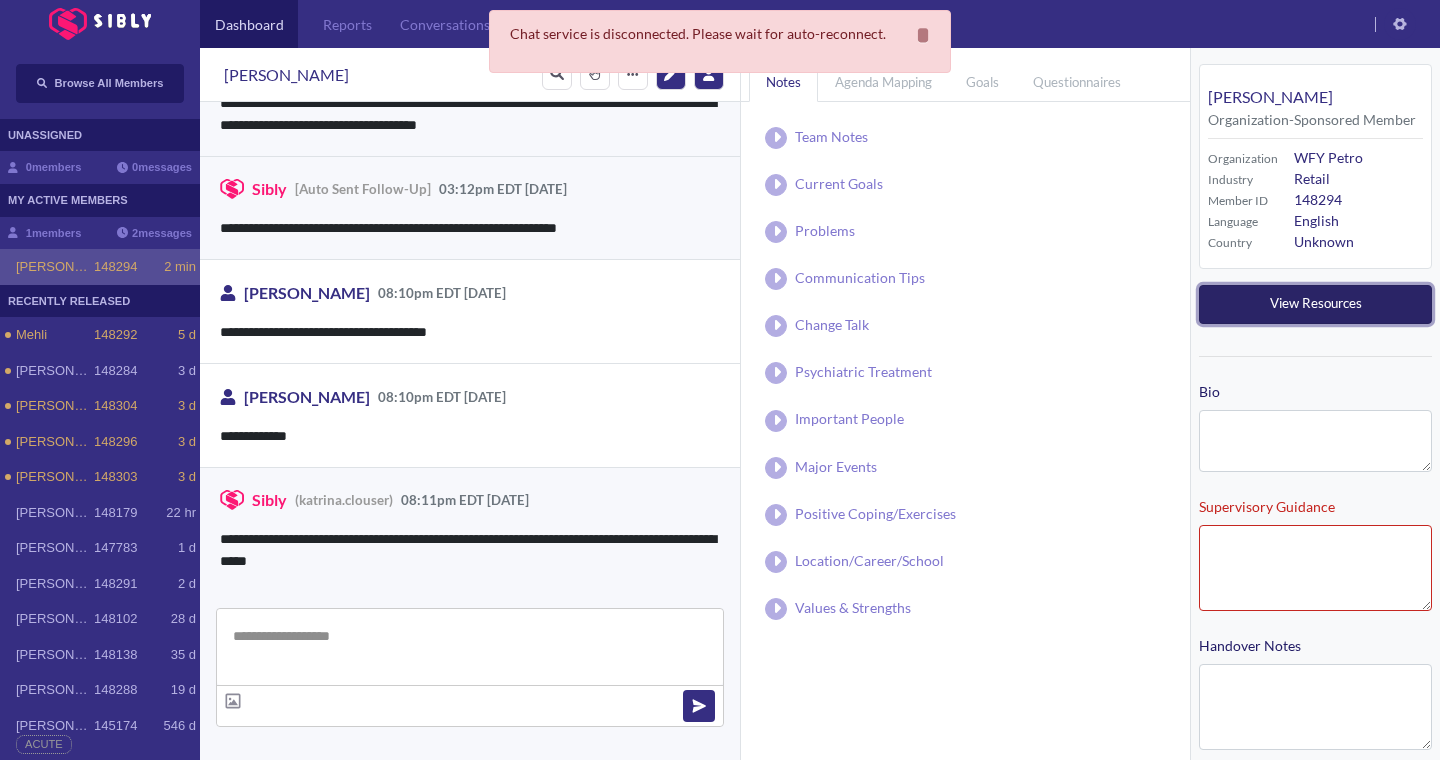 click on "View Resources" at bounding box center (1316, 303) 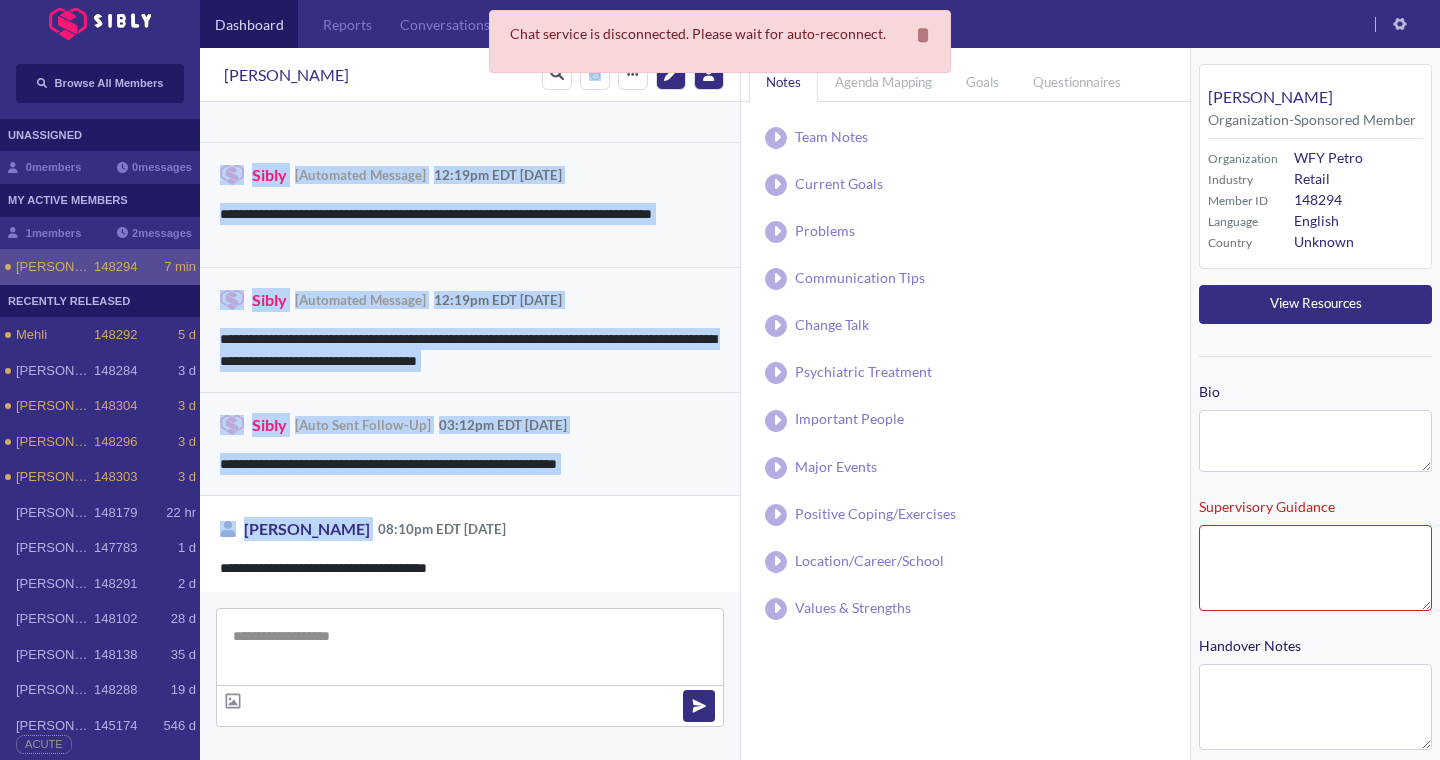 scroll, scrollTop: 0, scrollLeft: 0, axis: both 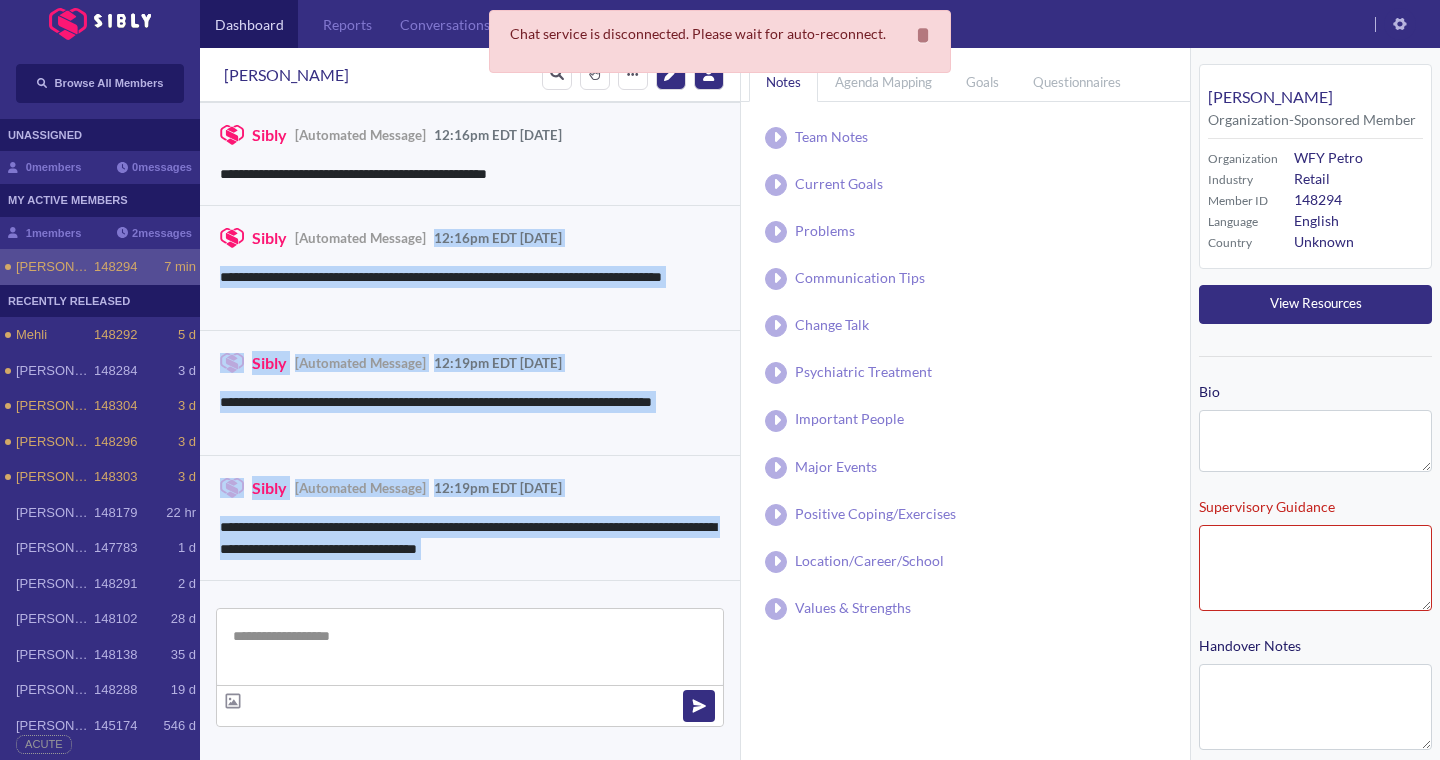 drag, startPoint x: 462, startPoint y: 275, endPoint x: 479, endPoint y: 219, distance: 58.5235 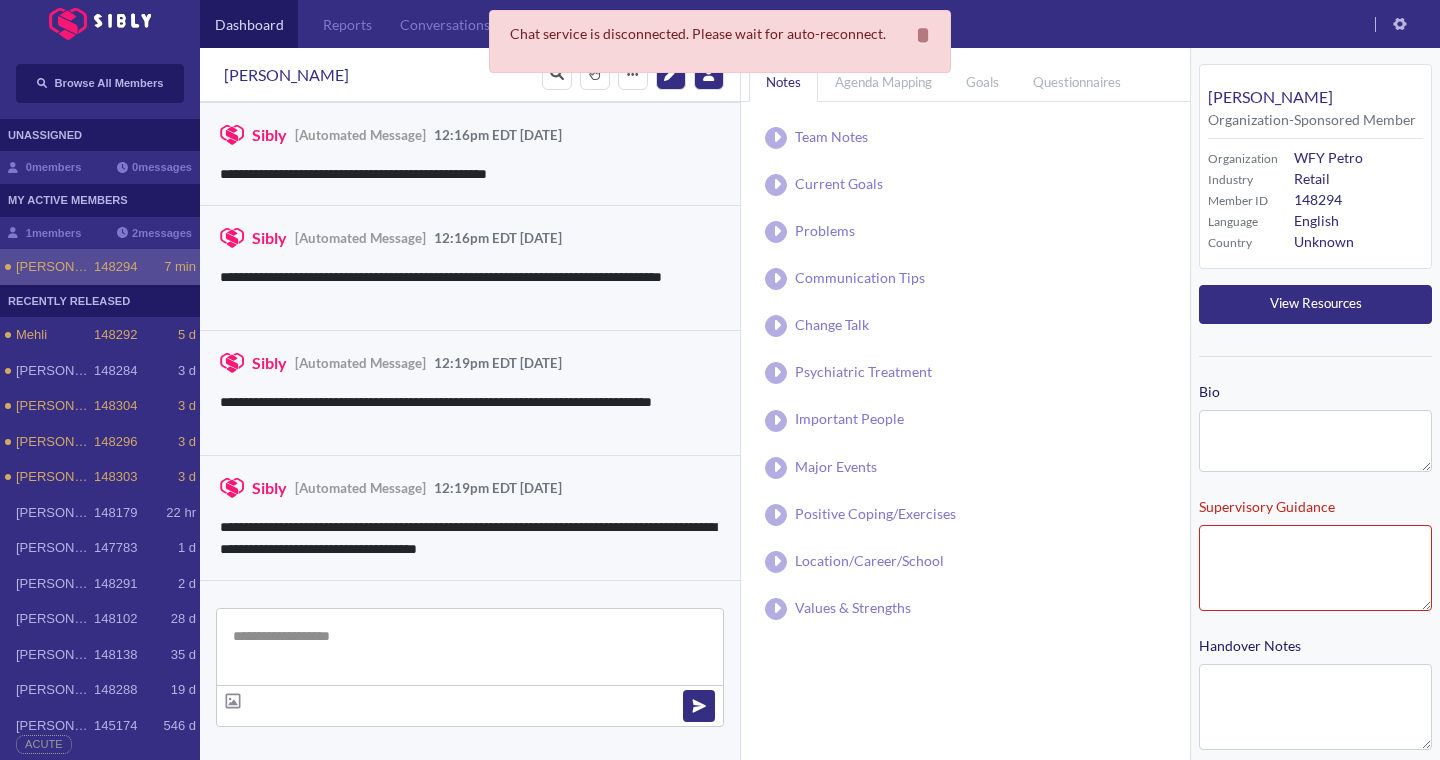 click on "**********" at bounding box center [470, 174] 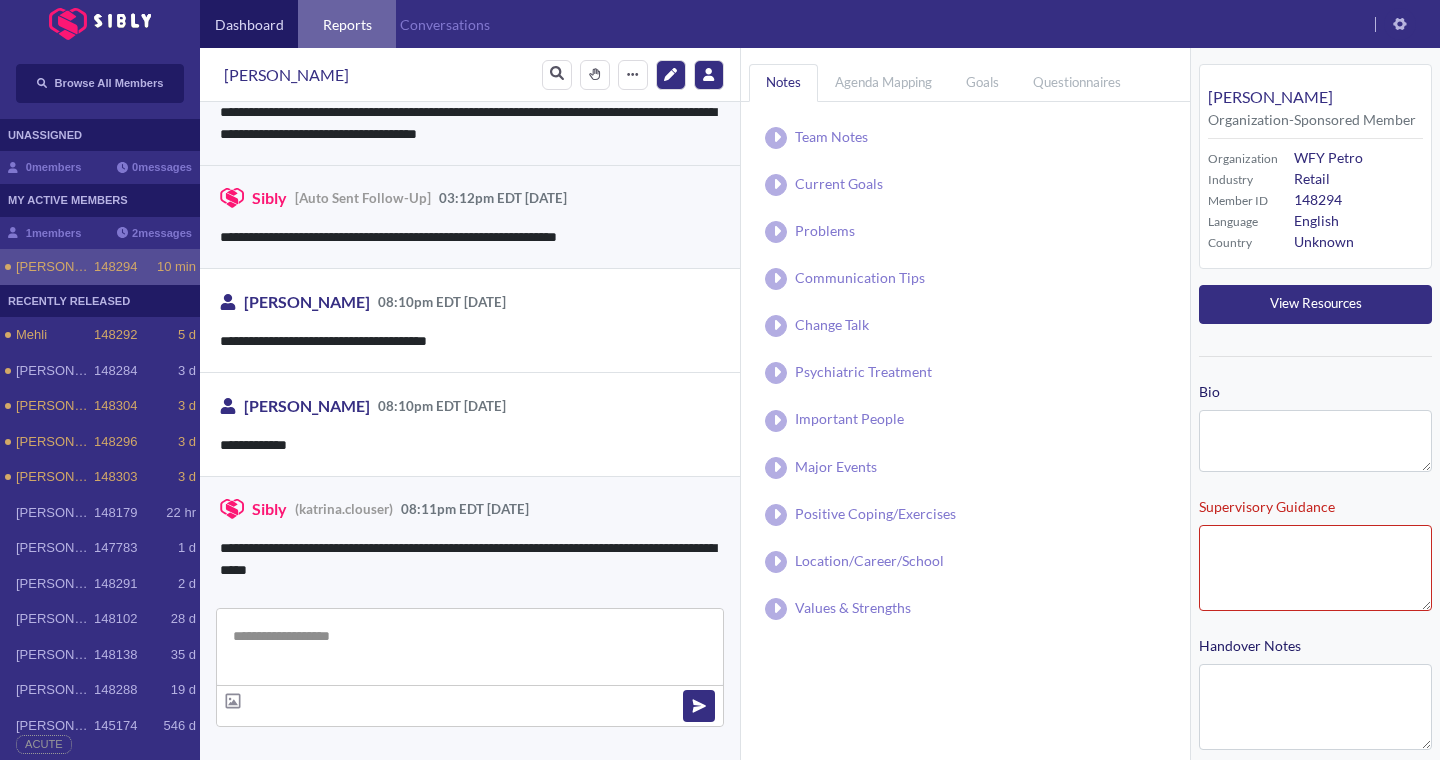 scroll, scrollTop: 424, scrollLeft: 0, axis: vertical 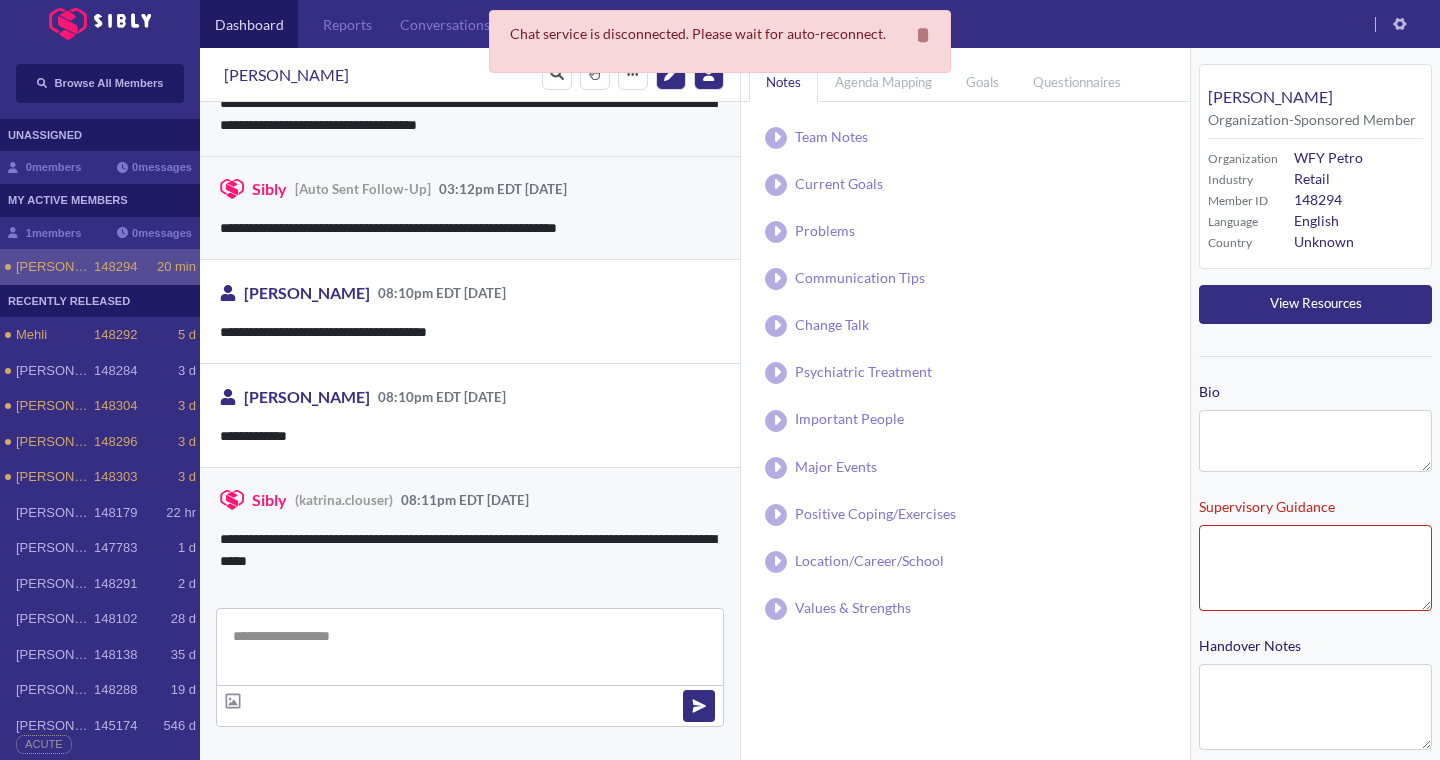 click at bounding box center [470, 647] 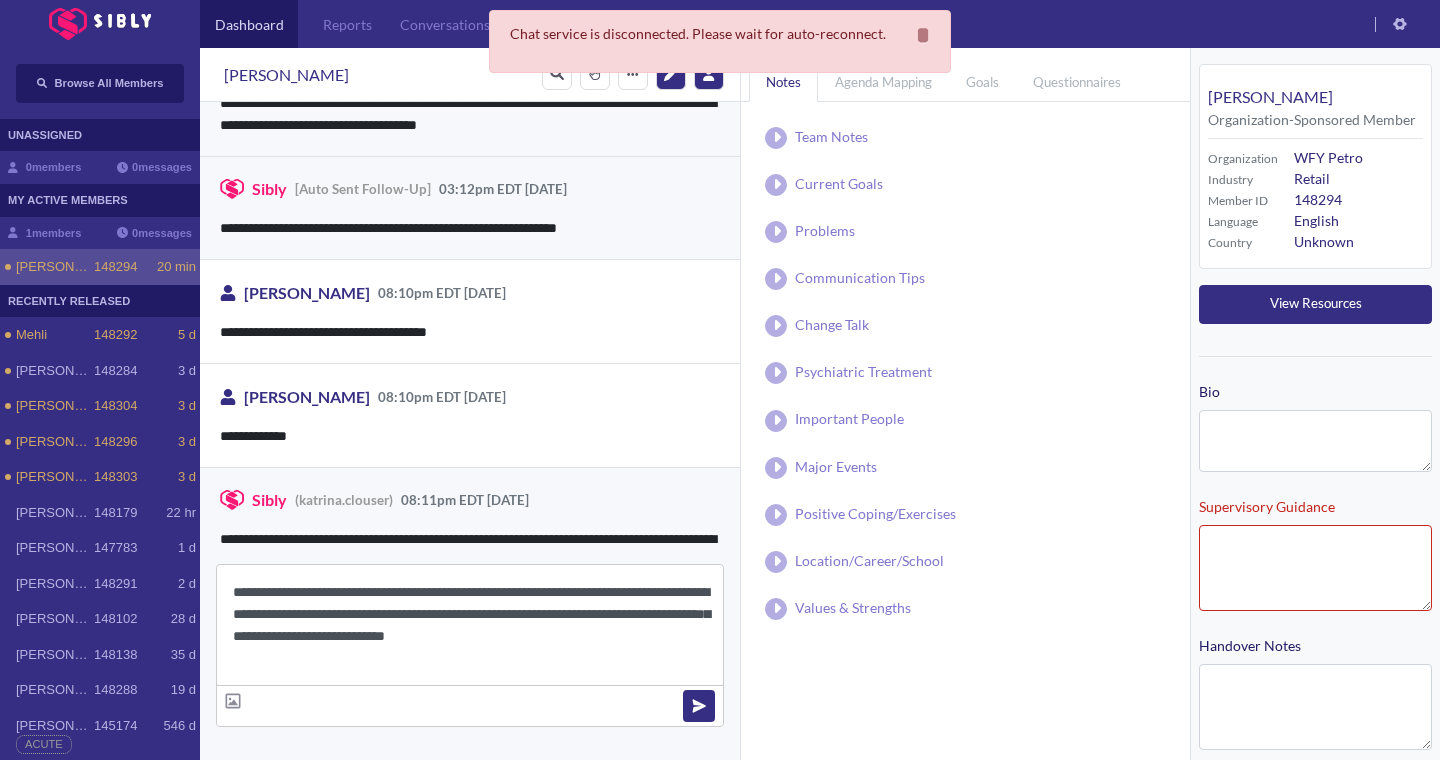 type on "**********" 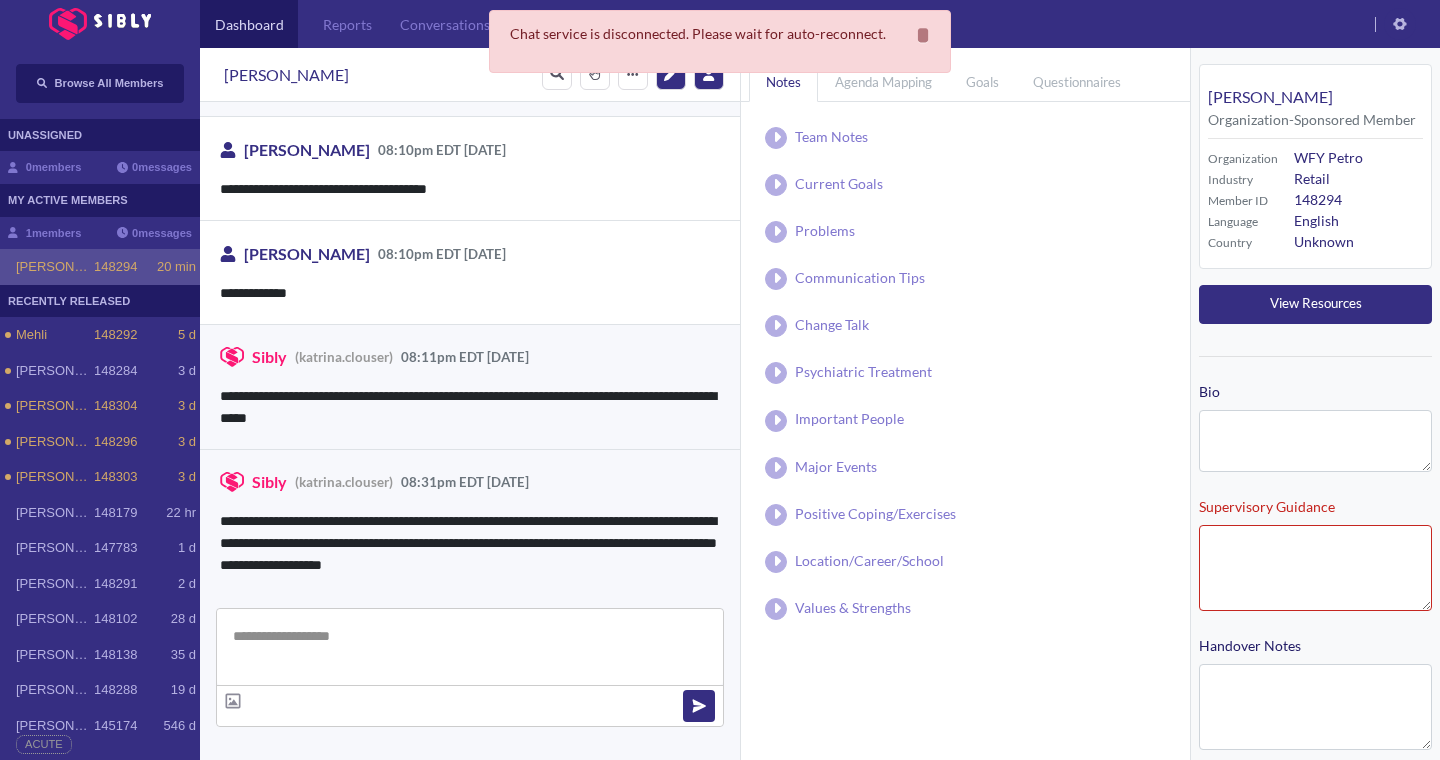 scroll, scrollTop: 571, scrollLeft: 0, axis: vertical 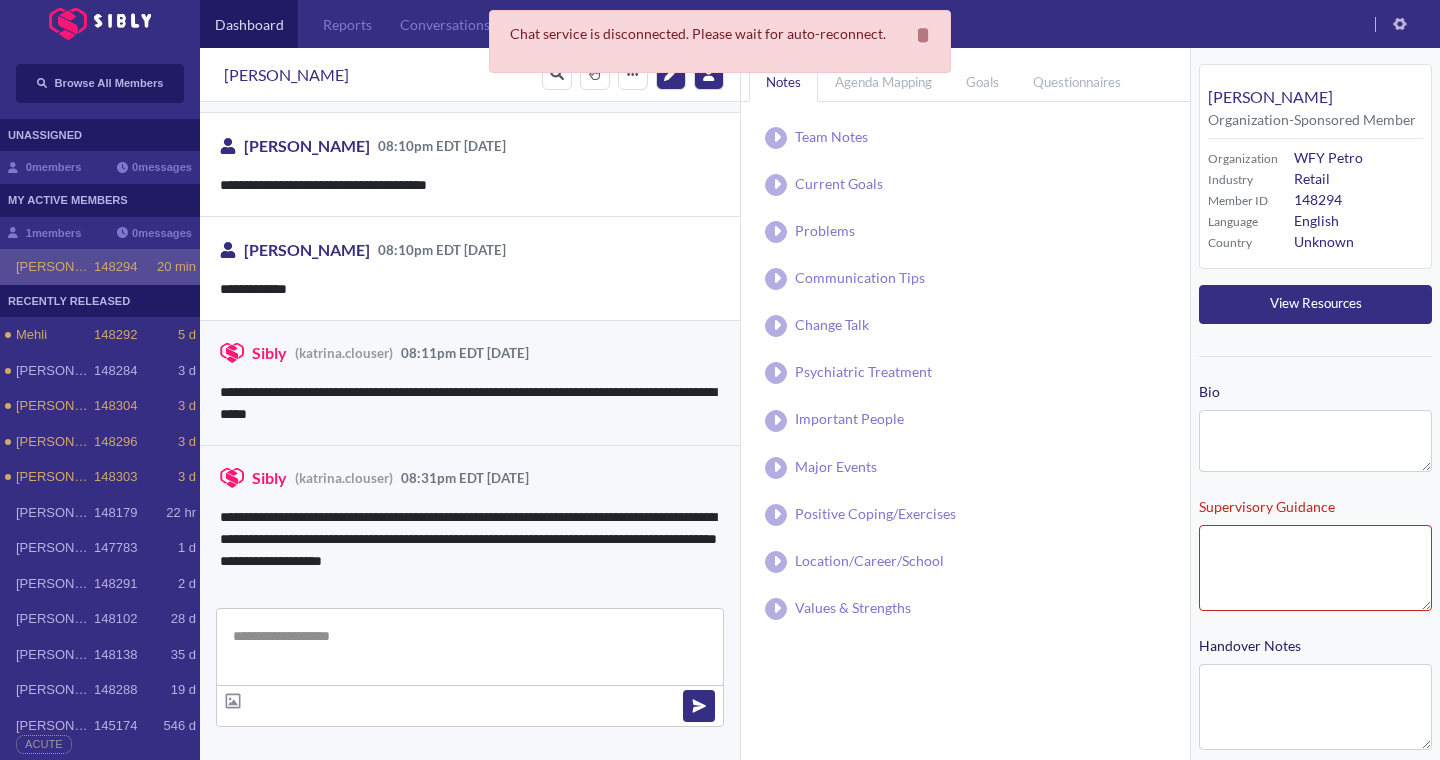 paste on "**********" 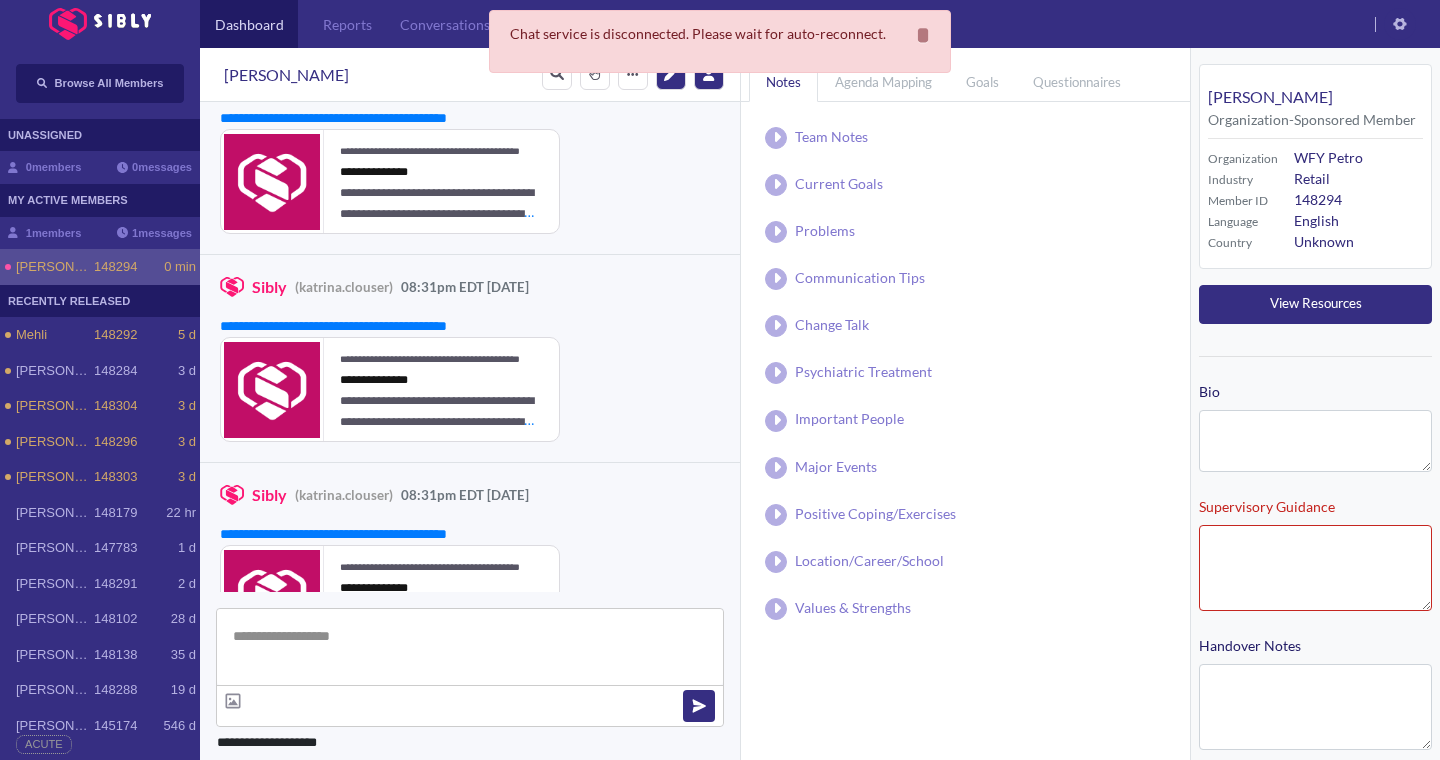 scroll, scrollTop: 1867, scrollLeft: 0, axis: vertical 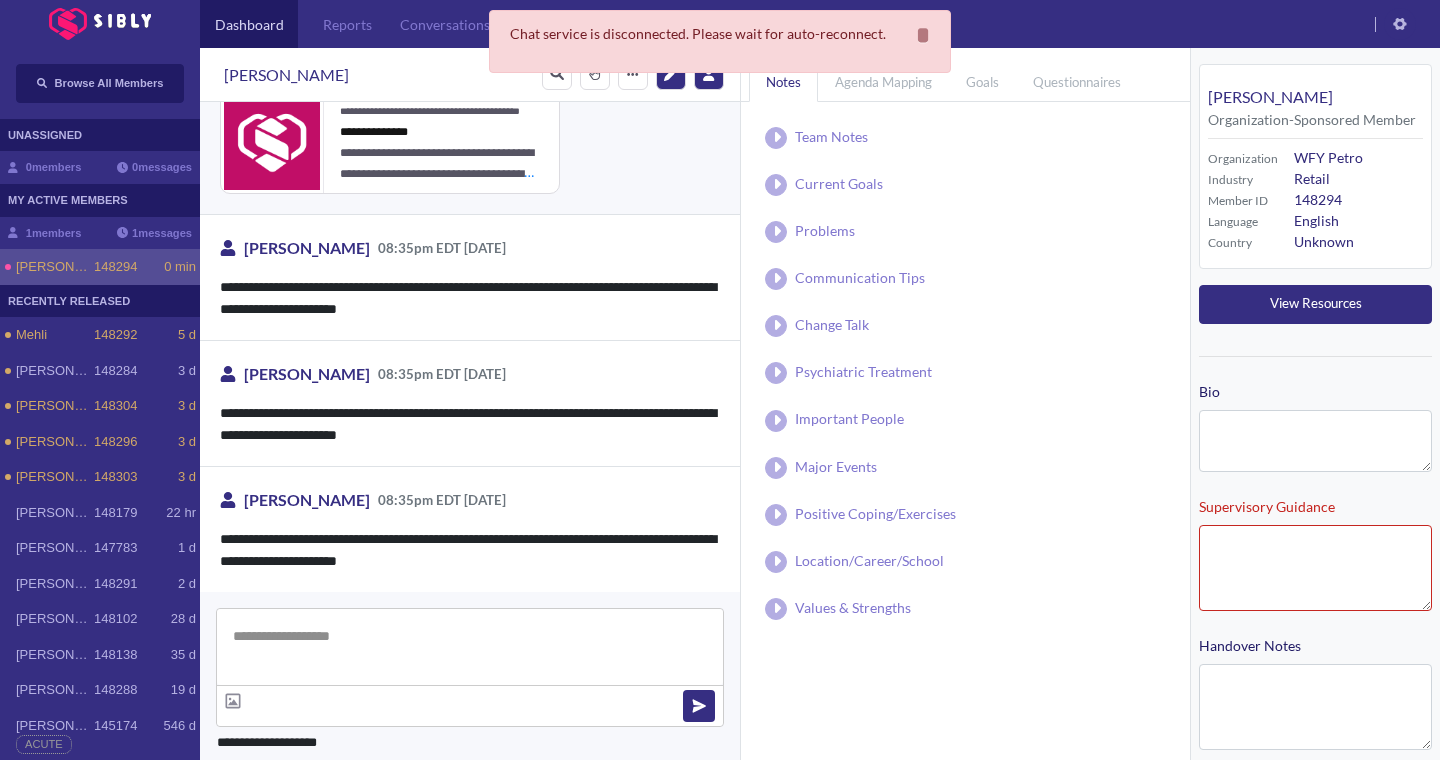 drag, startPoint x: 407, startPoint y: 363, endPoint x: 340, endPoint y: 654, distance: 298.61346 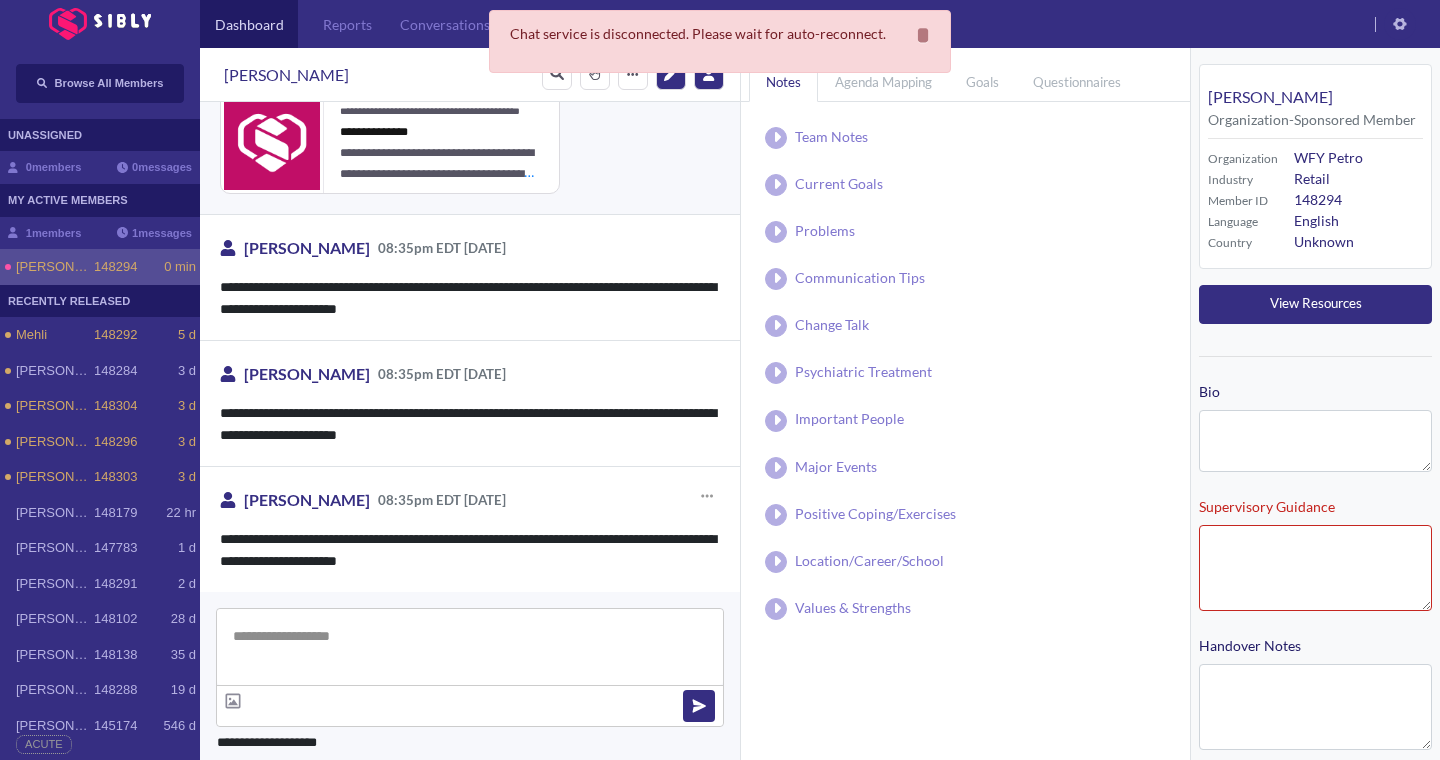 click on "Whitney 08:35pm EDT Jul 14, 2025" at bounding box center [363, 247] 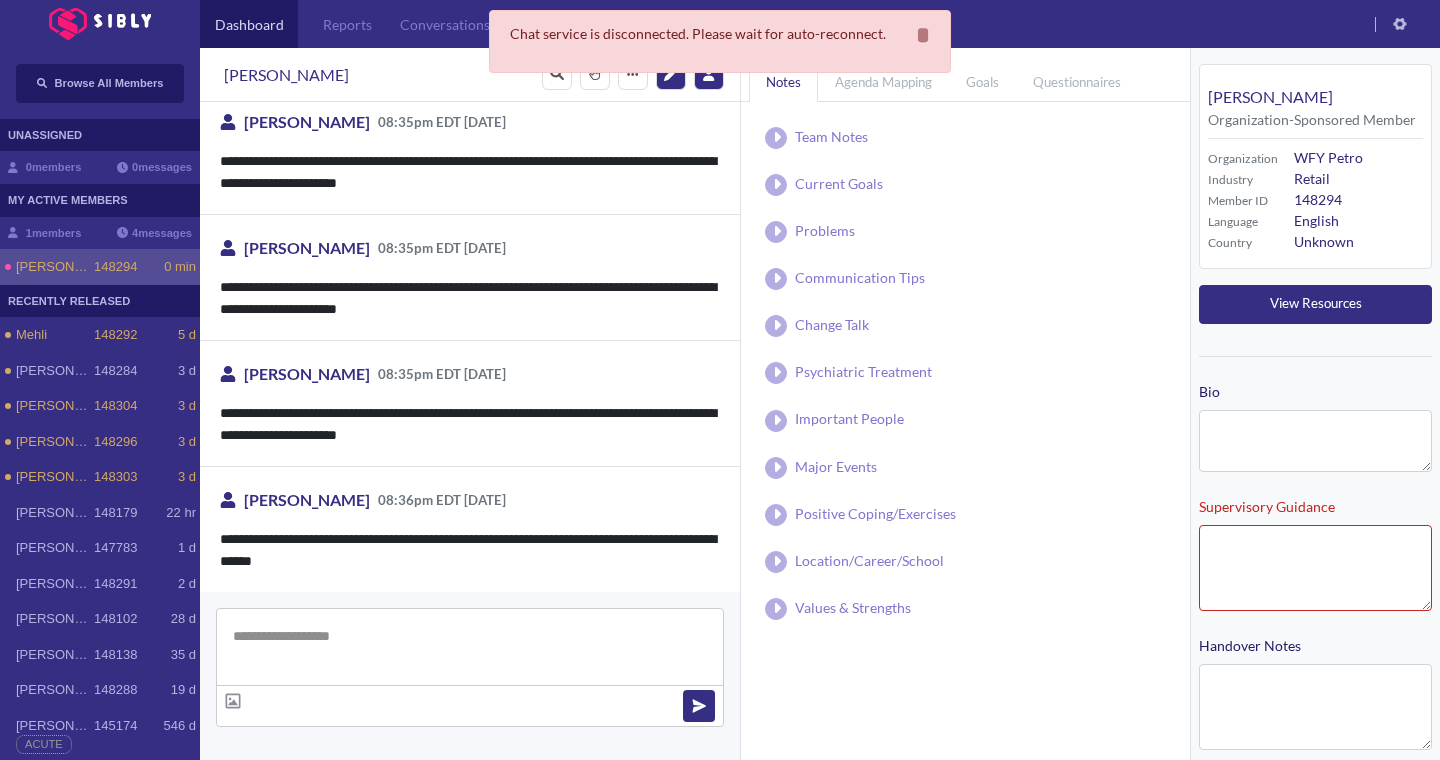 scroll, scrollTop: 1993, scrollLeft: 0, axis: vertical 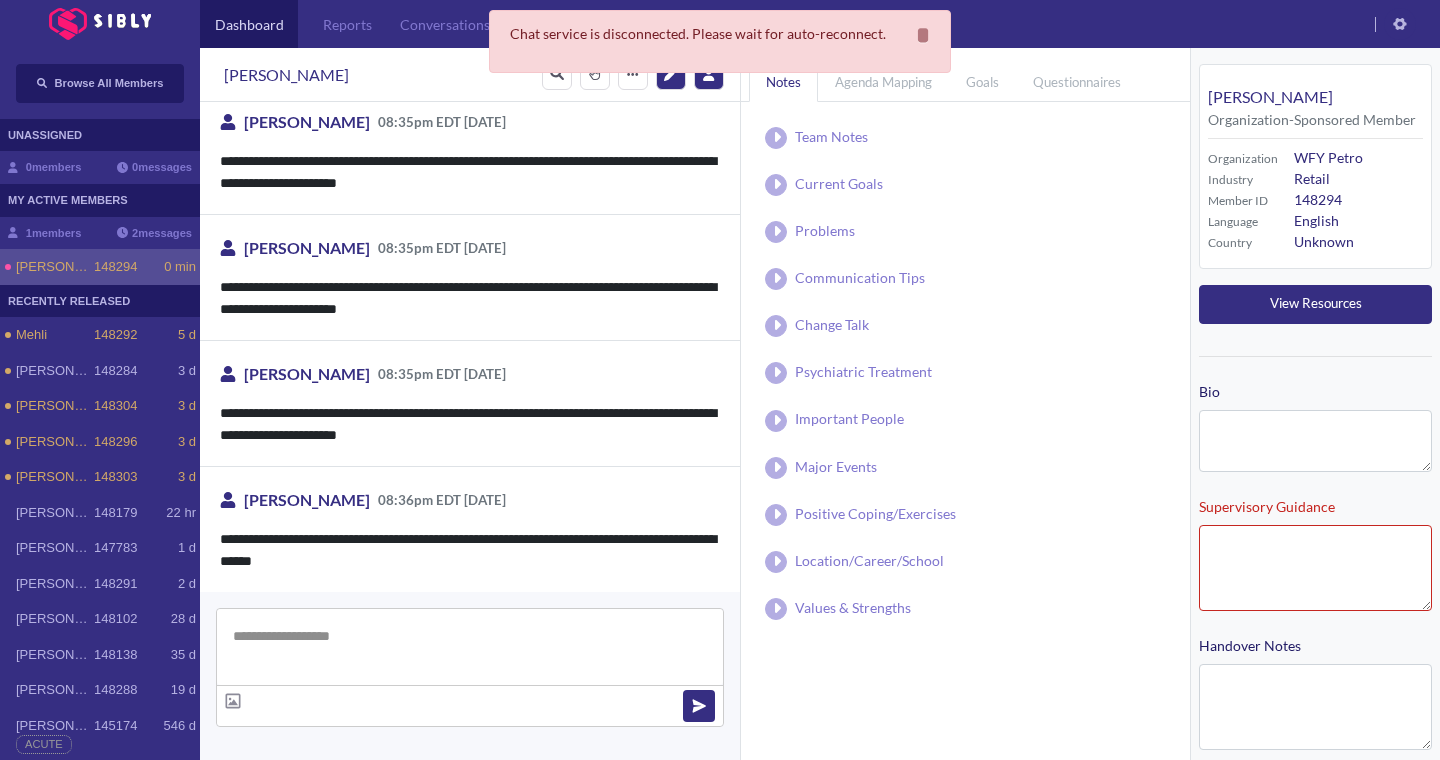 click at bounding box center (470, 647) 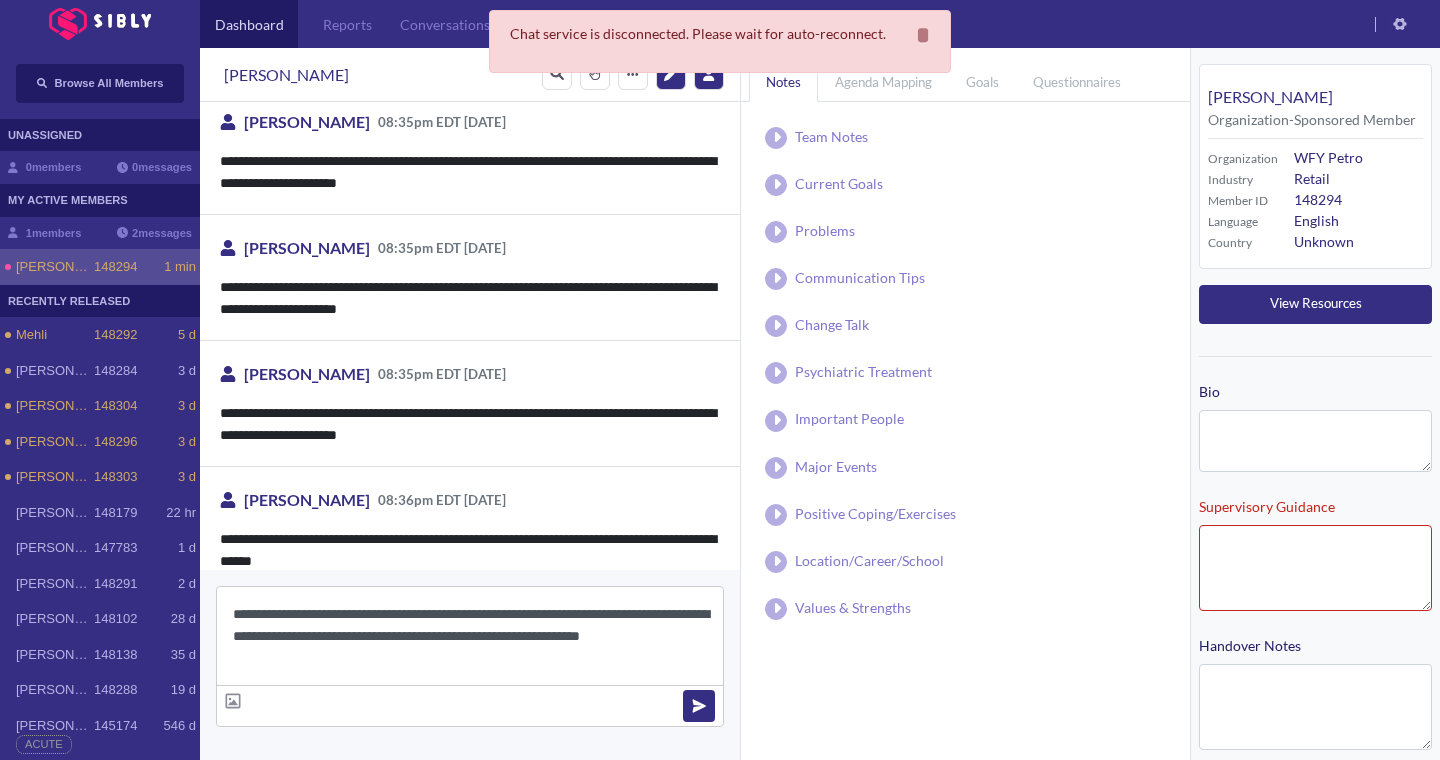 click on "**********" at bounding box center [470, 636] 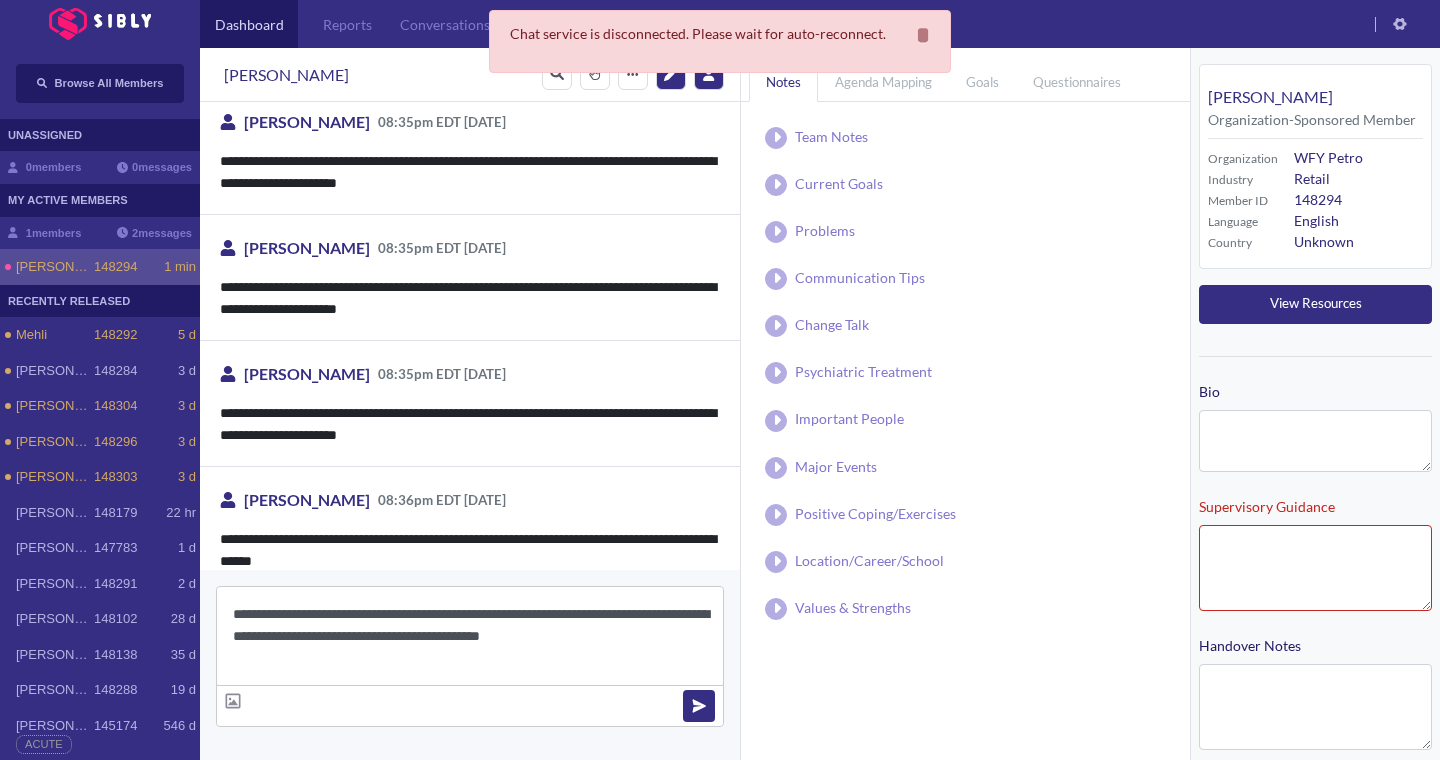 click on "**********" at bounding box center (470, 636) 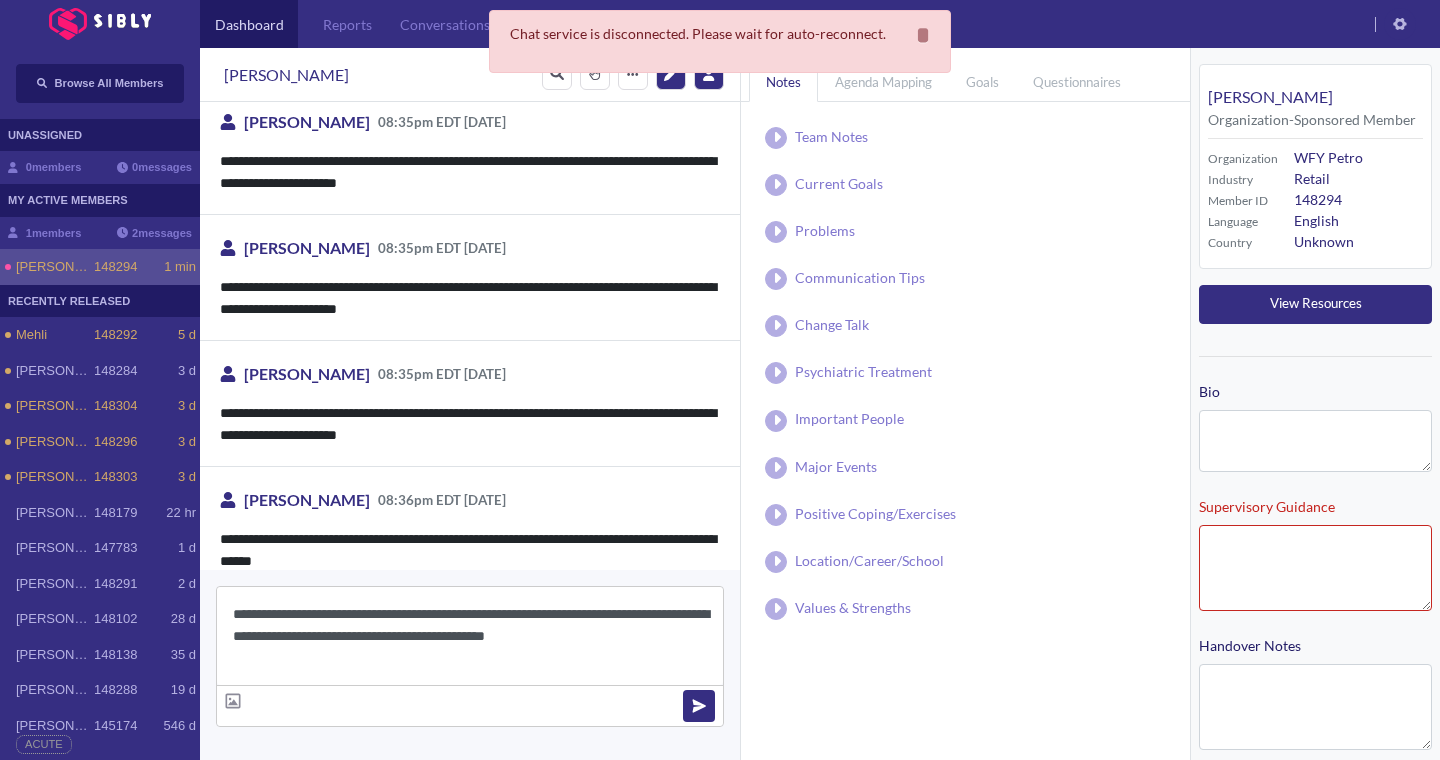 click on "**********" at bounding box center (470, 636) 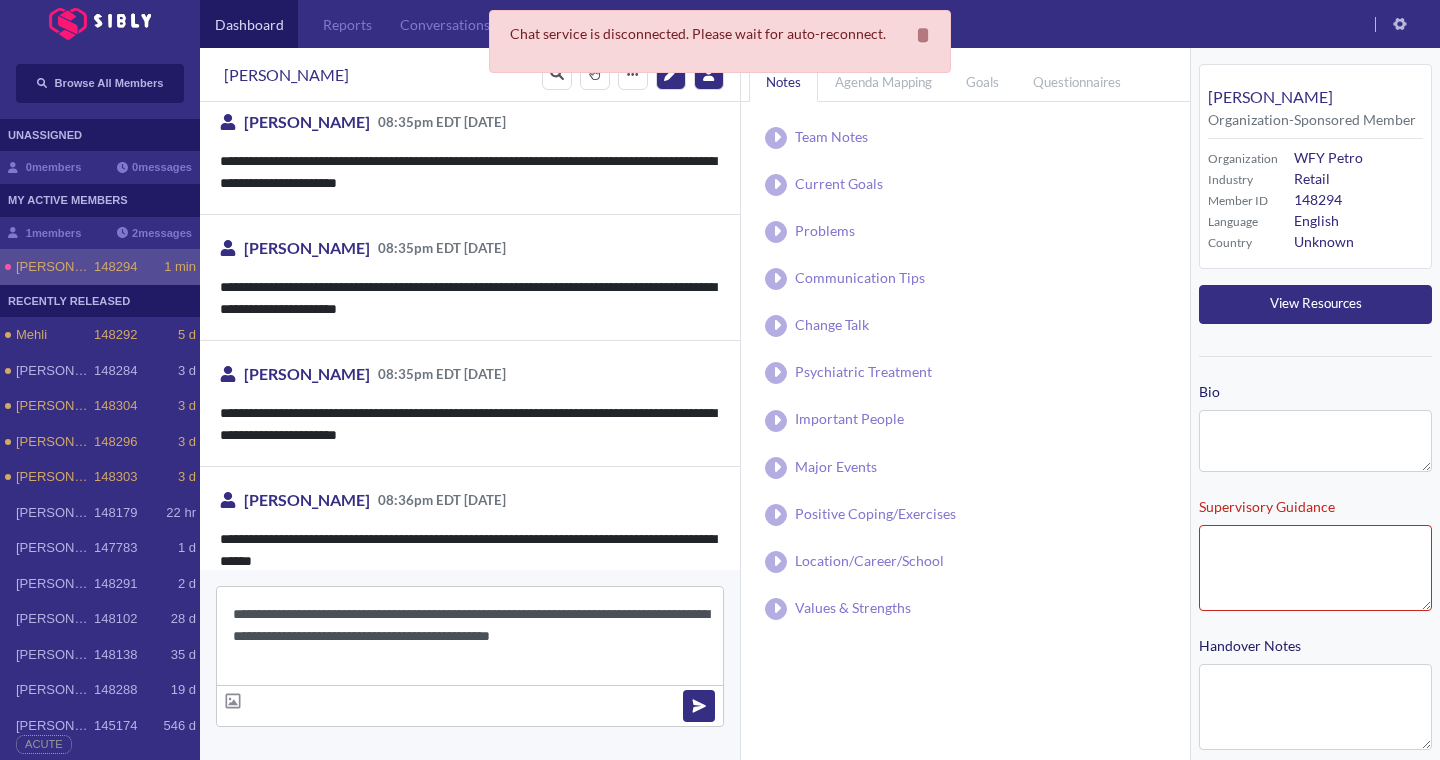 type on "**********" 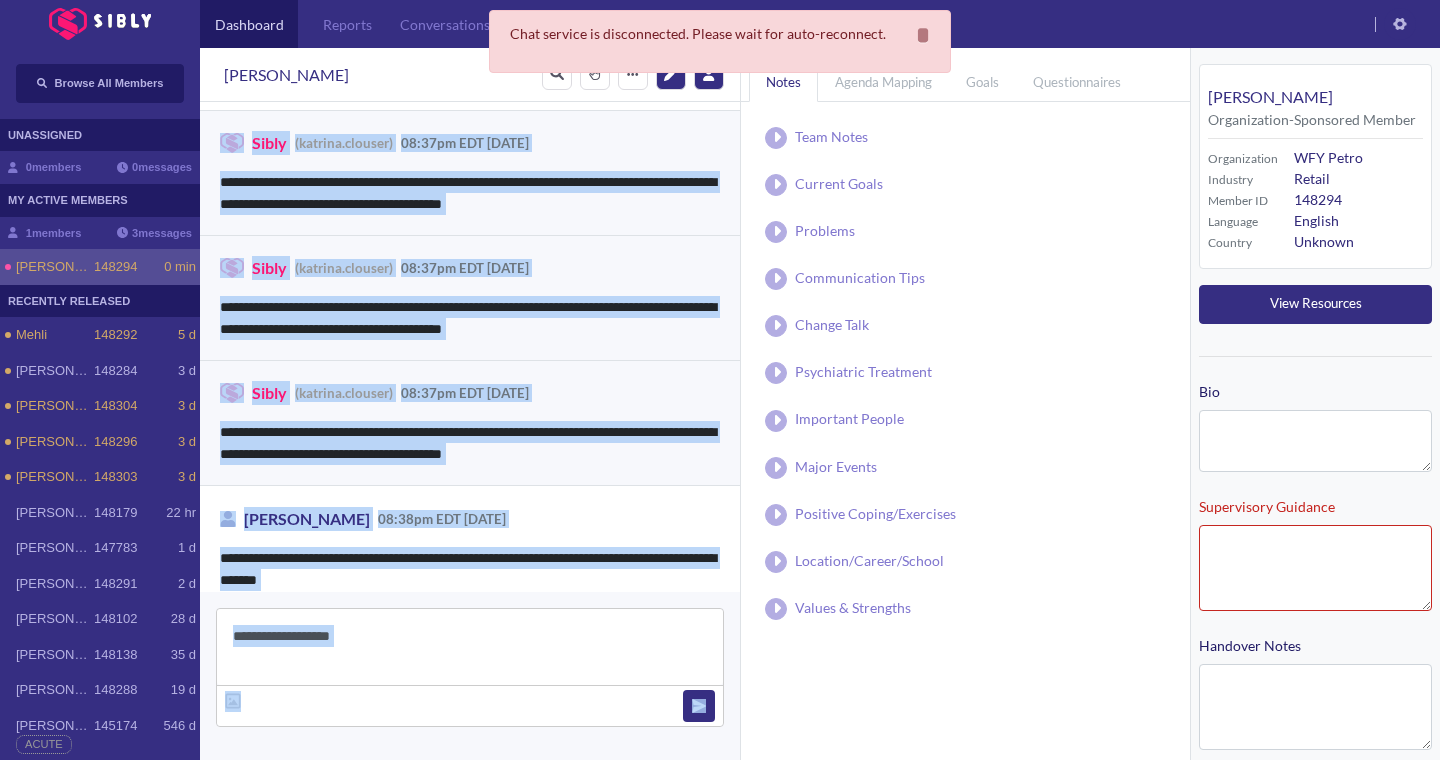 scroll, scrollTop: 2998, scrollLeft: 0, axis: vertical 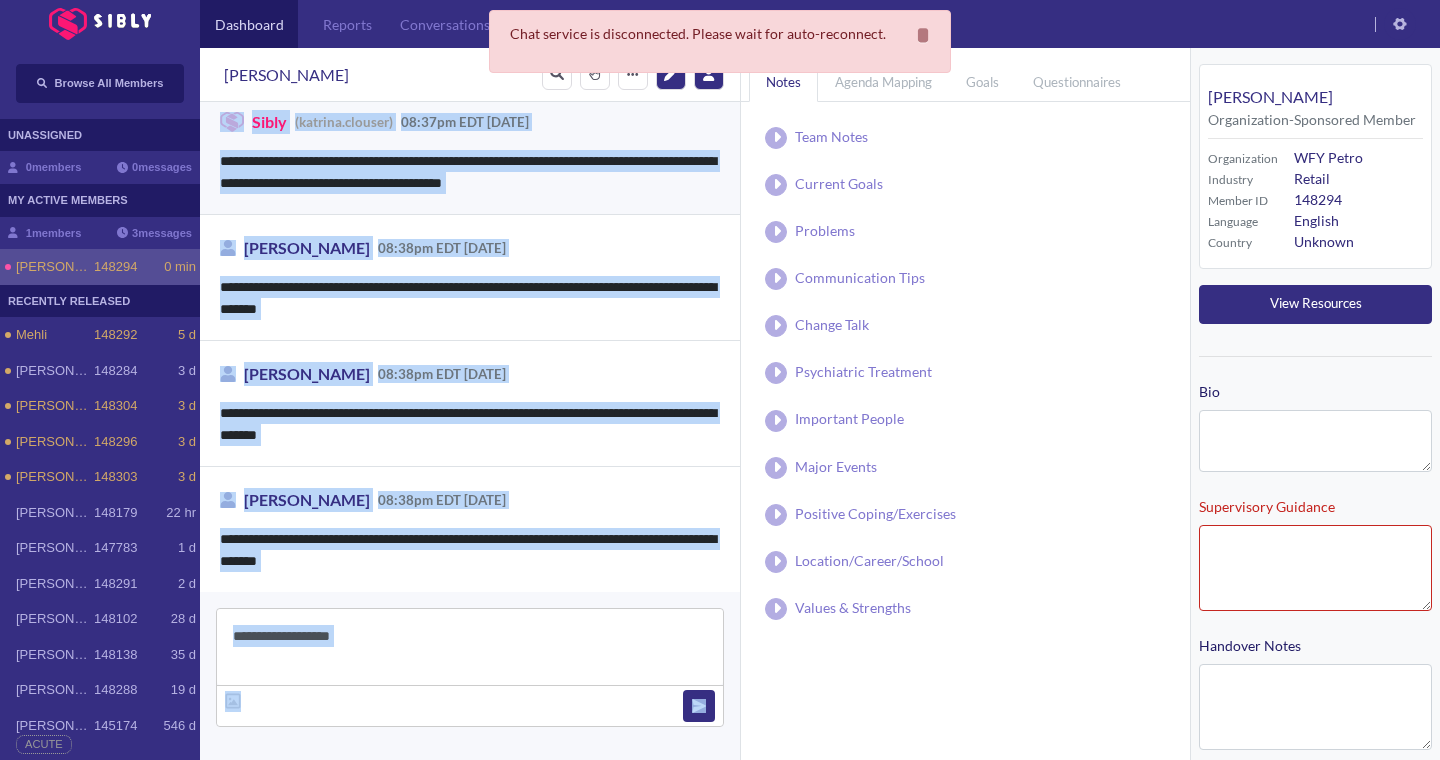 drag, startPoint x: 452, startPoint y: 478, endPoint x: 382, endPoint y: 748, distance: 278.9265 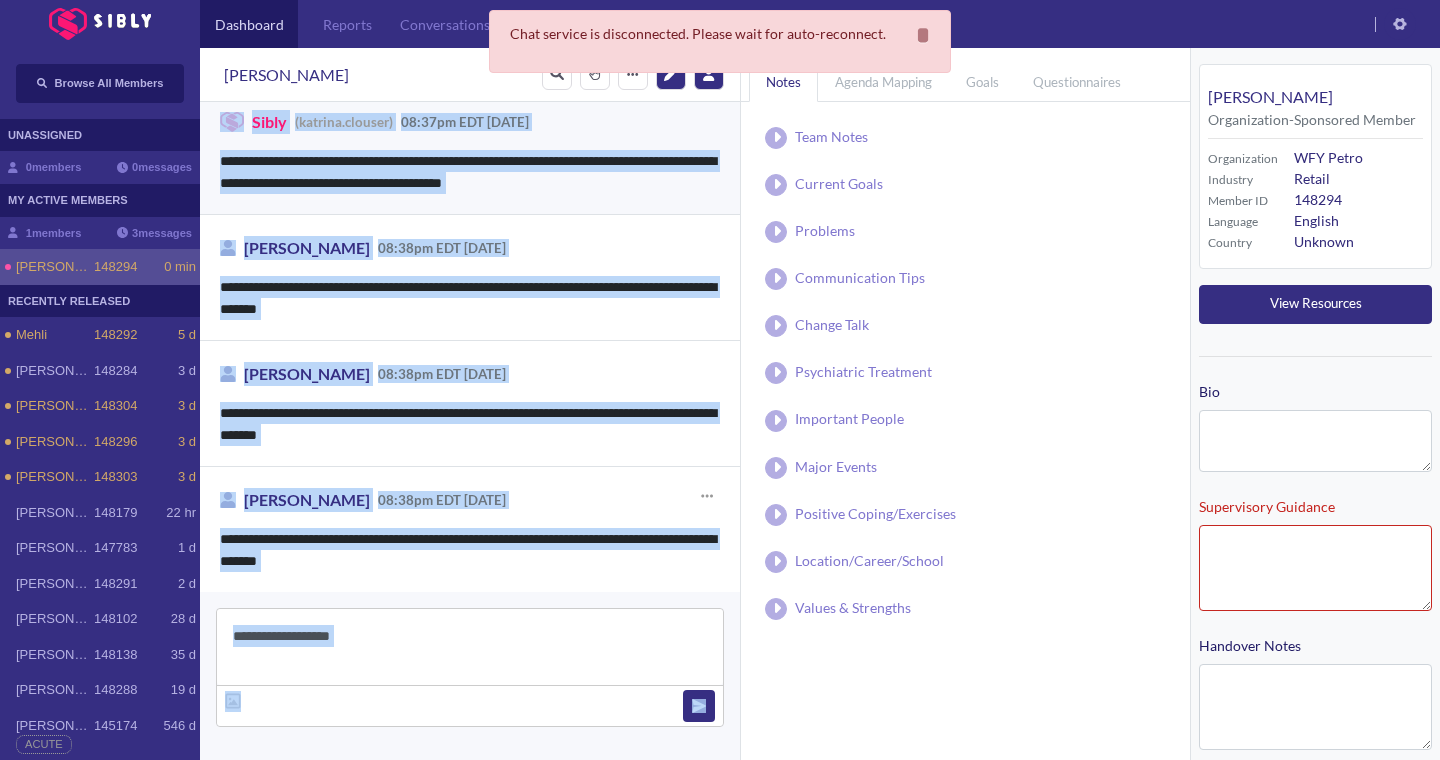 click on "**********" at bounding box center [470, 298] 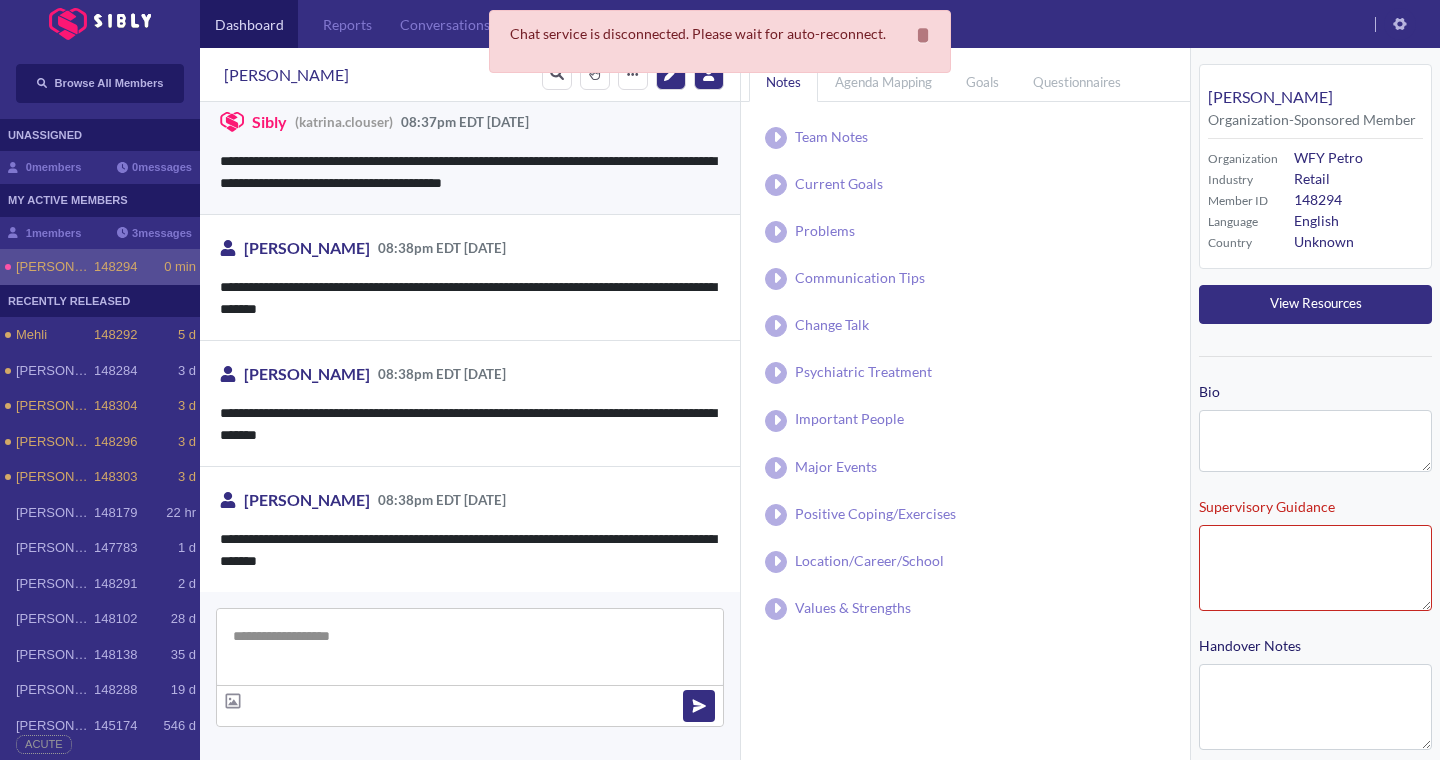 click at bounding box center (470, 647) 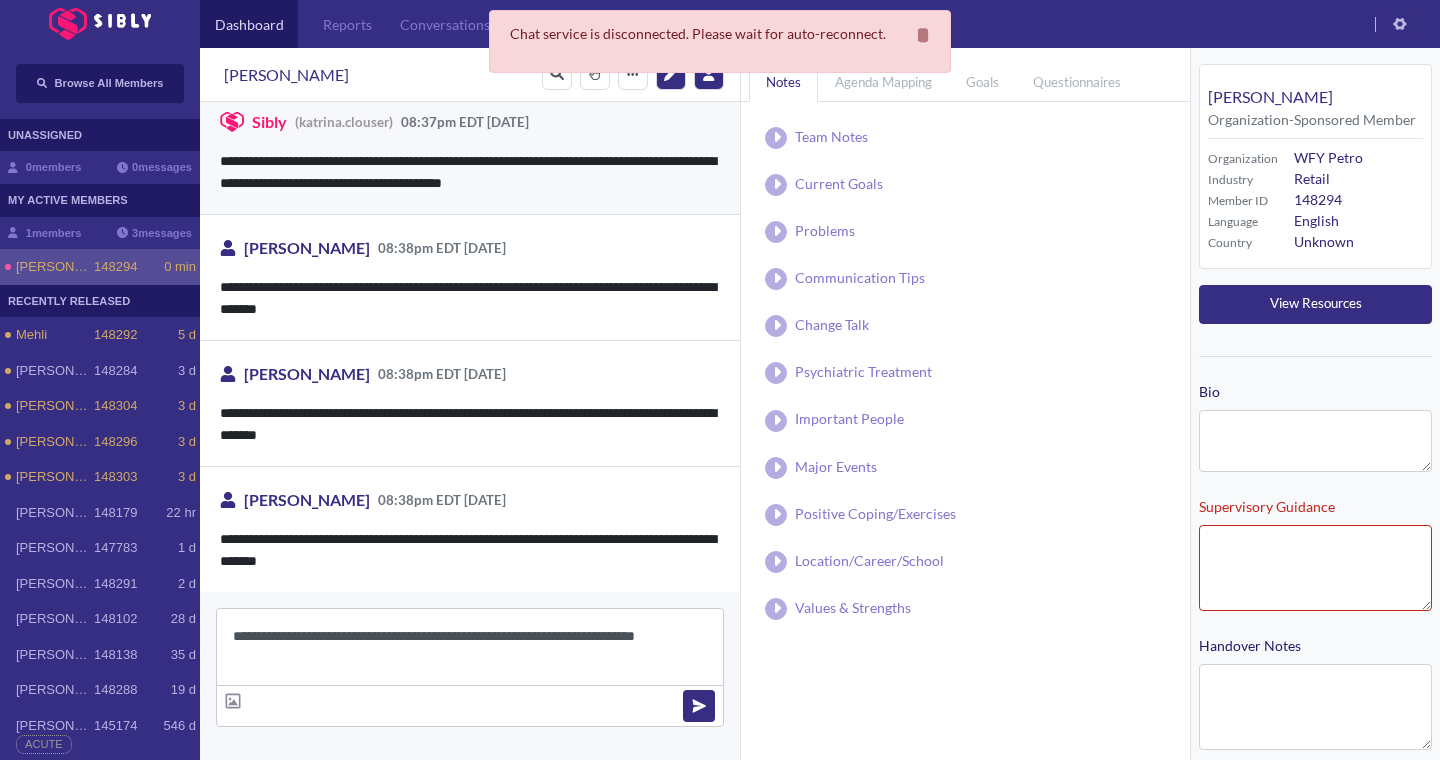 drag, startPoint x: 705, startPoint y: 642, endPoint x: 281, endPoint y: 643, distance: 424.0012 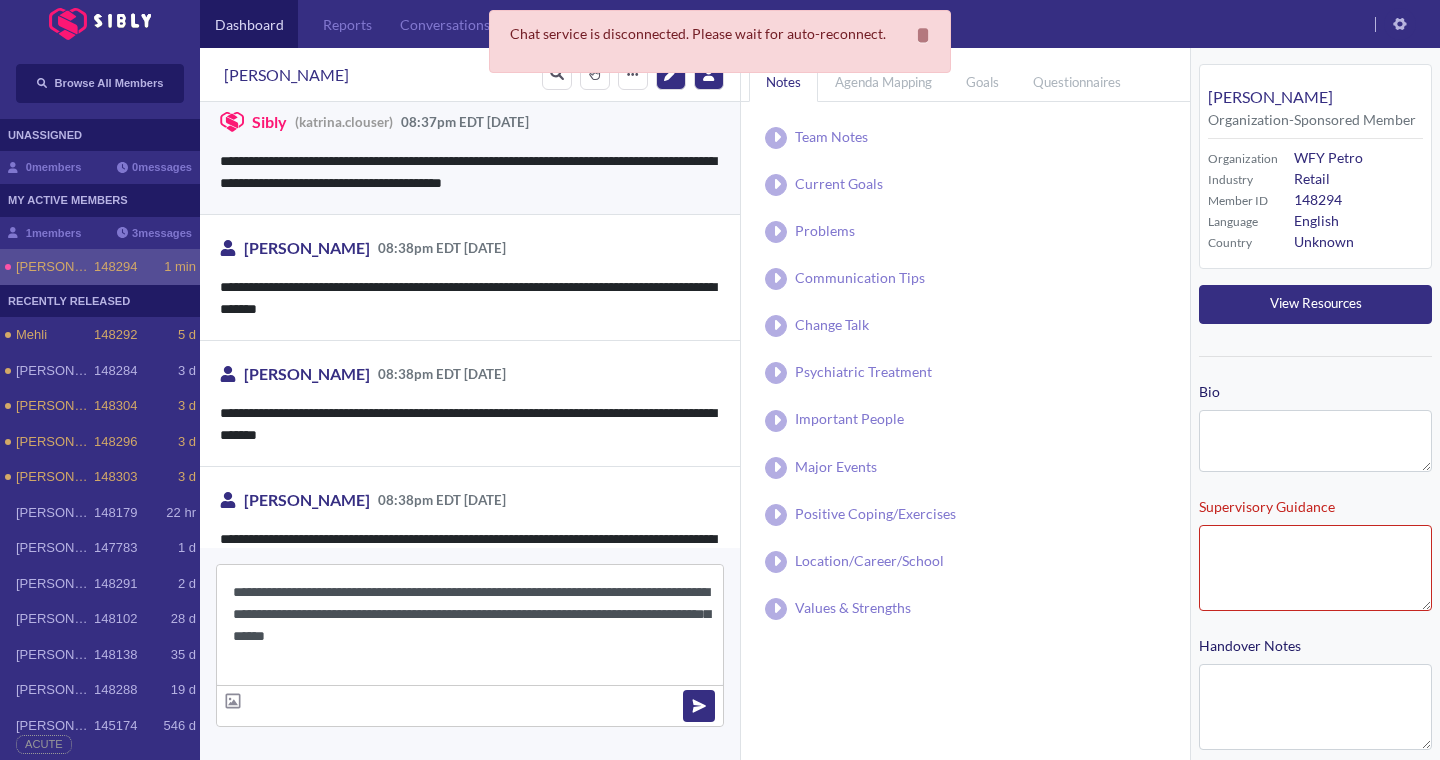 type on "**********" 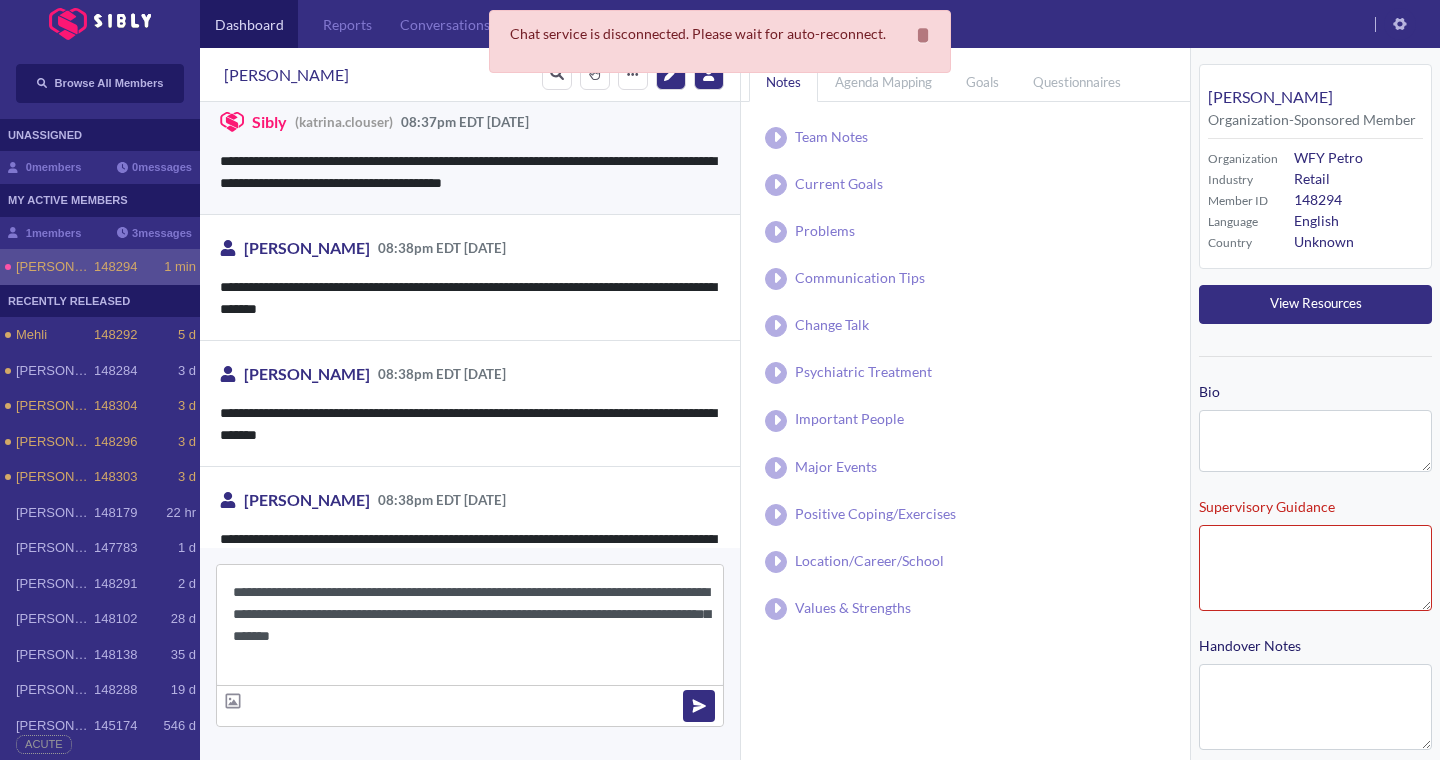 type 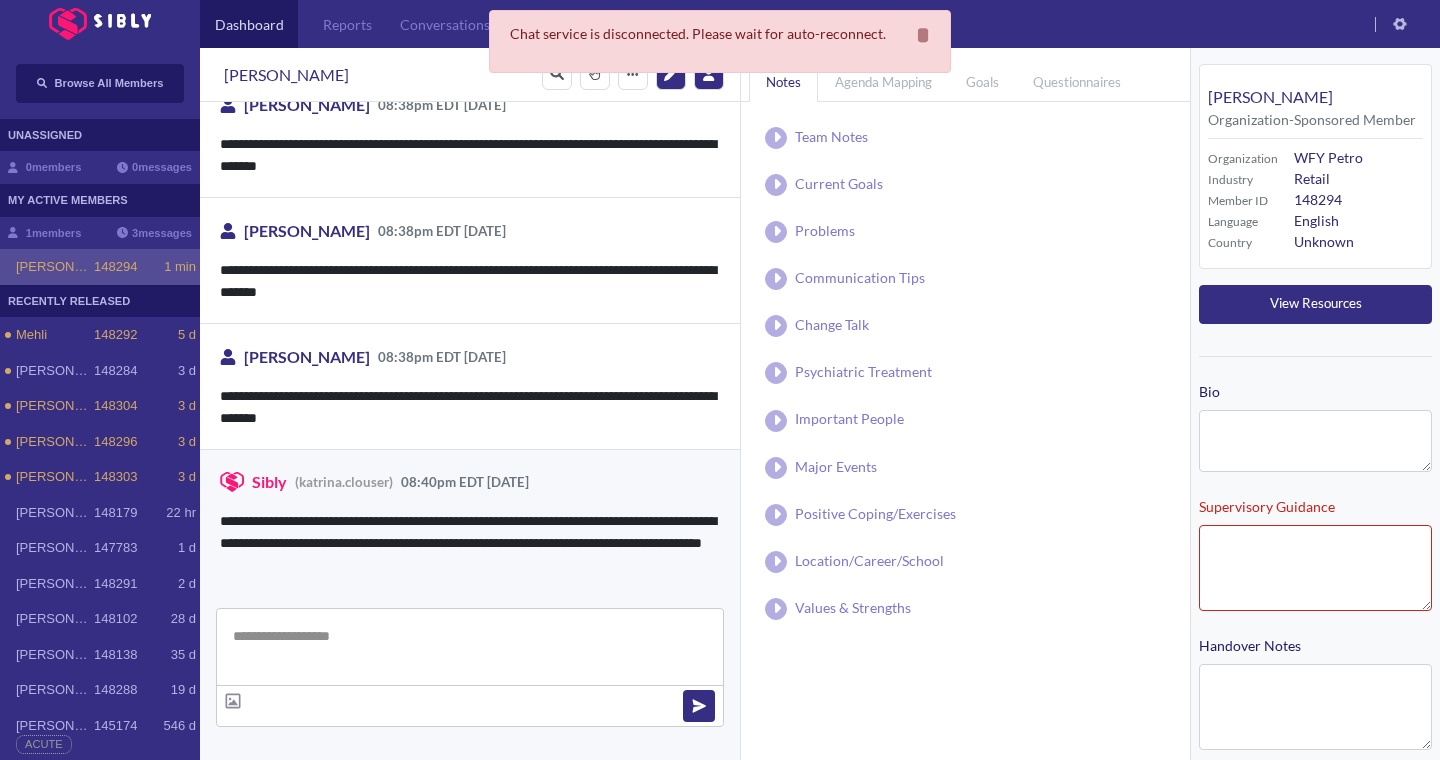 scroll, scrollTop: 3145, scrollLeft: 0, axis: vertical 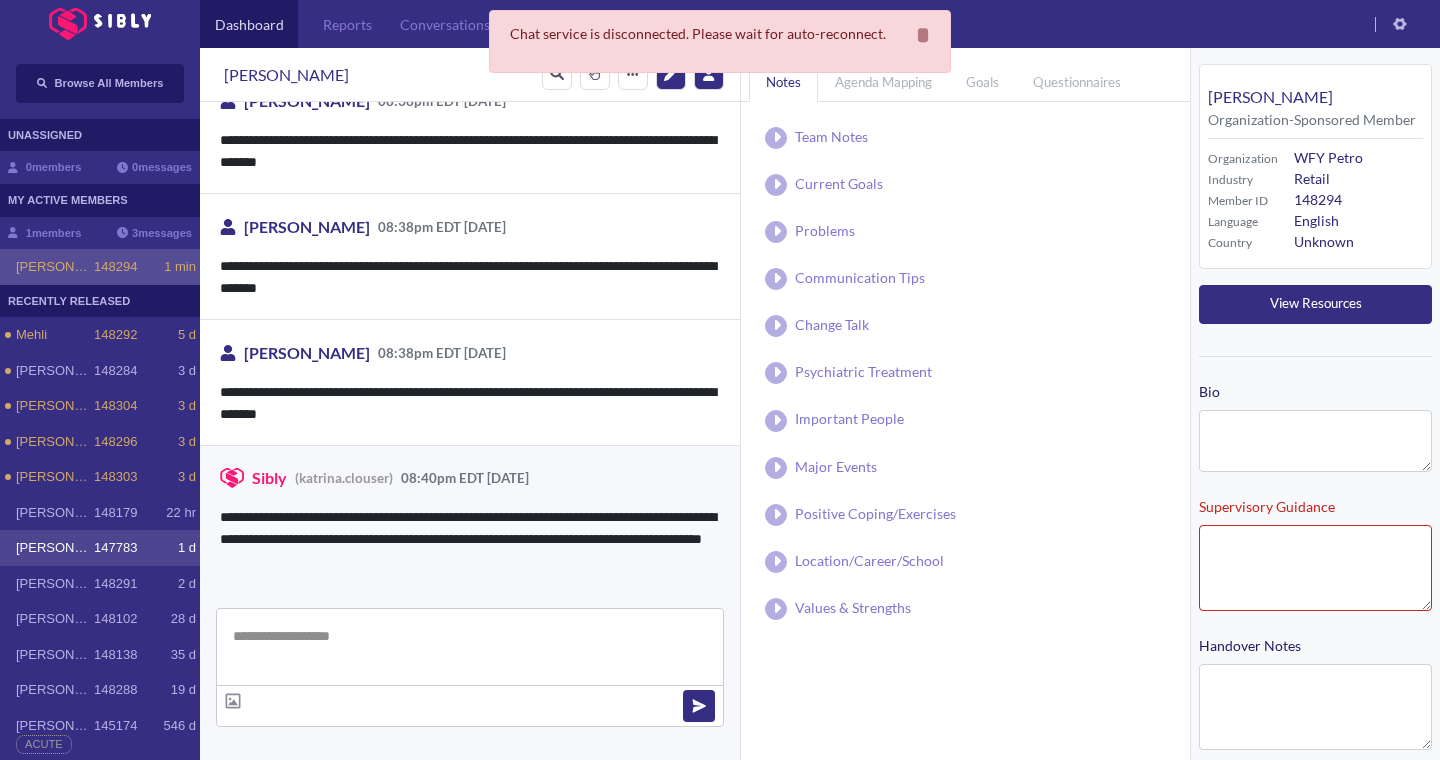 click on "[PERSON_NAME]" at bounding box center (55, 548) 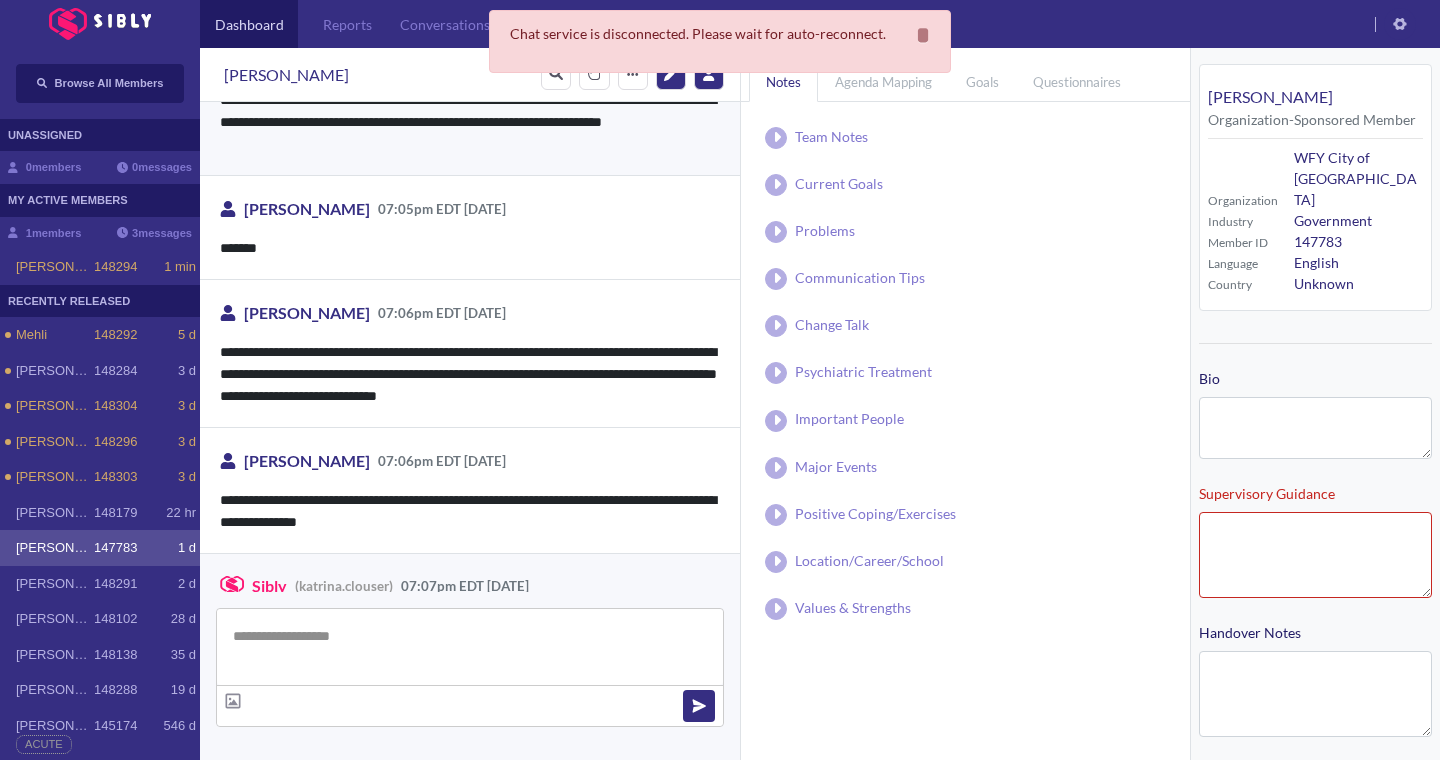 scroll, scrollTop: 3586, scrollLeft: 0, axis: vertical 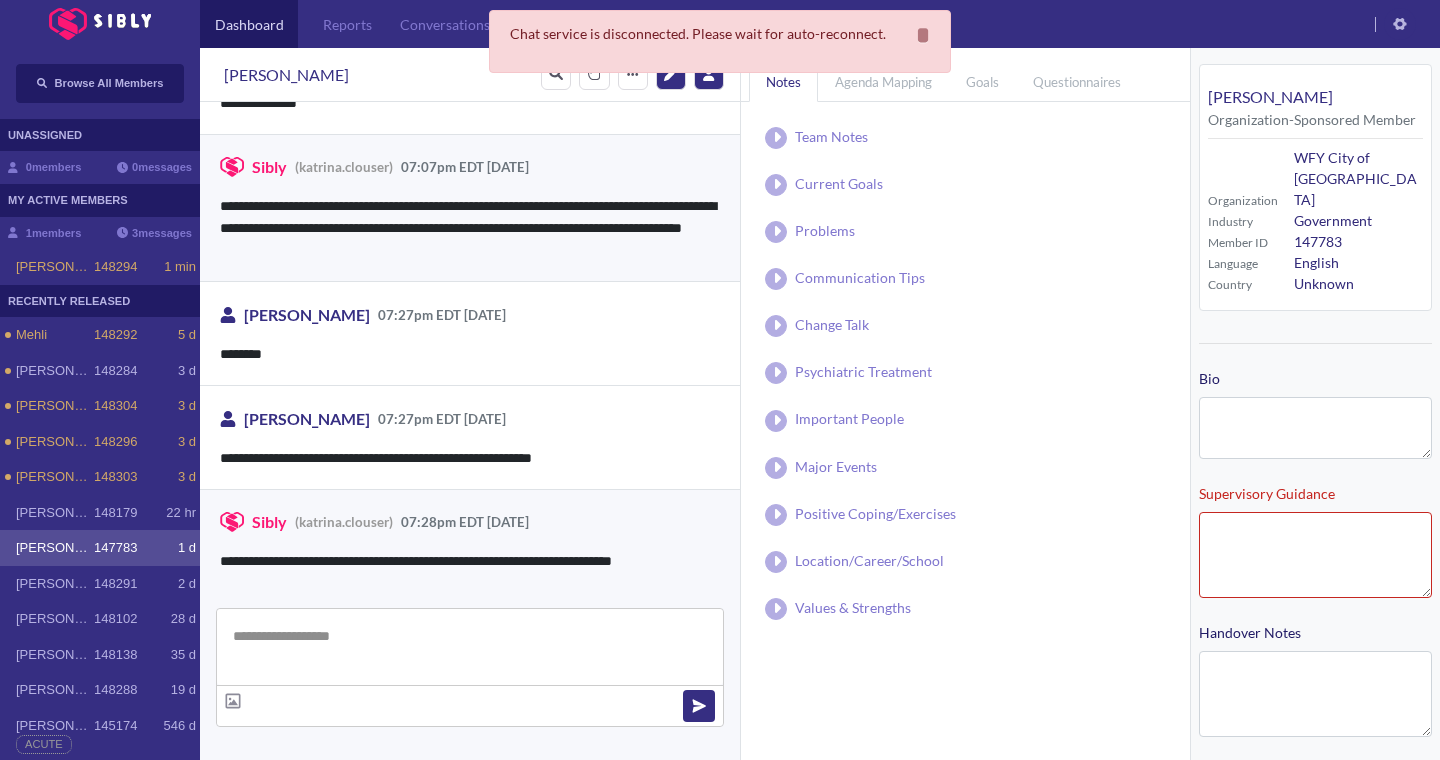 type on "**********" 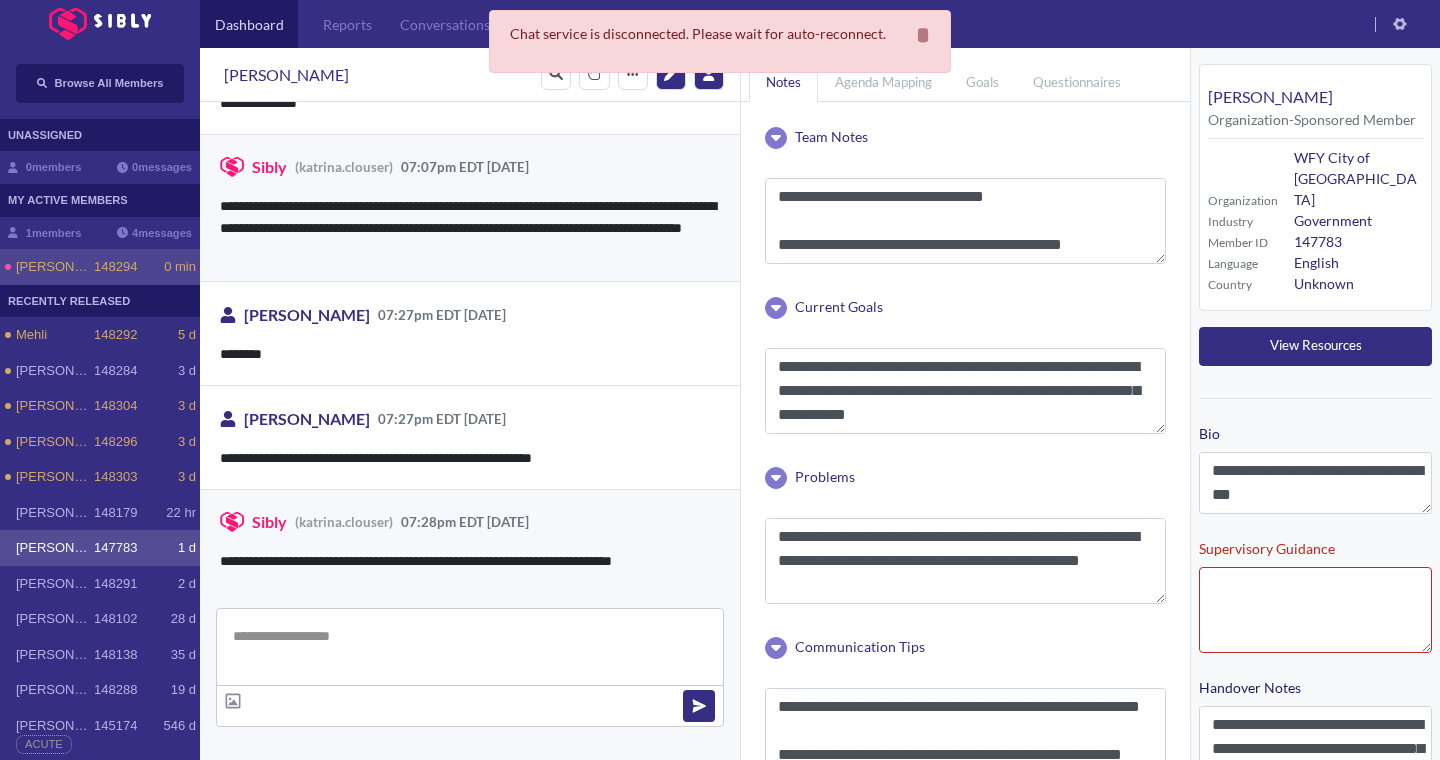click on "Whitney 148294 0 min" at bounding box center (106, 267) 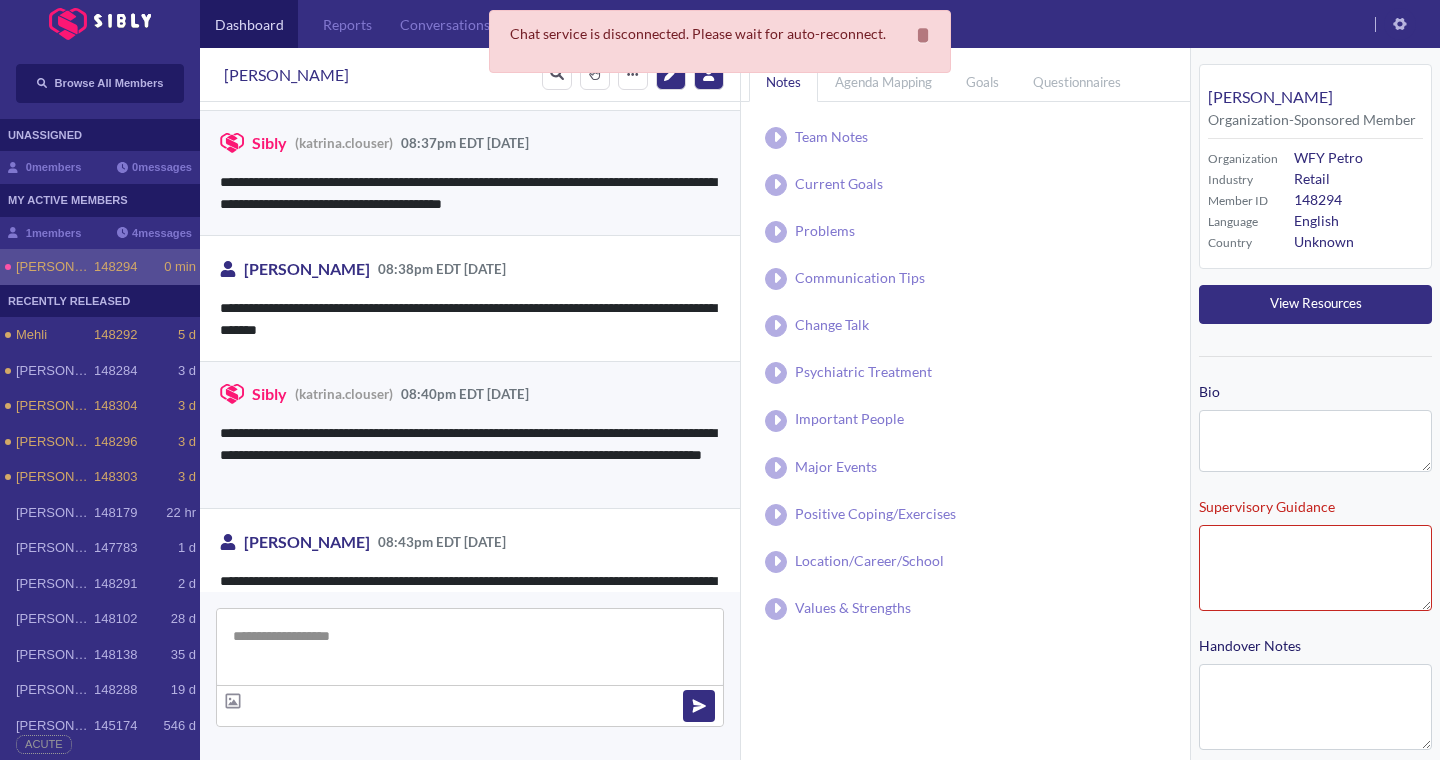 scroll, scrollTop: 1577, scrollLeft: 0, axis: vertical 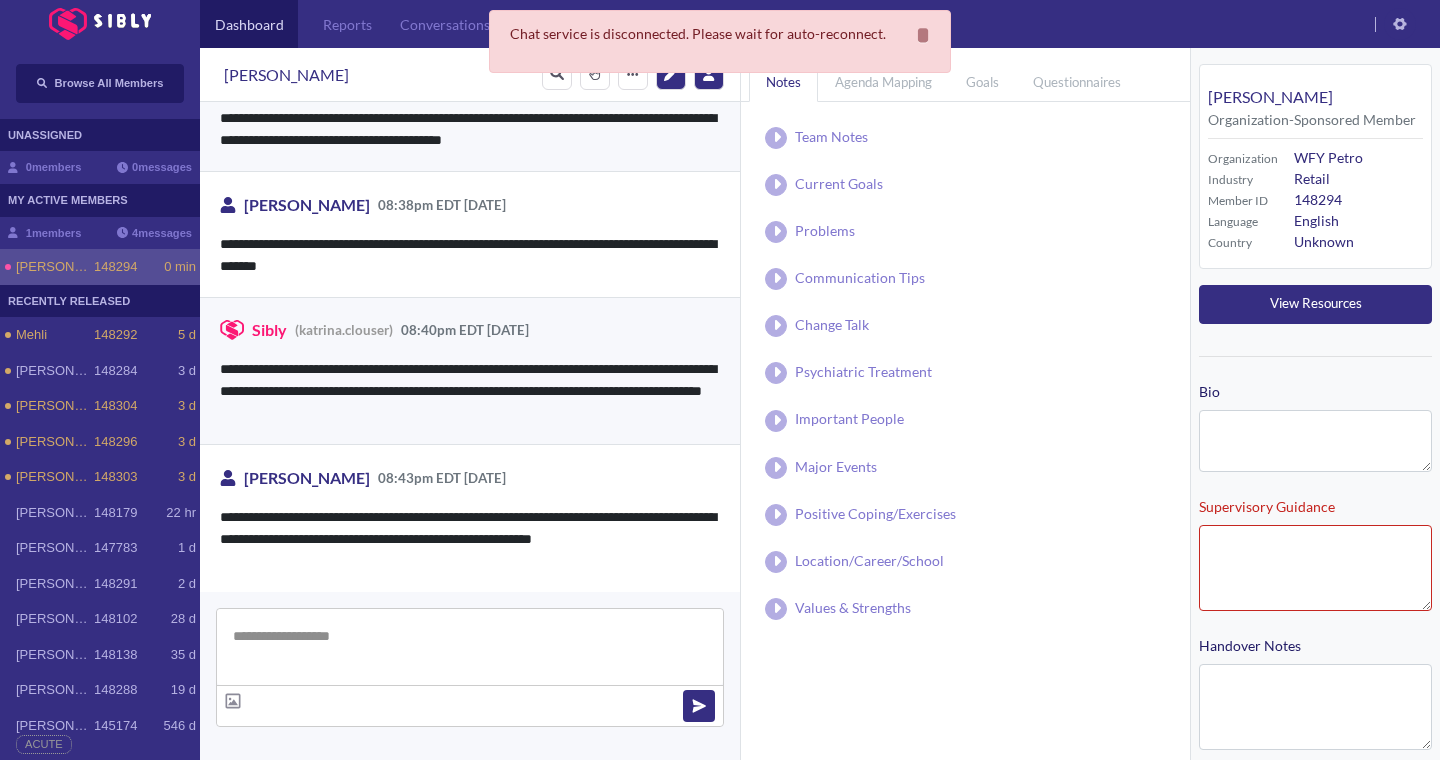 click at bounding box center [470, 647] 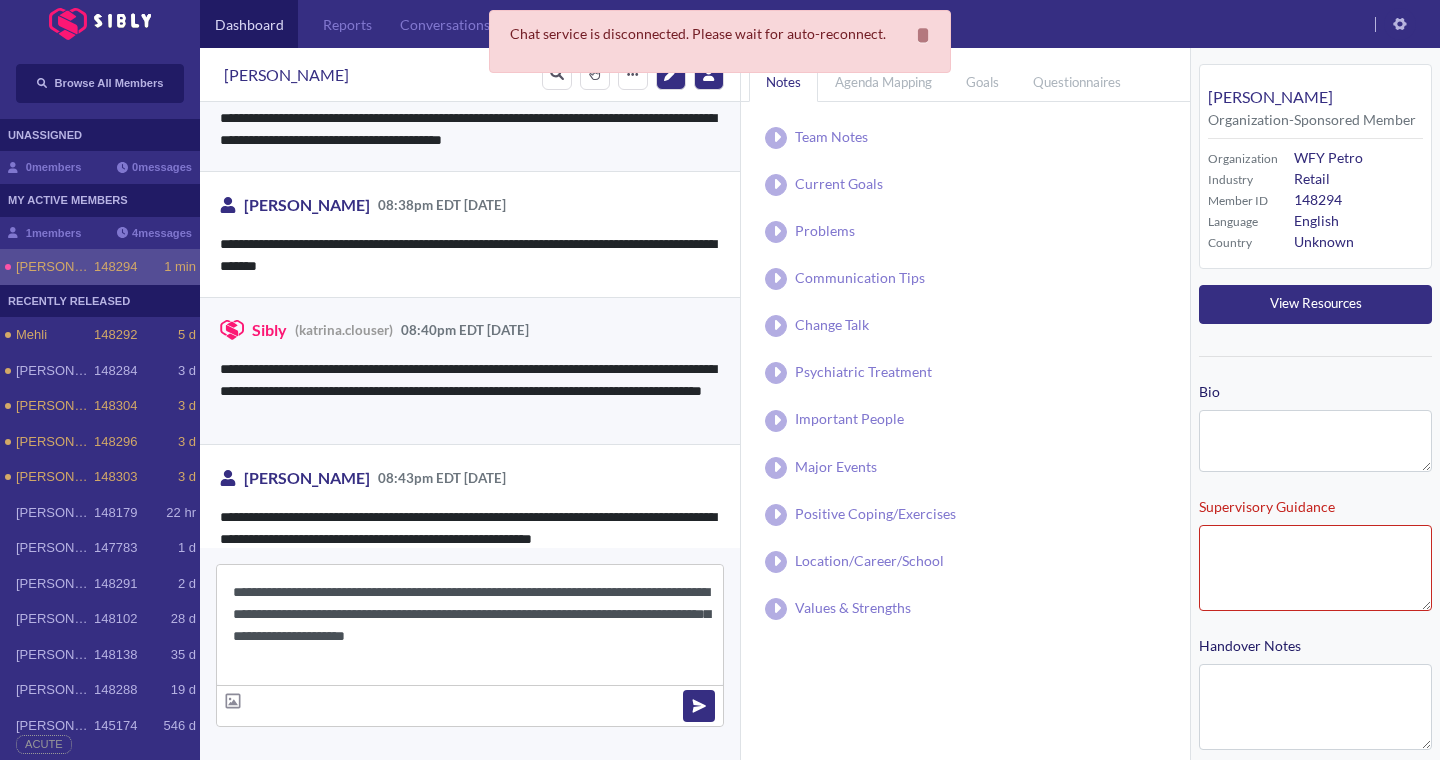click on "**********" at bounding box center [470, 625] 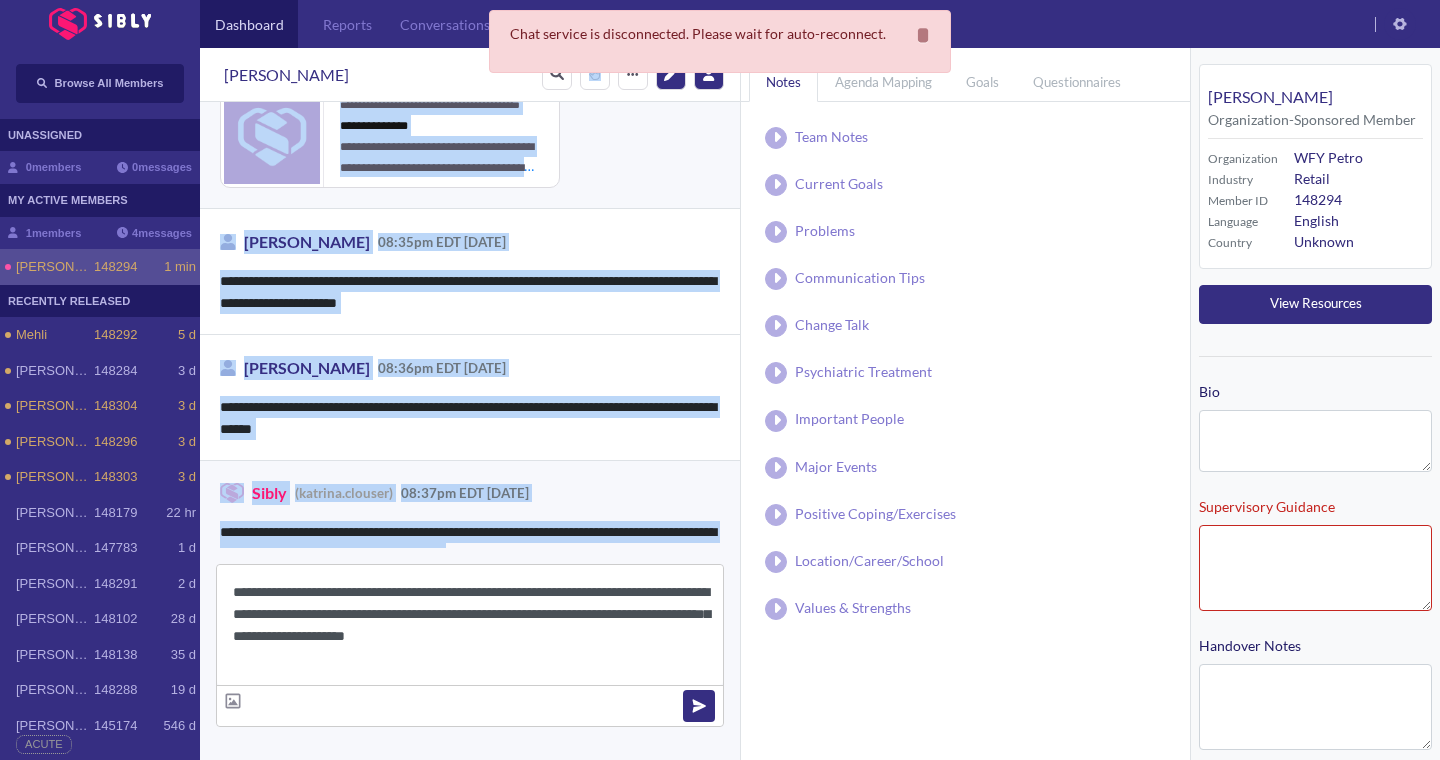 scroll, scrollTop: 1125, scrollLeft: 0, axis: vertical 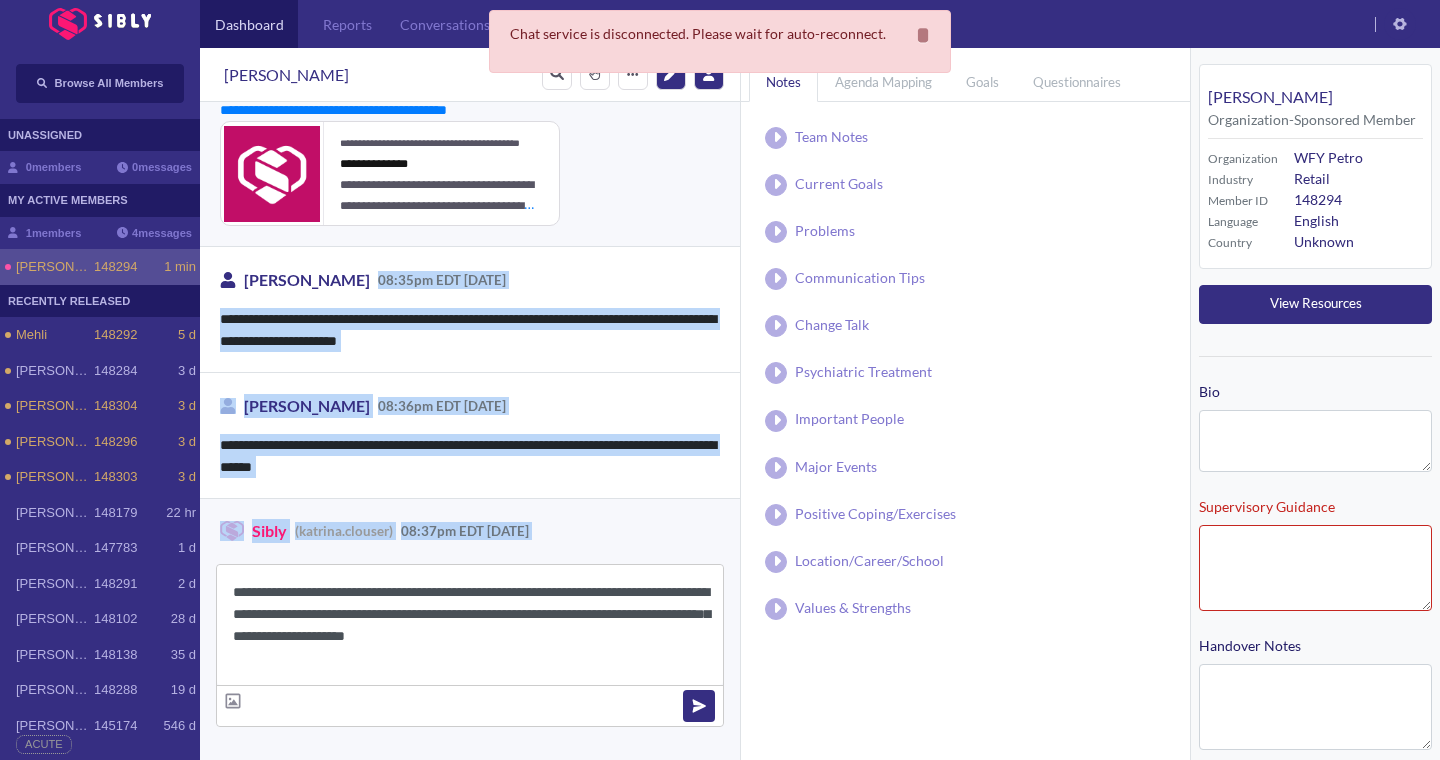 drag, startPoint x: 439, startPoint y: 294, endPoint x: 389, endPoint y: 254, distance: 64.03124 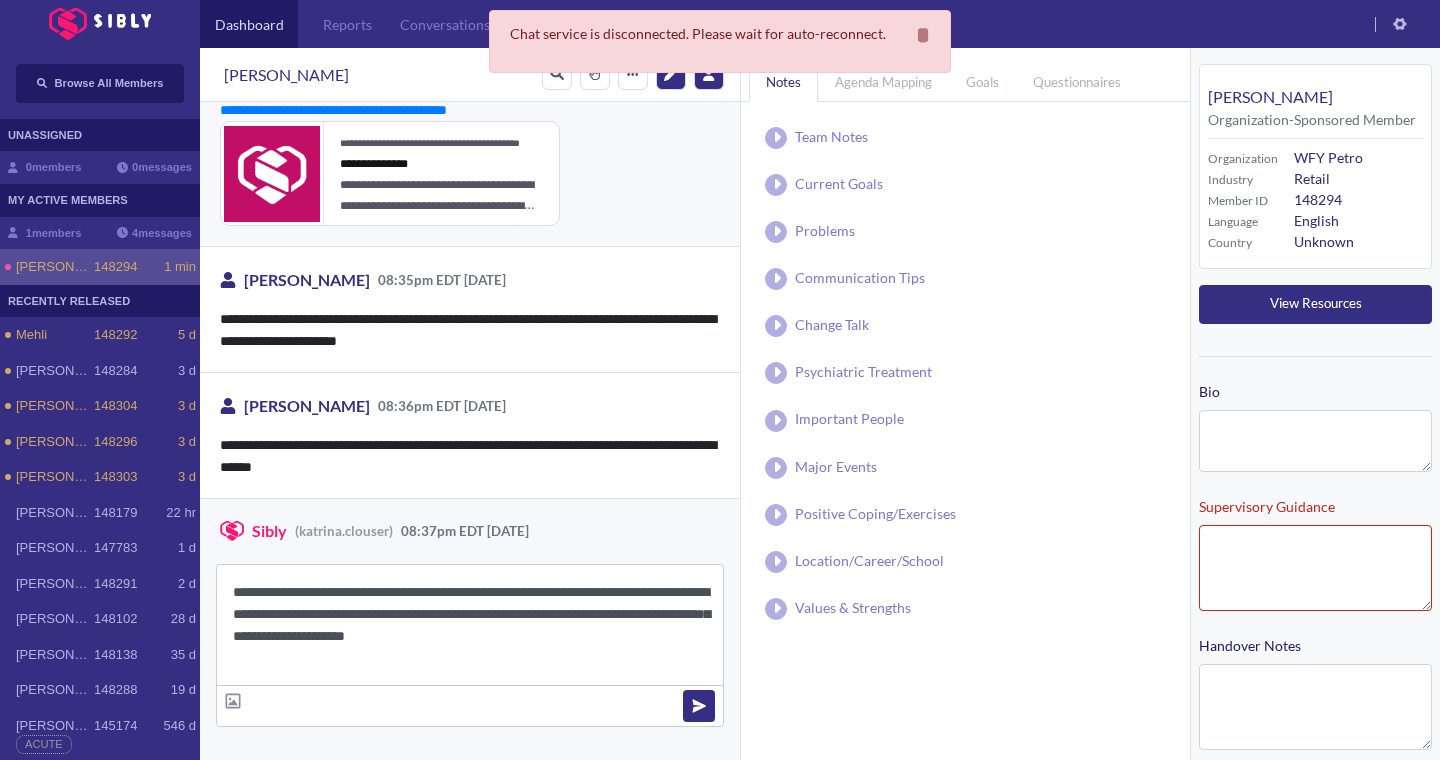 click on "**********" at bounding box center (470, 625) 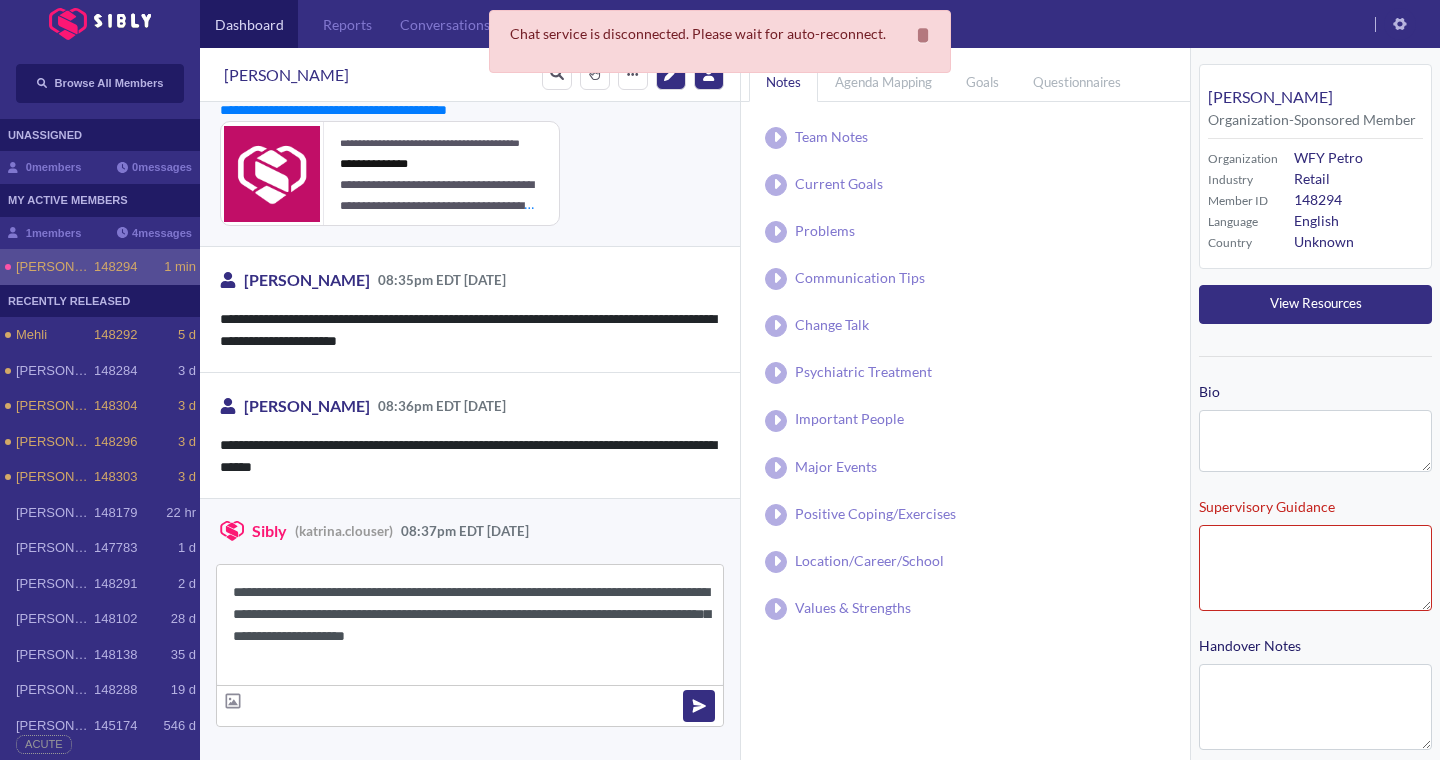 click on "**********" at bounding box center (470, 625) 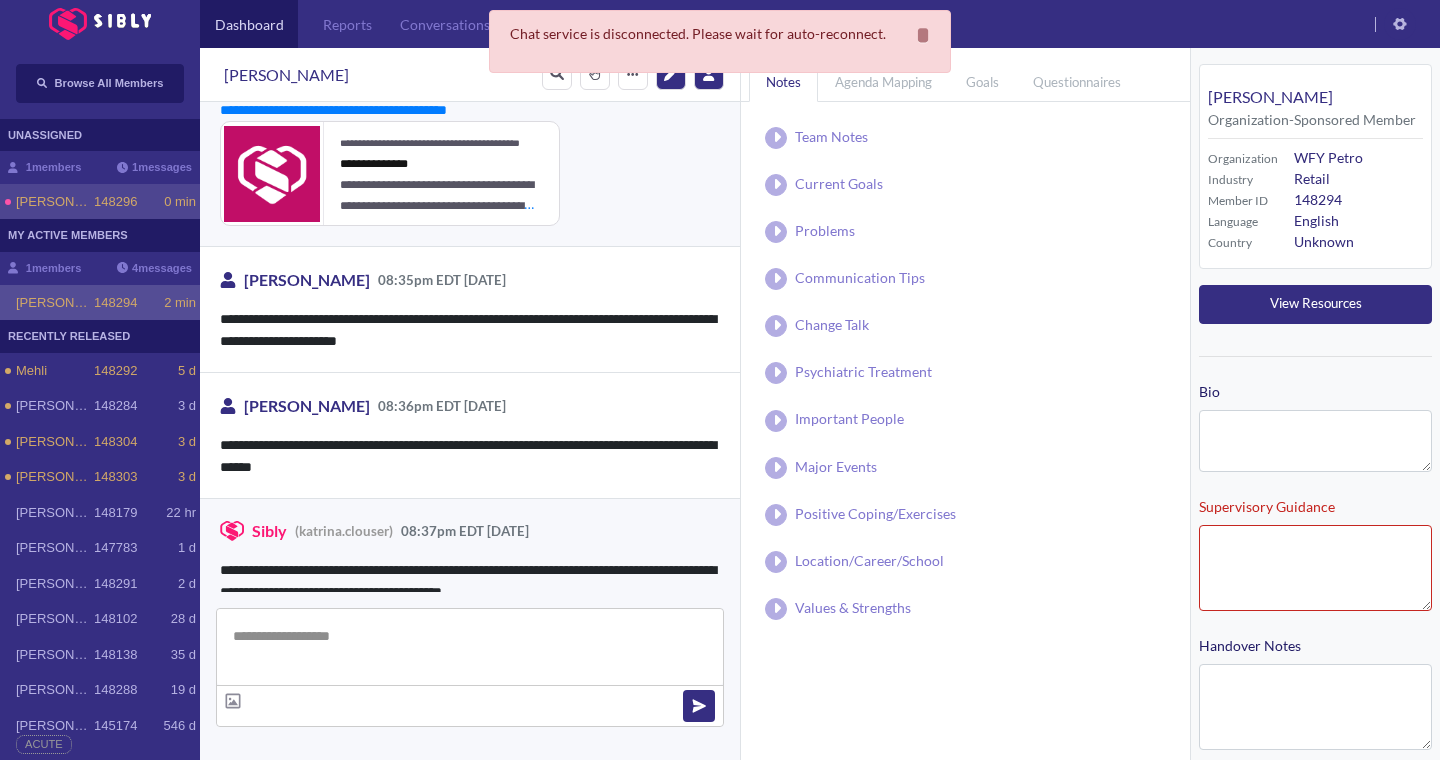 click on "148296" at bounding box center [115, 202] 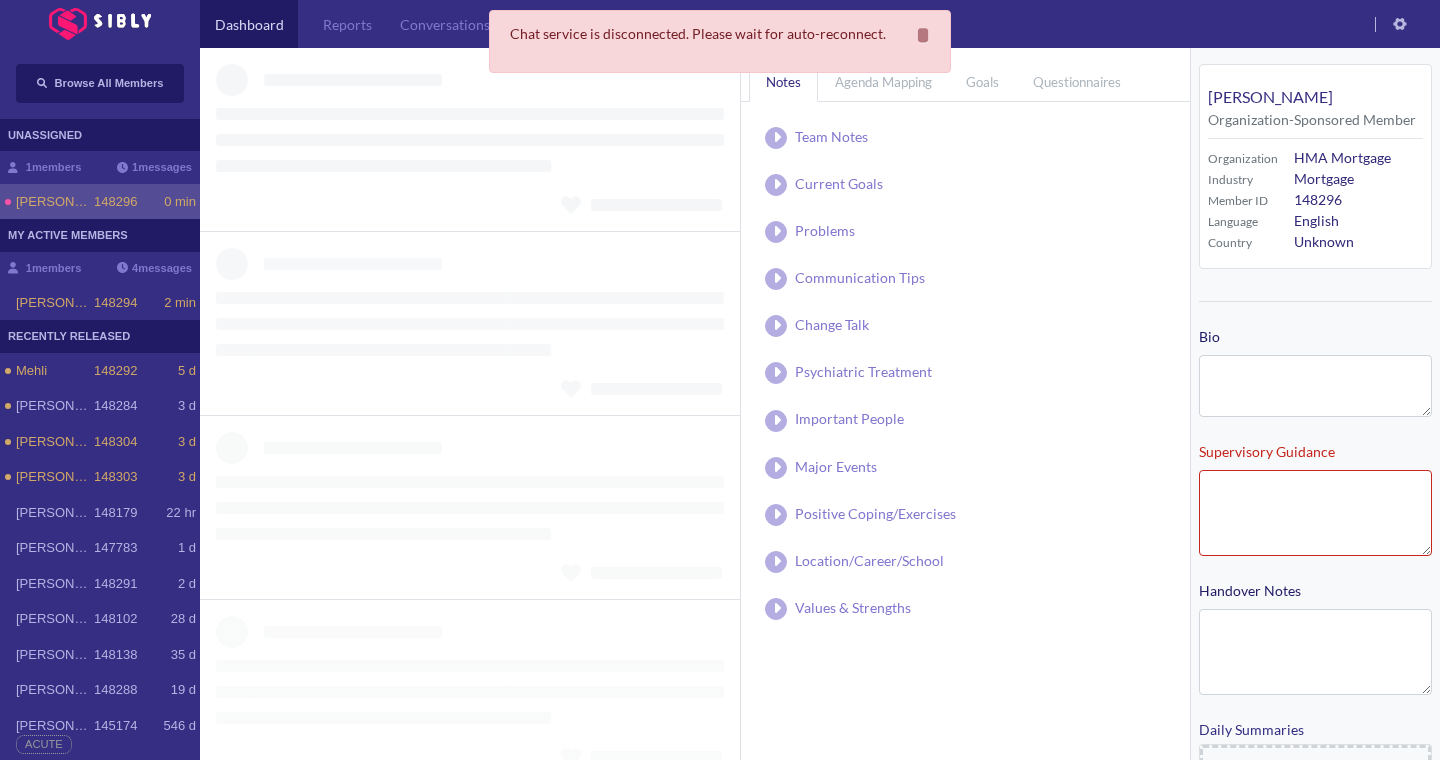 type on "**********" 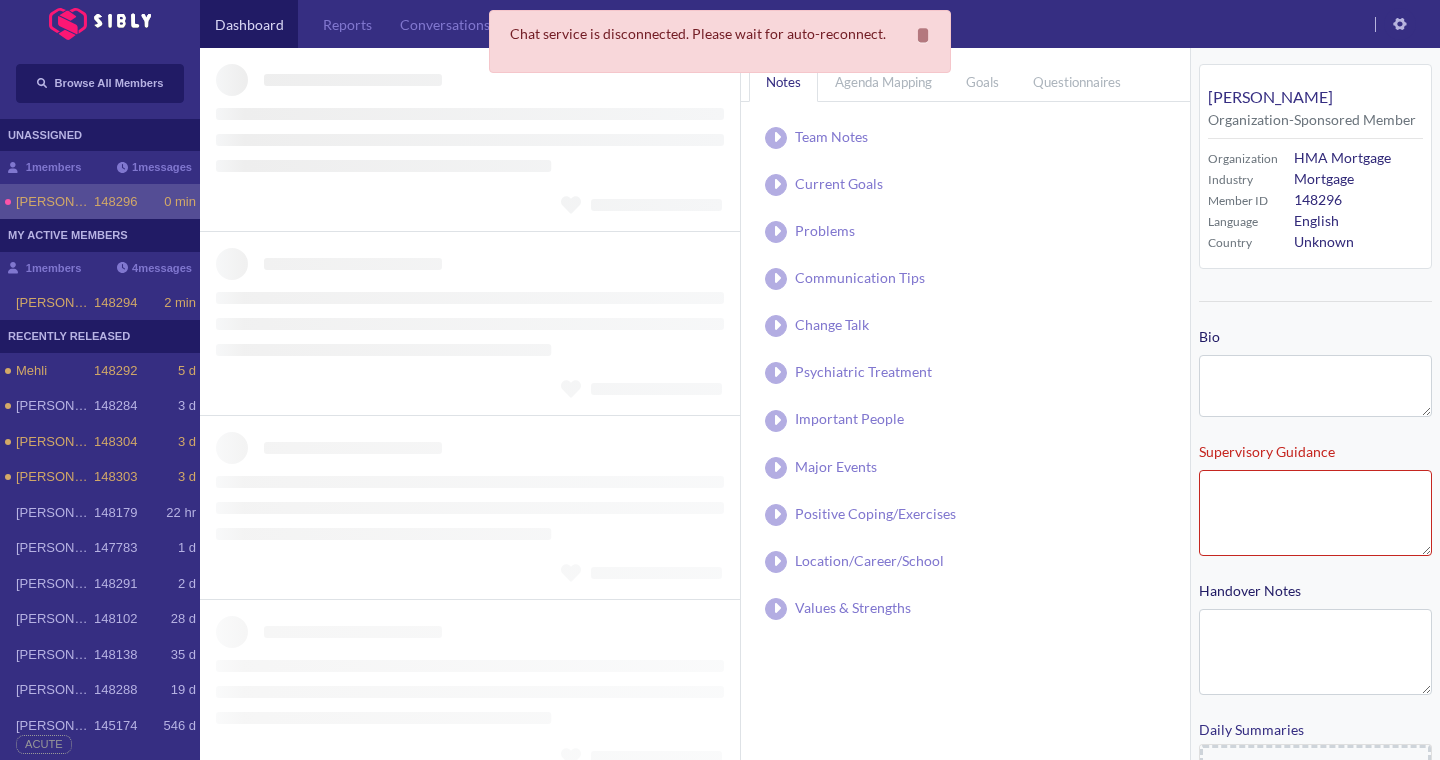 type on "**********" 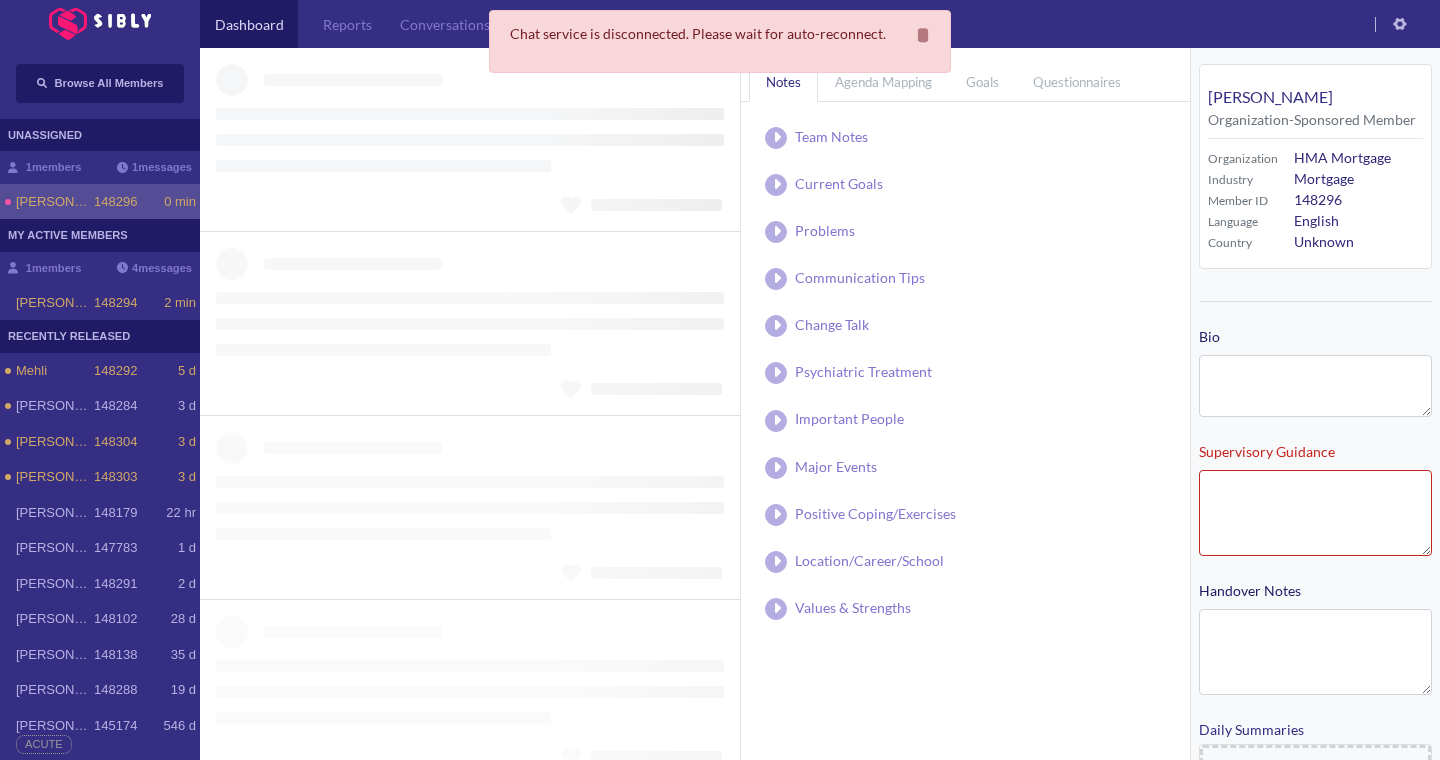 type on "**********" 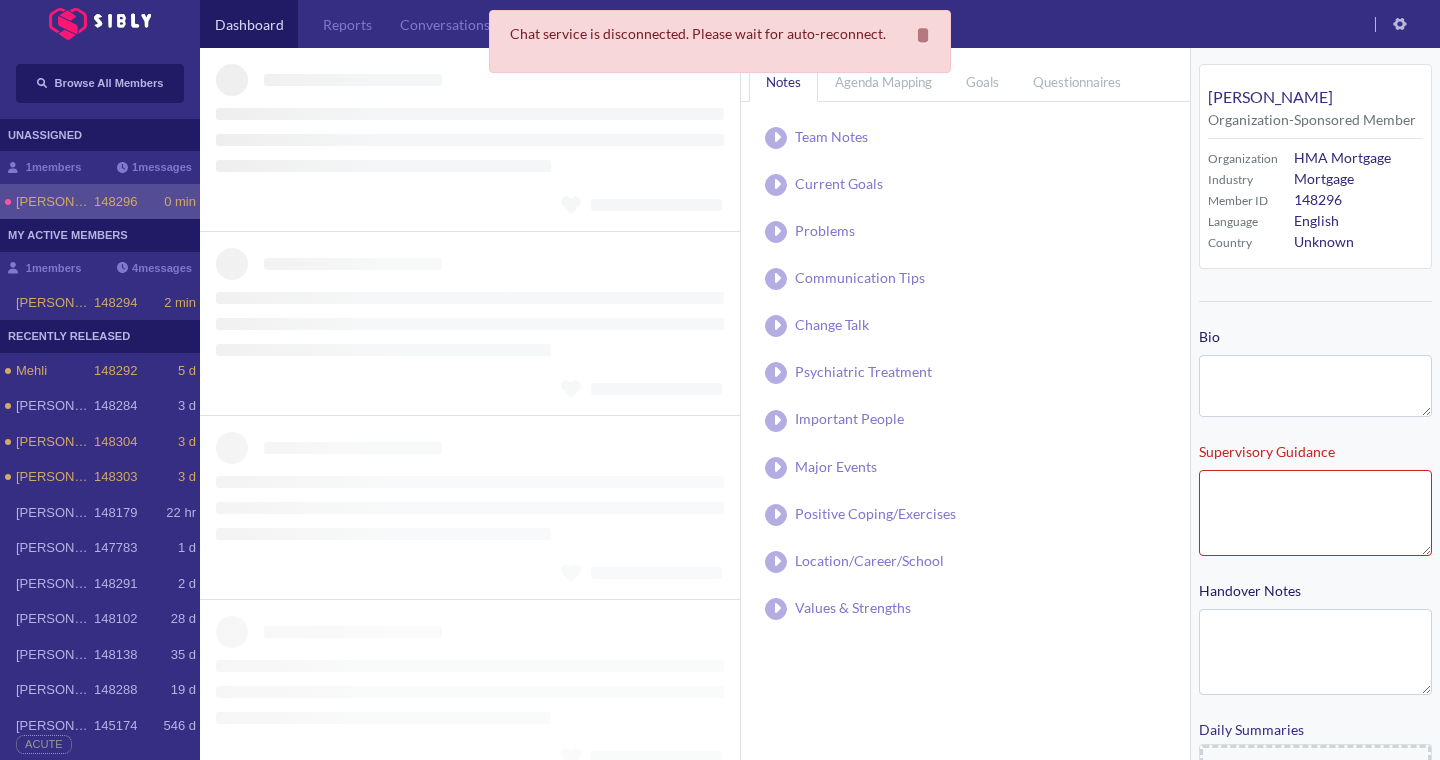type on "**********" 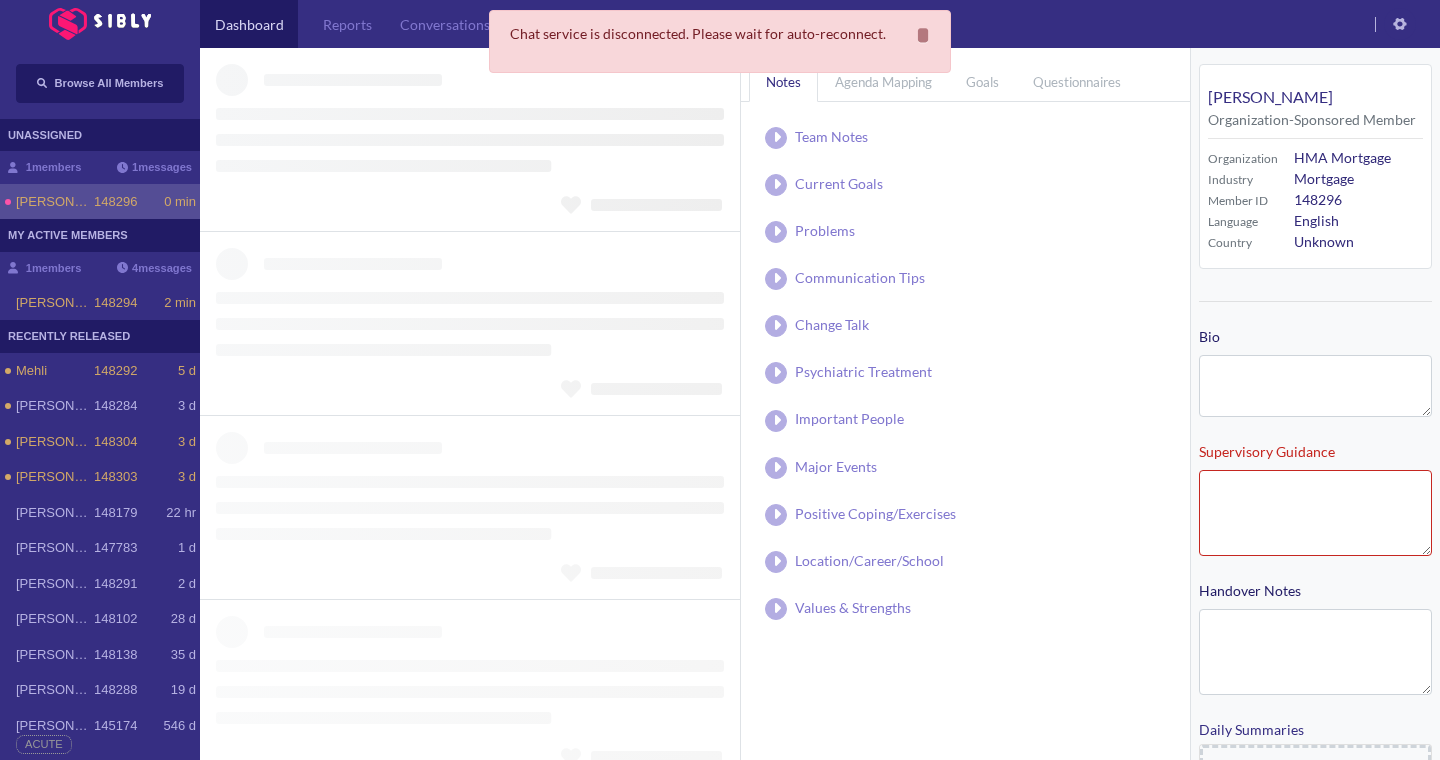 type on "**********" 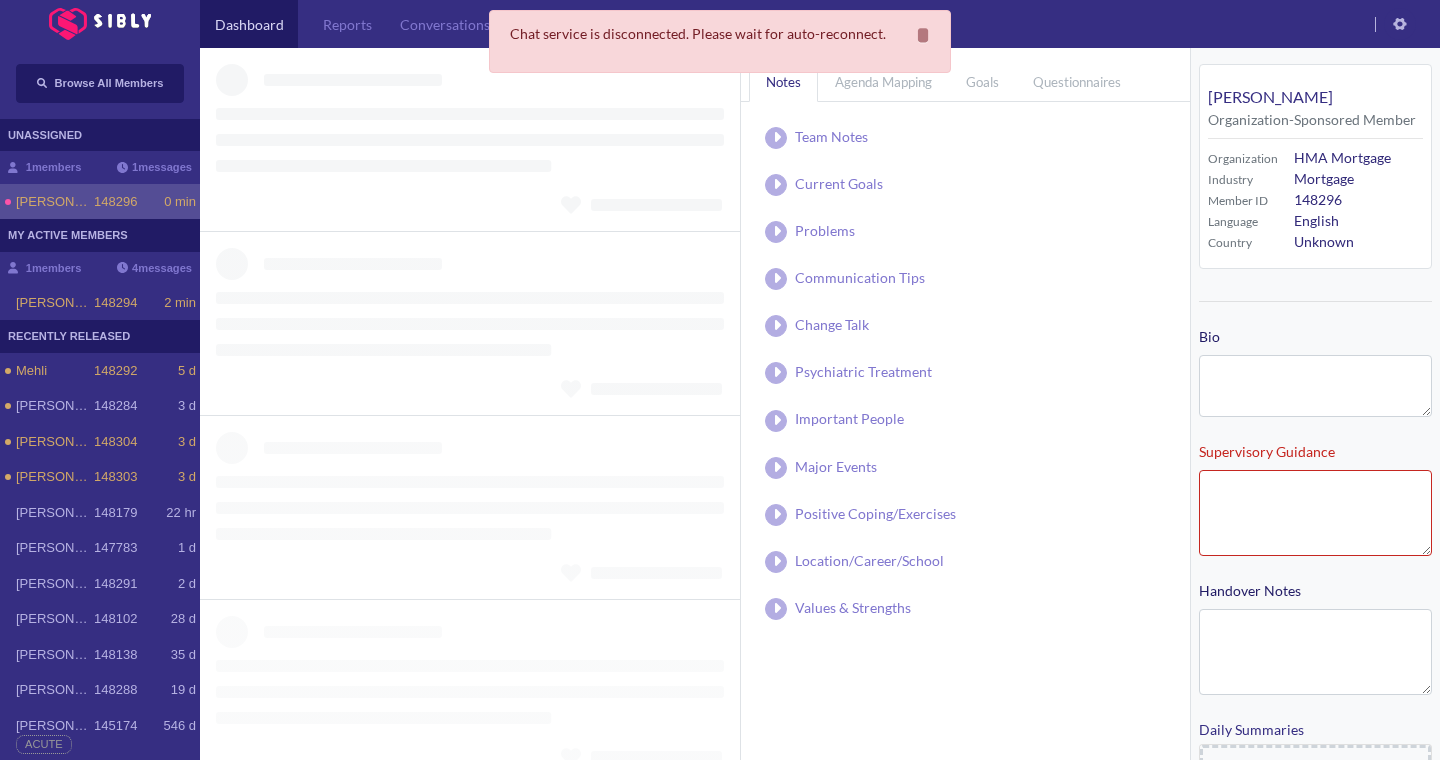type on "**********" 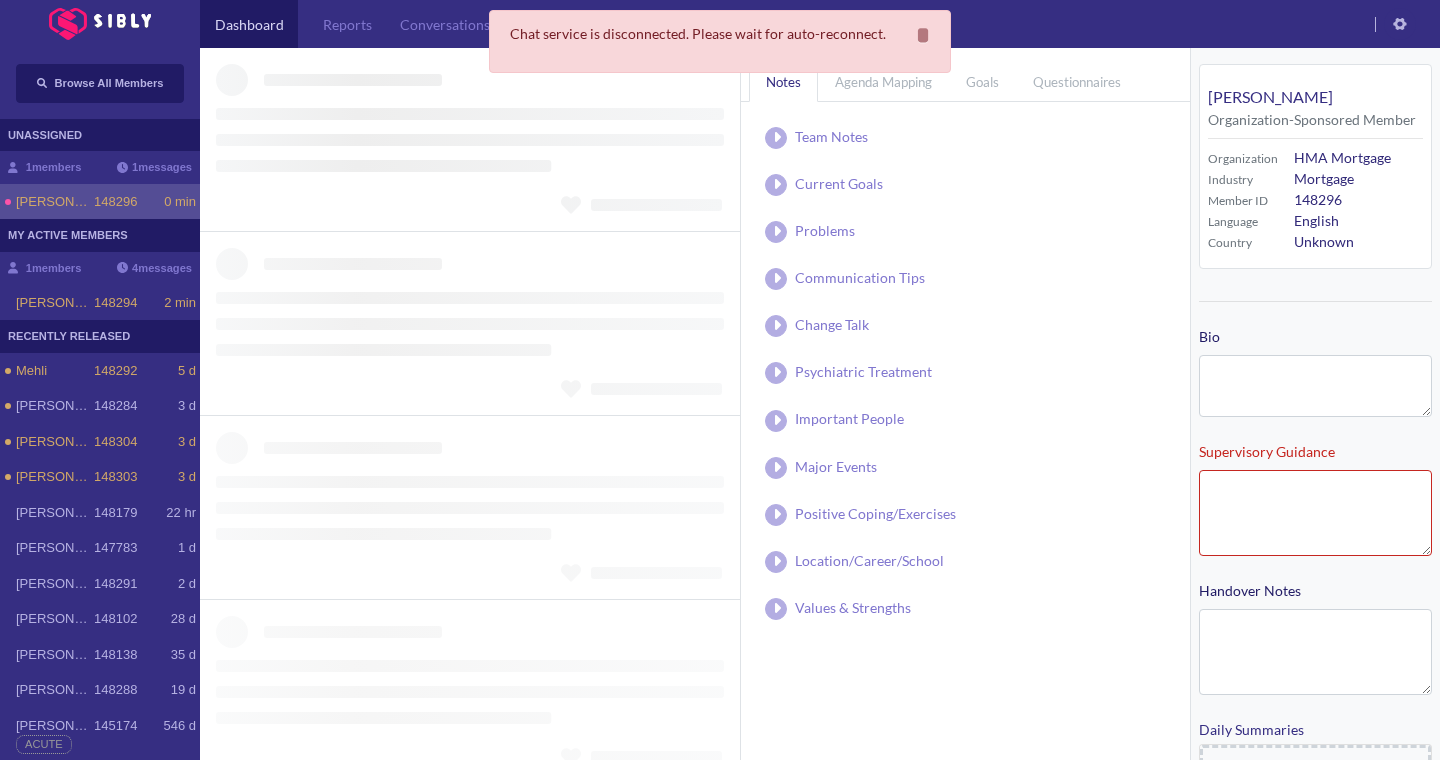 type on "**********" 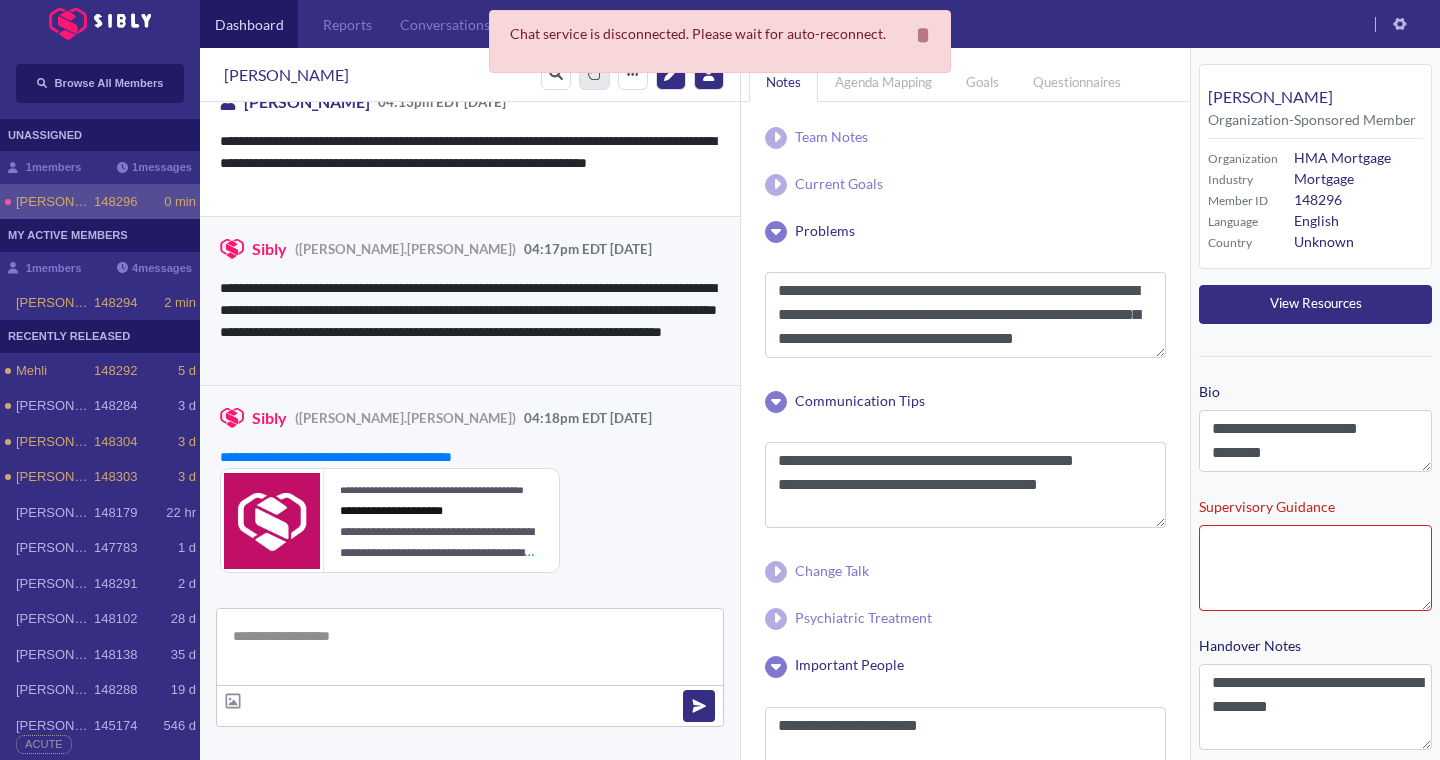 scroll, scrollTop: 4229, scrollLeft: 0, axis: vertical 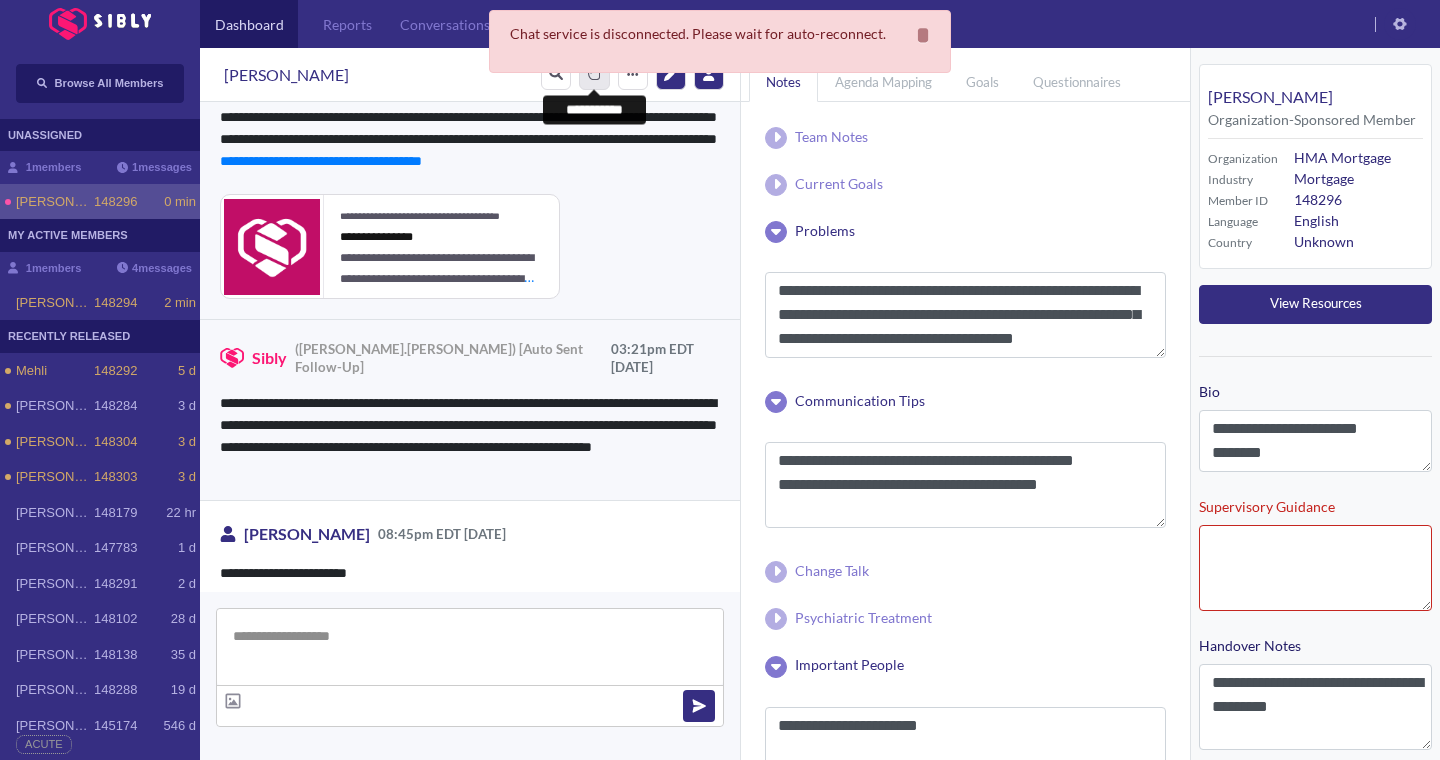 click at bounding box center (594, 74) 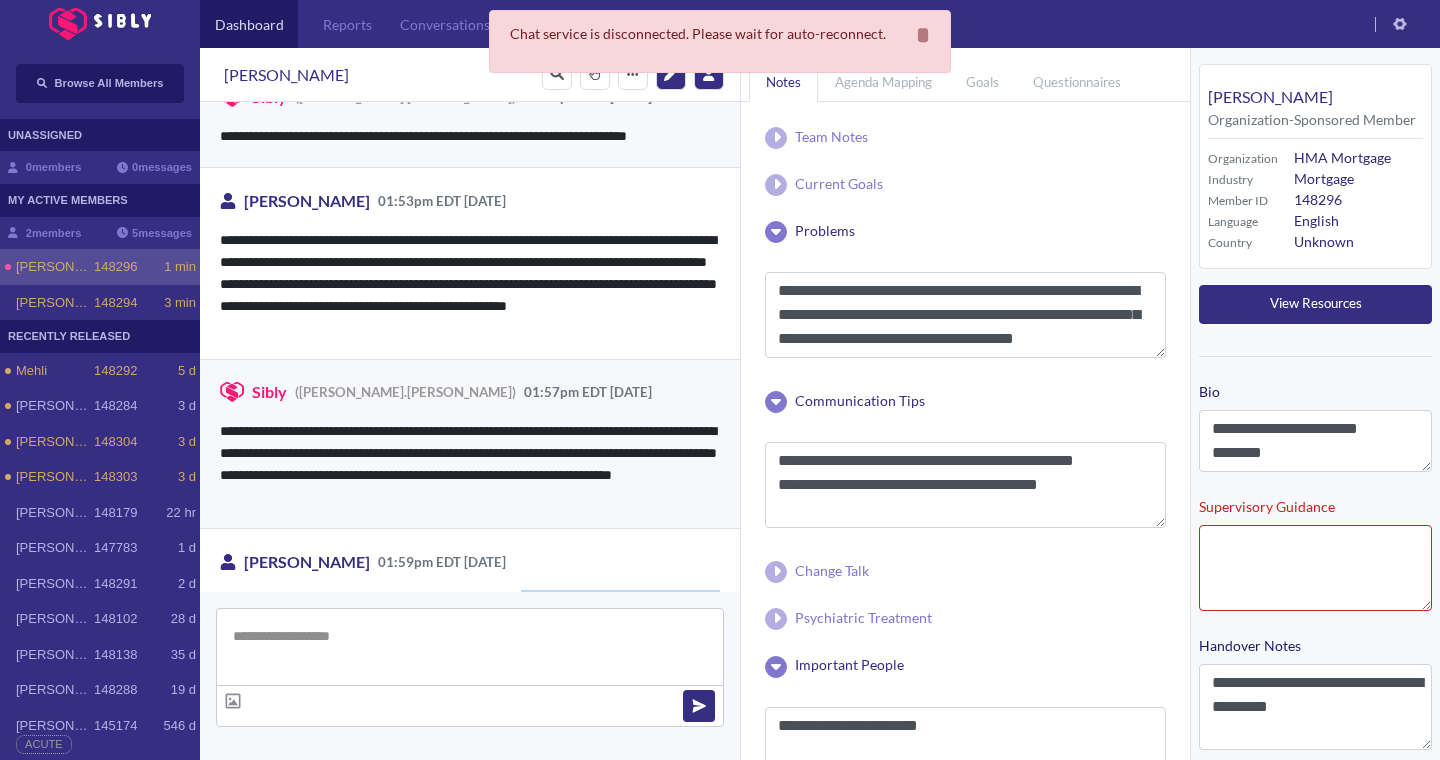 scroll, scrollTop: 2647, scrollLeft: 0, axis: vertical 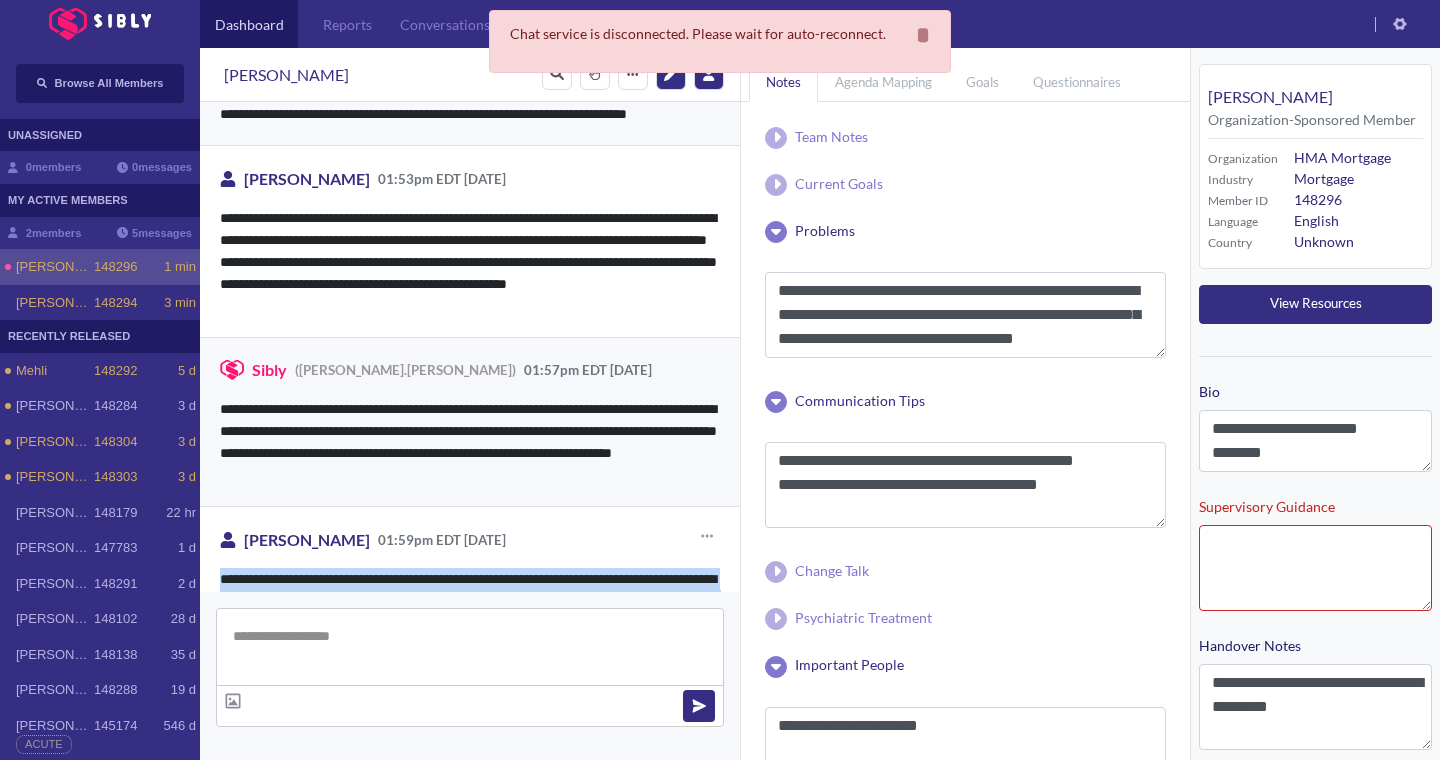 drag, startPoint x: 605, startPoint y: 244, endPoint x: 563, endPoint y: 561, distance: 319.77023 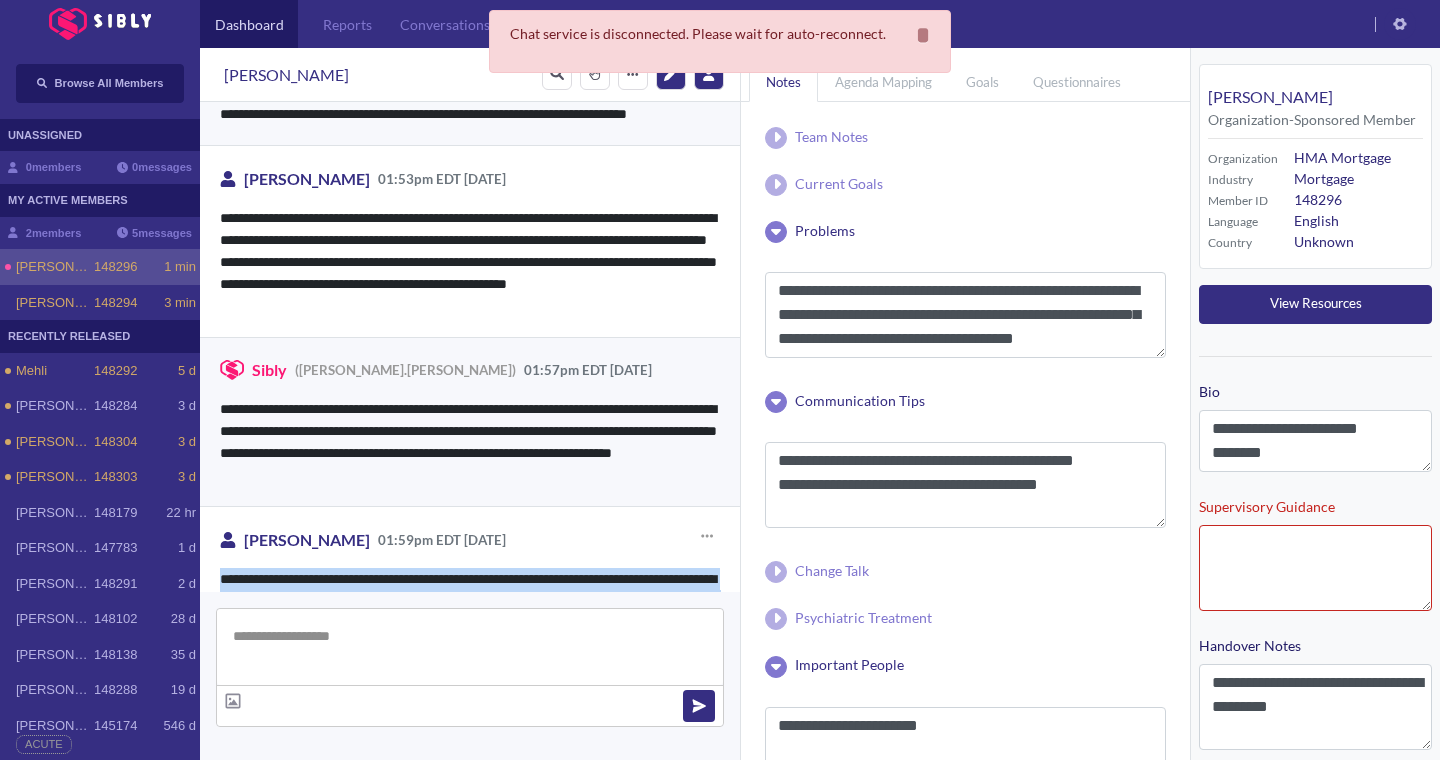 click on "**********" at bounding box center (470, 347) 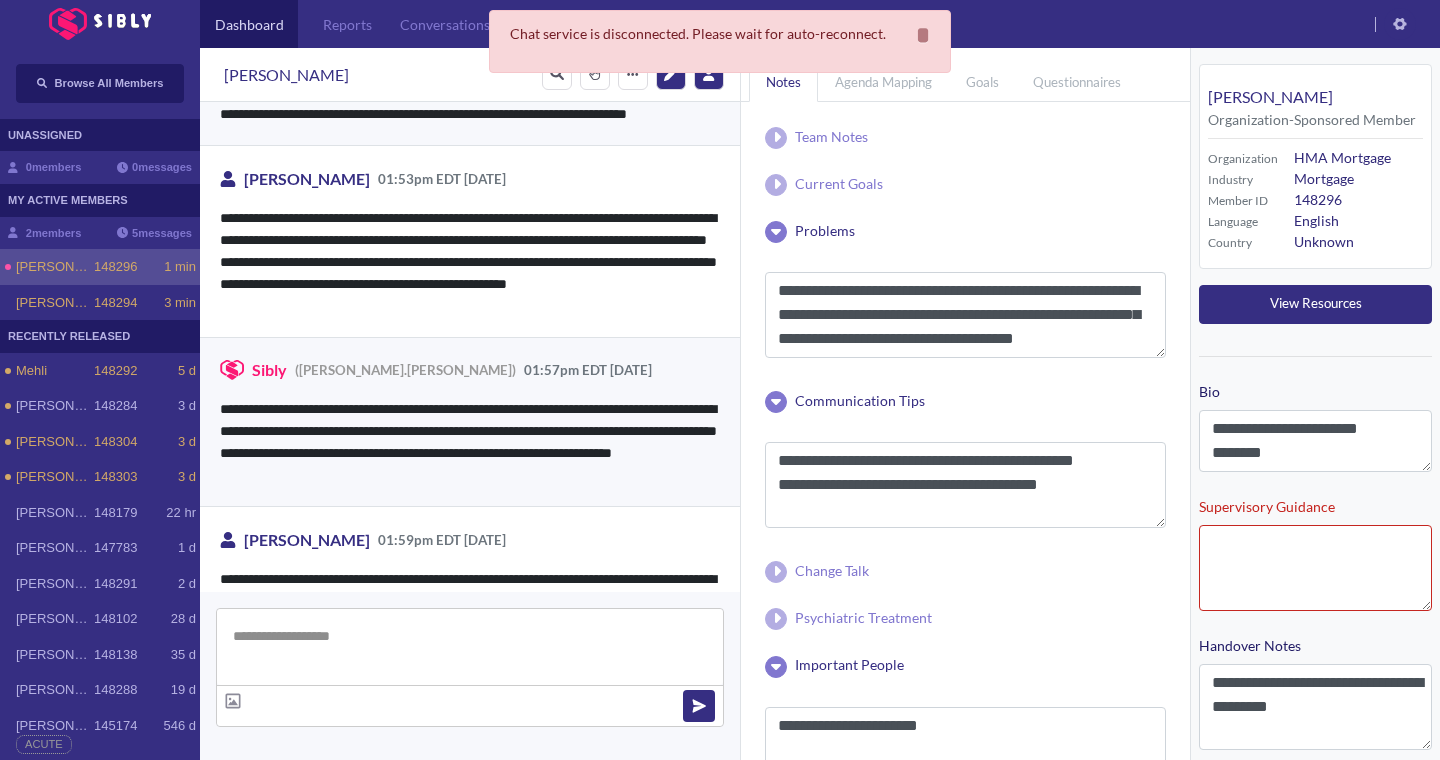 click on "Sibly (elizabeth.miller) 01:57pm EDT Jul 11, 2025" at bounding box center (470, 370) 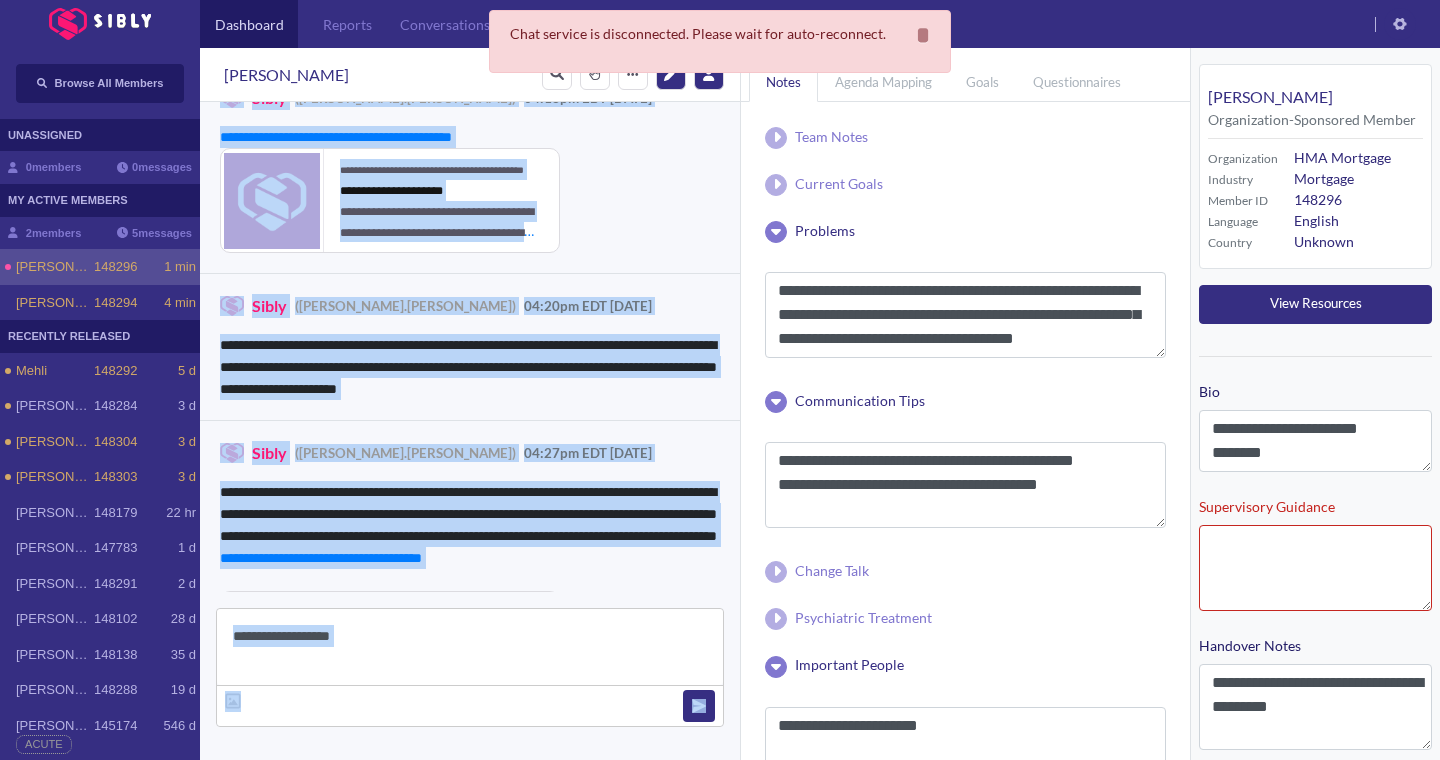 scroll, scrollTop: 6521, scrollLeft: 0, axis: vertical 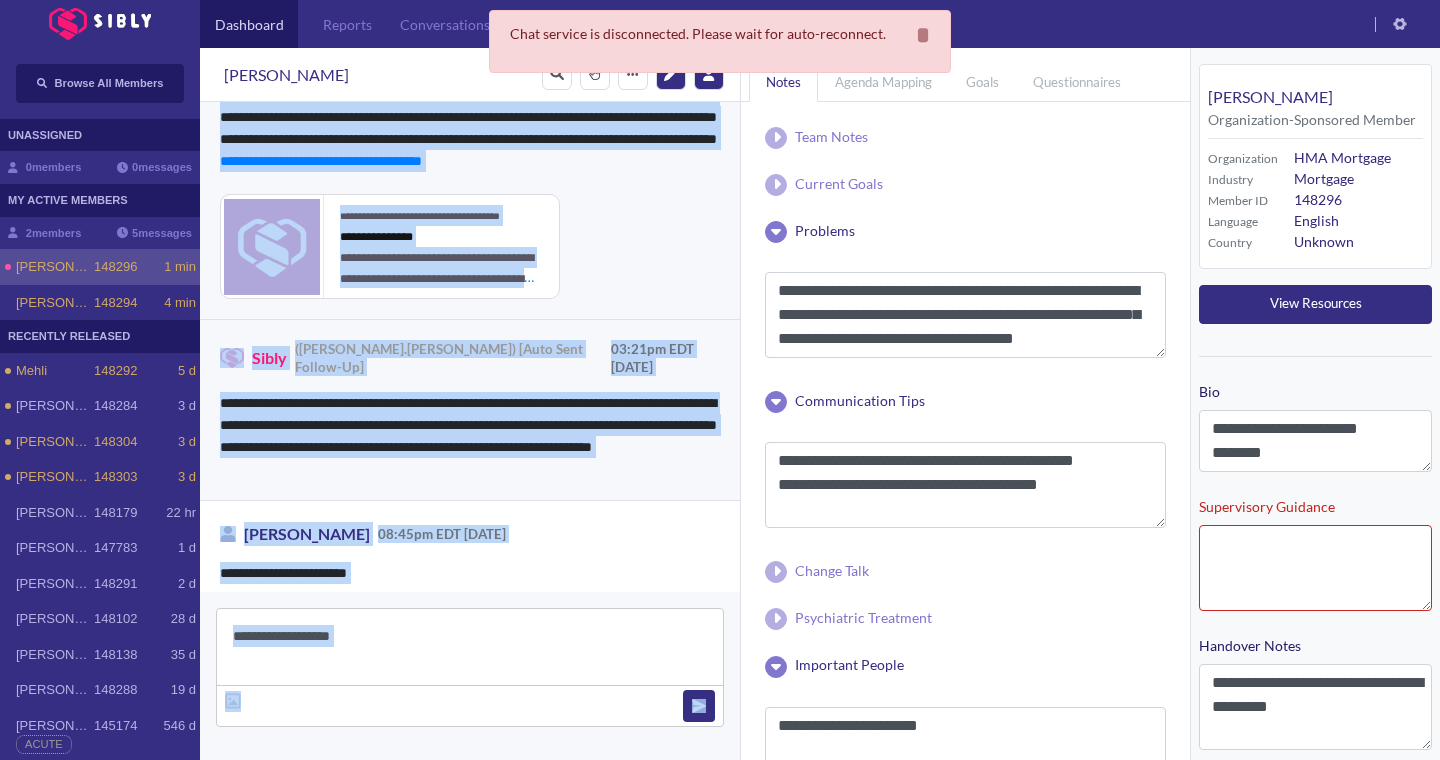 drag, startPoint x: 613, startPoint y: 201, endPoint x: 471, endPoint y: 759, distance: 575.78467 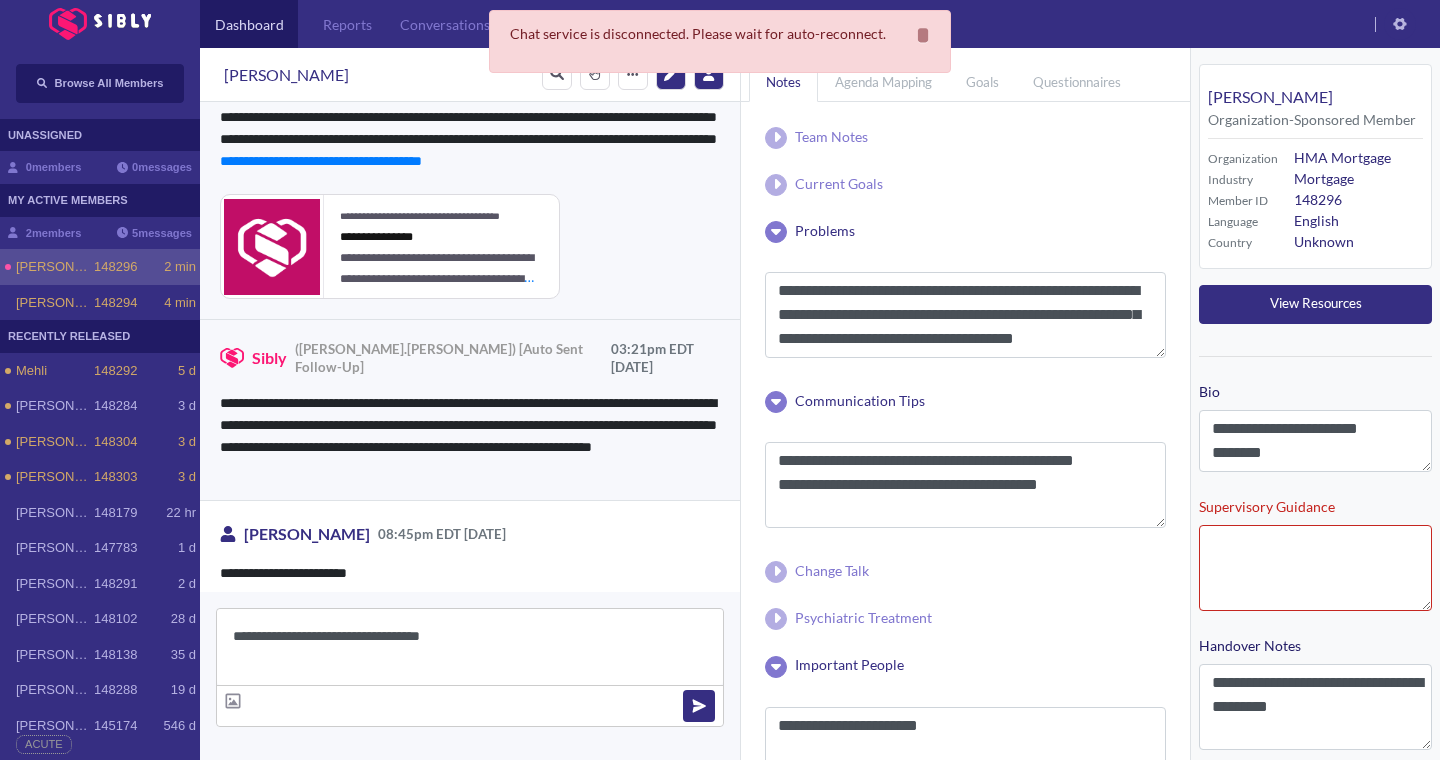 type on "**********" 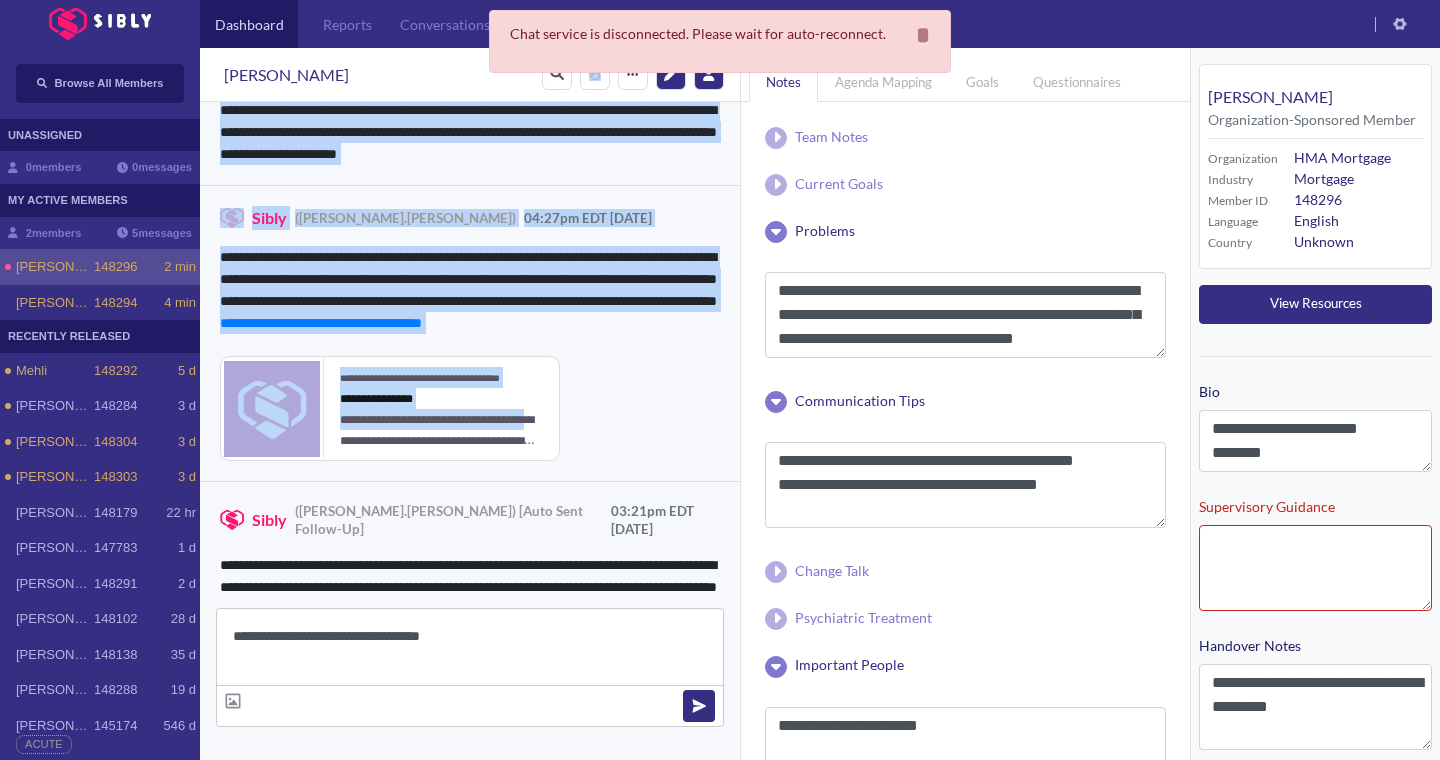 scroll, scrollTop: 6309, scrollLeft: 0, axis: vertical 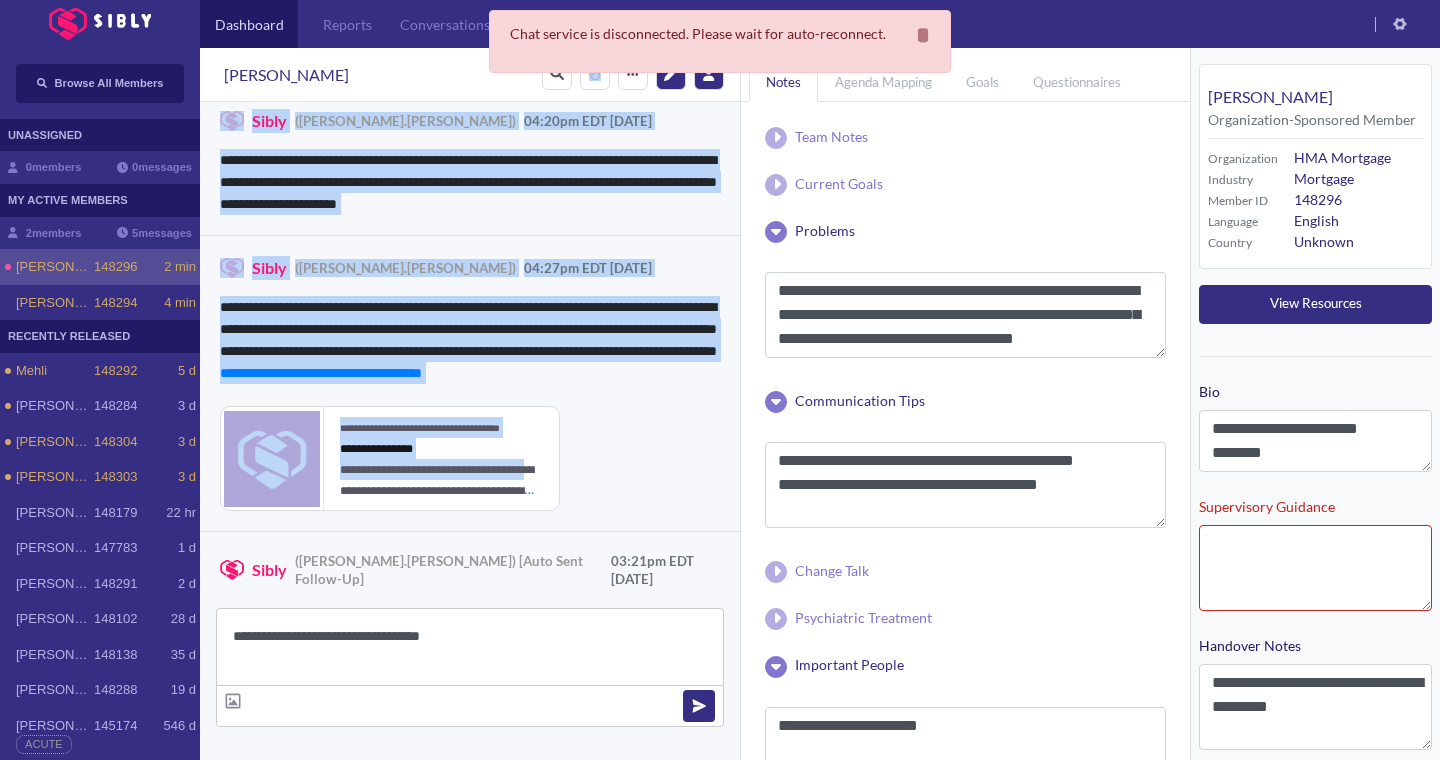 drag, startPoint x: 610, startPoint y: 252, endPoint x: 607, endPoint y: 130, distance: 122.03688 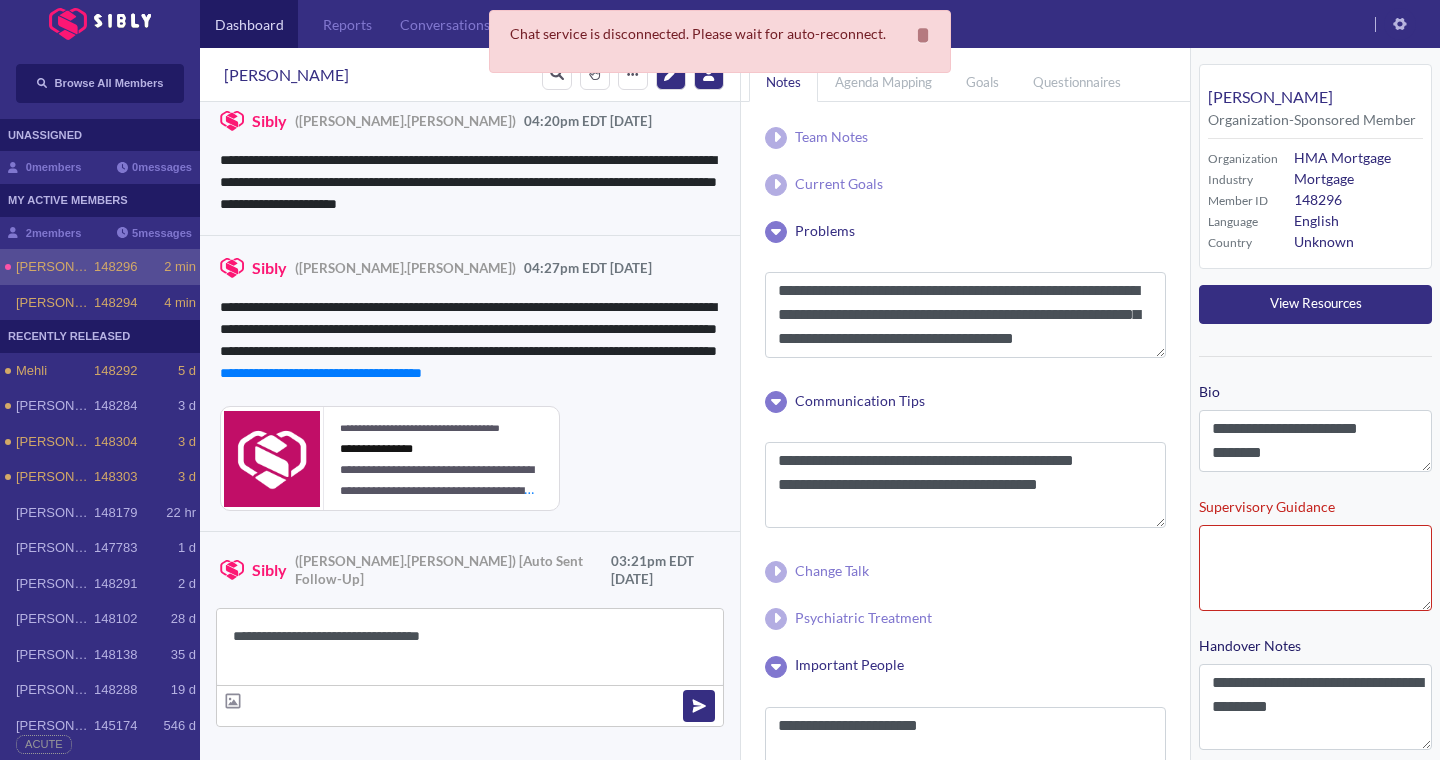 click on "**********" at bounding box center (470, 647) 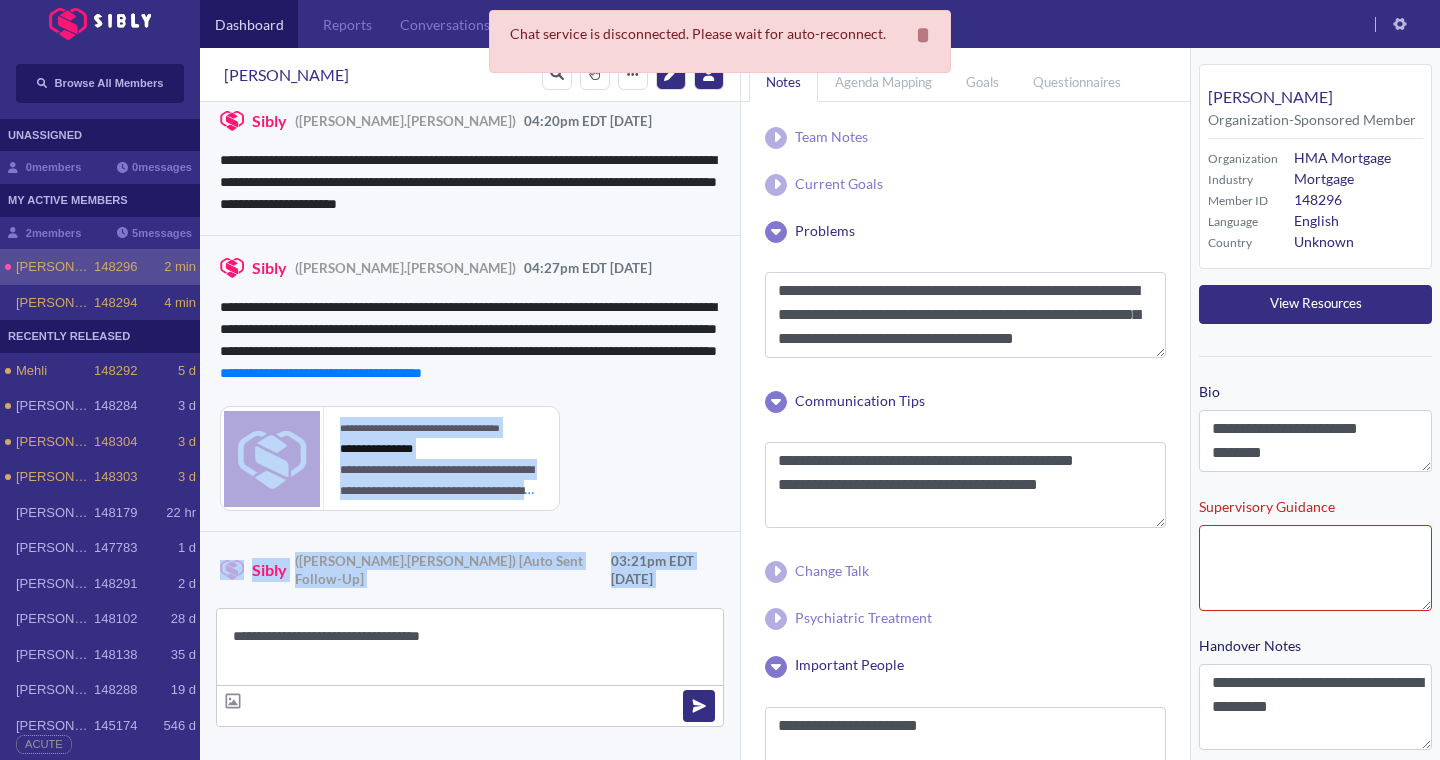 scroll, scrollTop: 6521, scrollLeft: 0, axis: vertical 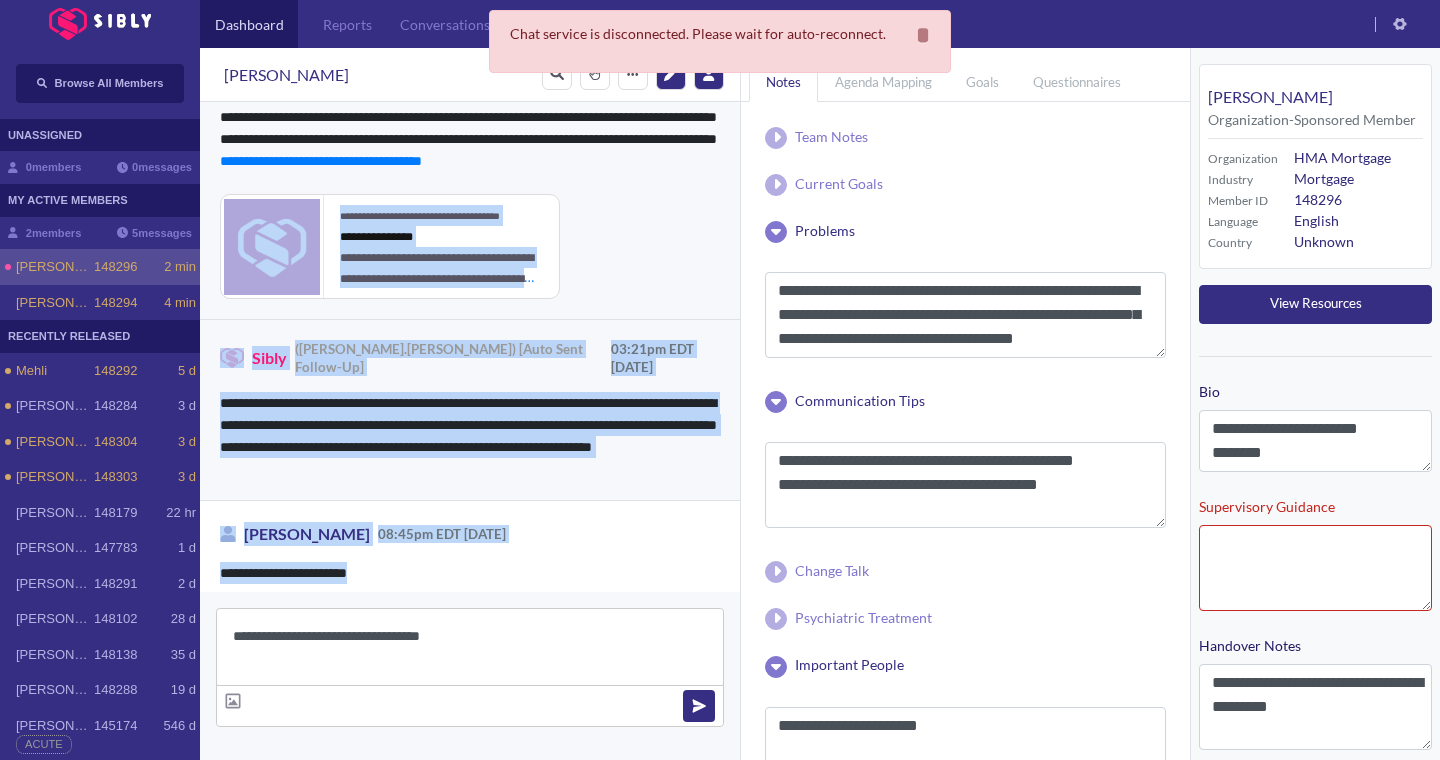 drag, startPoint x: 646, startPoint y: 398, endPoint x: 576, endPoint y: 675, distance: 285.7079 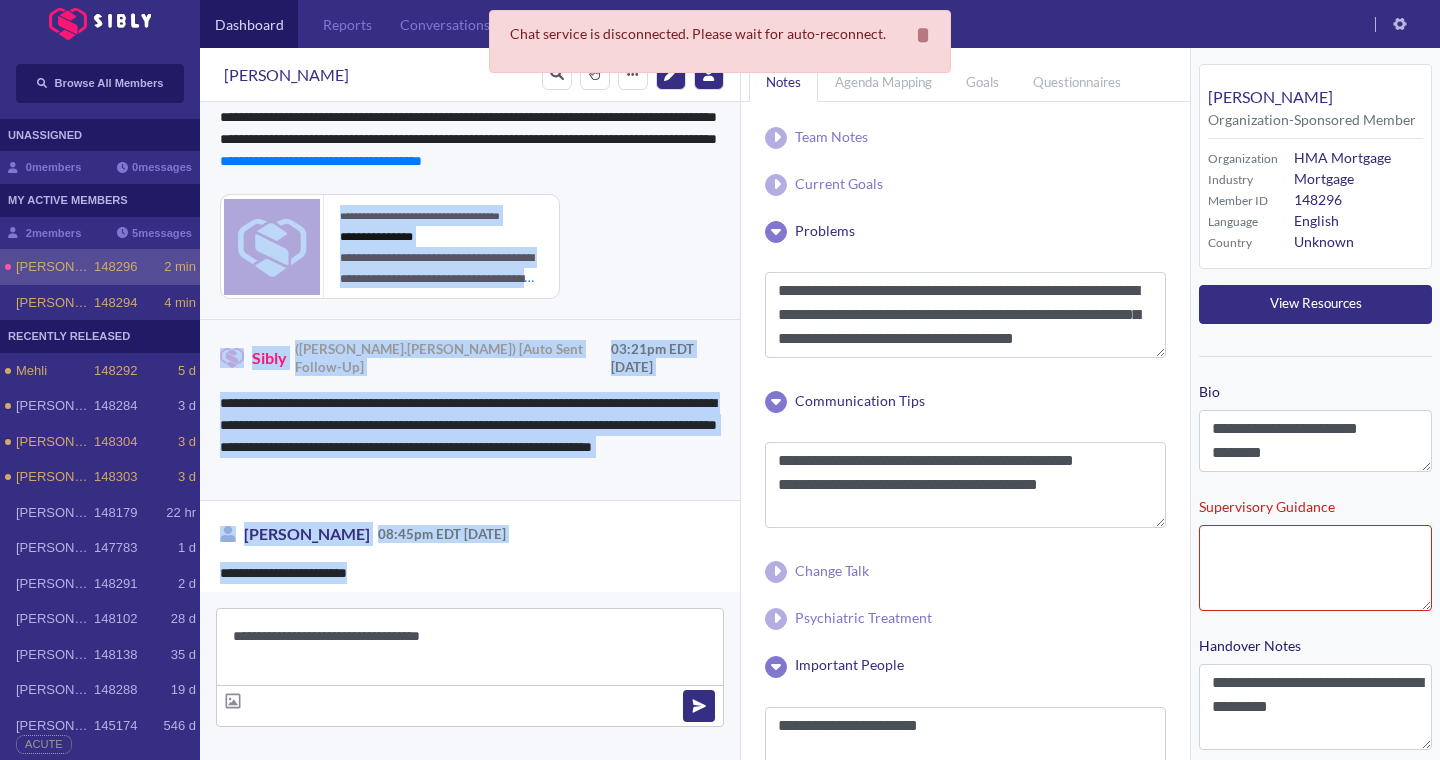 click on "**********" at bounding box center [470, 431] 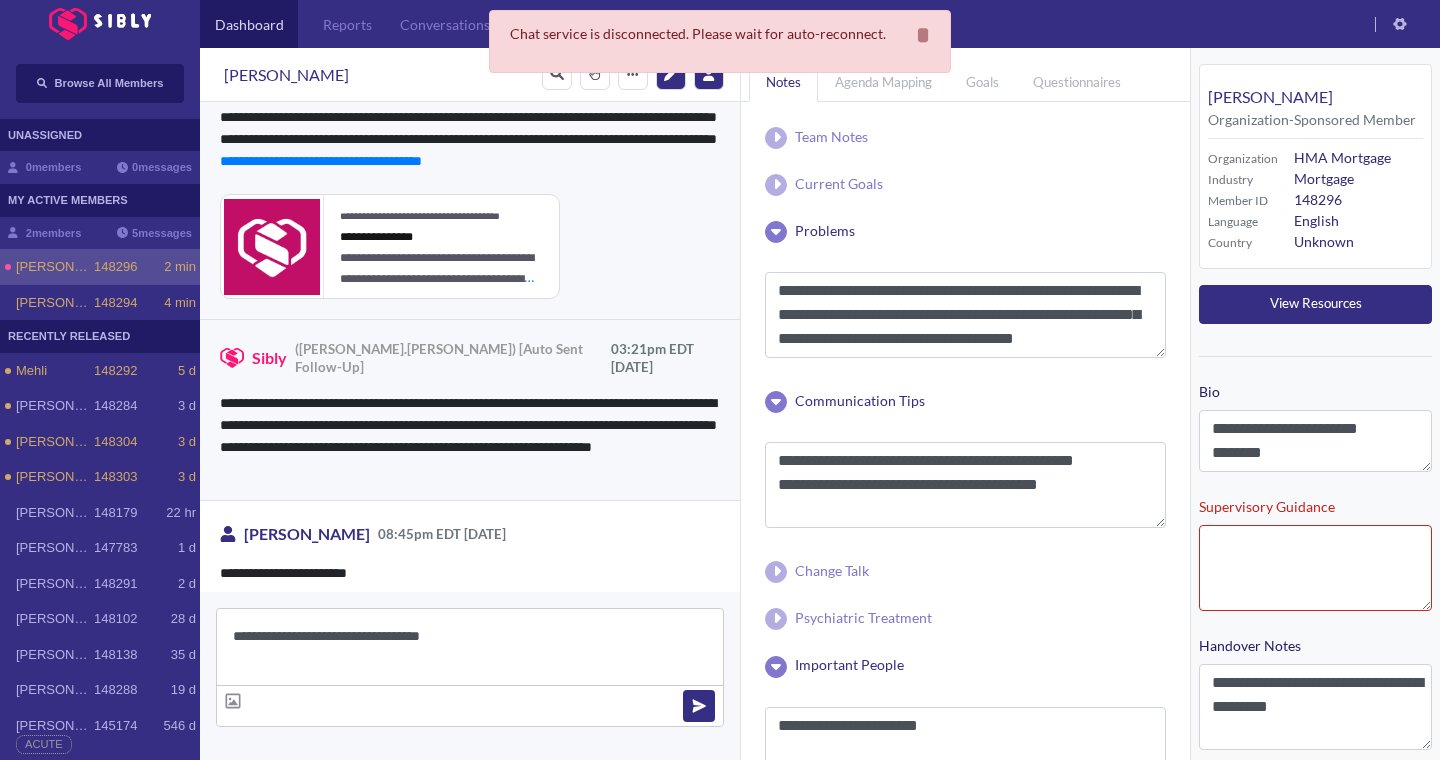 drag, startPoint x: 545, startPoint y: 648, endPoint x: 286, endPoint y: 619, distance: 260.6185 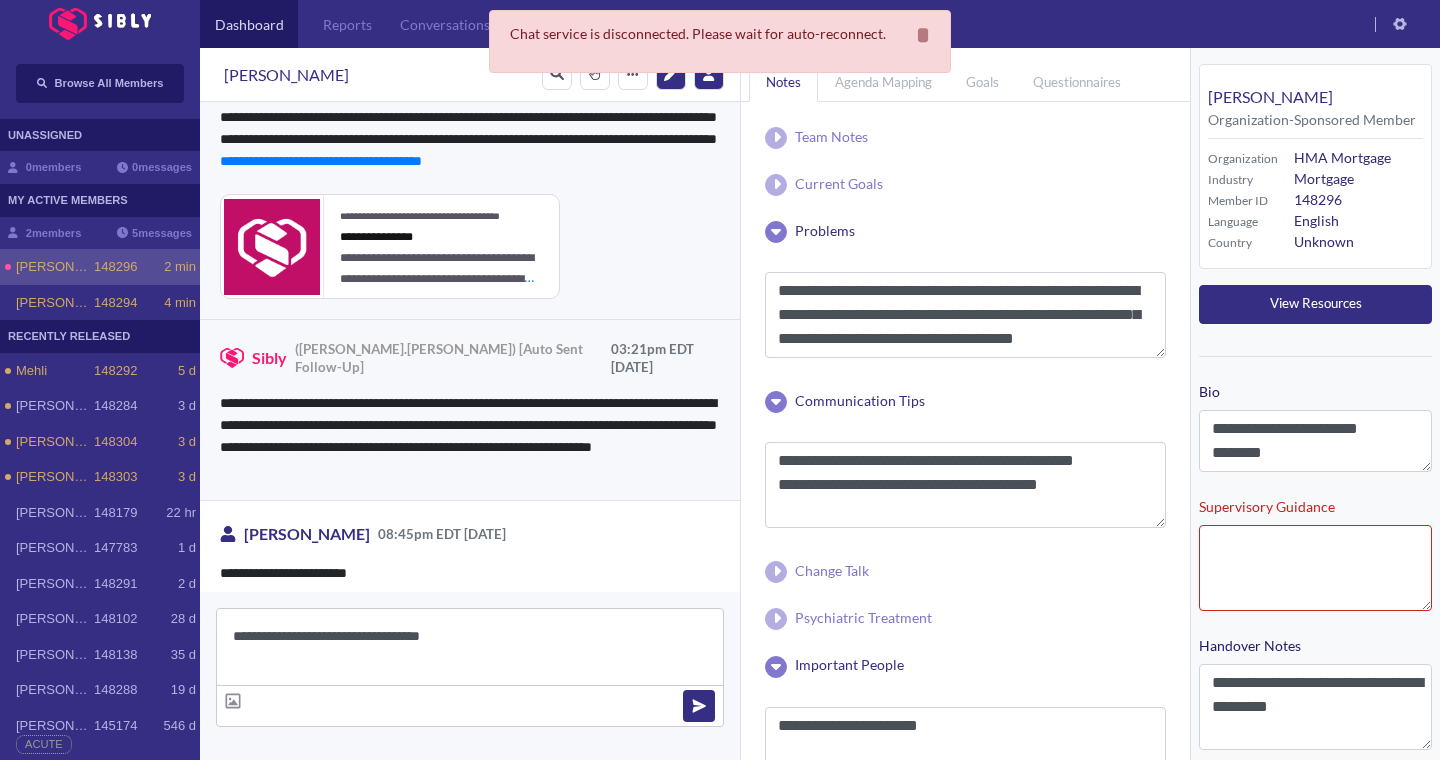 click on "**********" at bounding box center [470, 647] 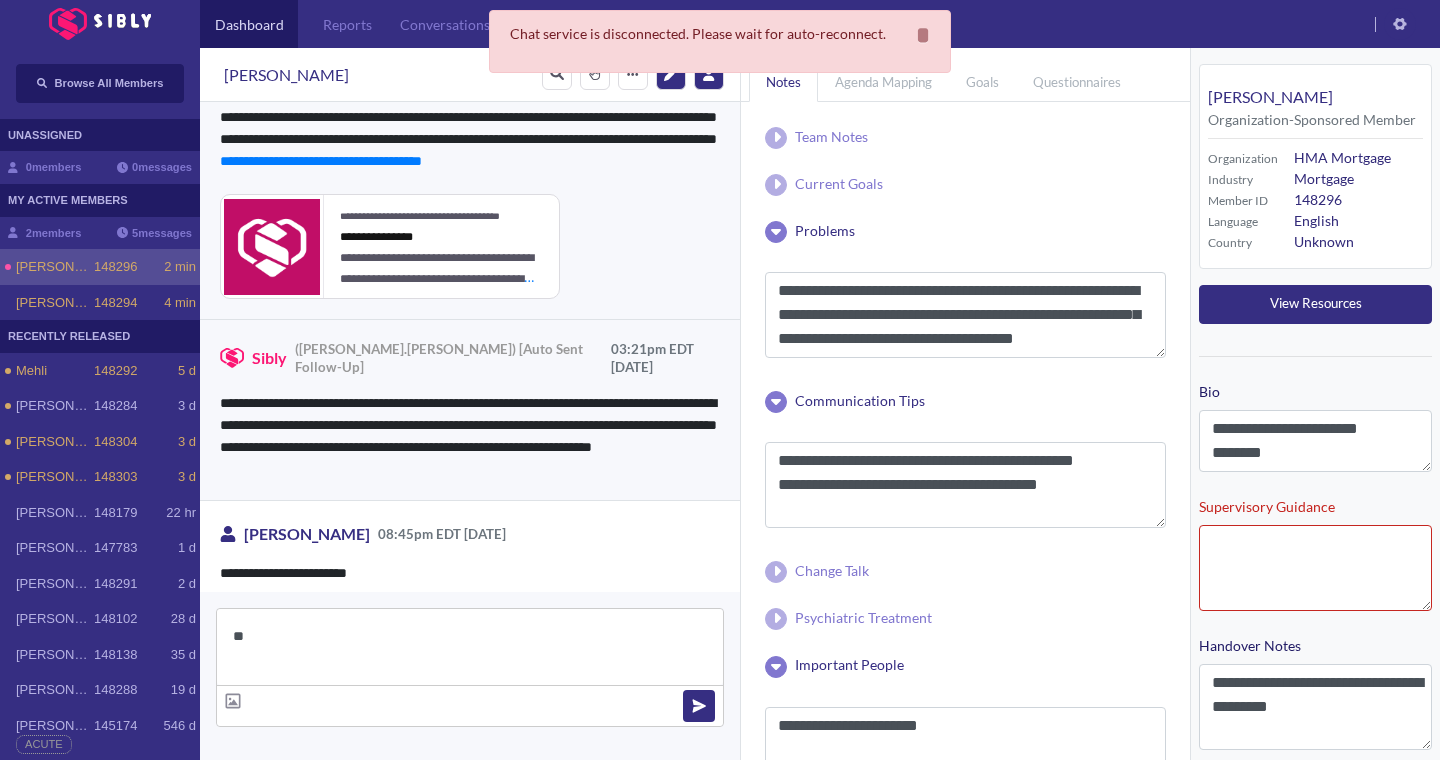 type on "*" 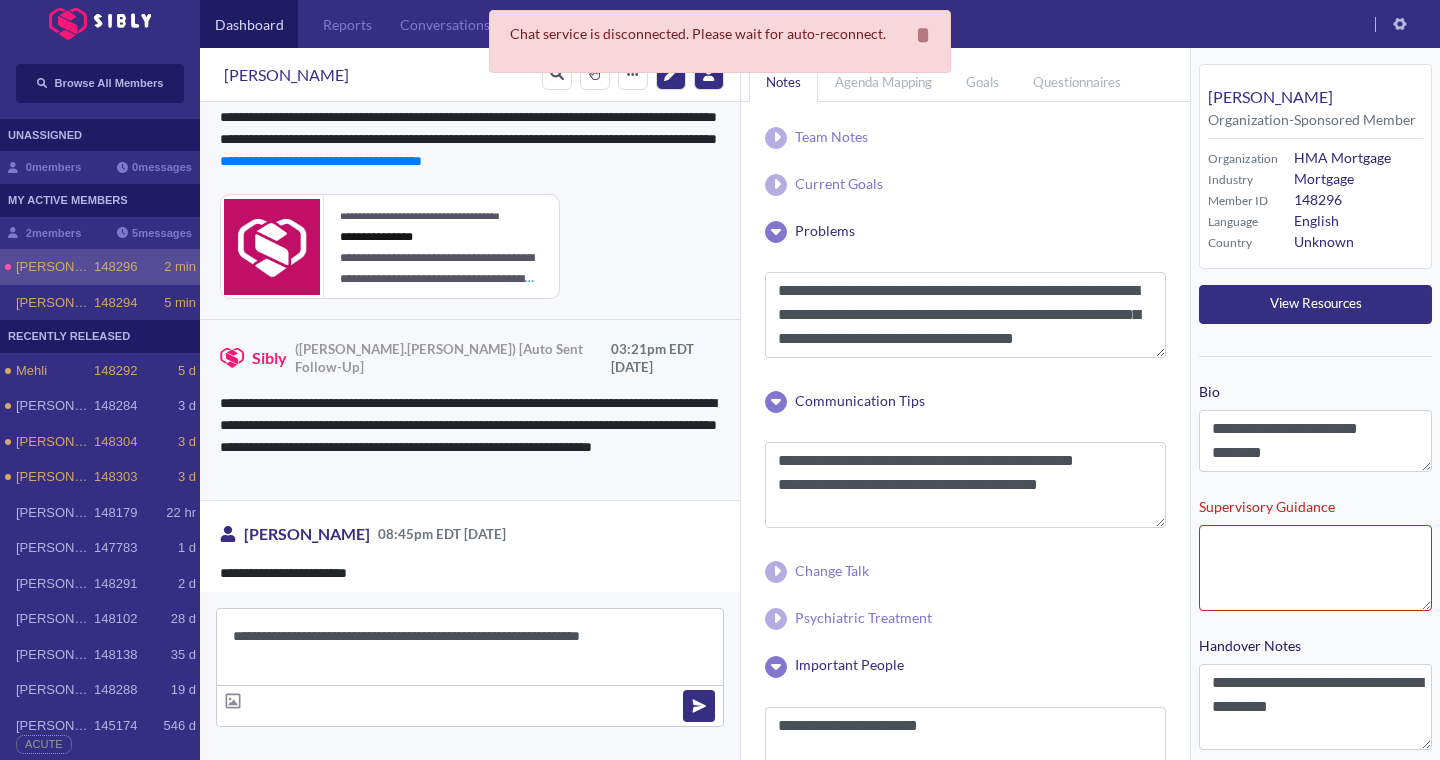 type on "**********" 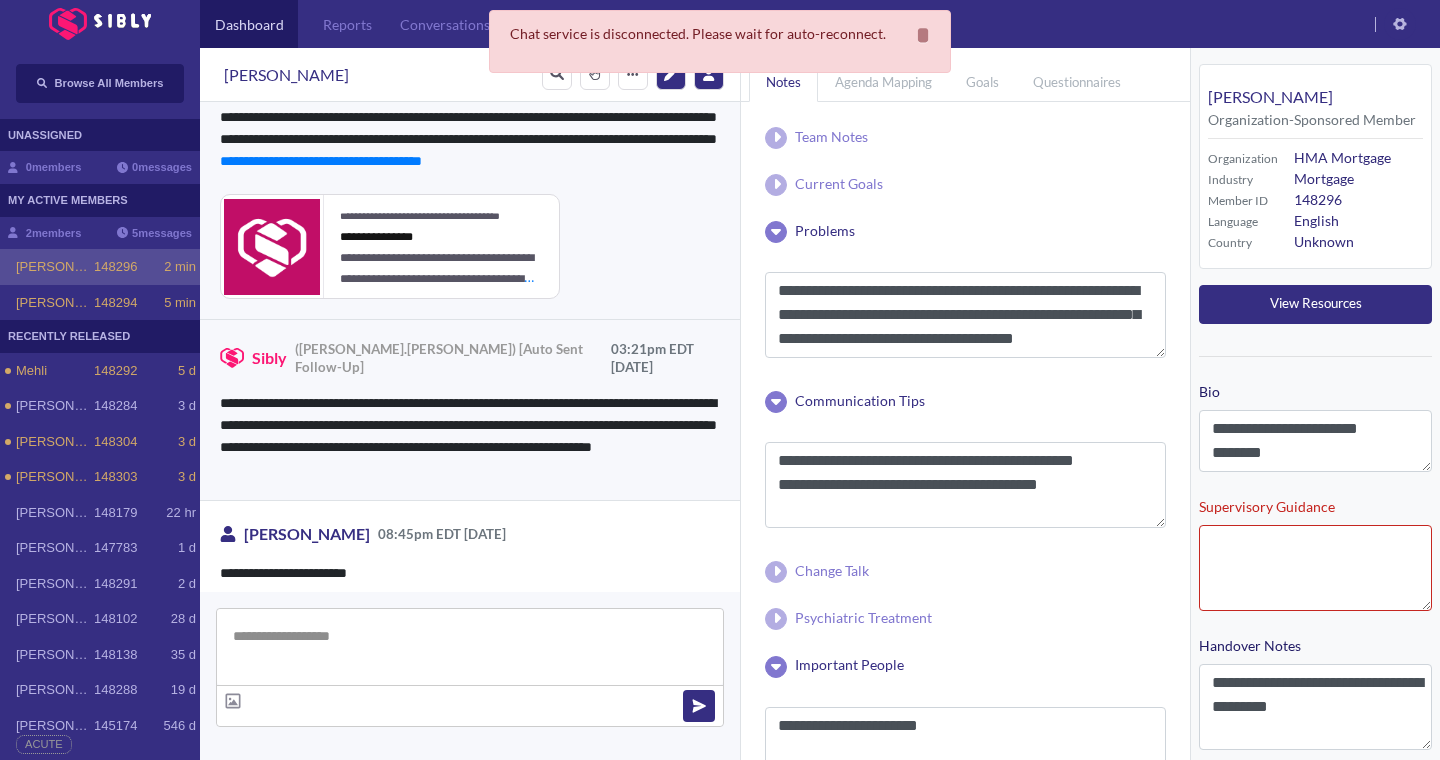 scroll, scrollTop: 6624, scrollLeft: 0, axis: vertical 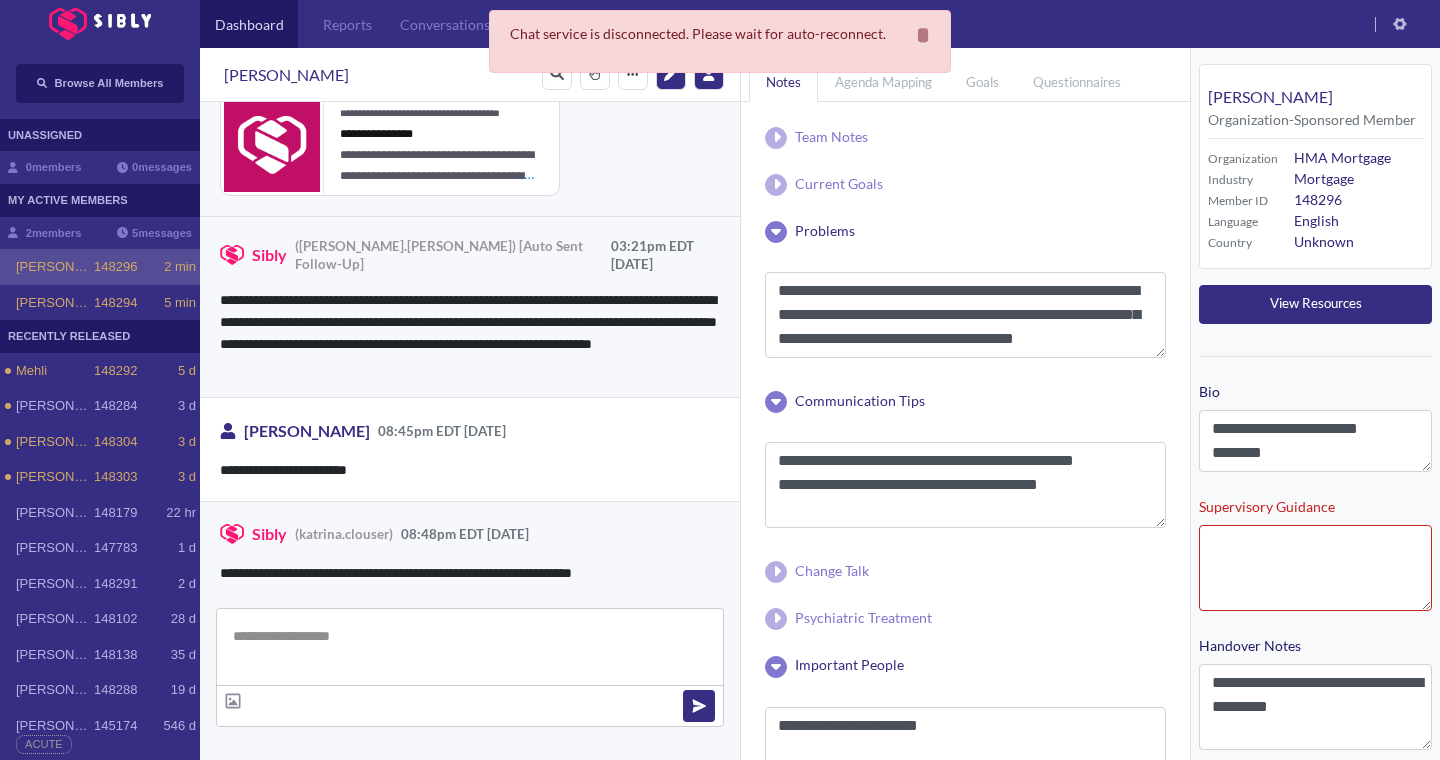 type 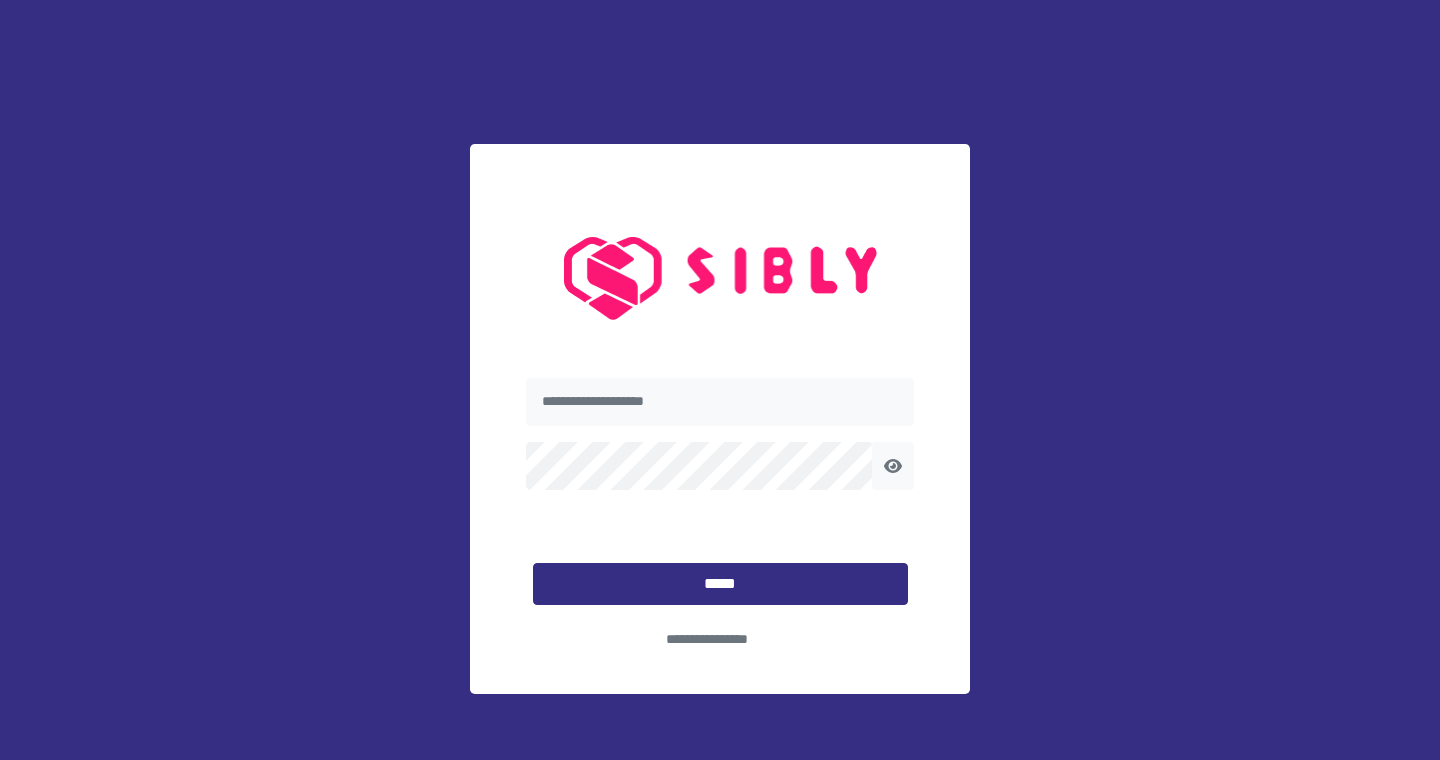 scroll, scrollTop: 0, scrollLeft: 0, axis: both 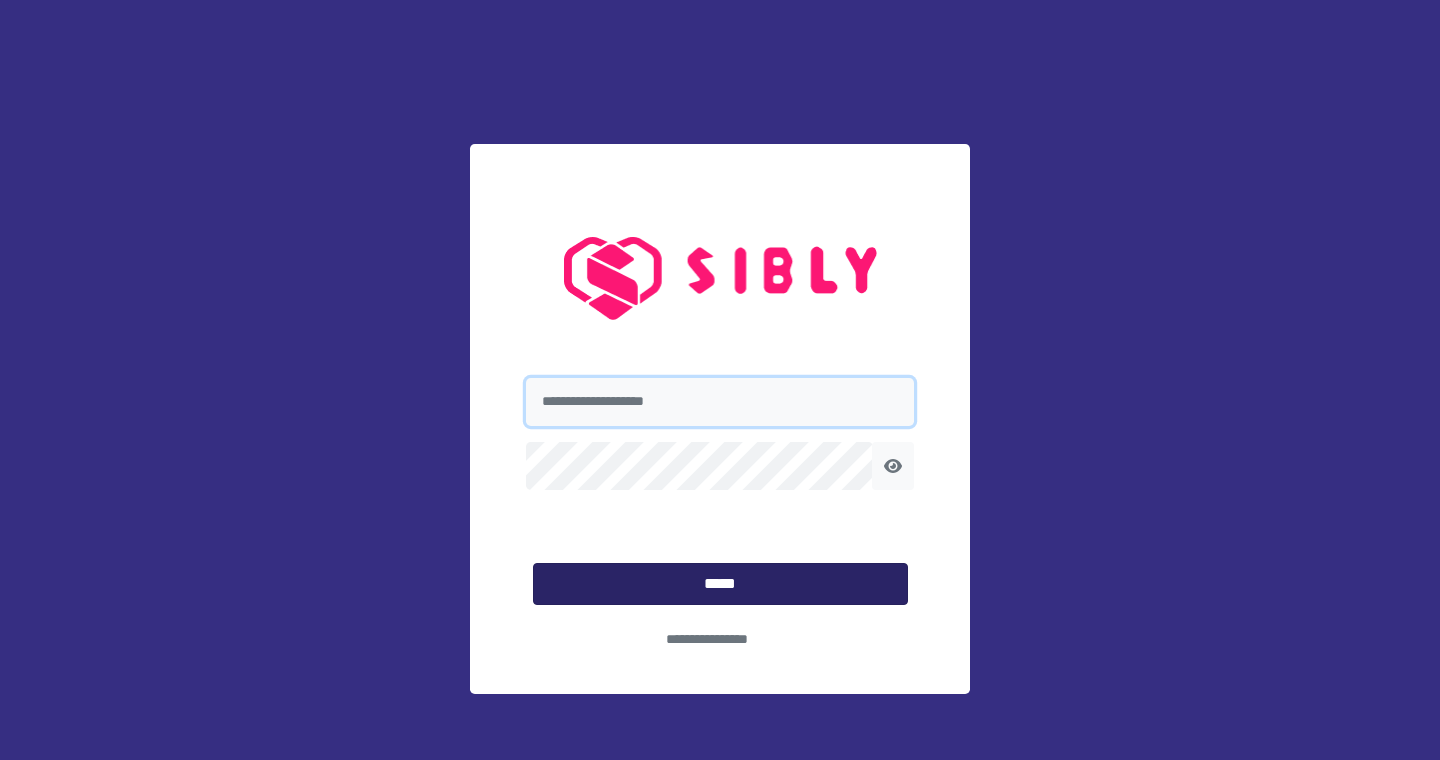 type on "**********" 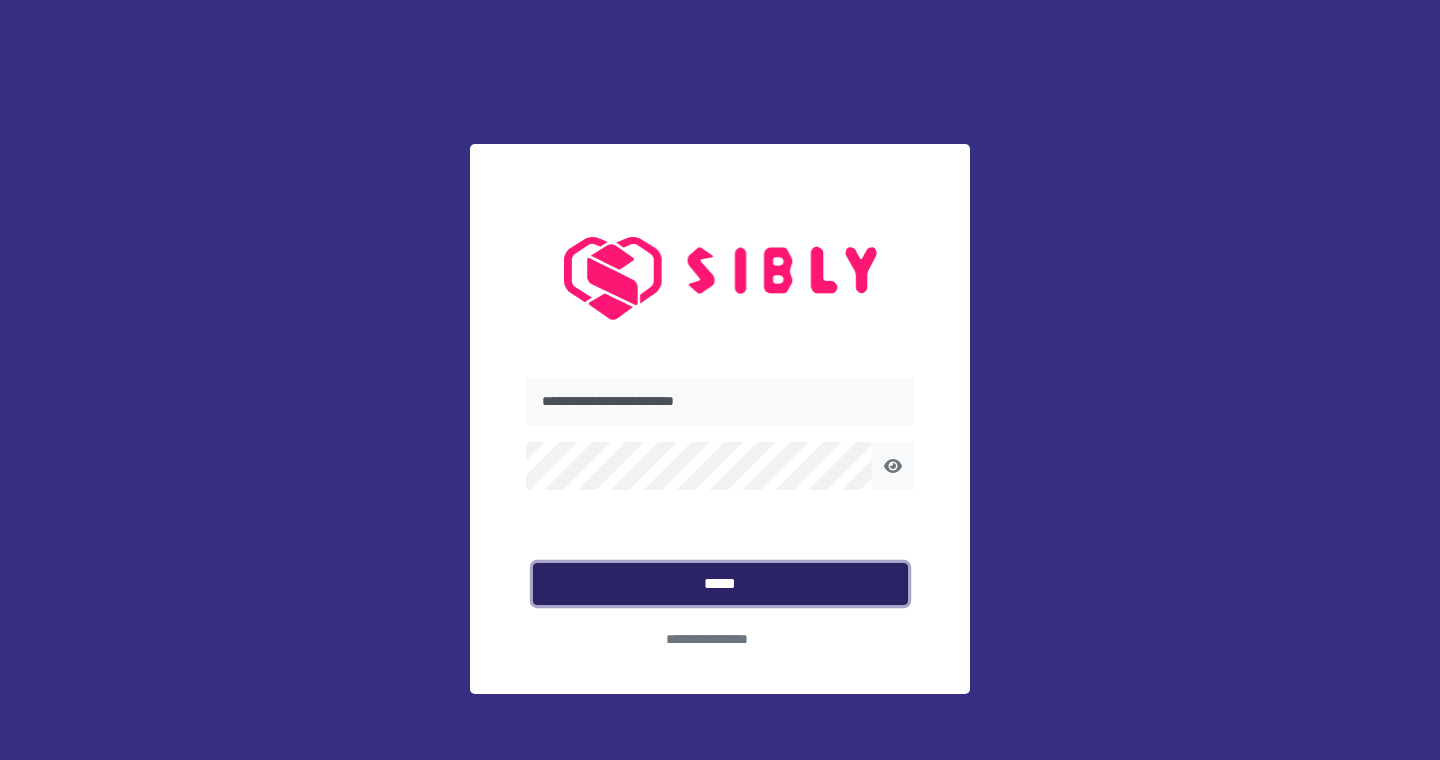 click on "*****" at bounding box center (720, 584) 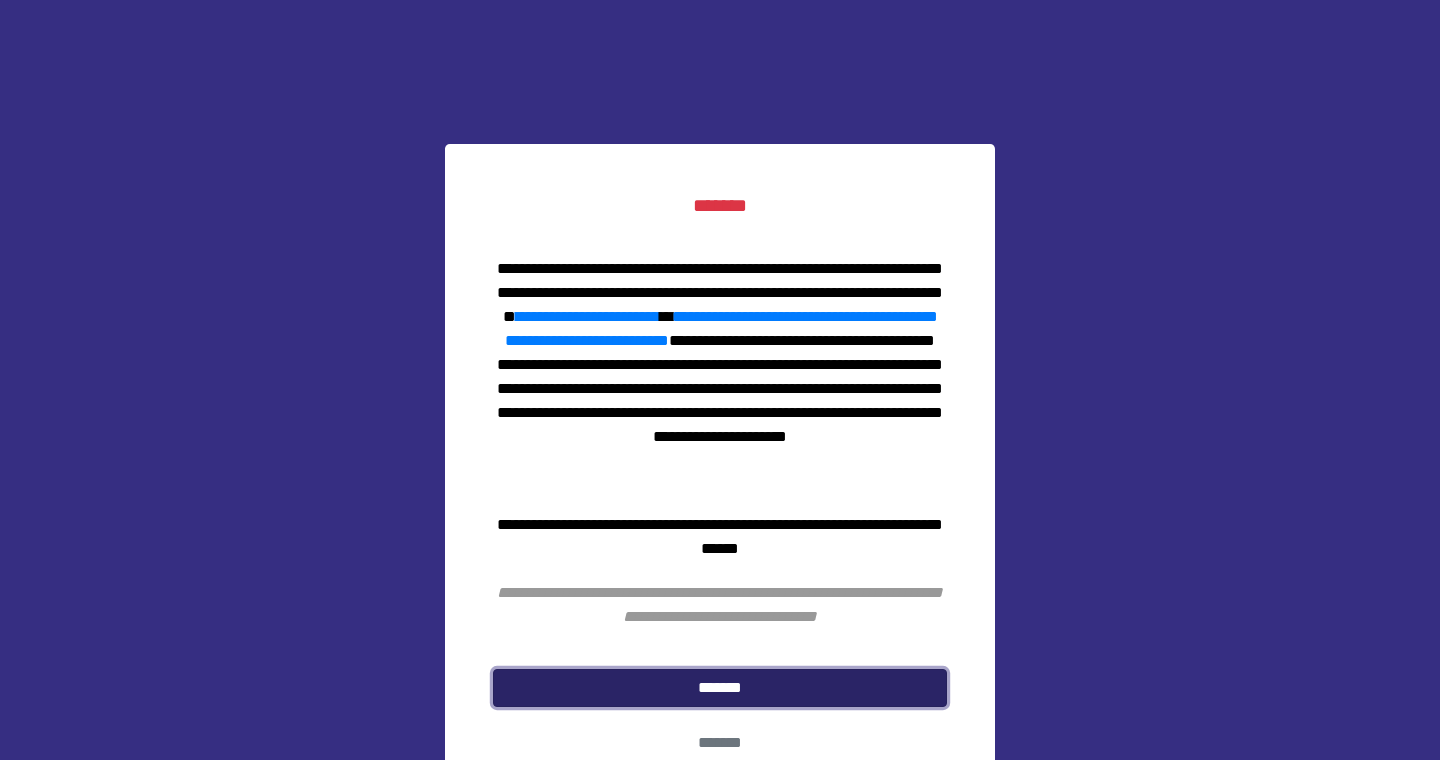 click on "*******" at bounding box center [720, 688] 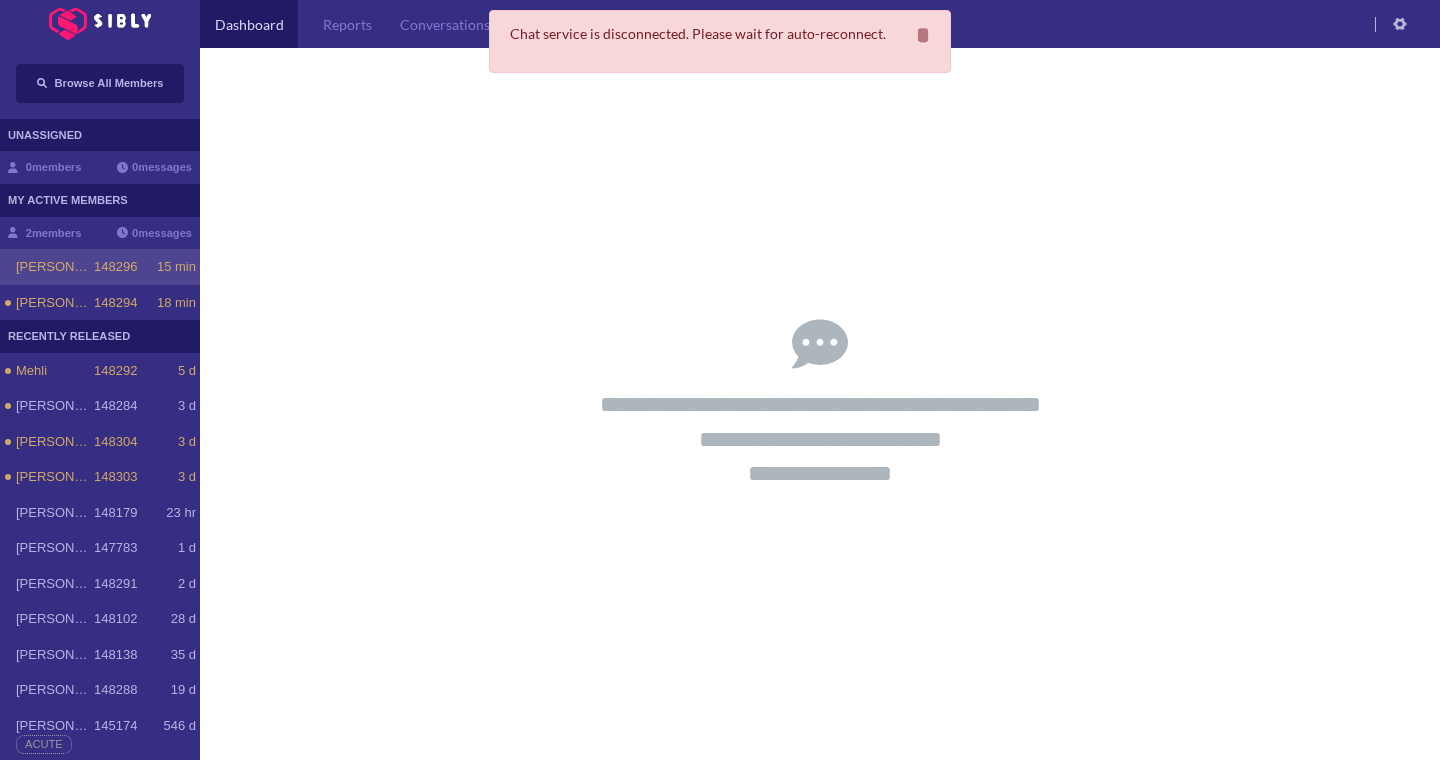 click on "Melanie 148296 15 min" at bounding box center [100, 267] 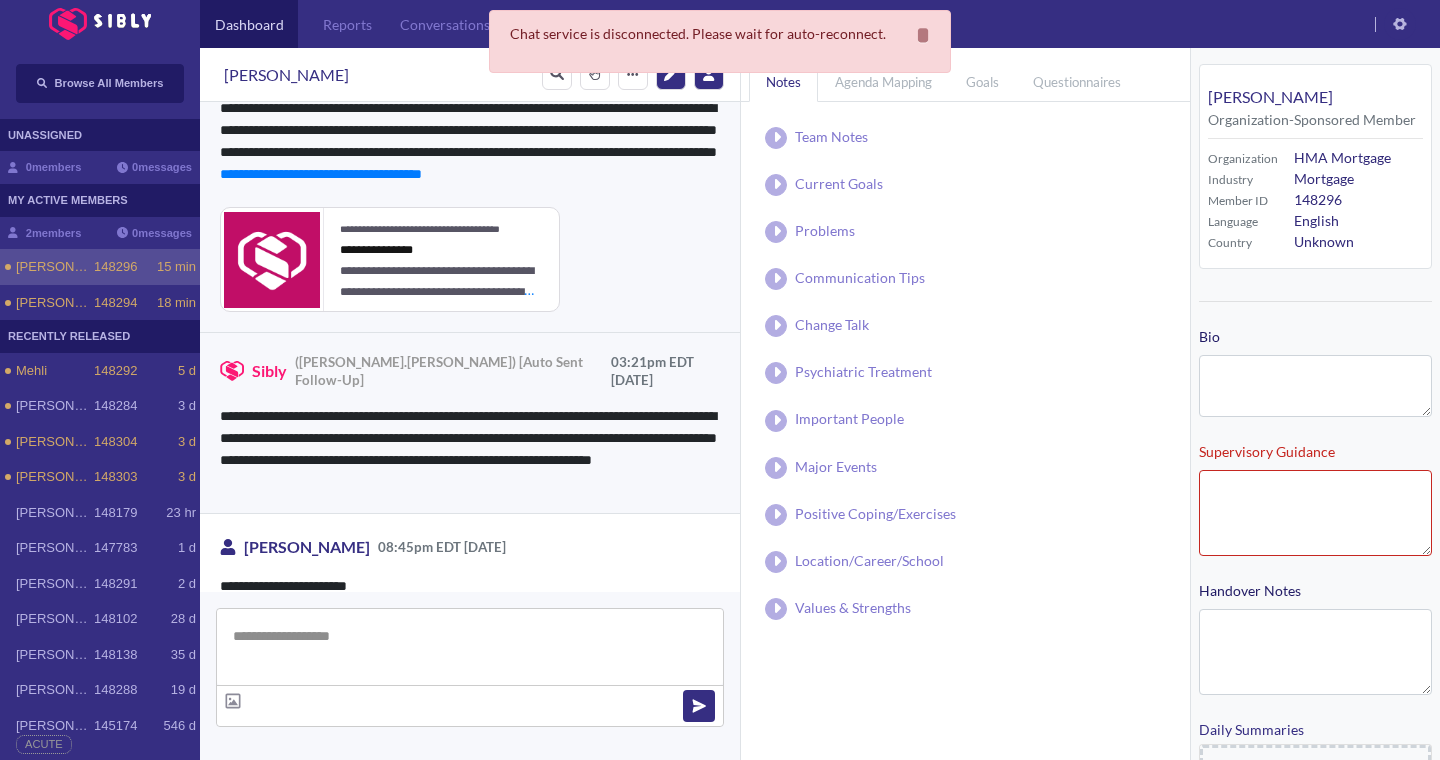 scroll, scrollTop: 4141, scrollLeft: 0, axis: vertical 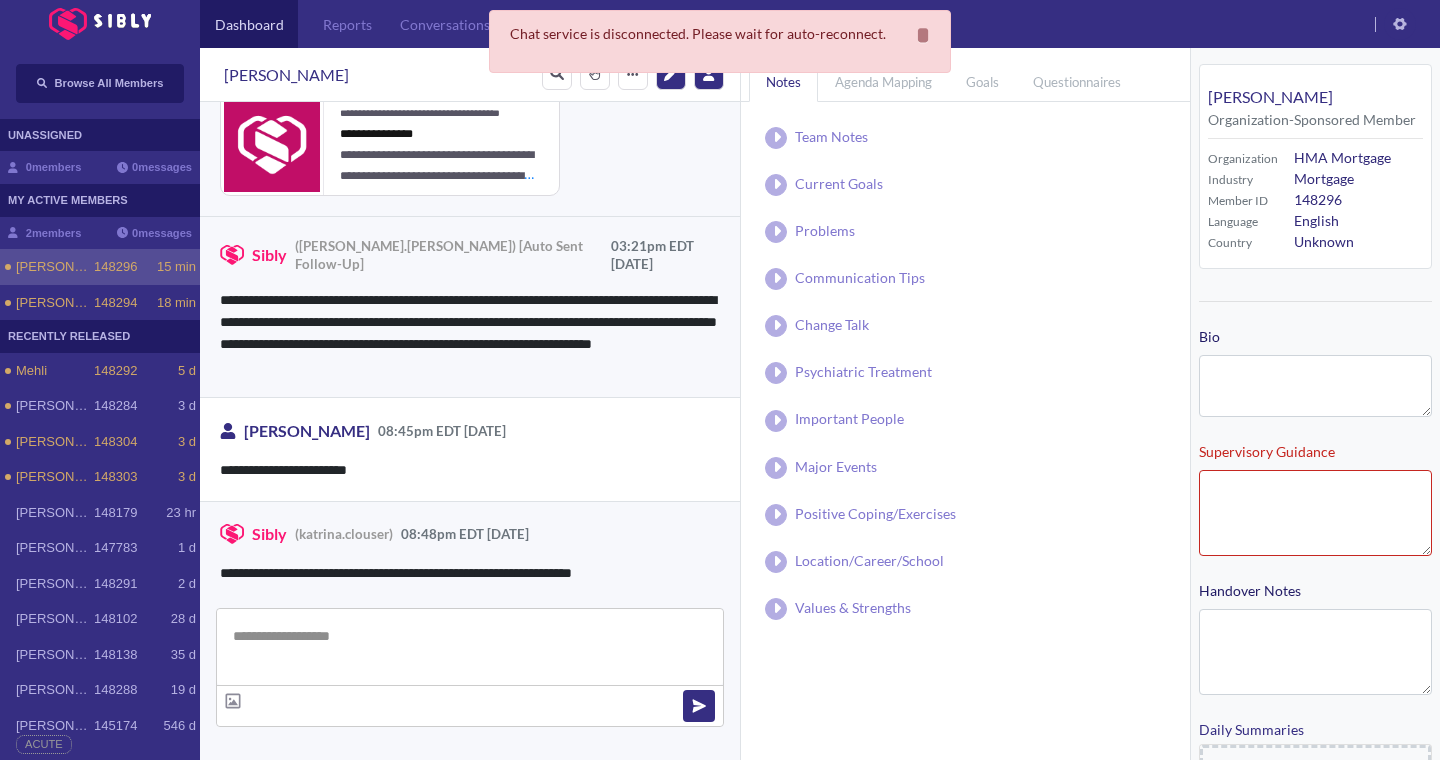 click at bounding box center [470, 647] 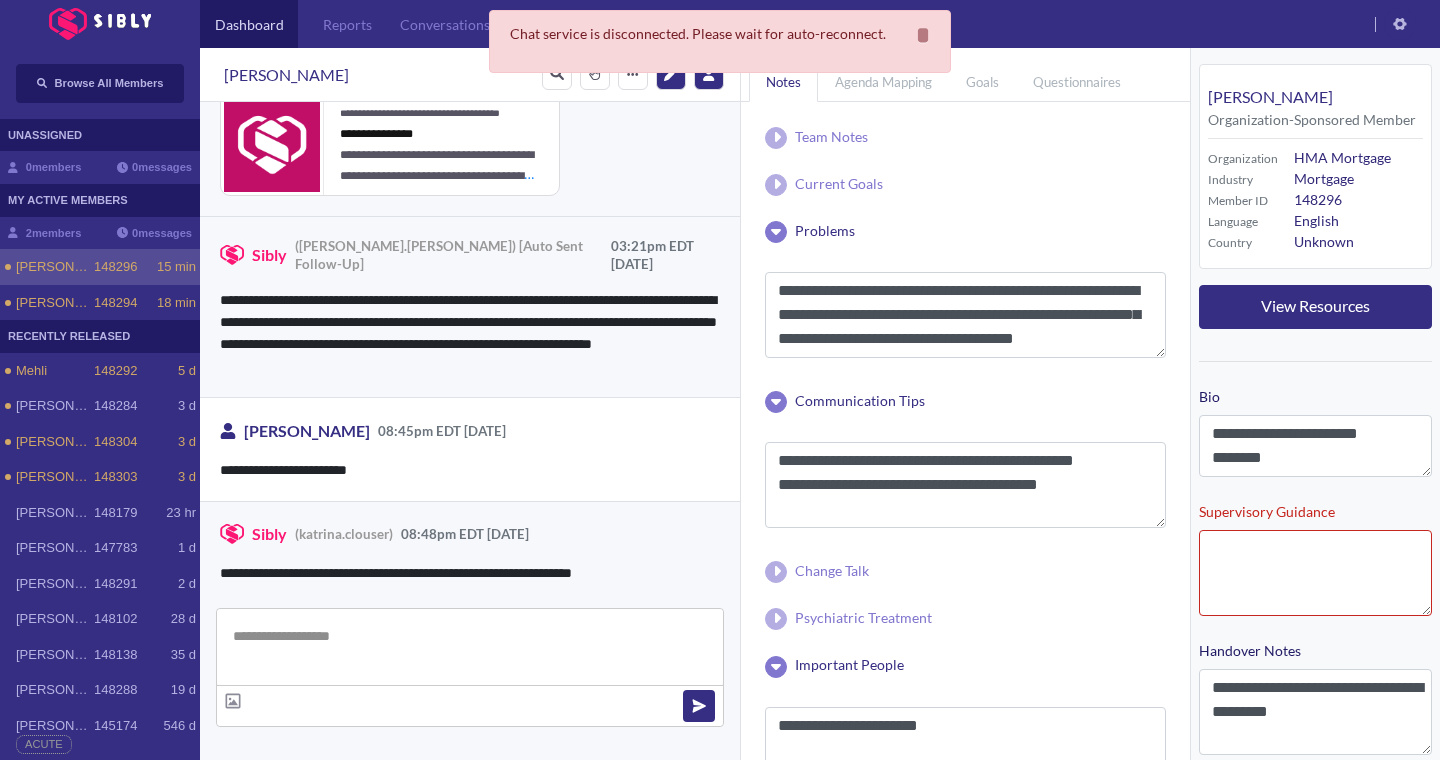 click on "**********" at bounding box center [1315, 701] 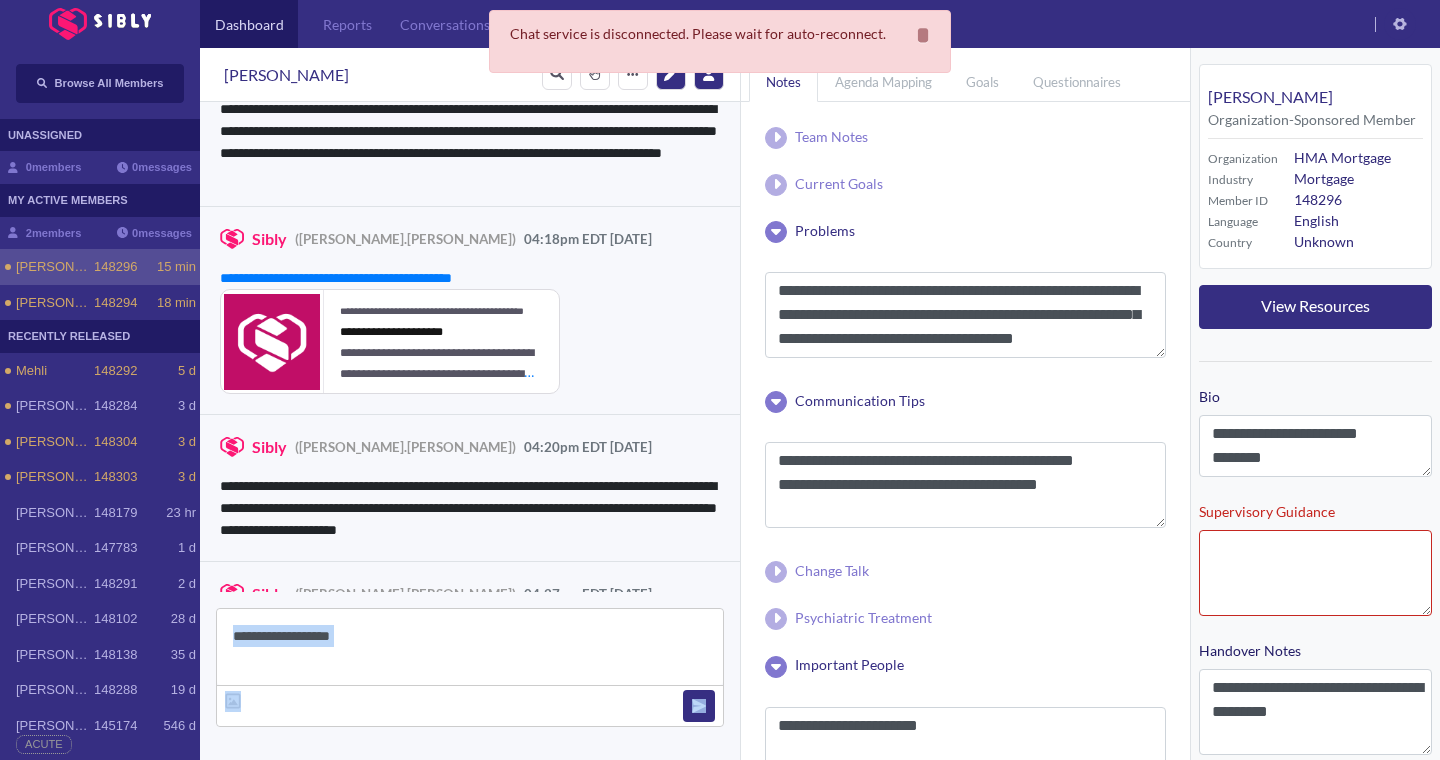 scroll, scrollTop: 4141, scrollLeft: 0, axis: vertical 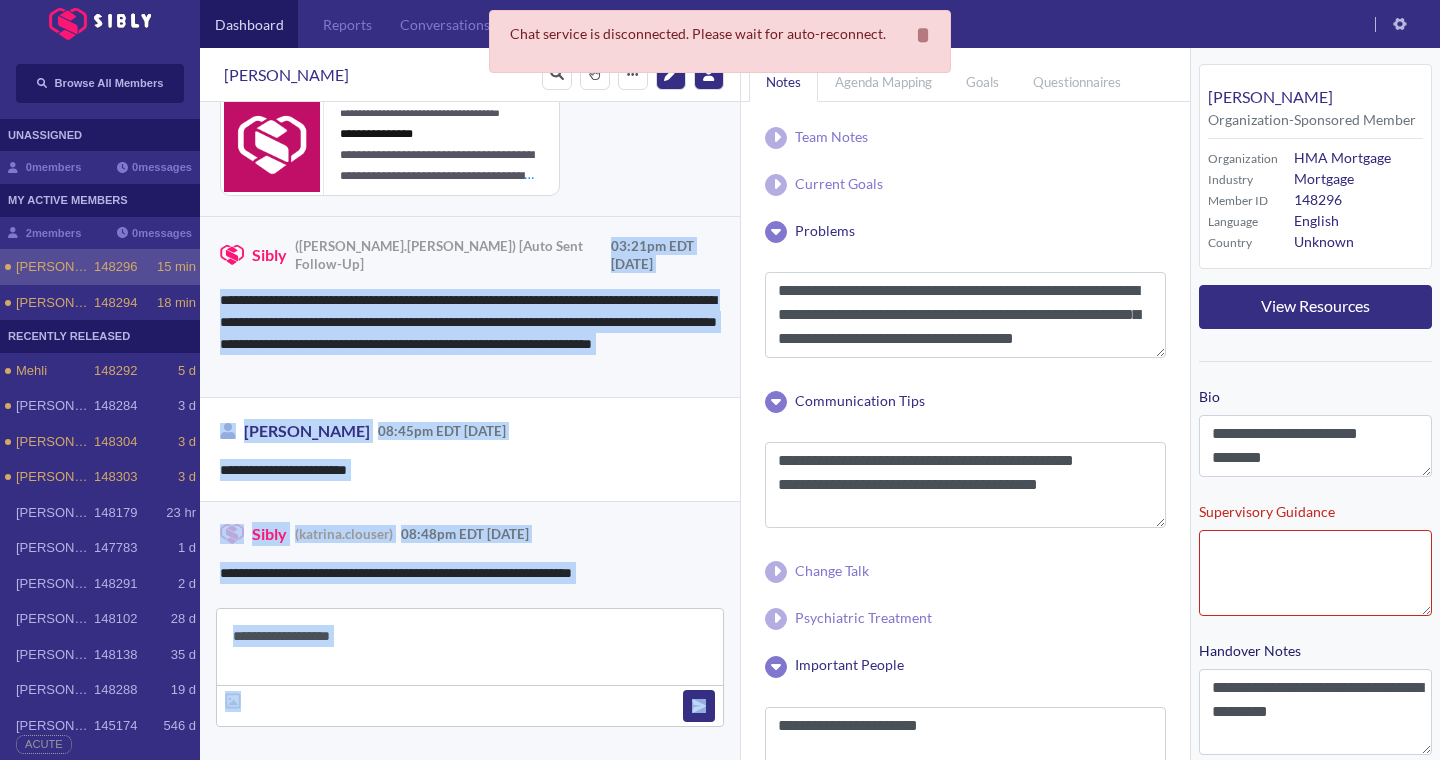 drag, startPoint x: 660, startPoint y: 232, endPoint x: 557, endPoint y: 754, distance: 532.0648 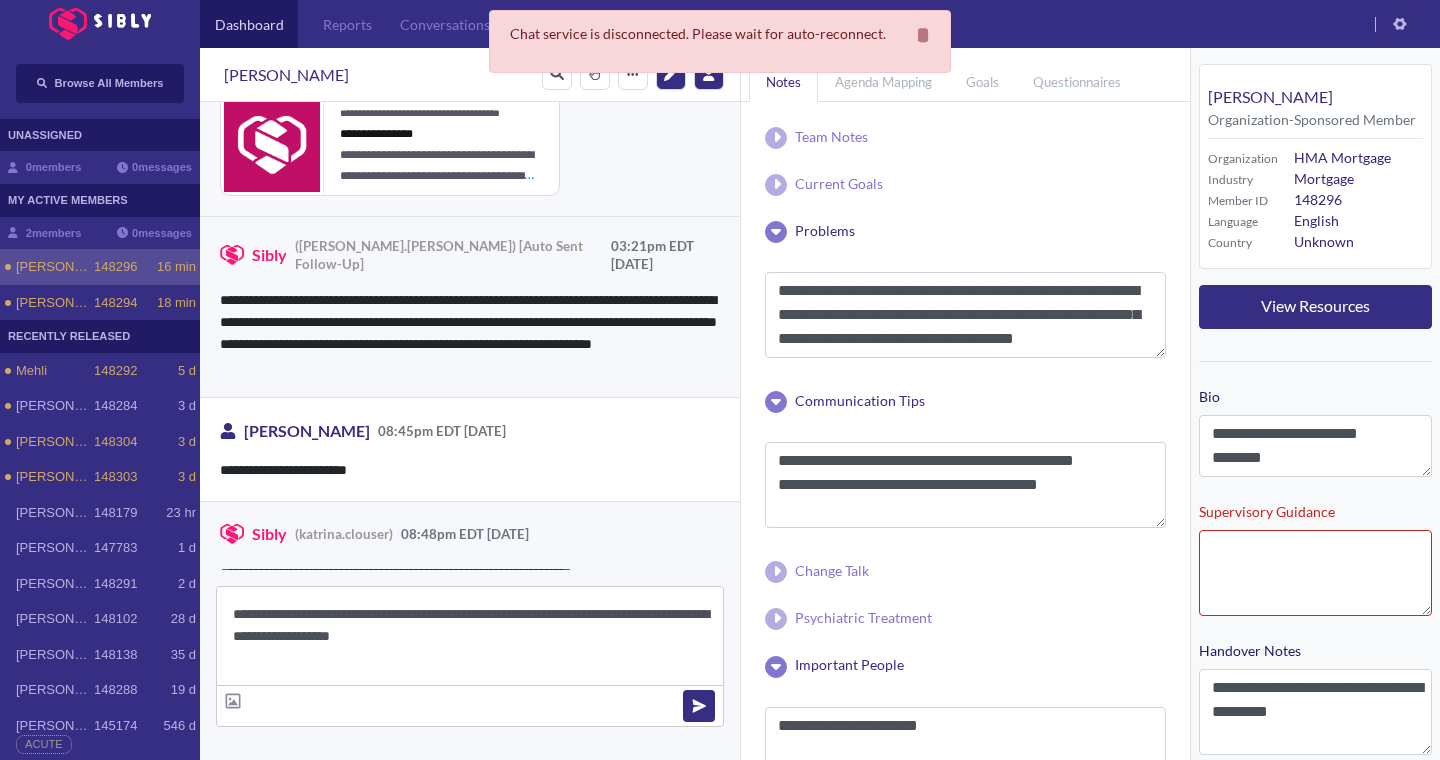 type on "**********" 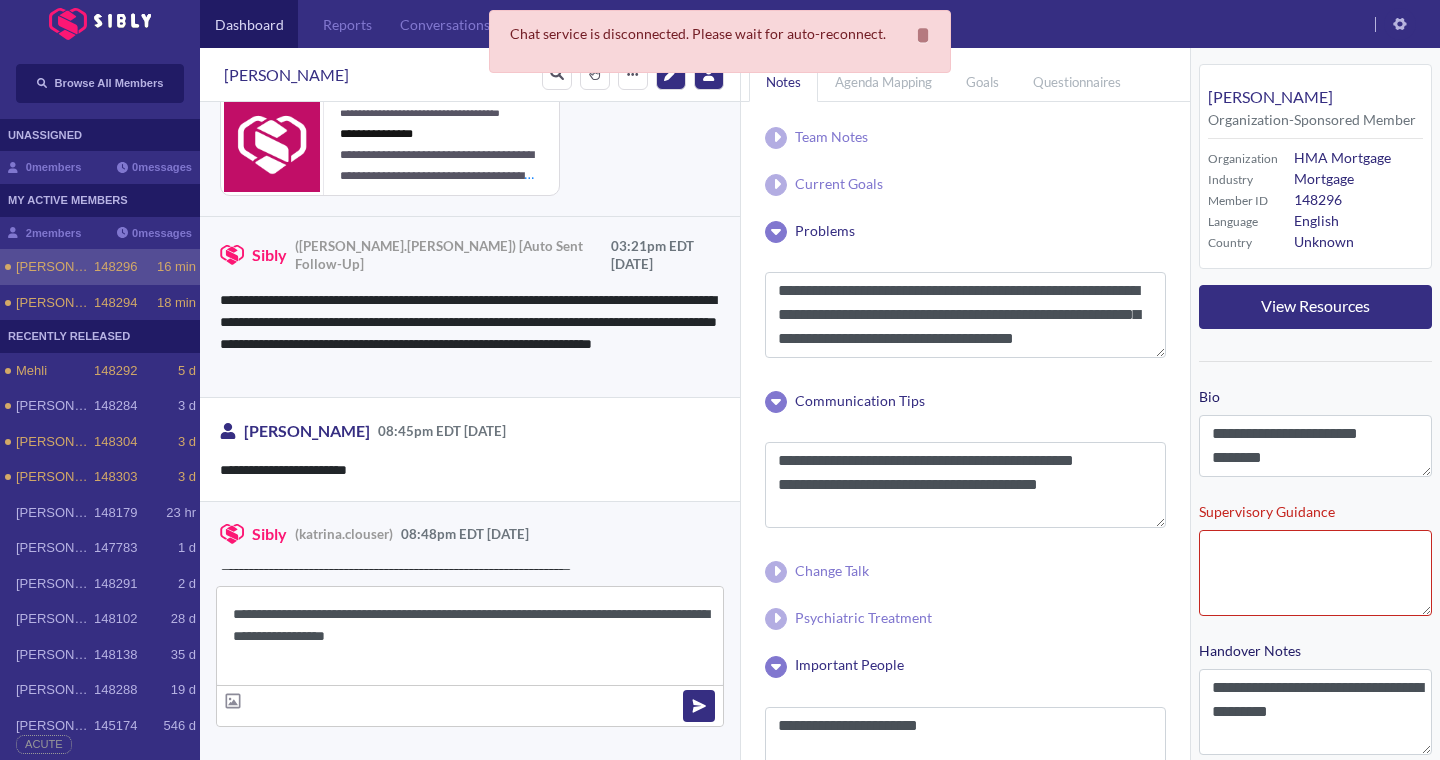 type 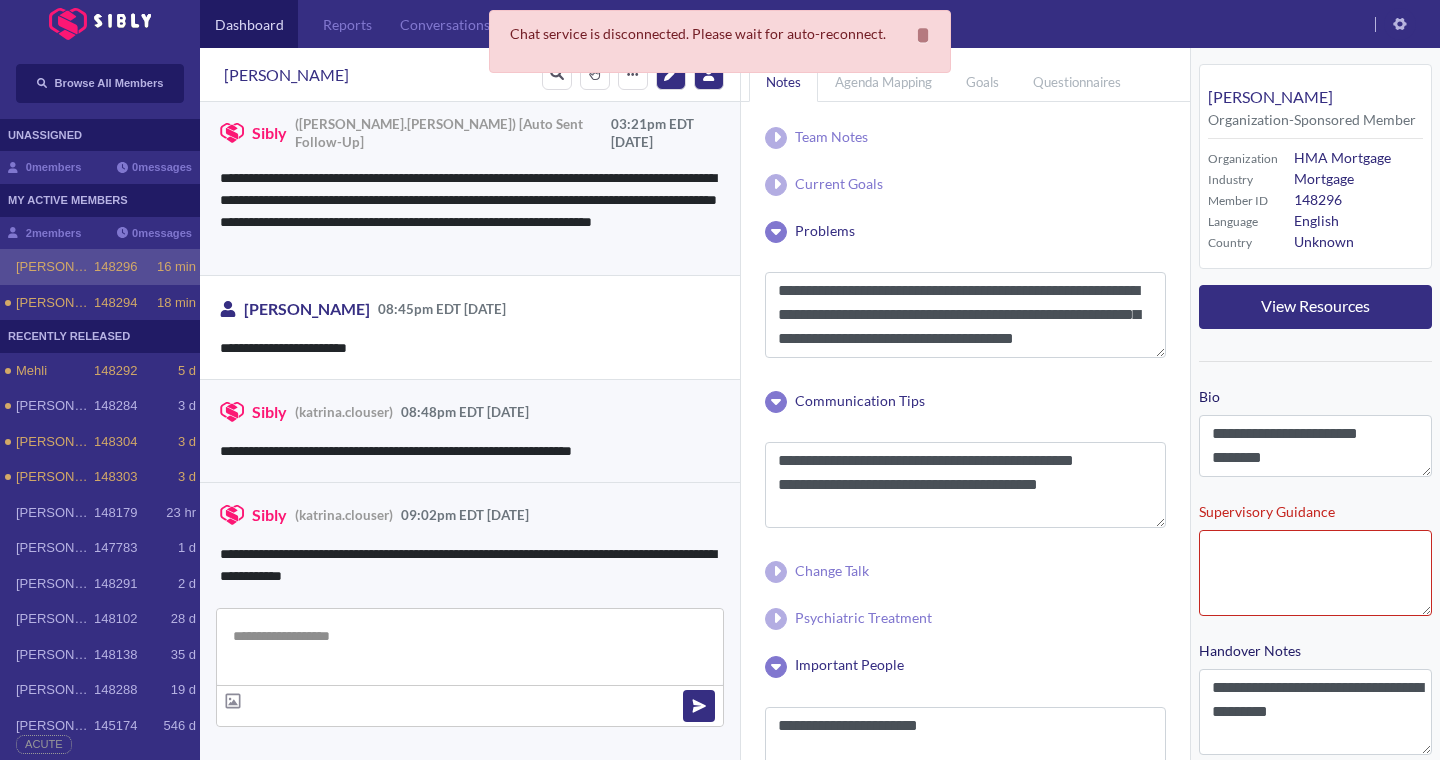 scroll, scrollTop: 4266, scrollLeft: 0, axis: vertical 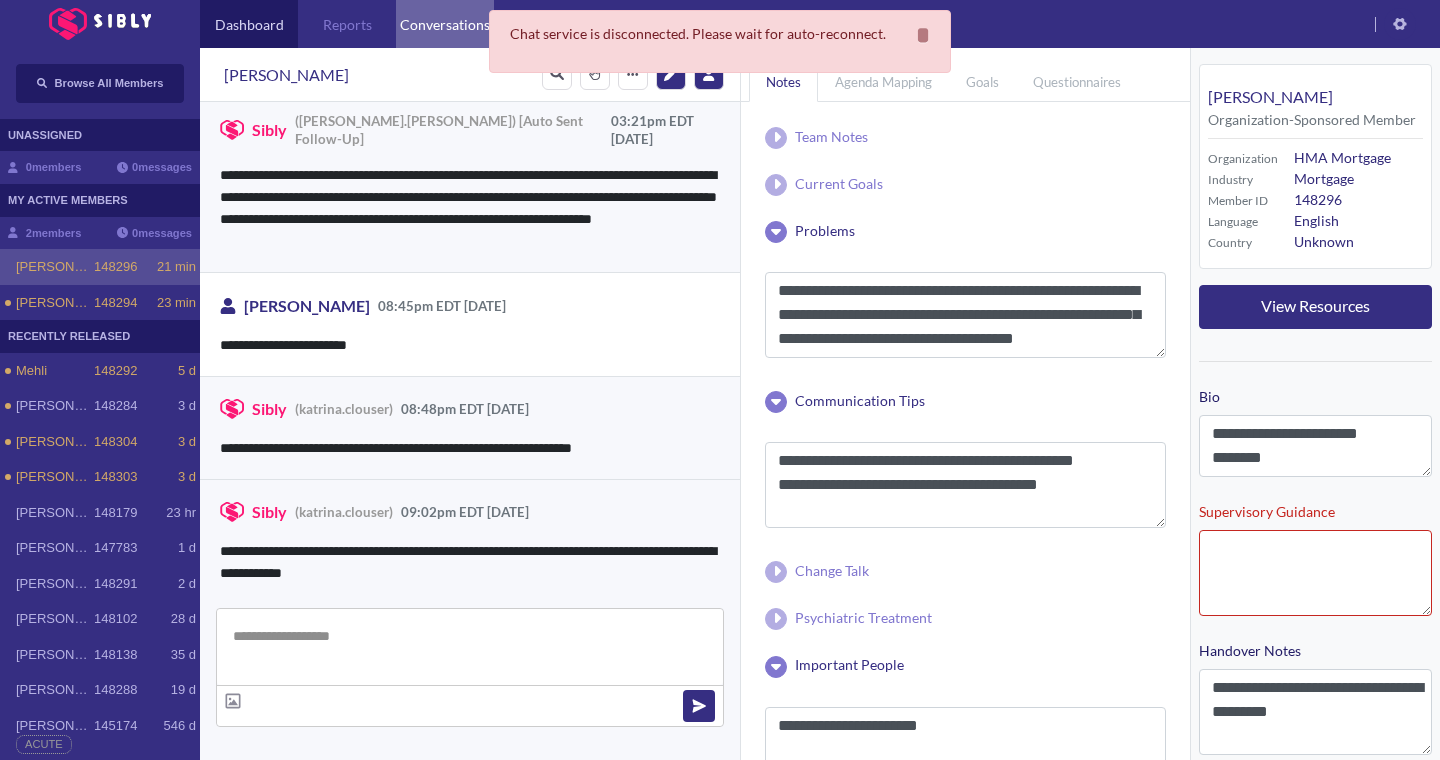 click on "Conversations" at bounding box center (445, 24) 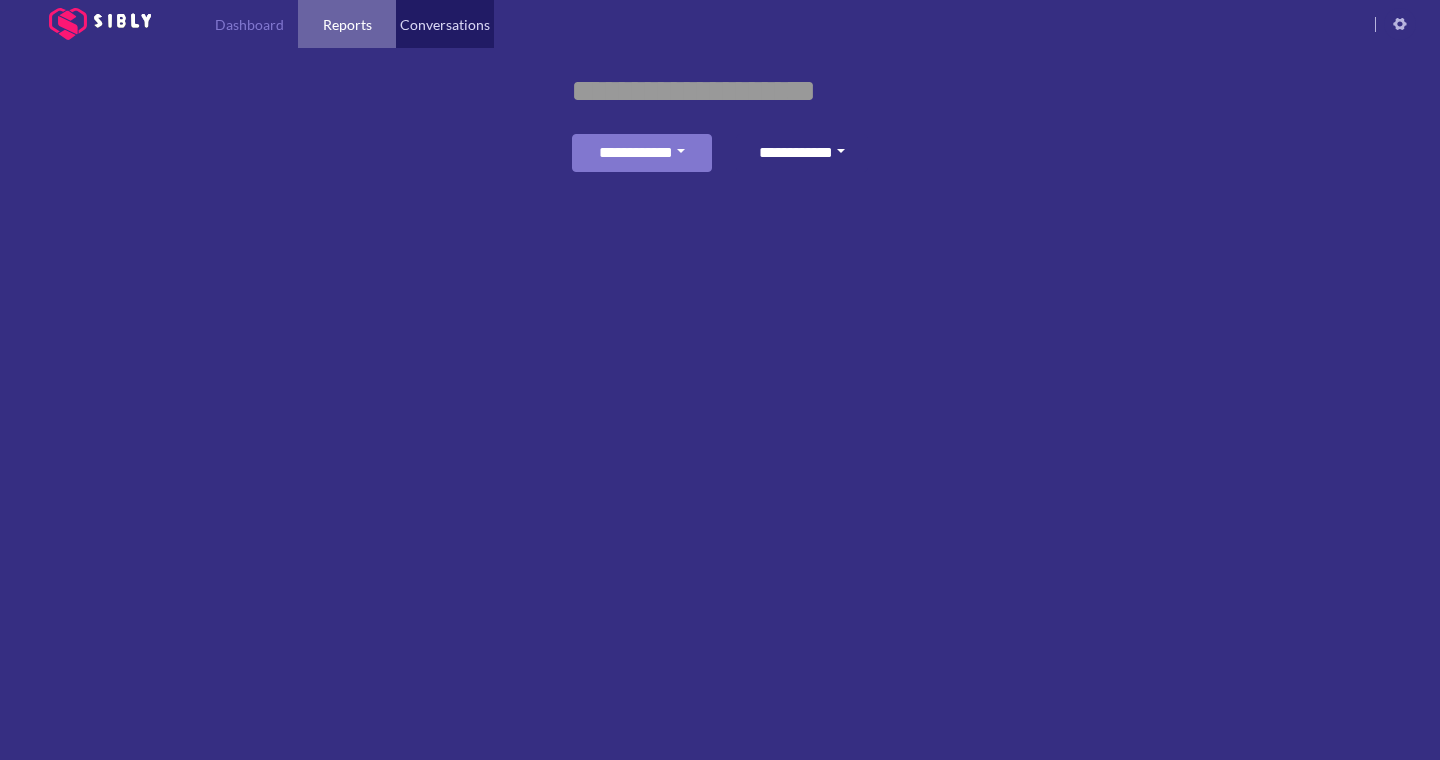 click on "Reports" at bounding box center [347, 24] 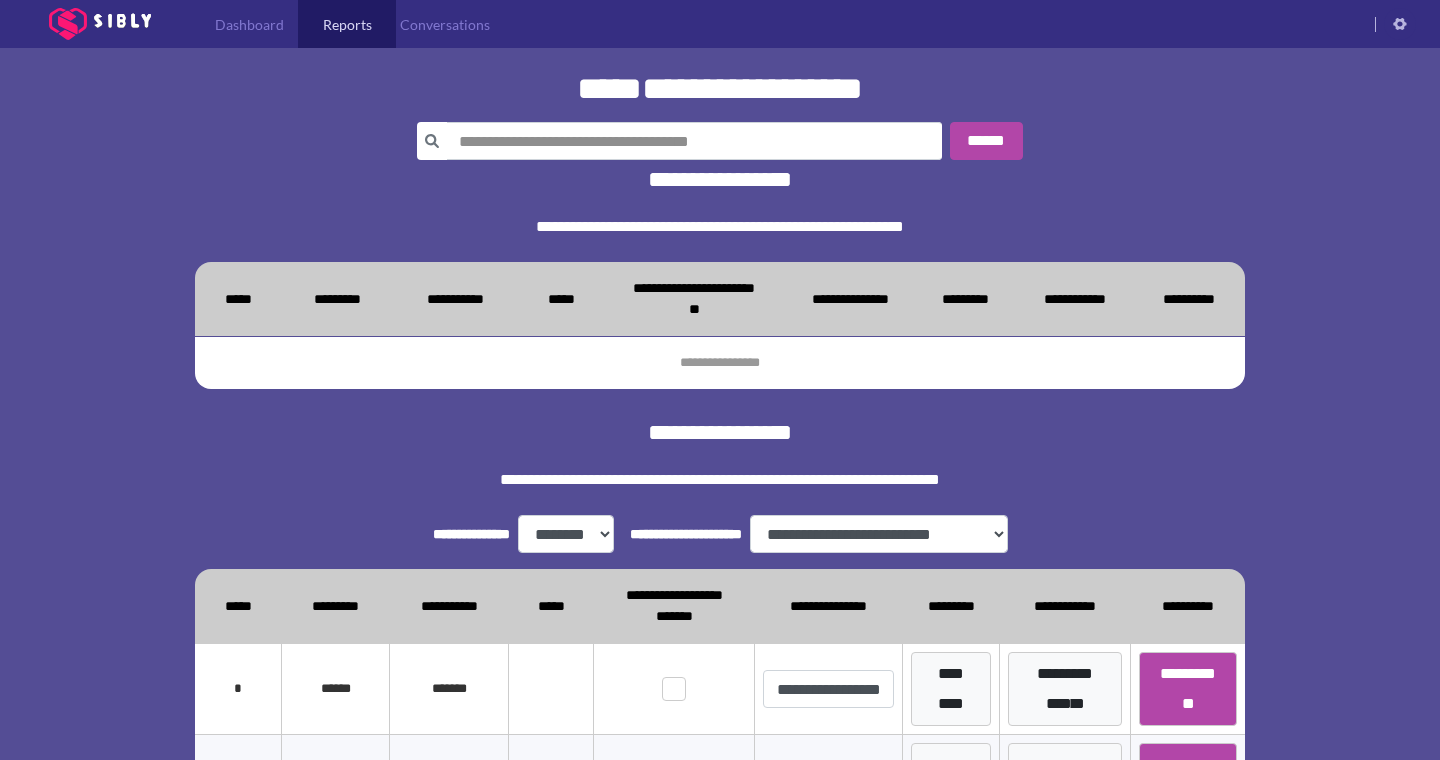 click on "**********" at bounding box center [720, 1017] 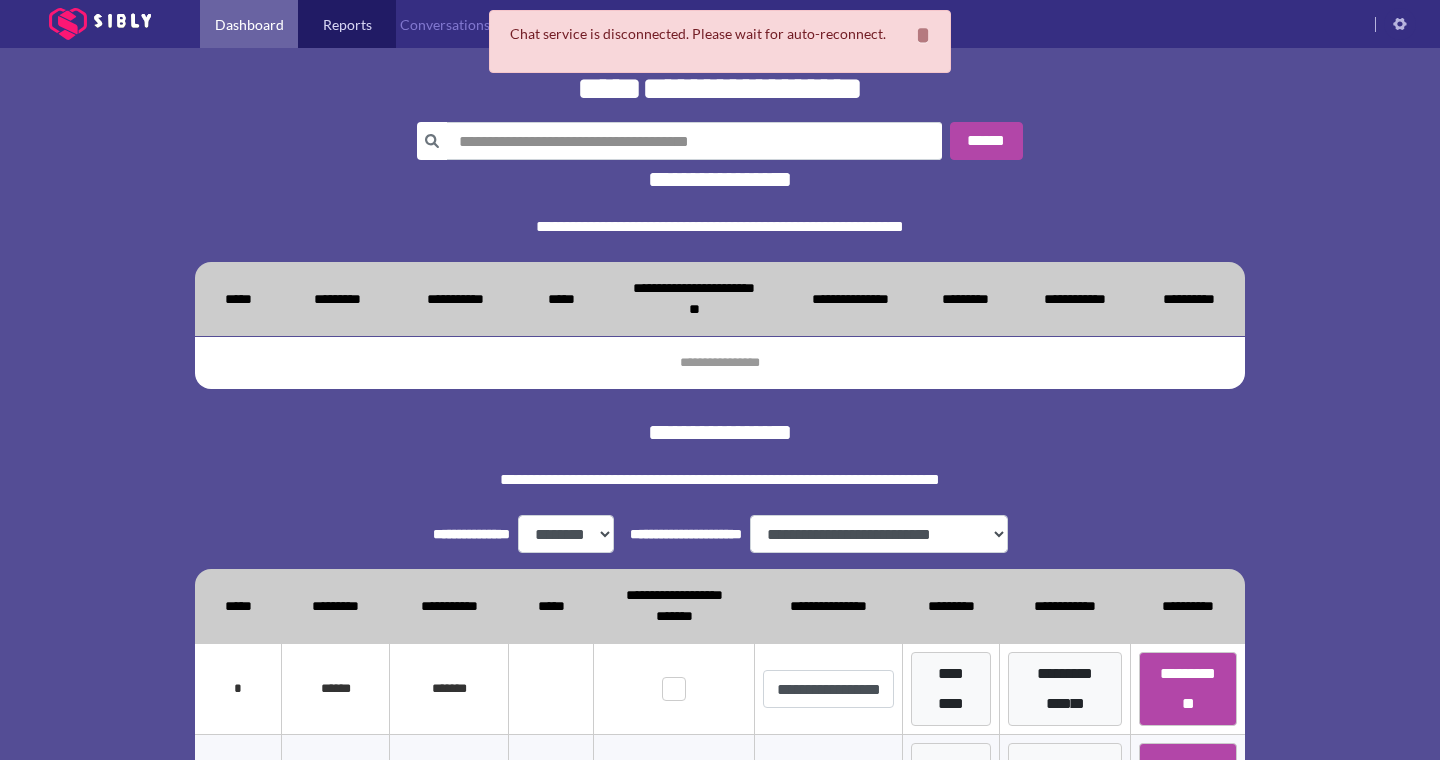 click on "Dashboard" at bounding box center (249, 24) 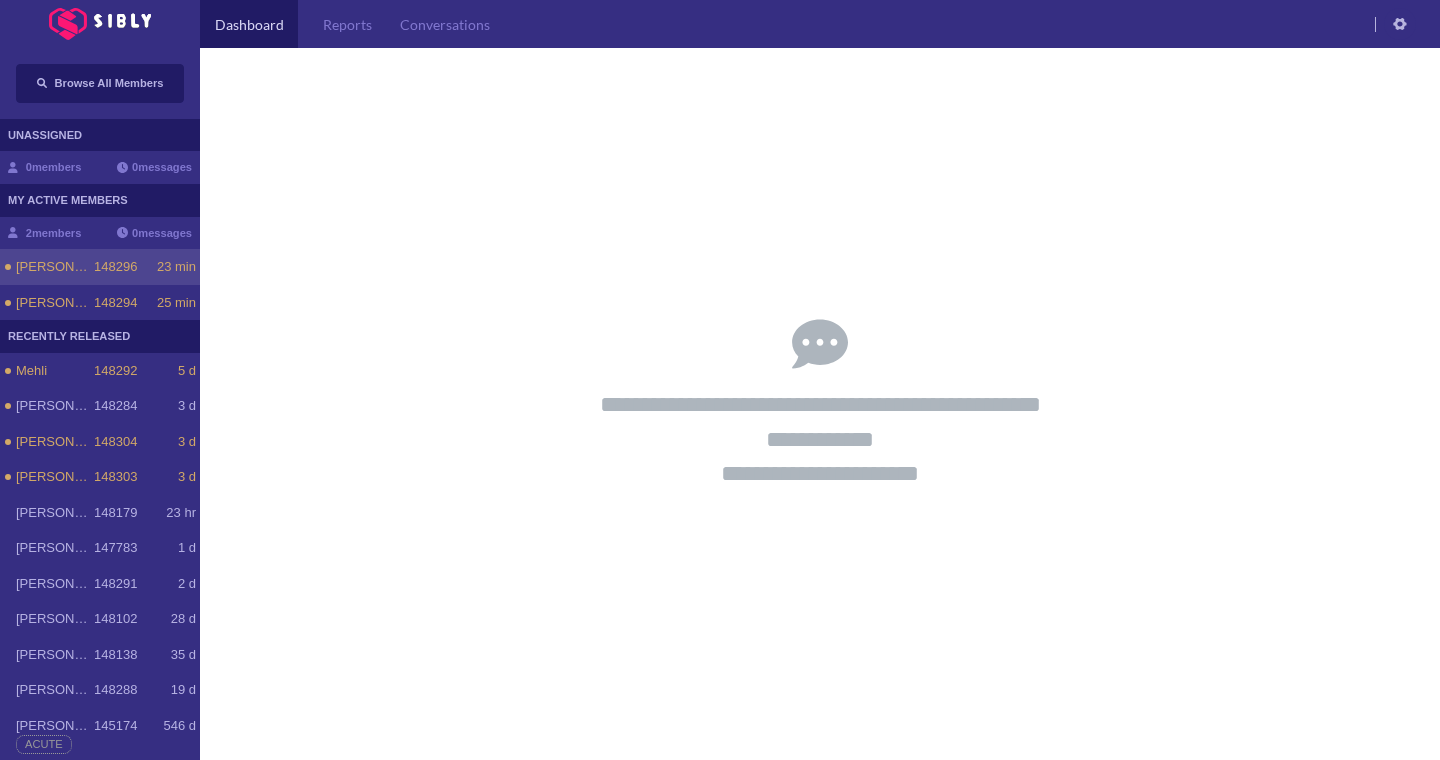 click on "23 min" 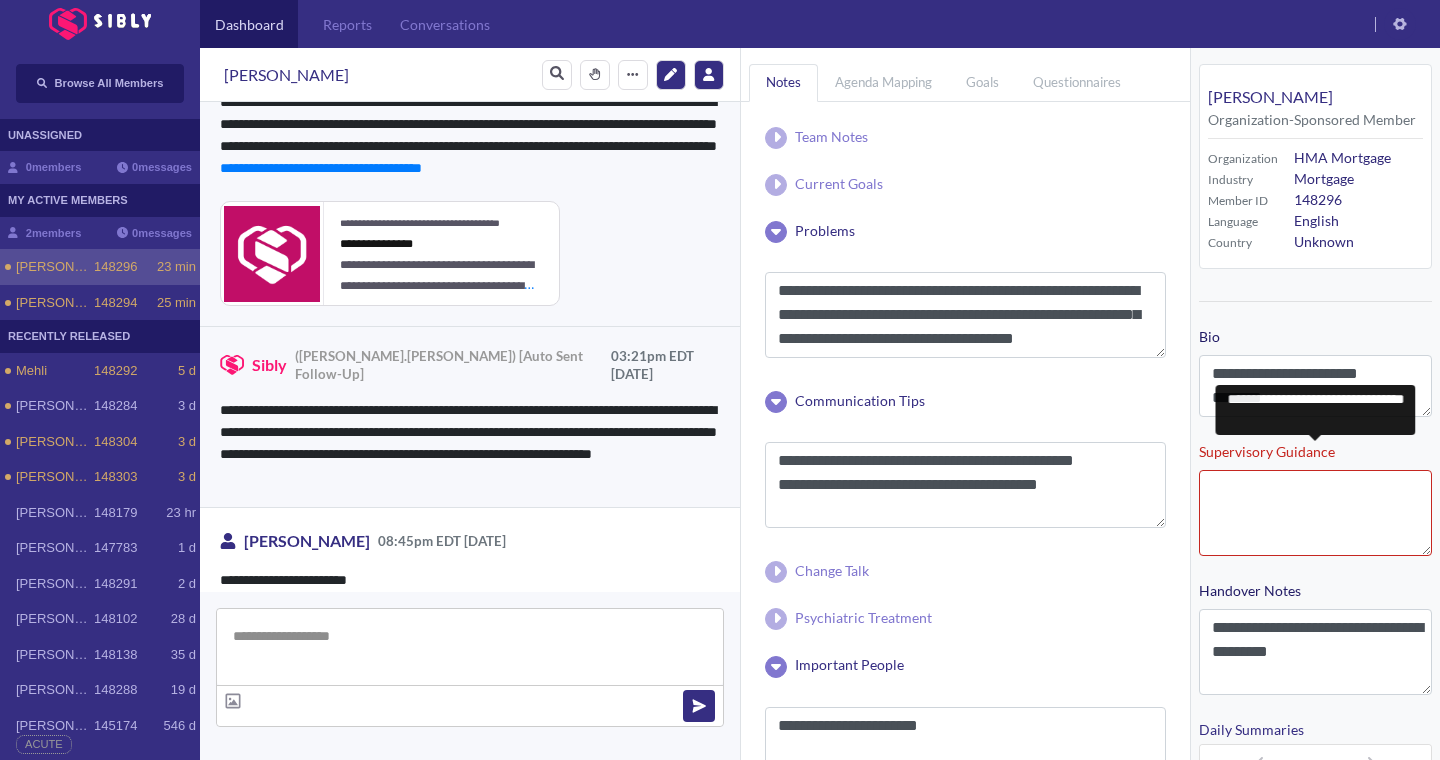 scroll, scrollTop: 4162, scrollLeft: 0, axis: vertical 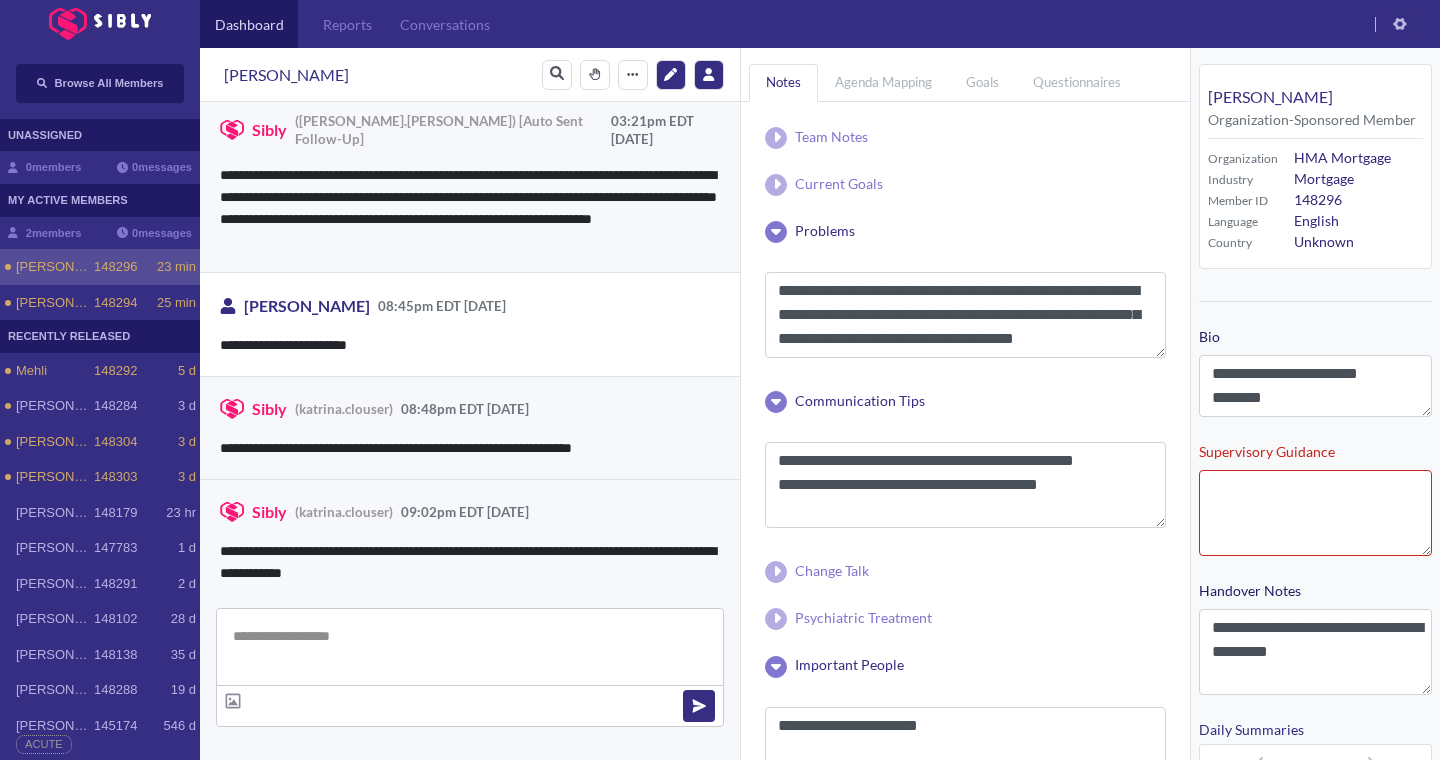 click on "**********" at bounding box center [1315, 641] 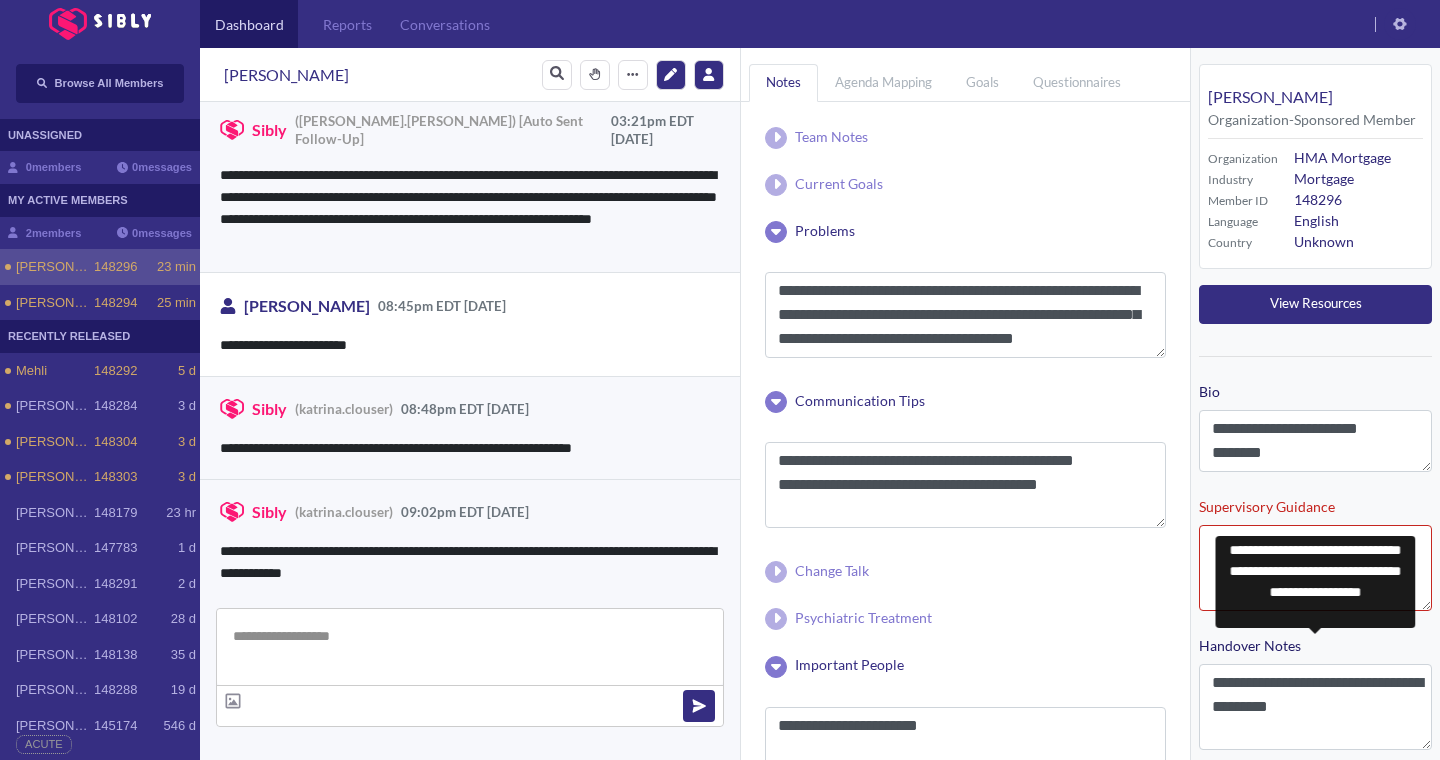 click on "**********" at bounding box center [1315, 696] 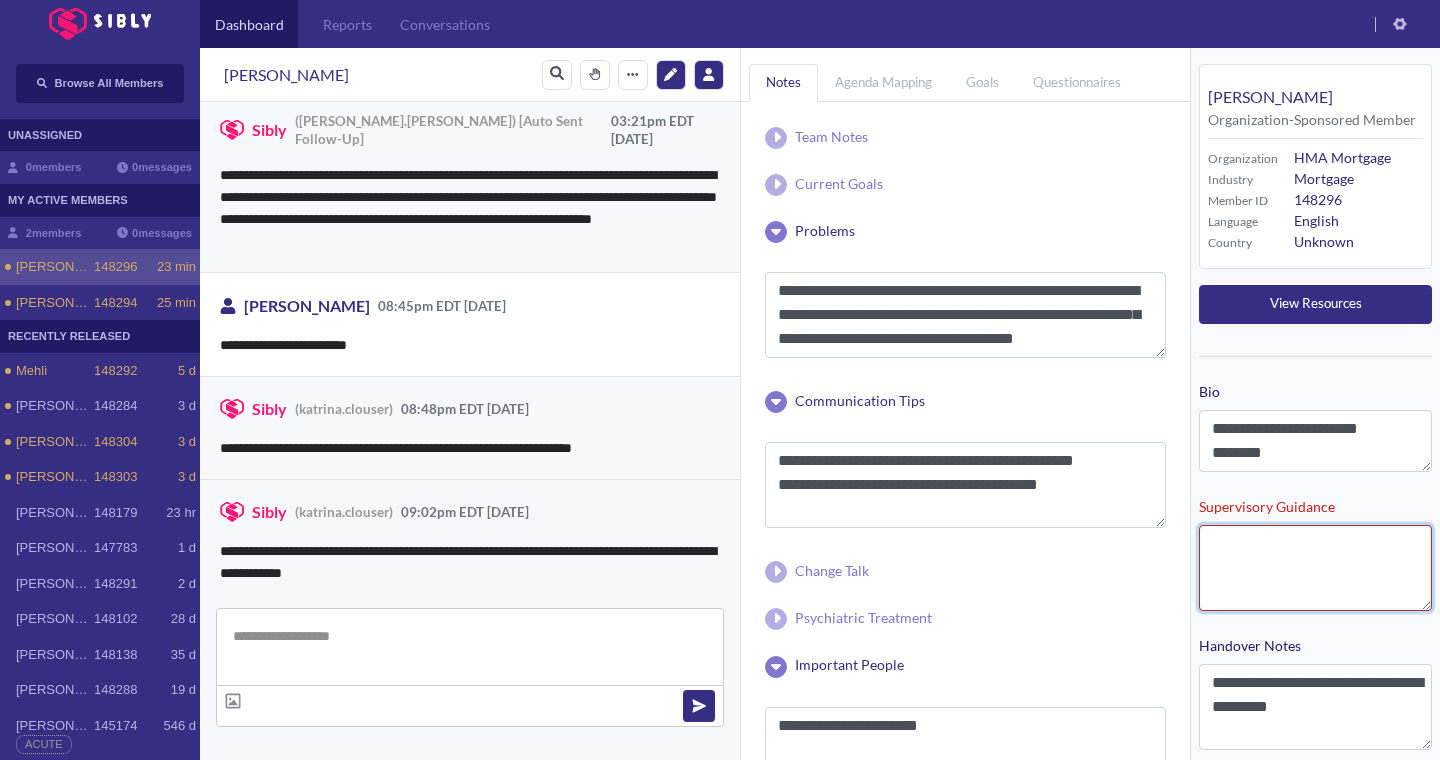 drag, startPoint x: 1311, startPoint y: 576, endPoint x: 1262, endPoint y: 735, distance: 166.37909 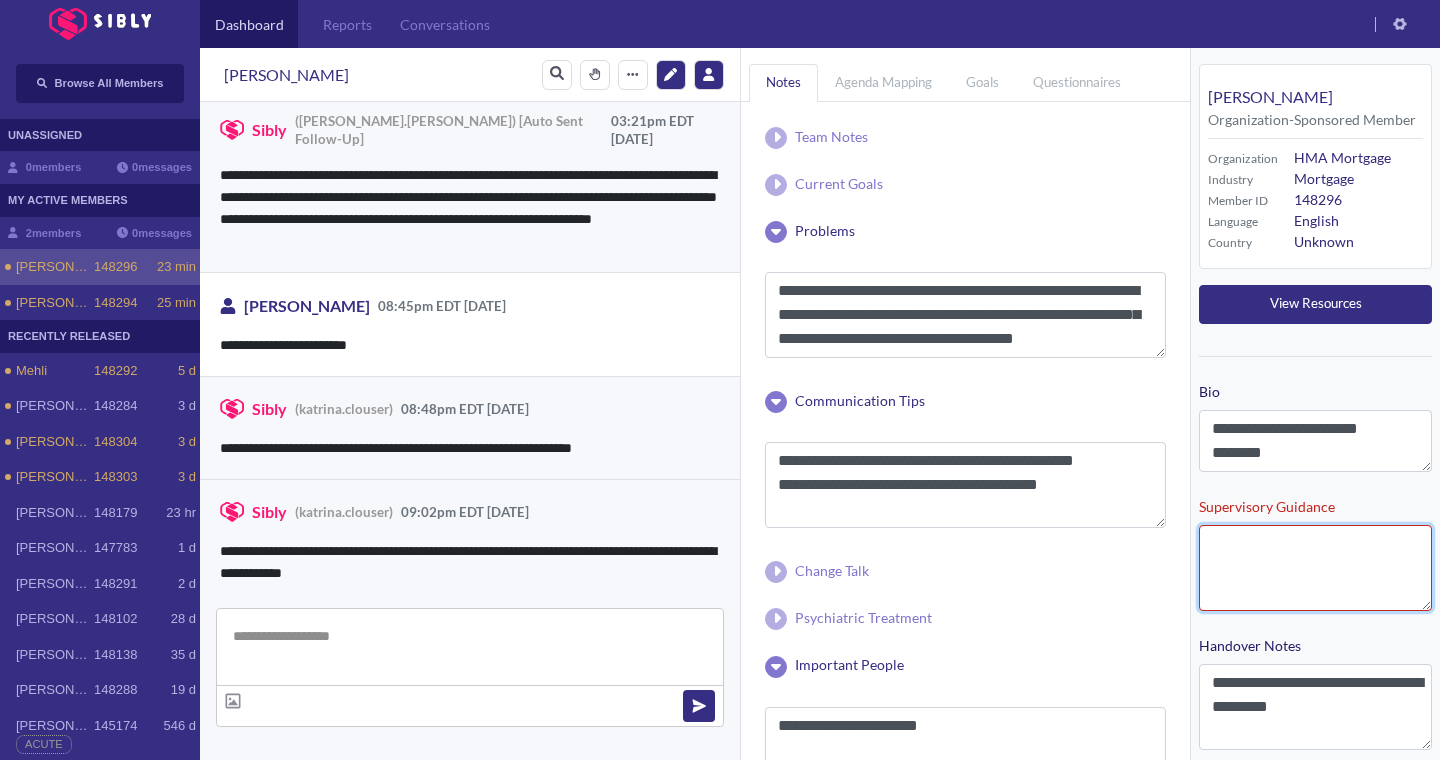 click on "**********" at bounding box center (1315, 815) 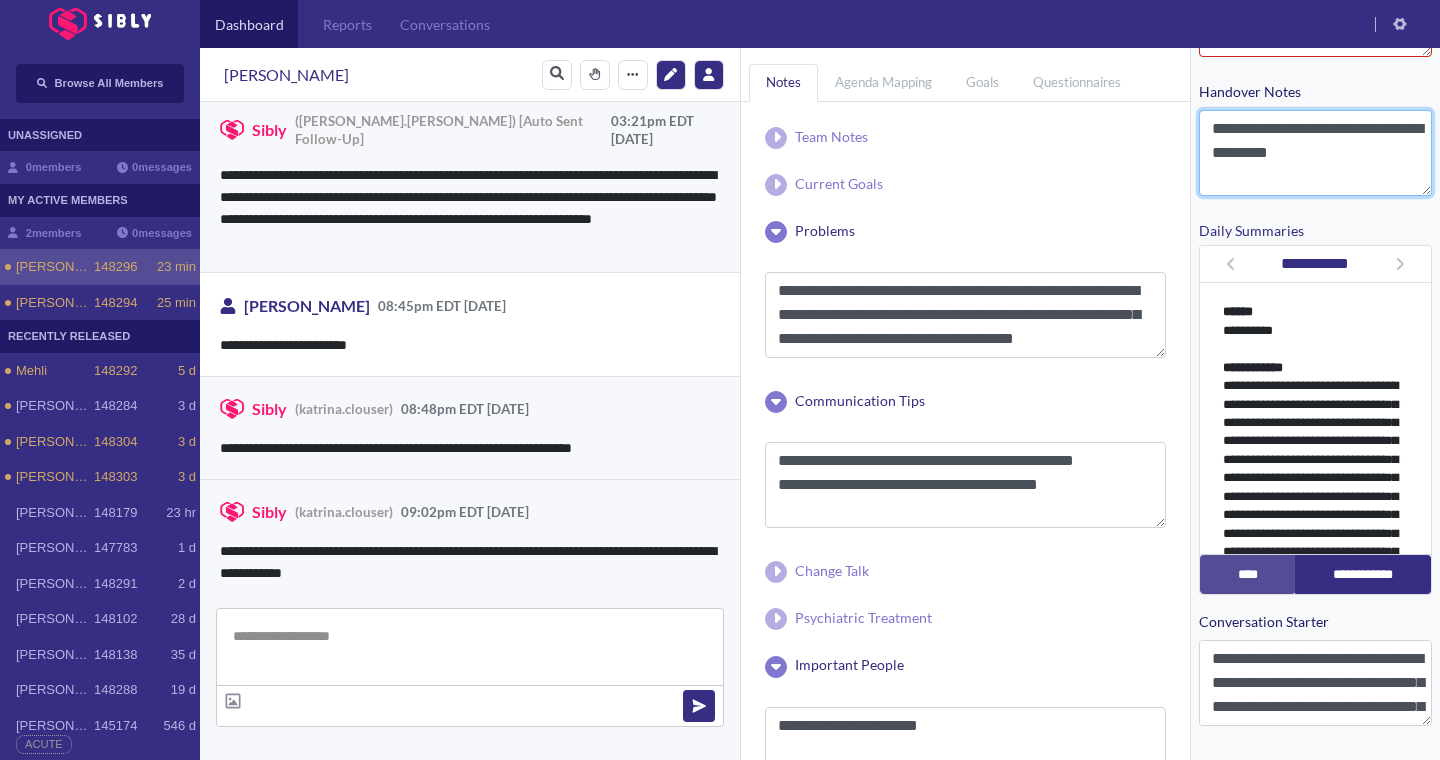 drag, startPoint x: 1290, startPoint y: 687, endPoint x: 1263, endPoint y: 746, distance: 64.884514 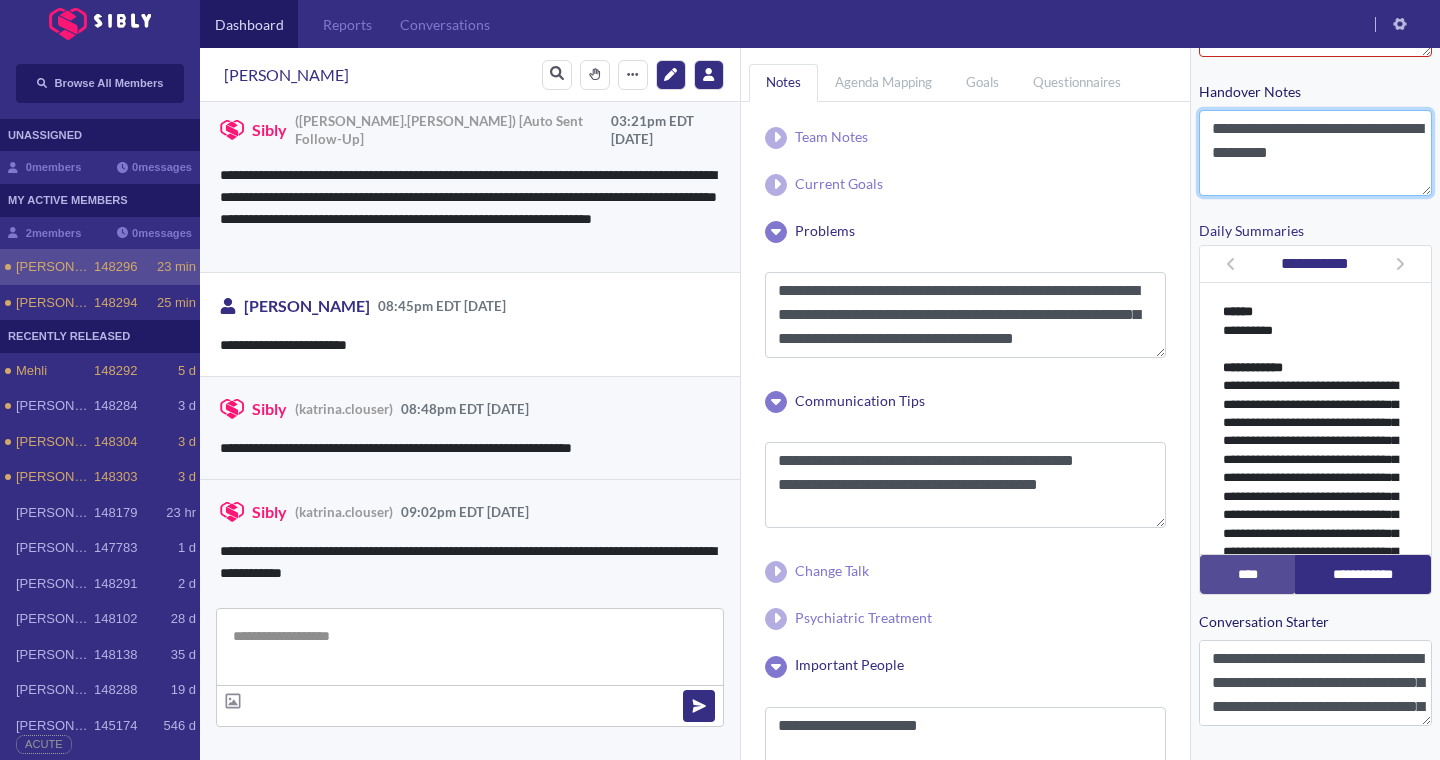 click on "**********" at bounding box center (1315, 261) 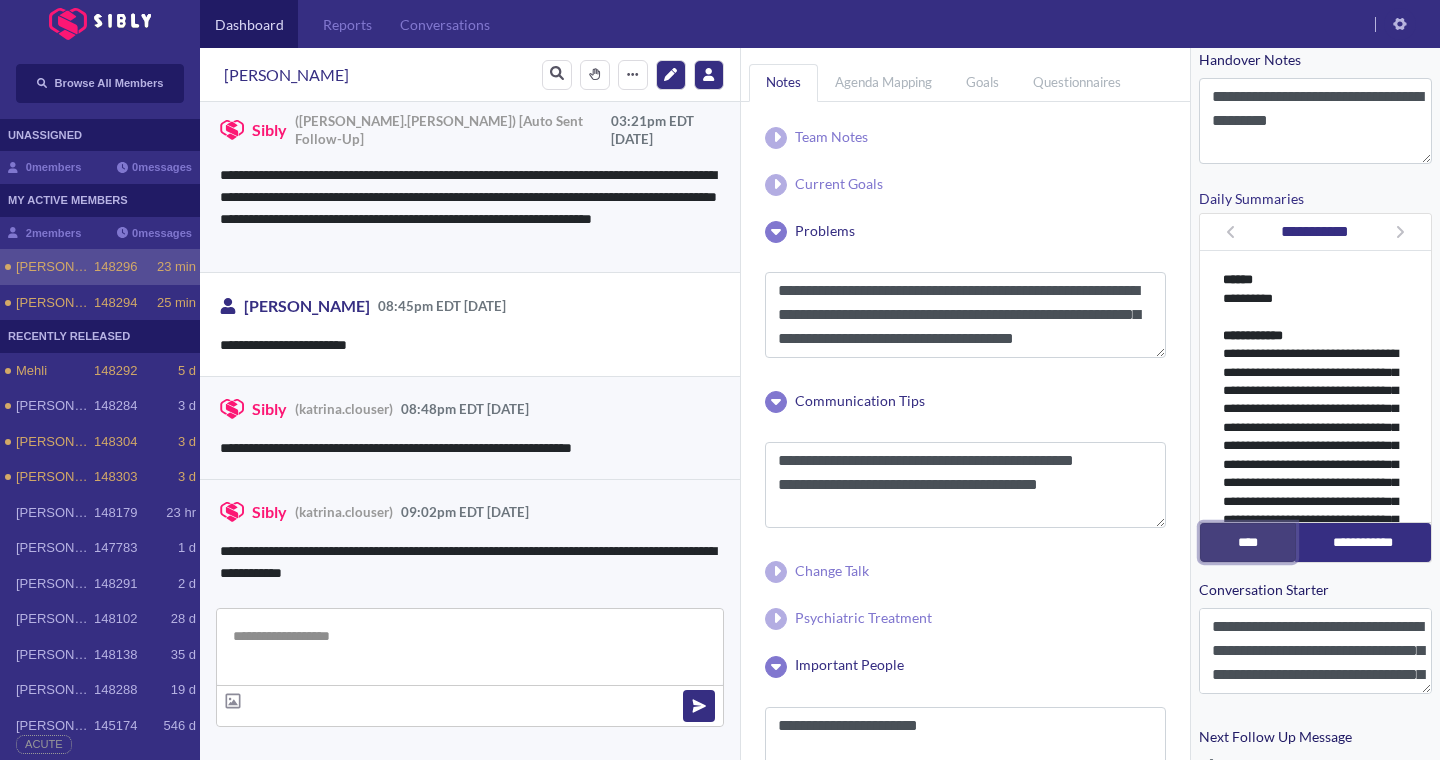 click on "****" at bounding box center [1248, 542] 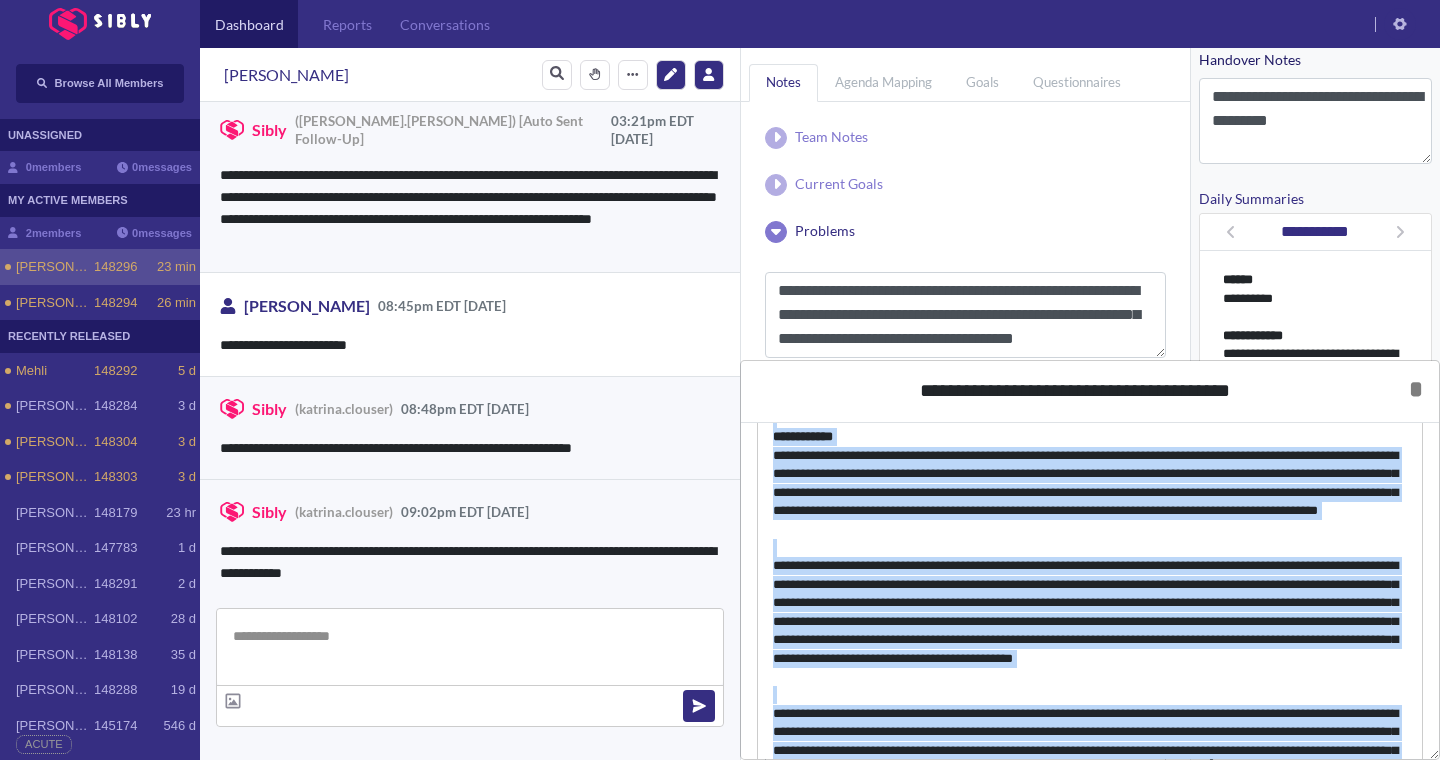 scroll, scrollTop: 226, scrollLeft: 0, axis: vertical 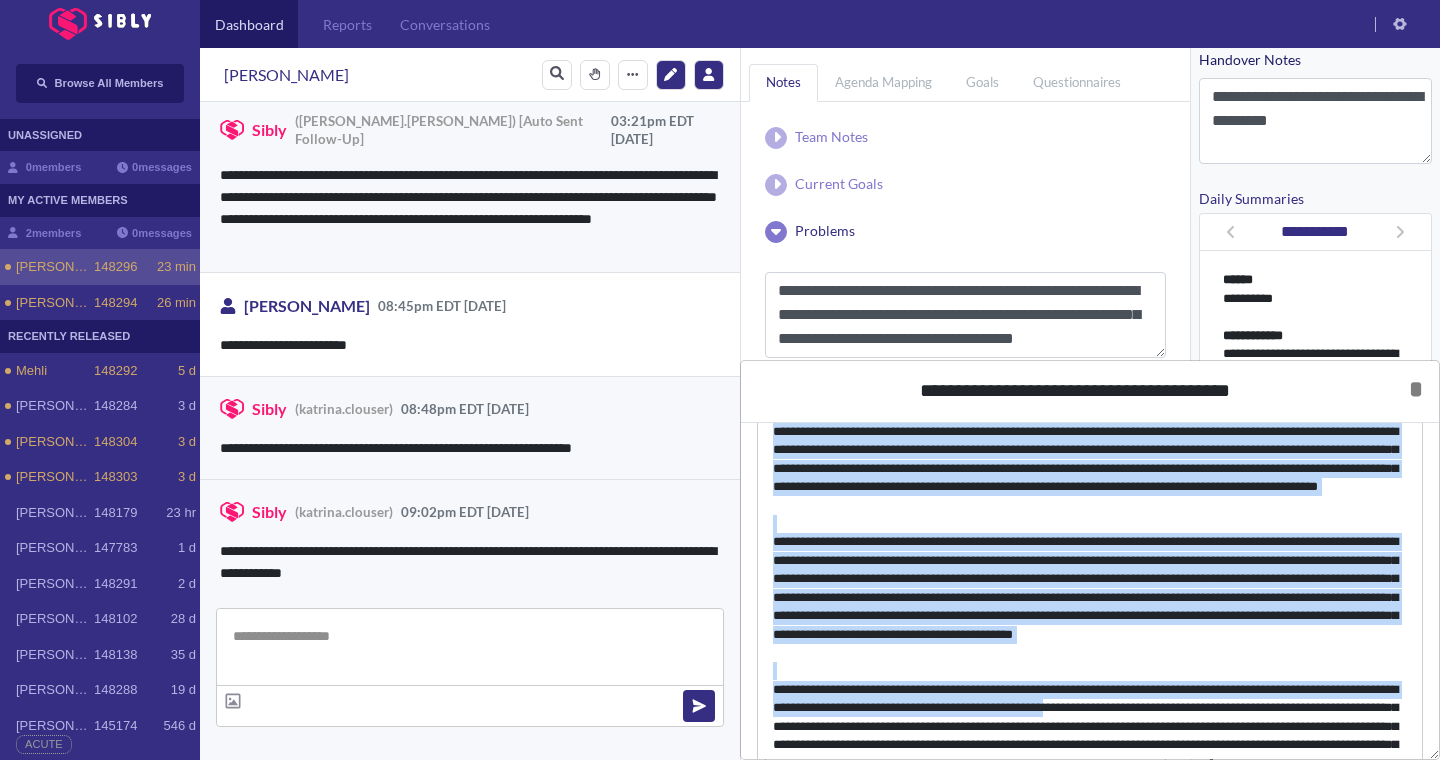 drag, startPoint x: 1232, startPoint y: 583, endPoint x: 1193, endPoint y: 708, distance: 130.94273 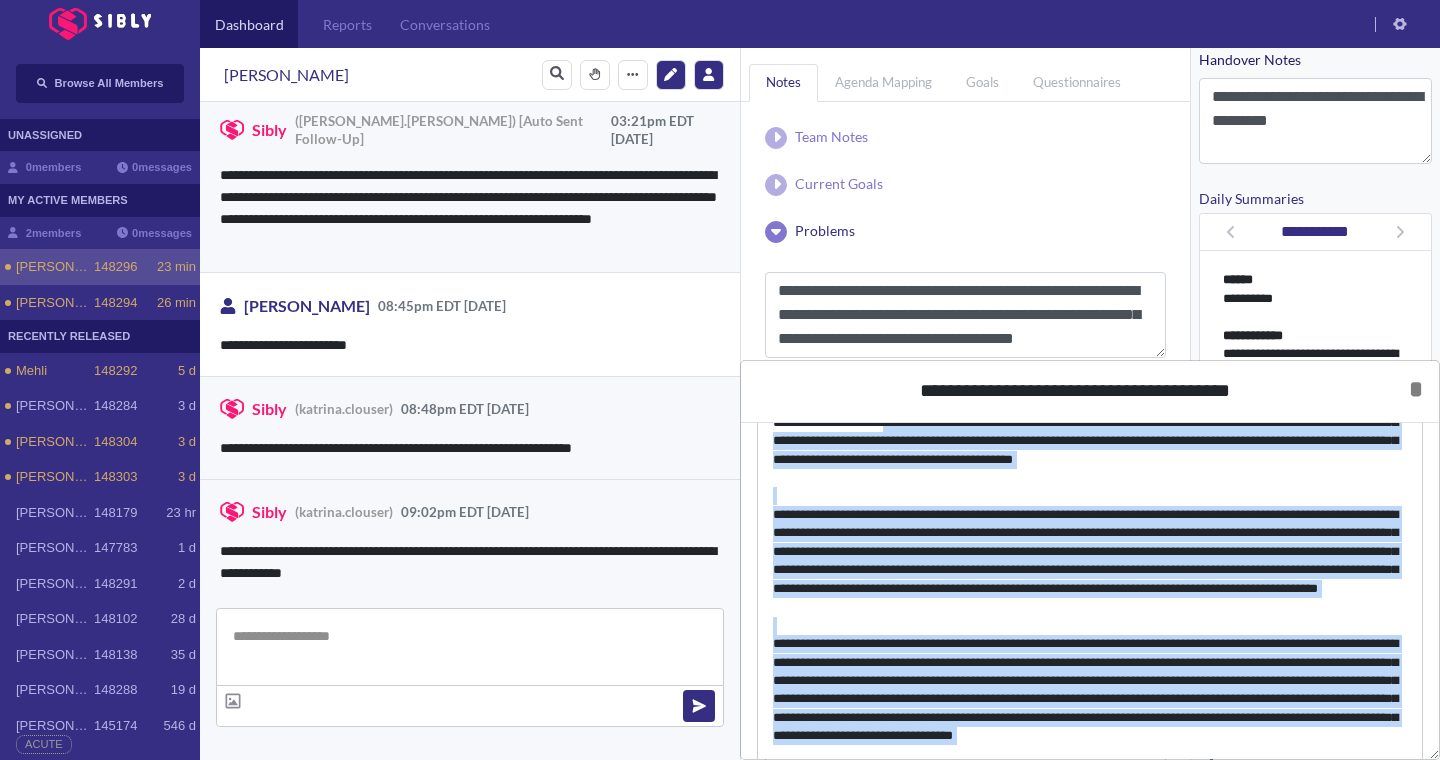 scroll, scrollTop: 448, scrollLeft: 0, axis: vertical 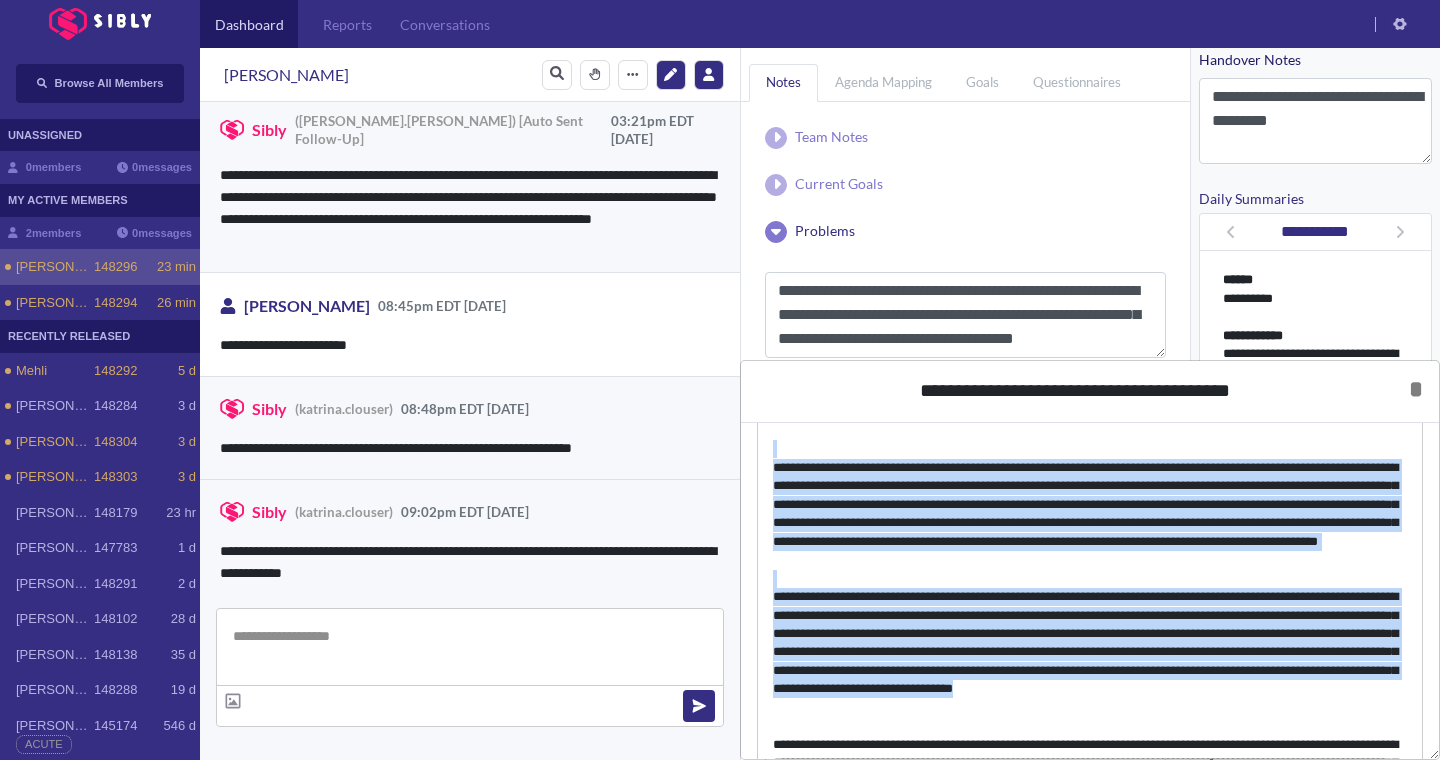 drag, startPoint x: 1224, startPoint y: 606, endPoint x: 1192, endPoint y: 714, distance: 112.64102 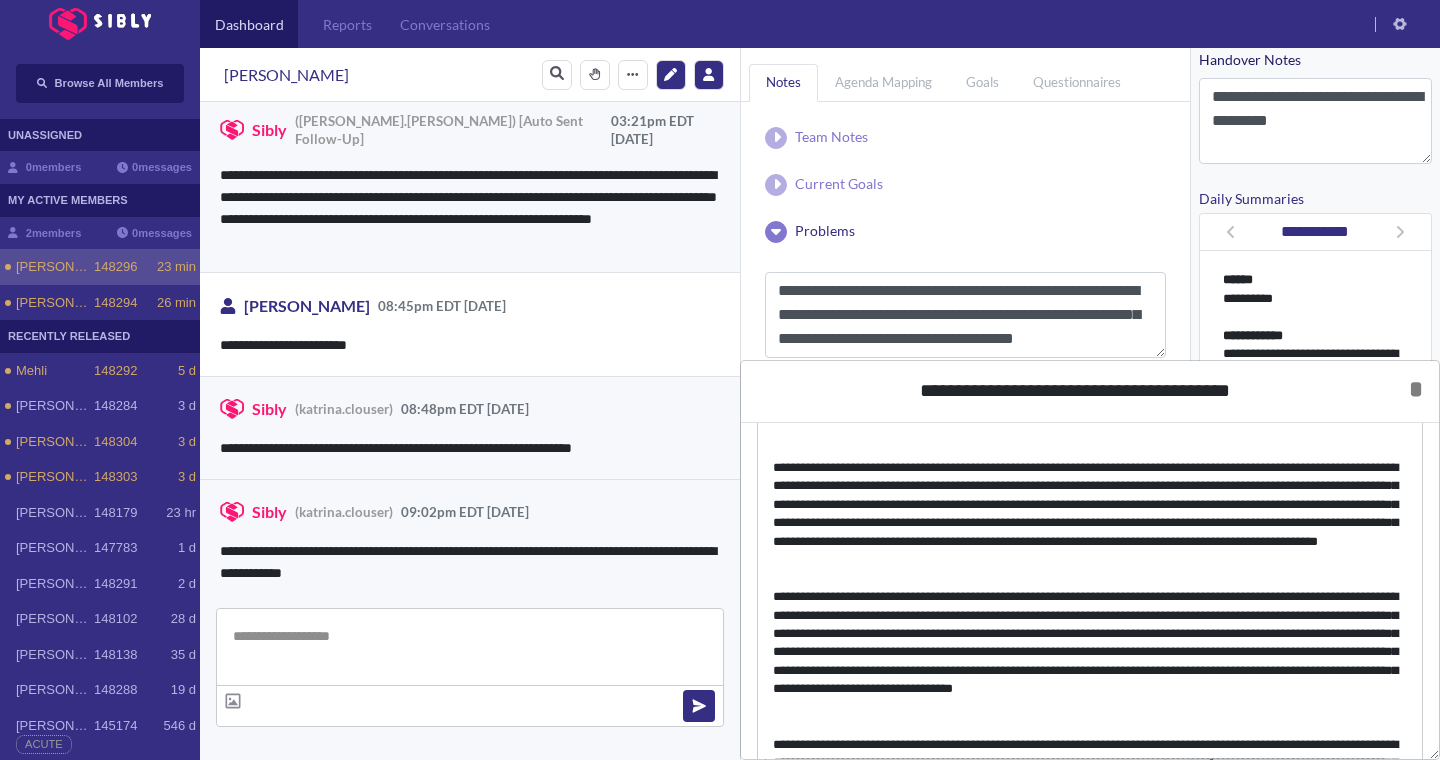 click on "**********" at bounding box center [1090, 652] 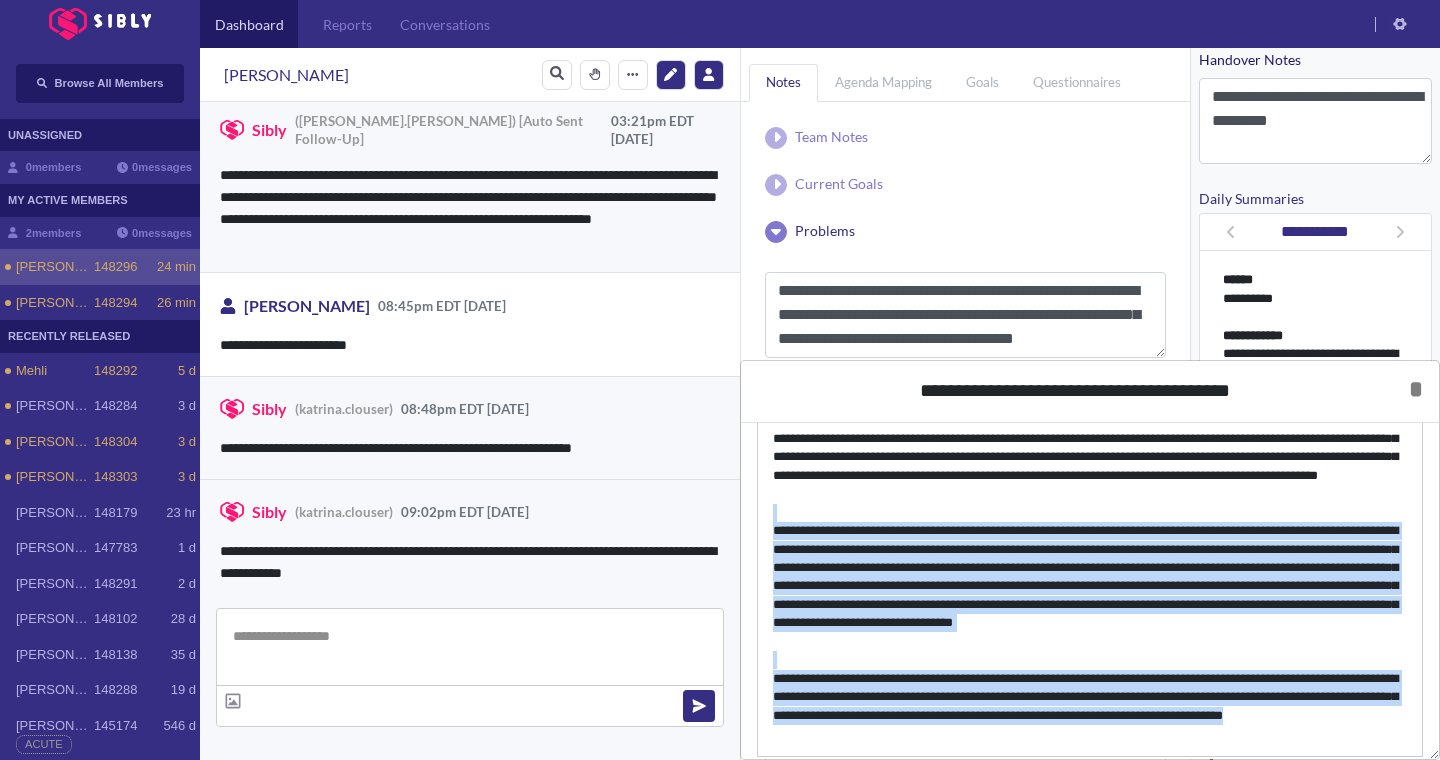 scroll, scrollTop: 564, scrollLeft: 0, axis: vertical 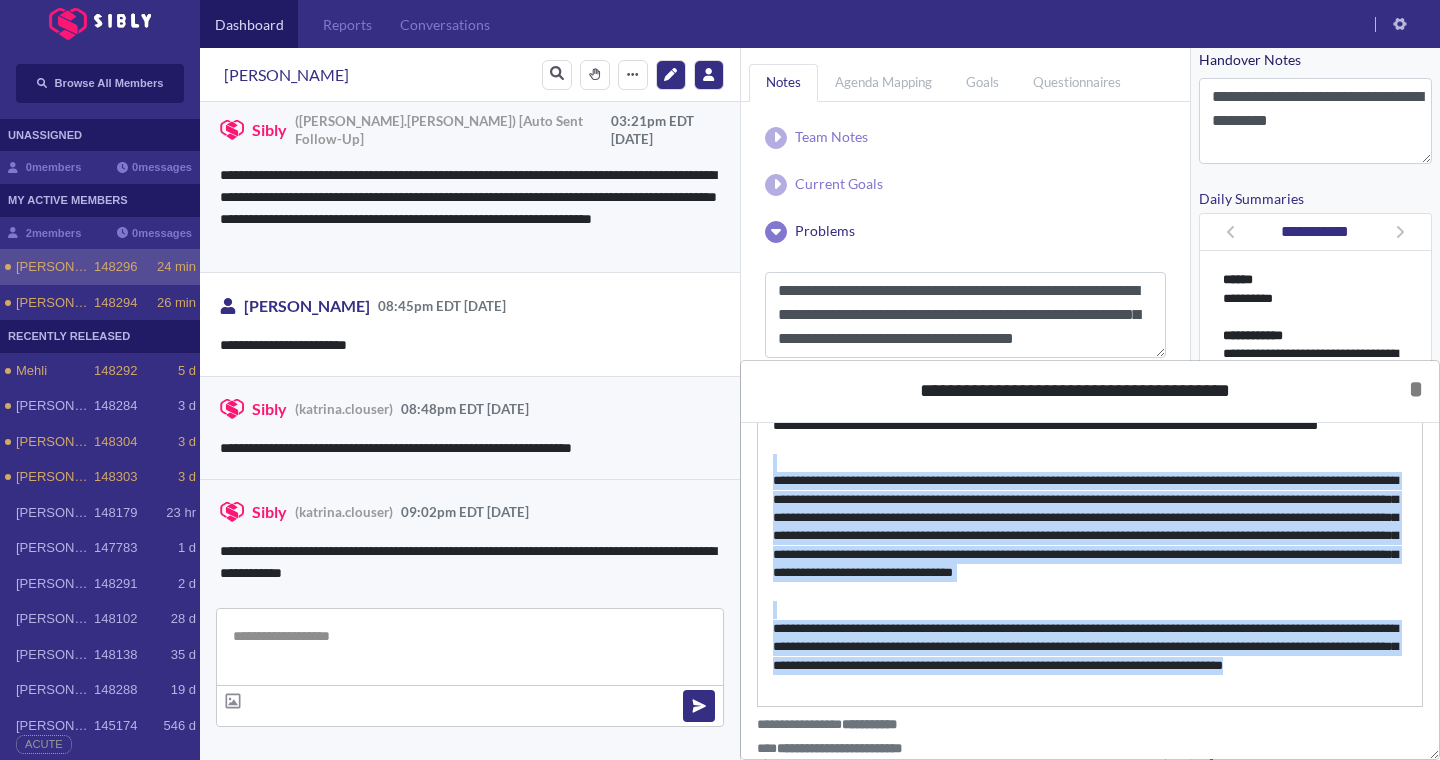 drag, startPoint x: 1213, startPoint y: 555, endPoint x: 1176, endPoint y: 683, distance: 133.24039 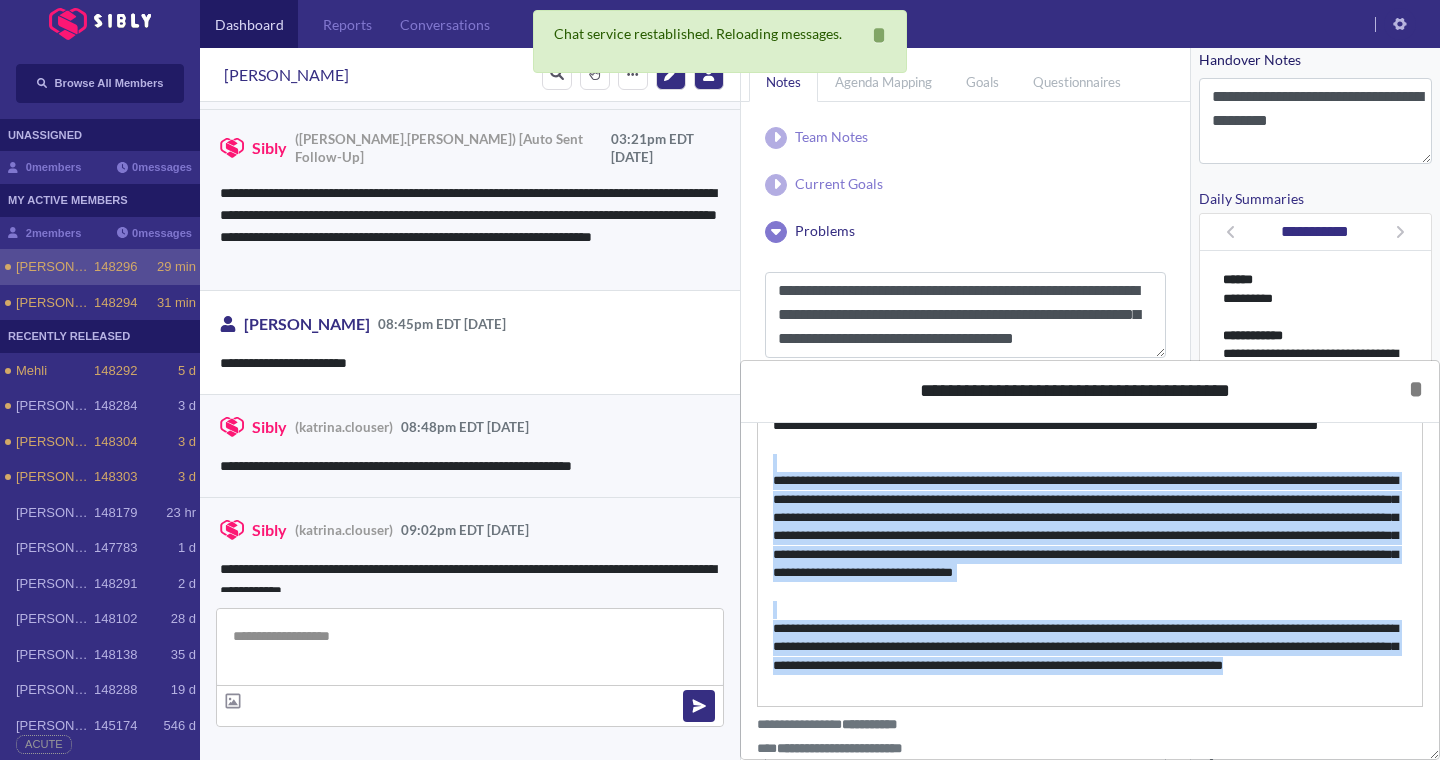 scroll, scrollTop: 4162, scrollLeft: 0, axis: vertical 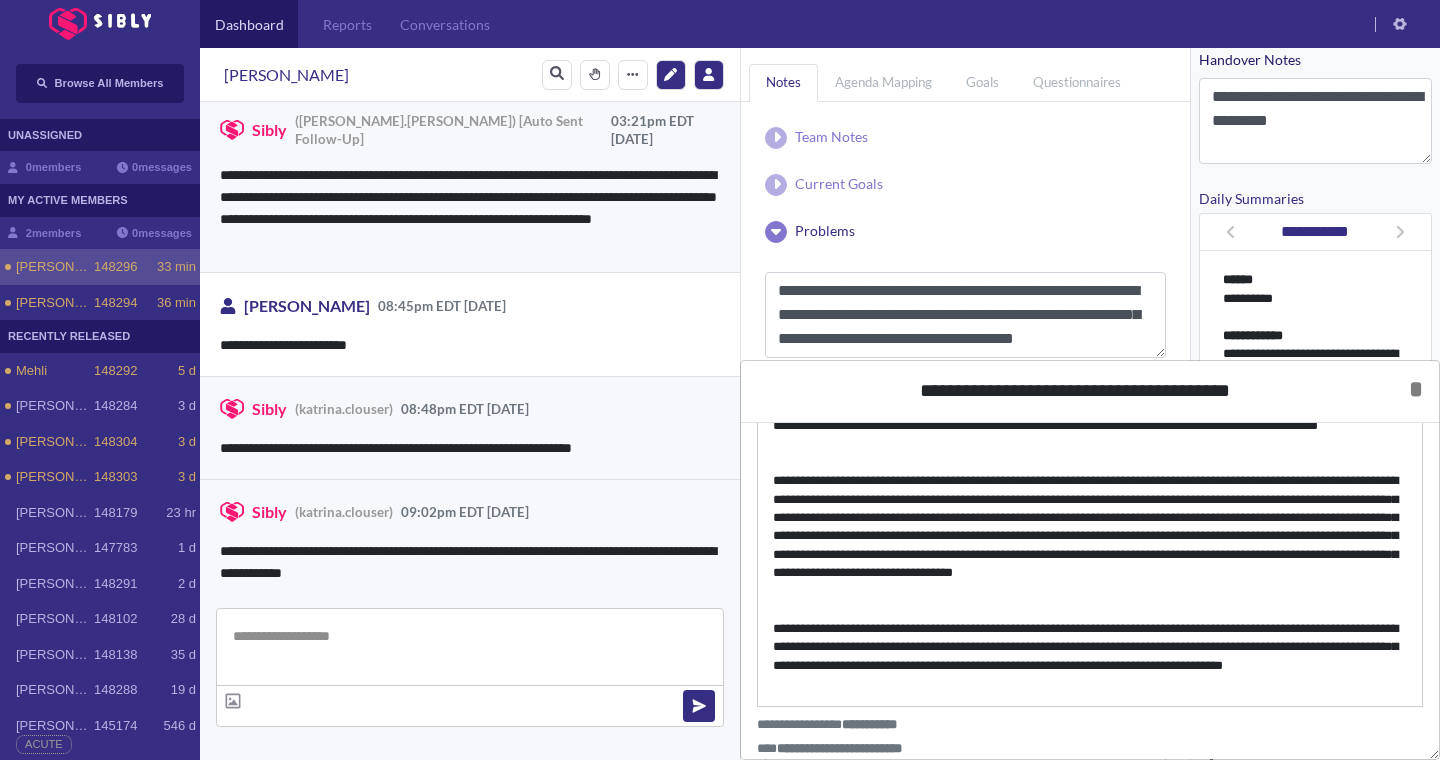 click on "**********" at bounding box center [1090, 735] 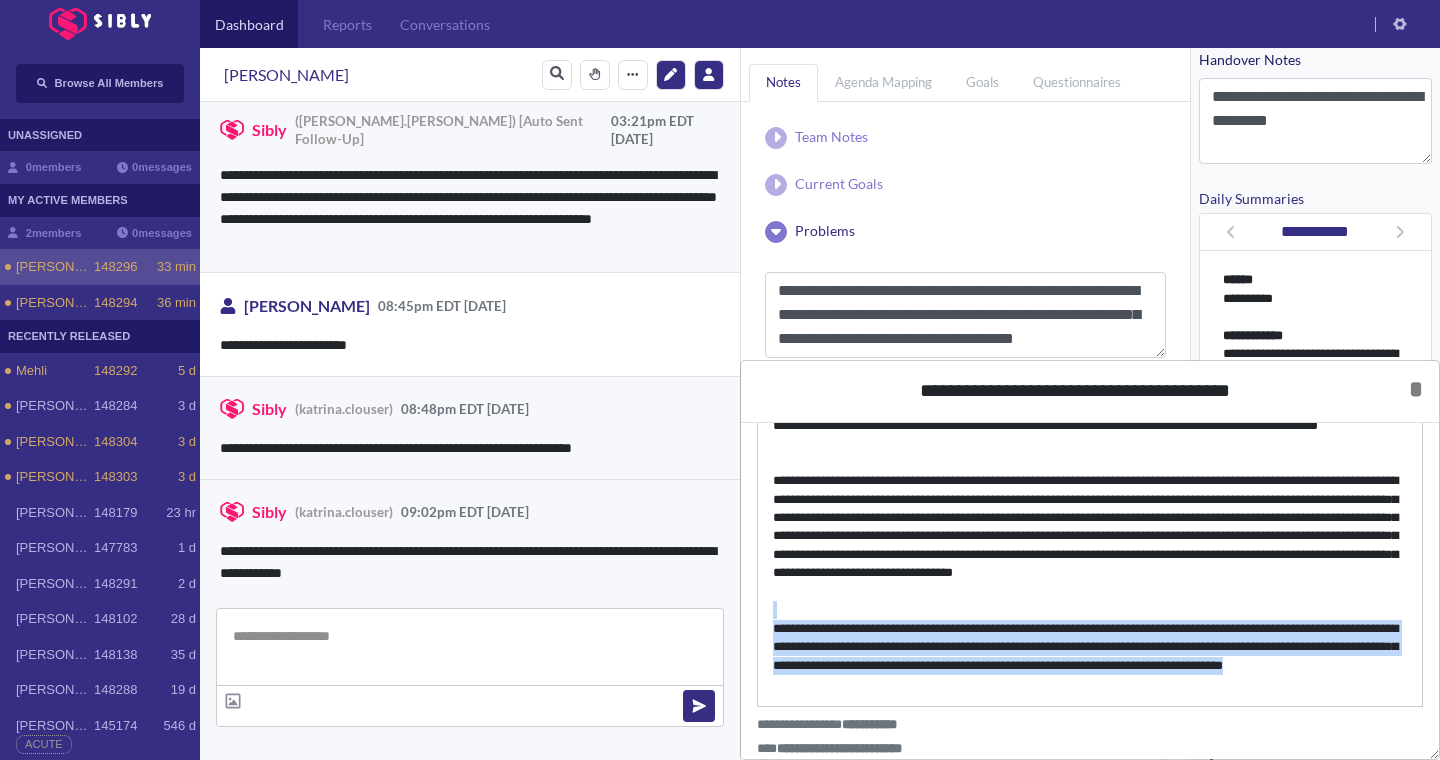 drag, startPoint x: 1145, startPoint y: 595, endPoint x: 1125, endPoint y: 721, distance: 127.57743 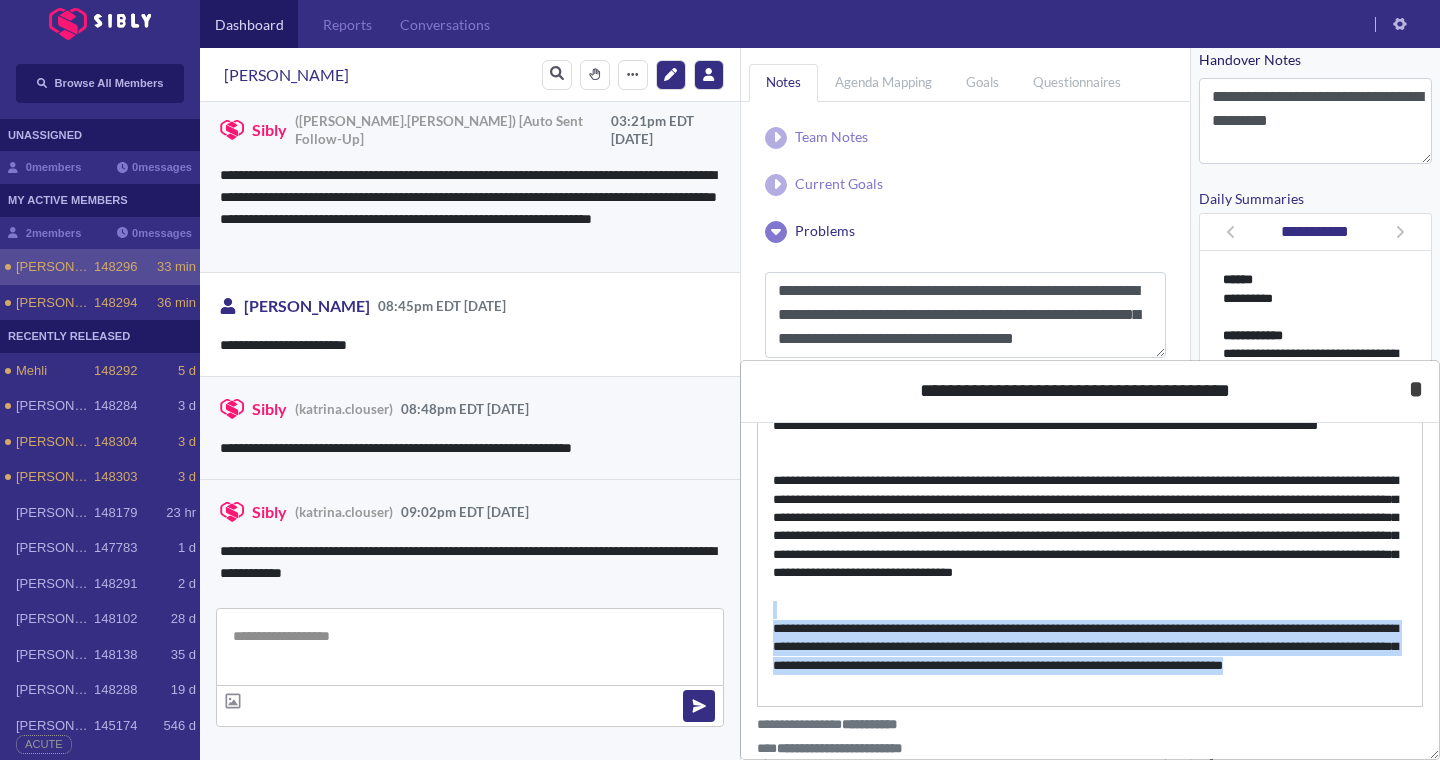 click on "*" at bounding box center (1416, 389) 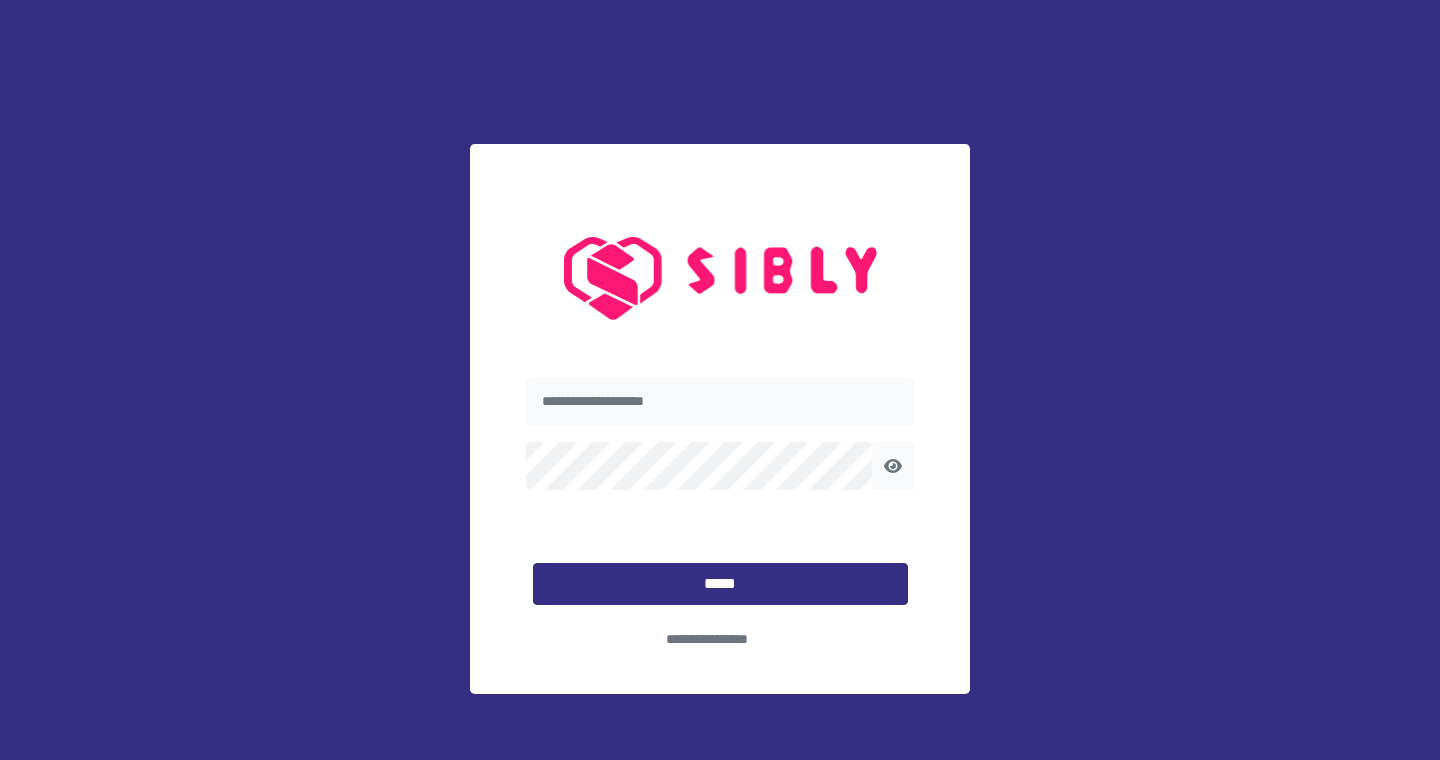 scroll, scrollTop: 0, scrollLeft: 0, axis: both 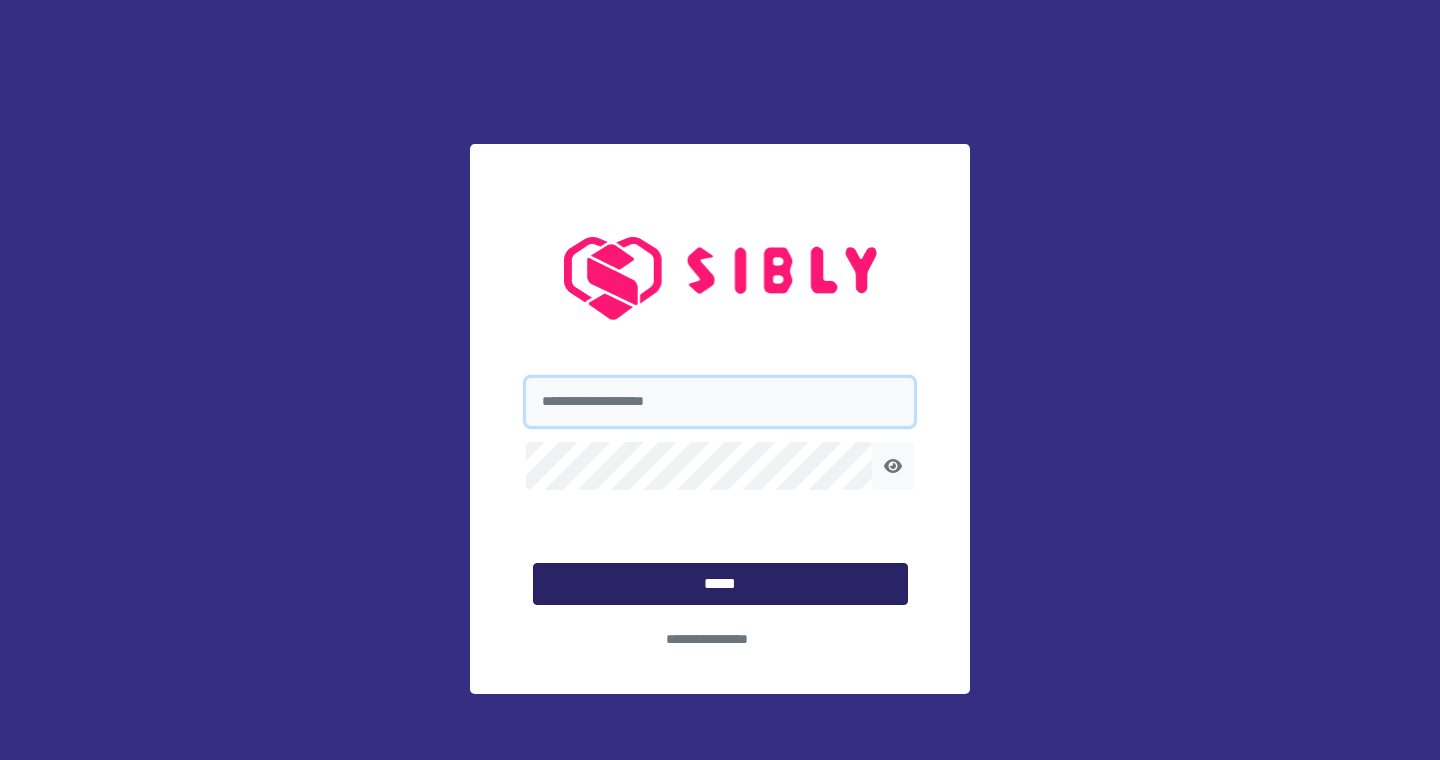 type on "**********" 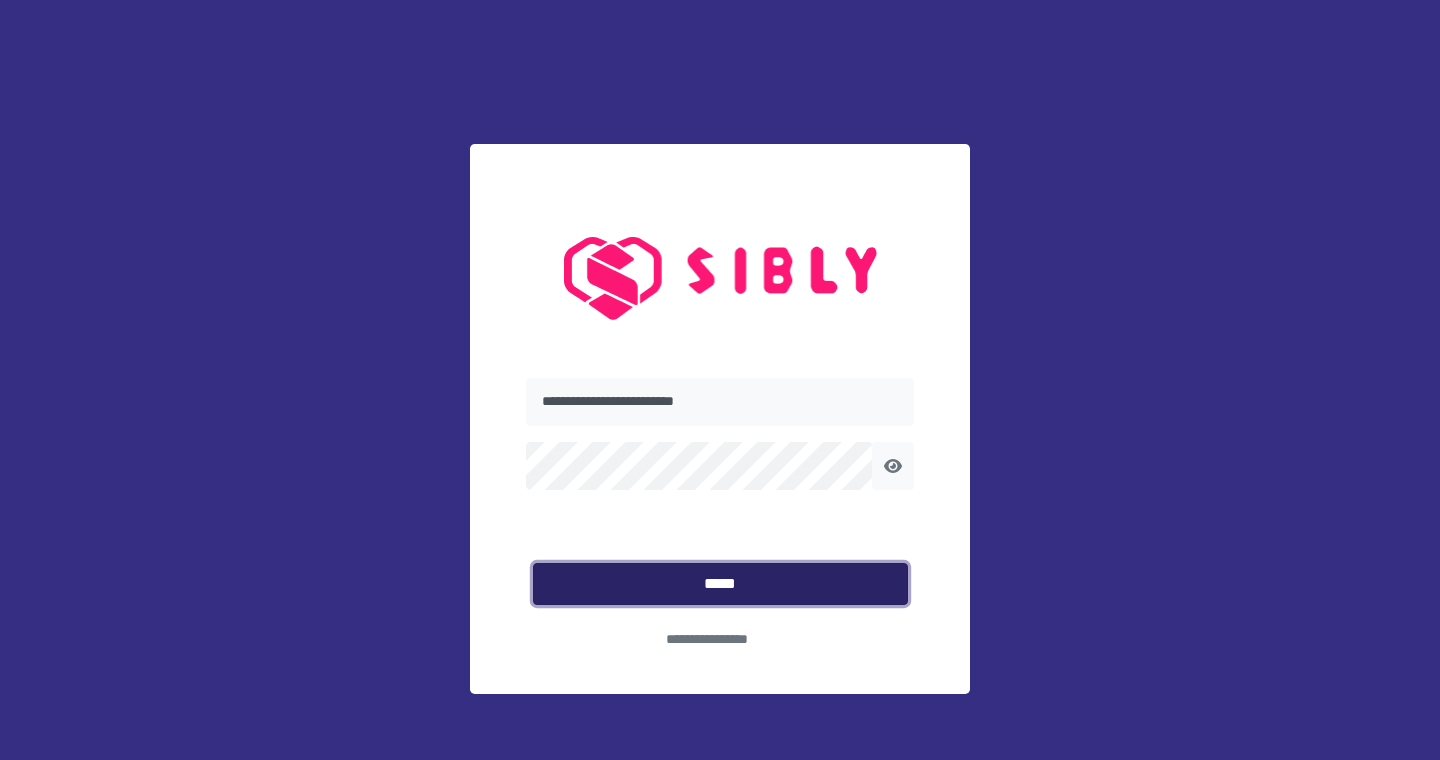 click on "*****" at bounding box center (720, 584) 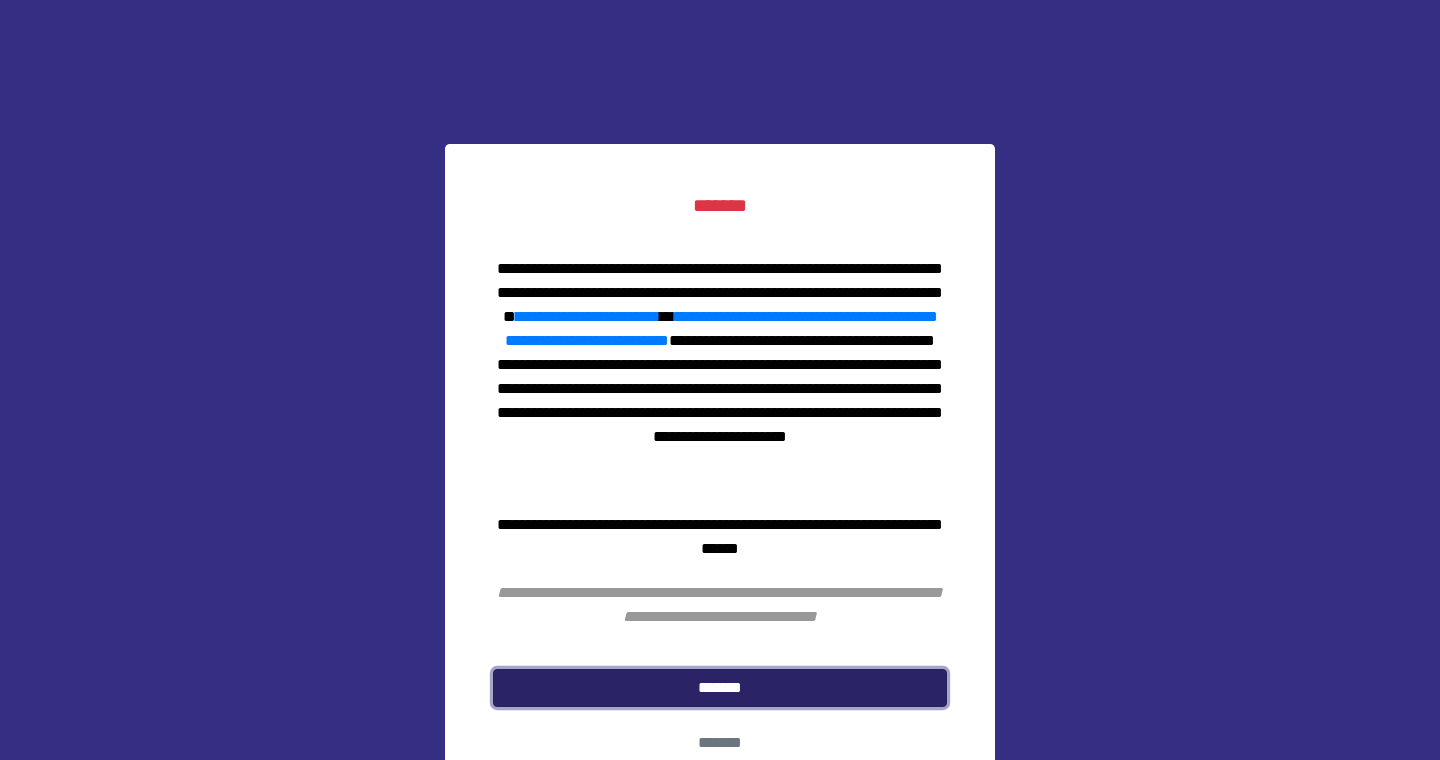 click on "*******" at bounding box center [720, 688] 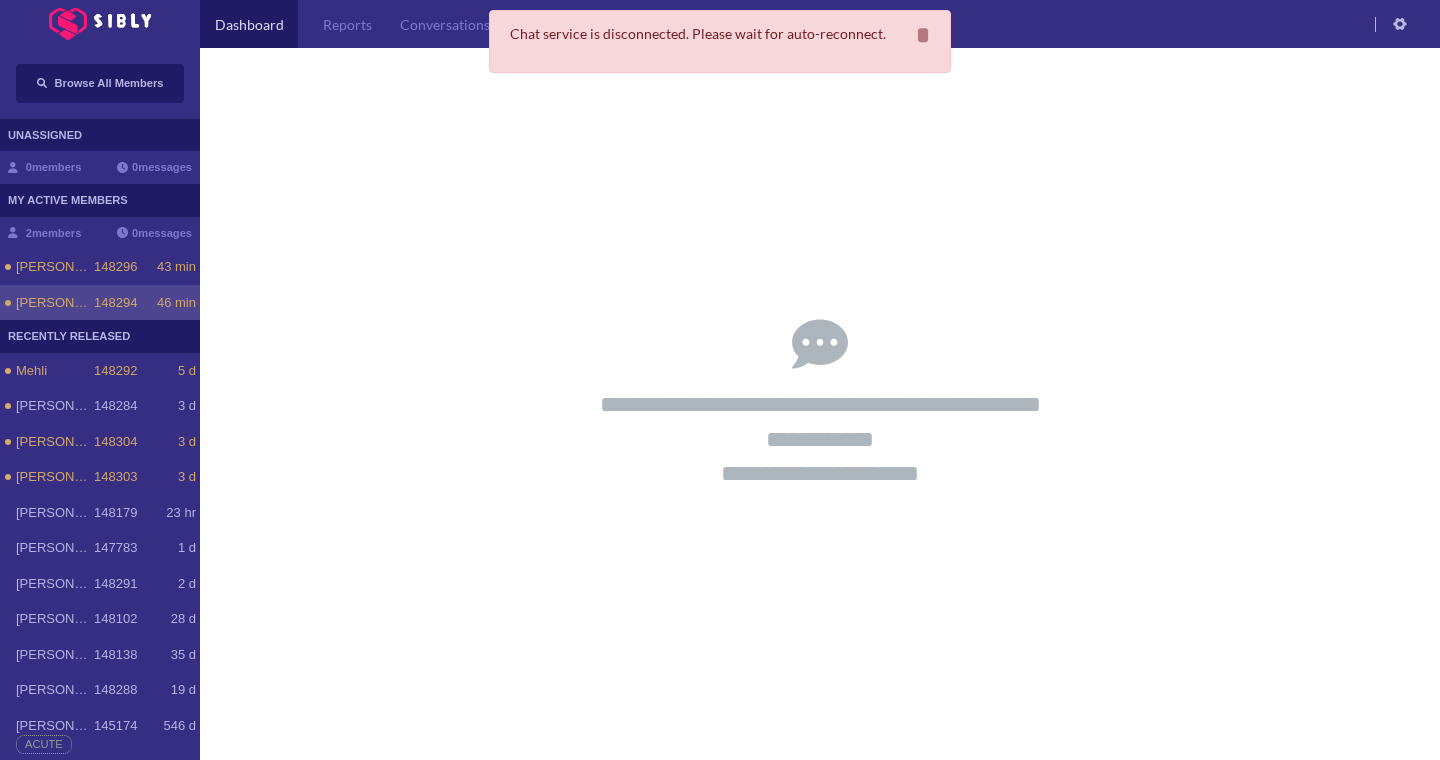 click on "46 min" 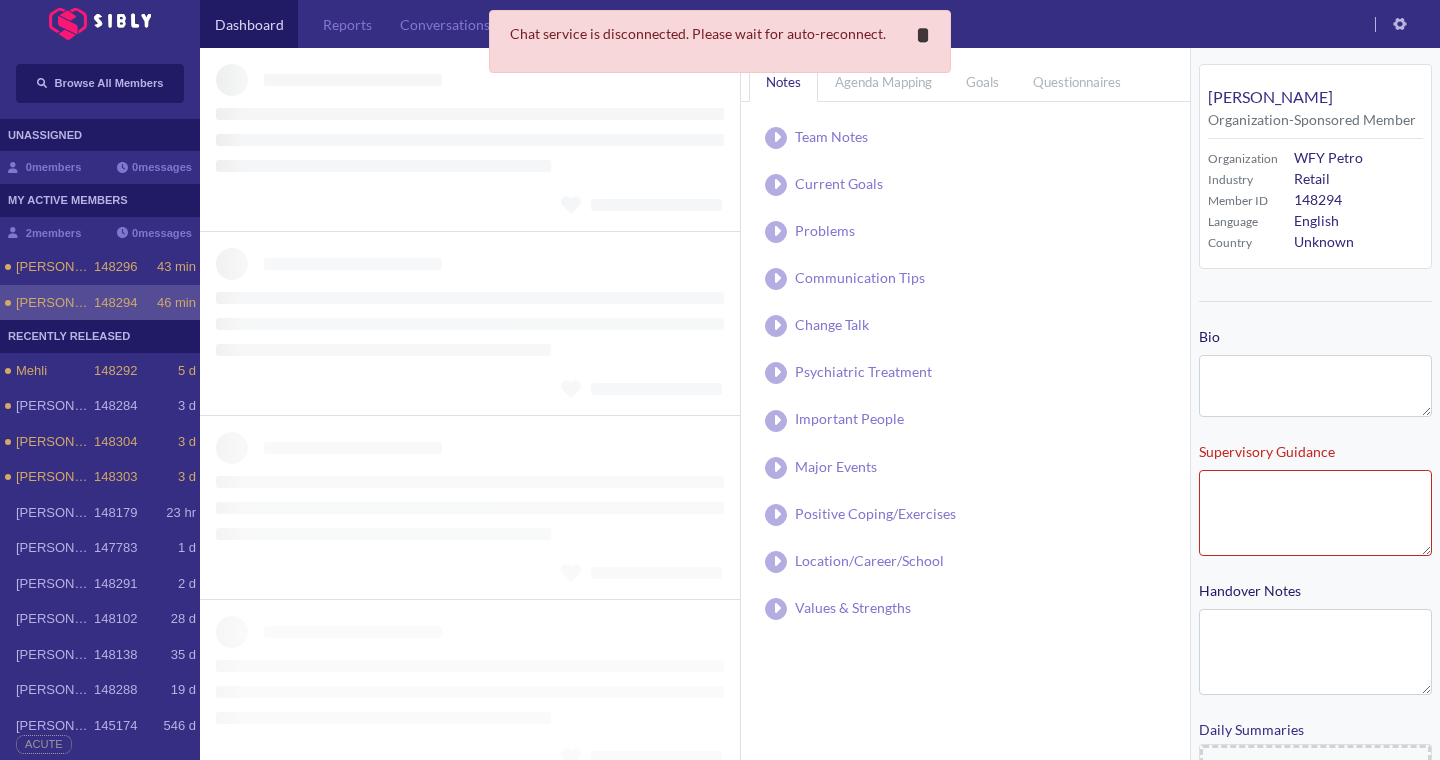 click on "**********" at bounding box center [923, 35] 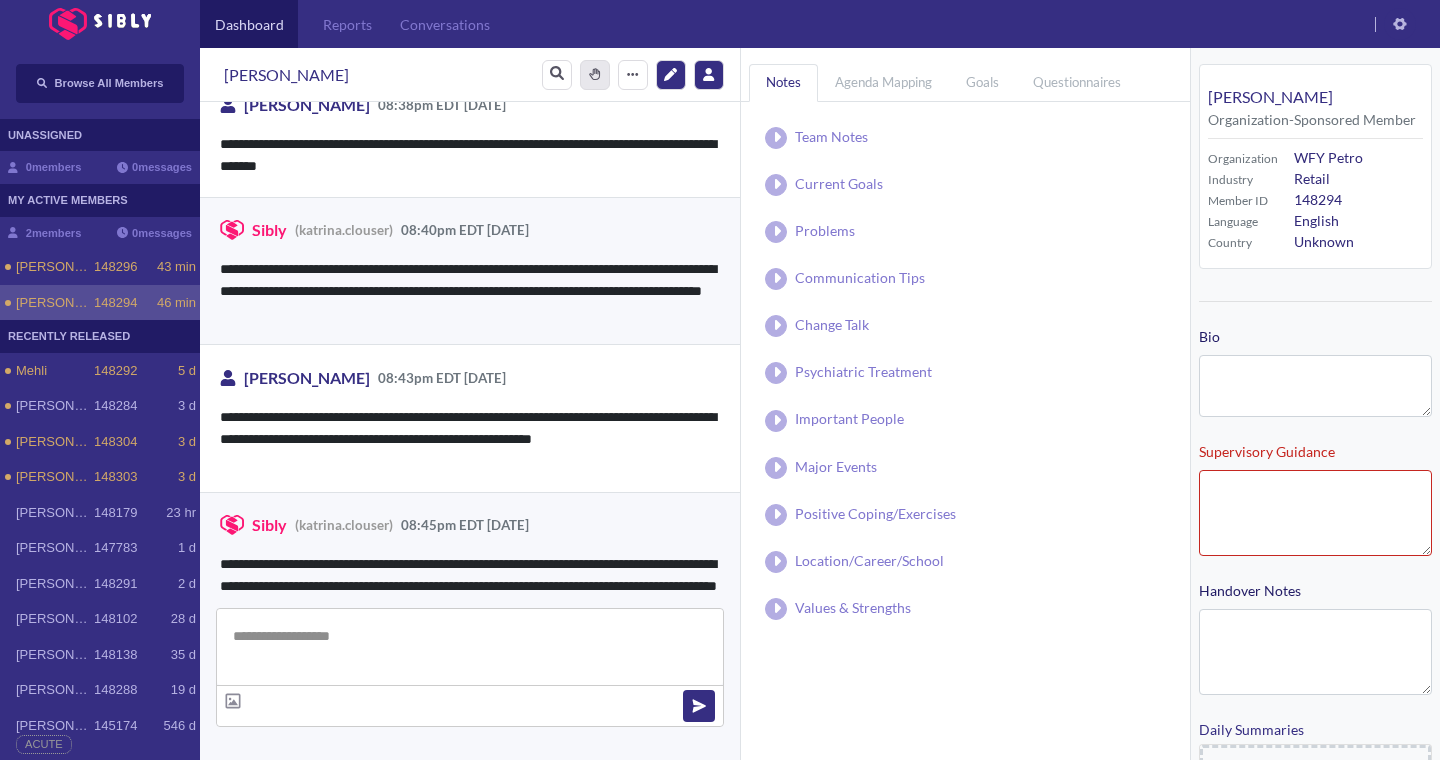 scroll, scrollTop: 1724, scrollLeft: 0, axis: vertical 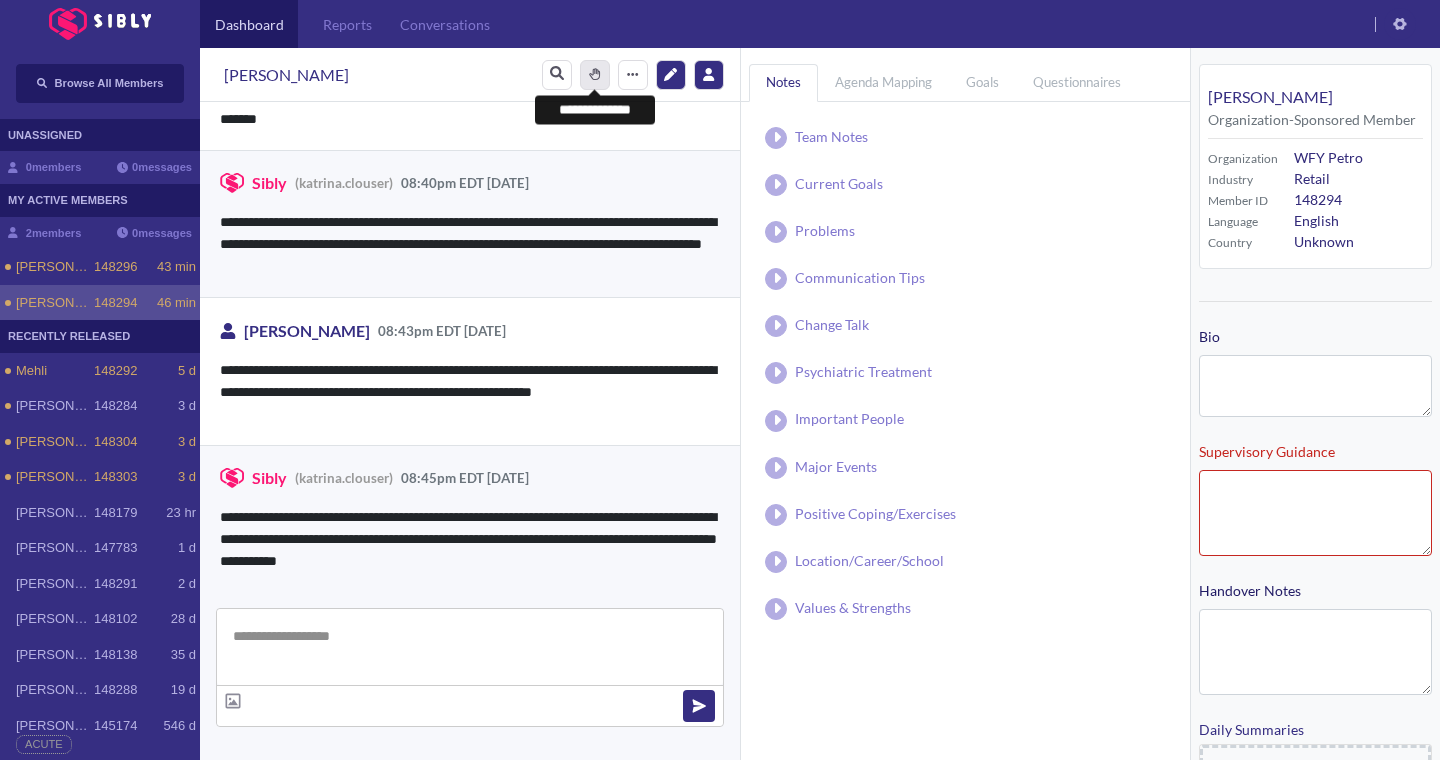 click at bounding box center (595, 74) 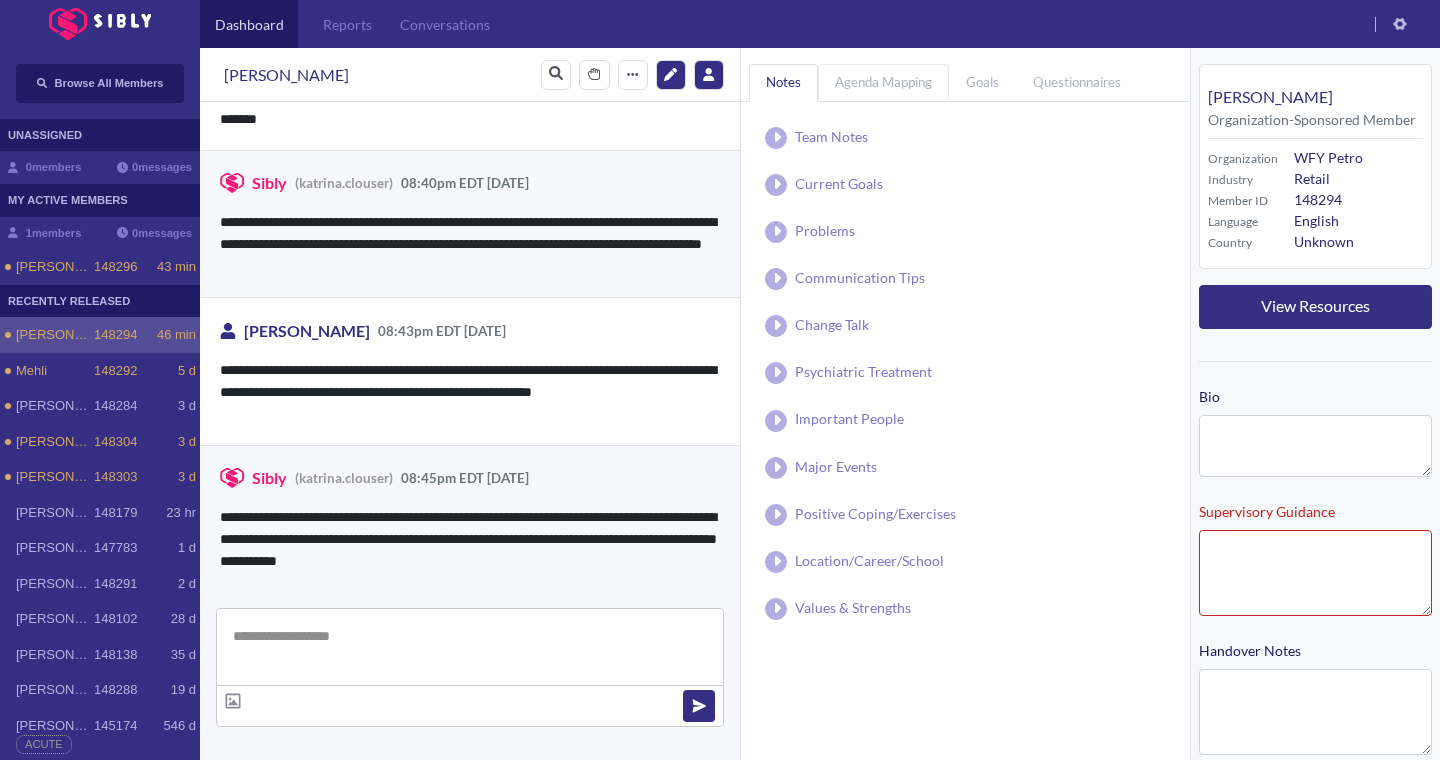click on "Agenda Mapping" at bounding box center [883, 83] 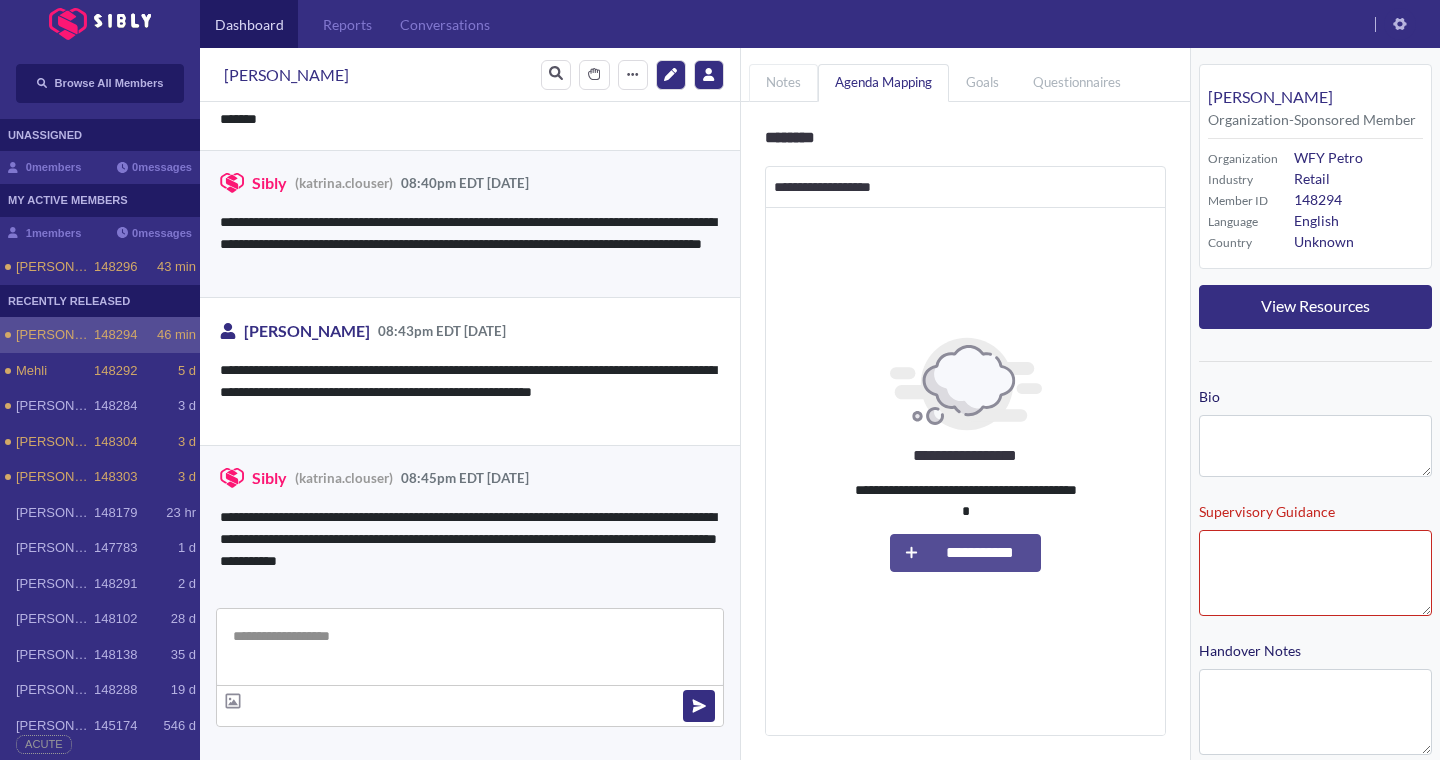 click on "notes" at bounding box center [783, 83] 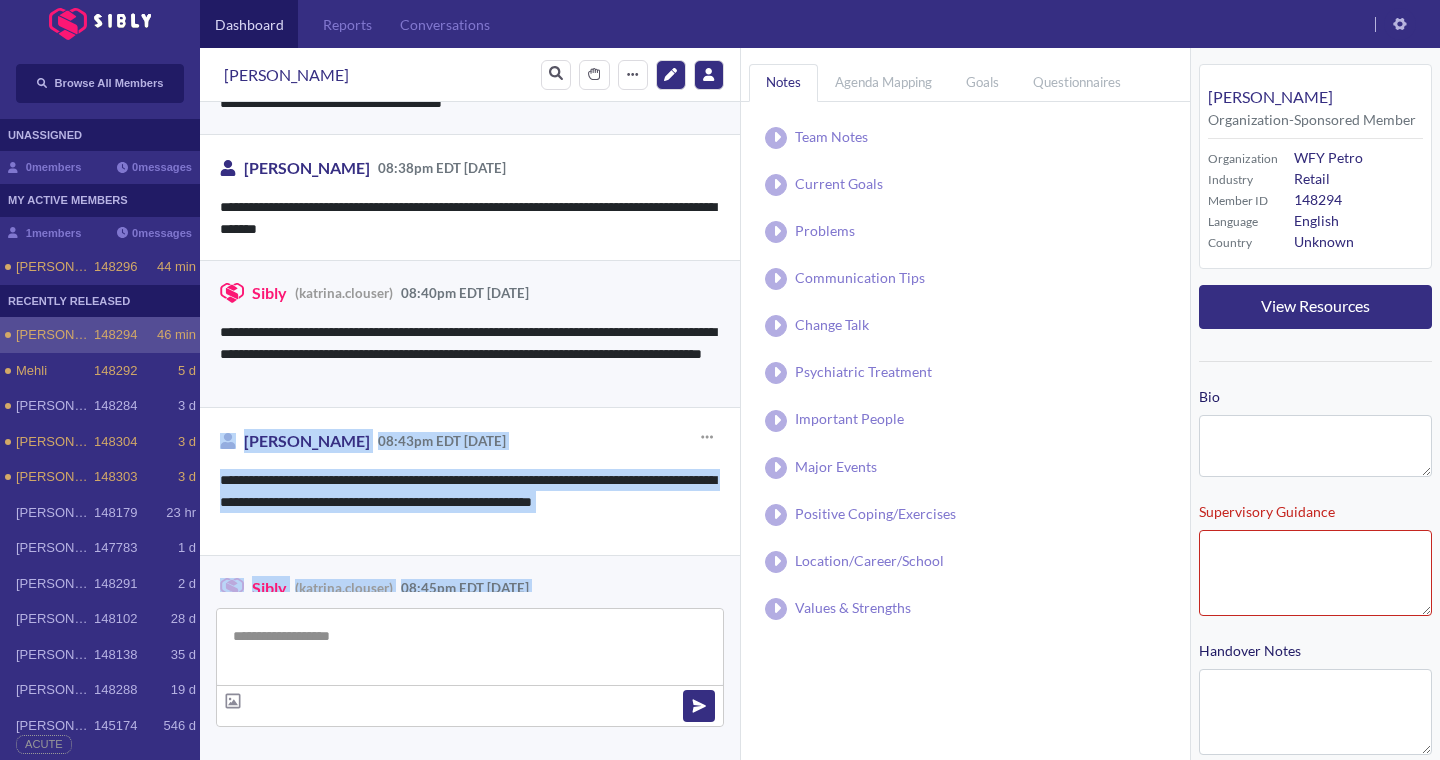 scroll, scrollTop: 1724, scrollLeft: 0, axis: vertical 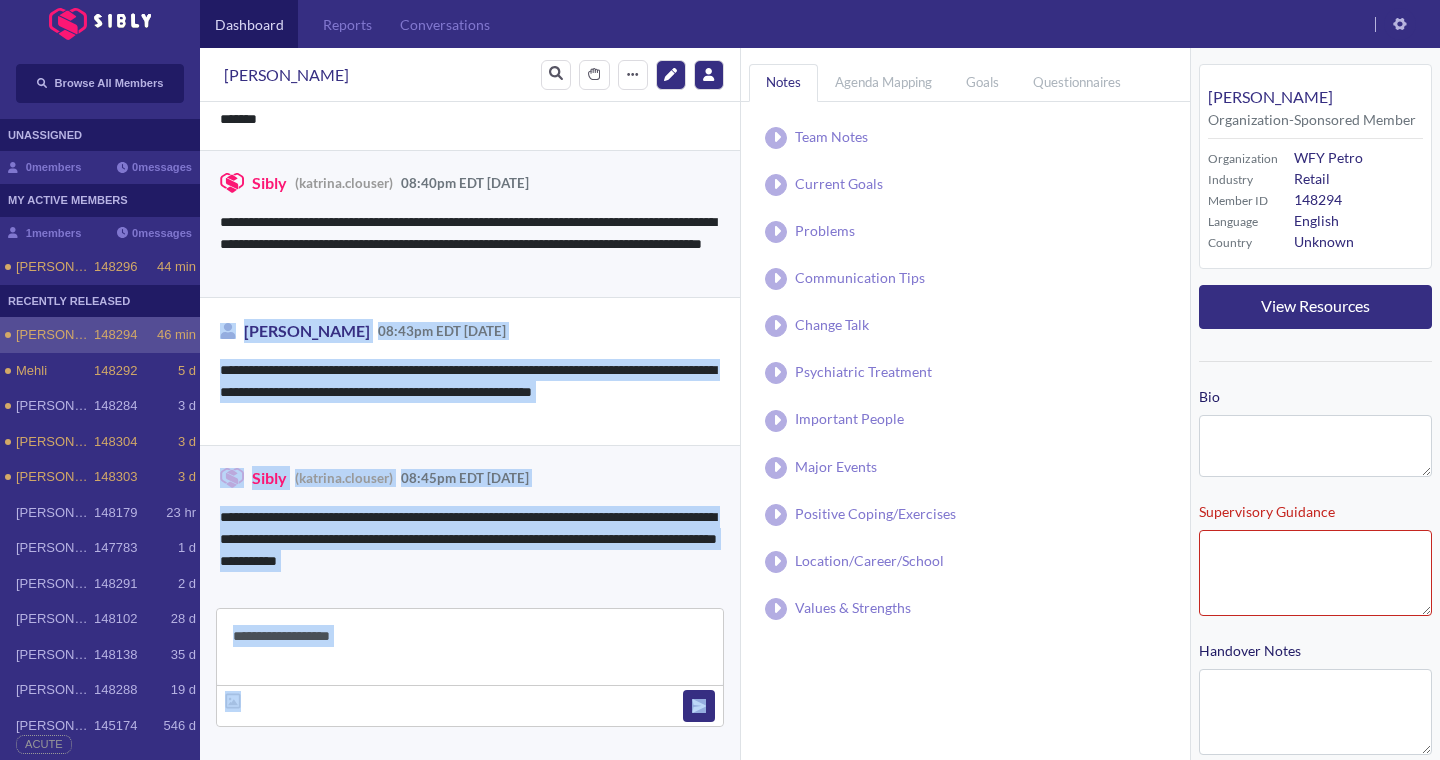 drag, startPoint x: 549, startPoint y: 262, endPoint x: 431, endPoint y: 758, distance: 509.8431 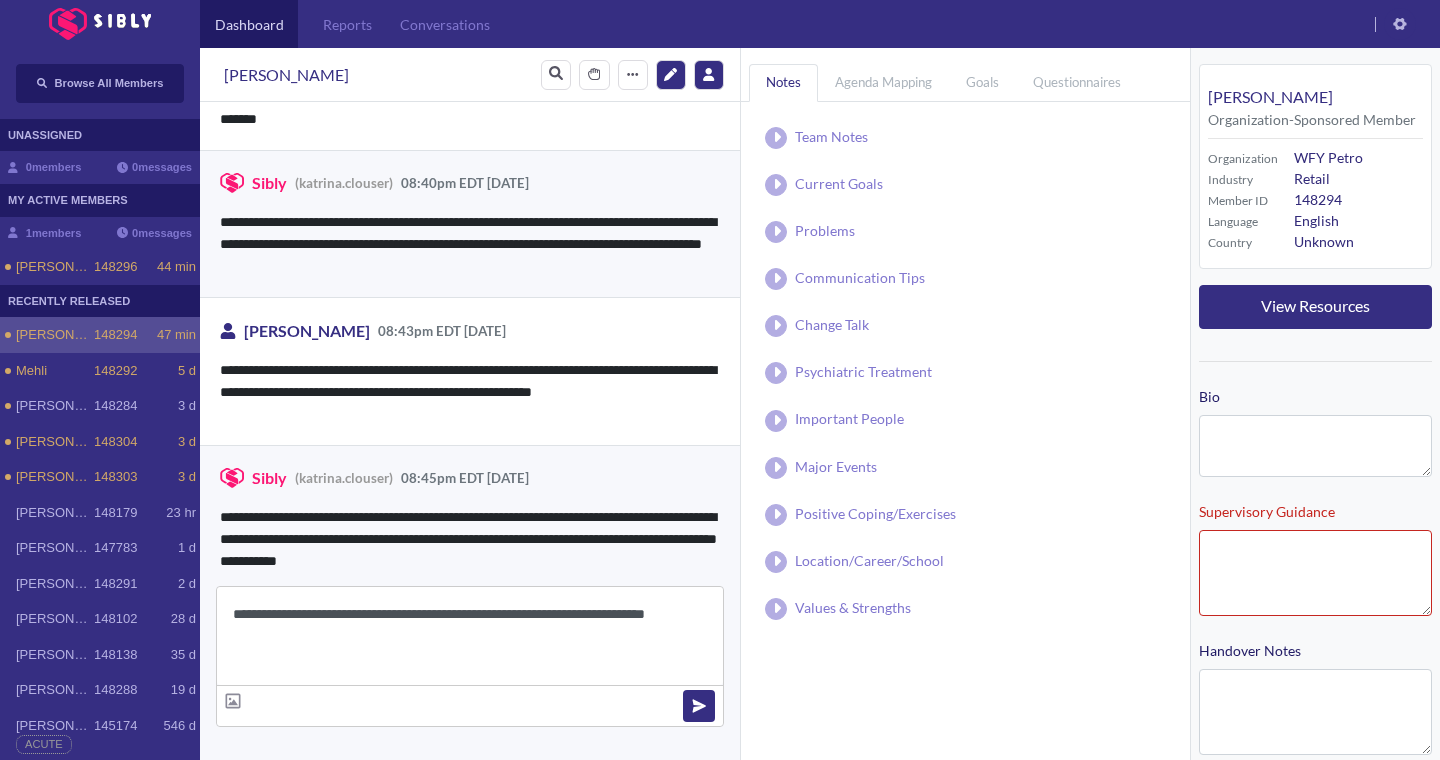 type on "**********" 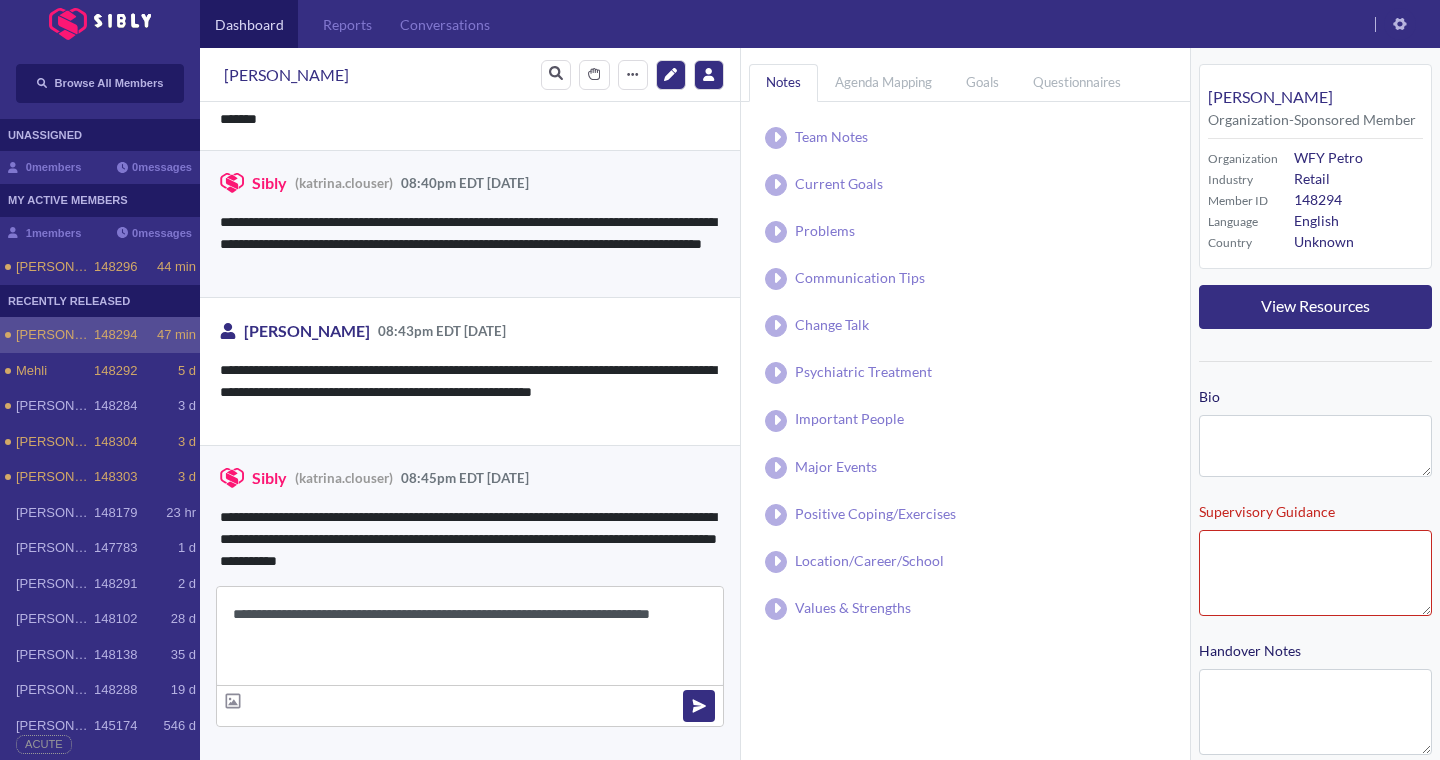 type 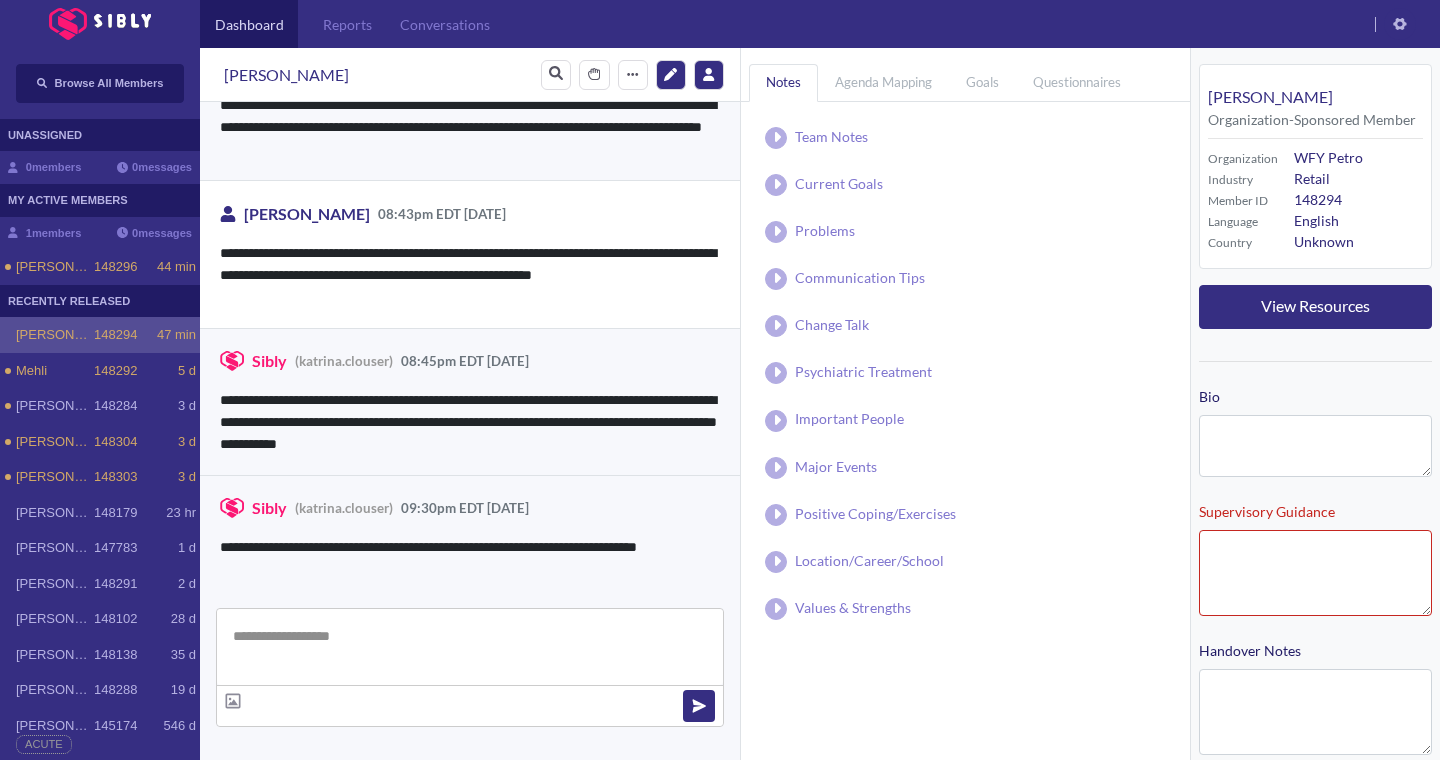 scroll, scrollTop: 1849, scrollLeft: 0, axis: vertical 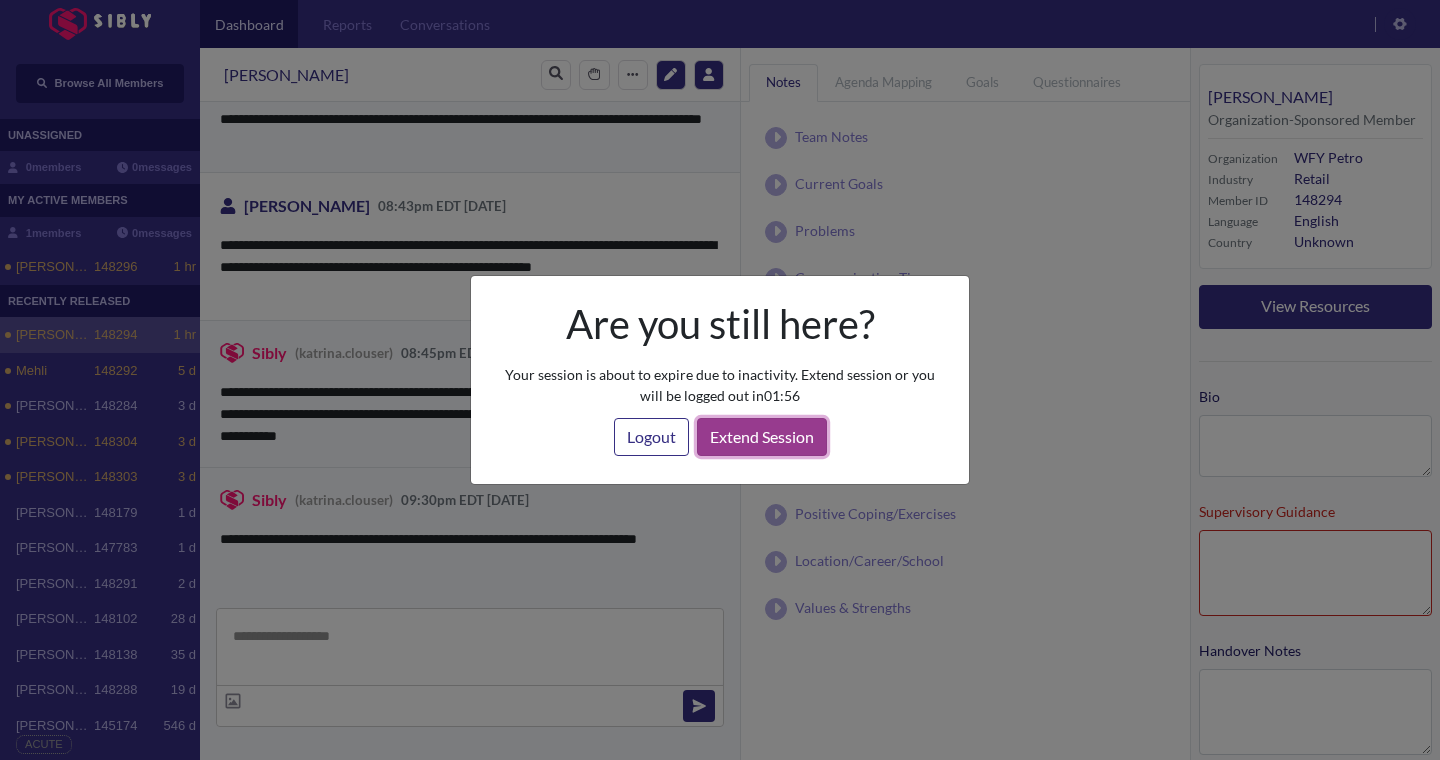 click on "Extend Session" at bounding box center [762, 437] 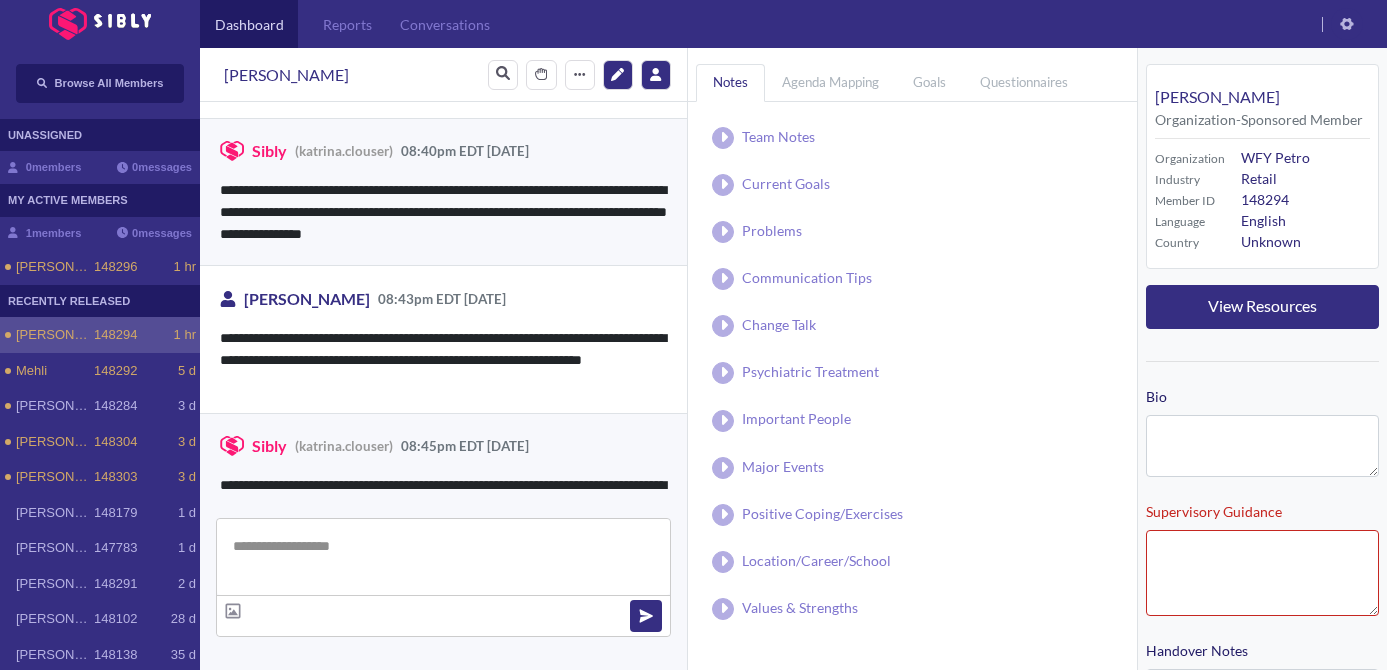 scroll, scrollTop: 1939, scrollLeft: 0, axis: vertical 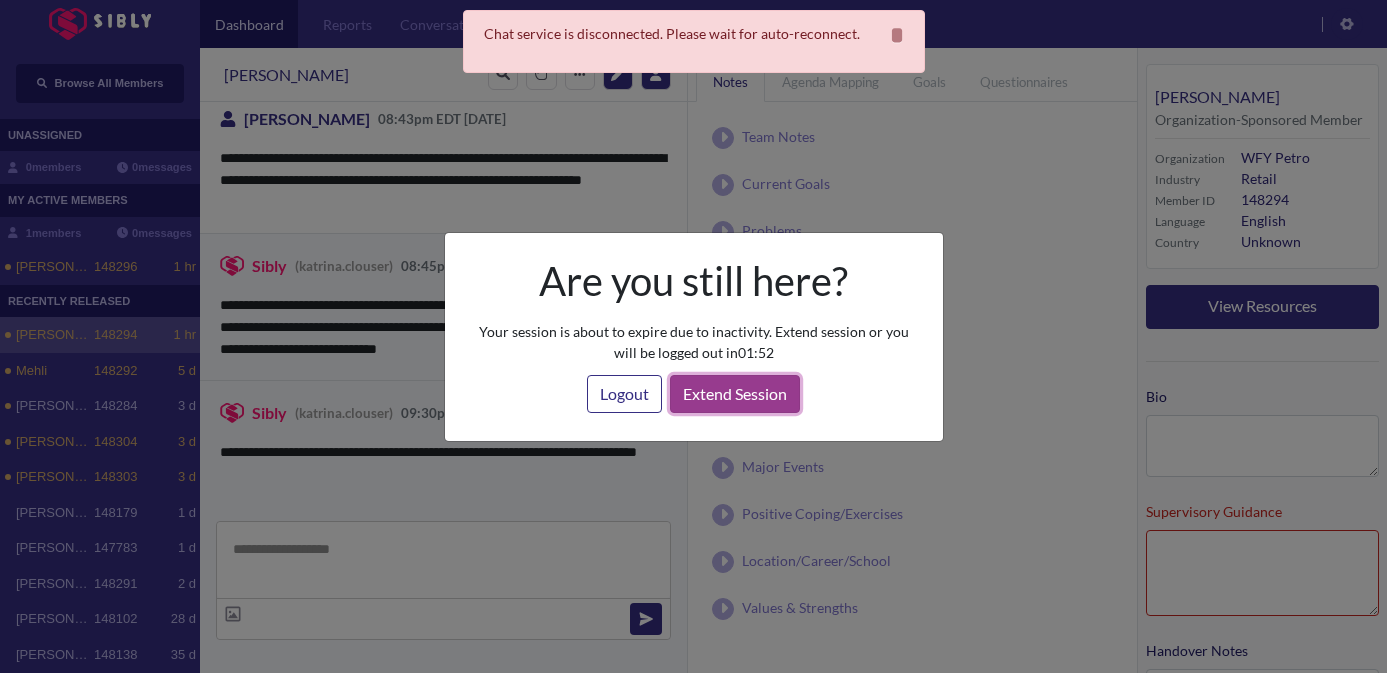 click on "Extend Session" at bounding box center (735, 394) 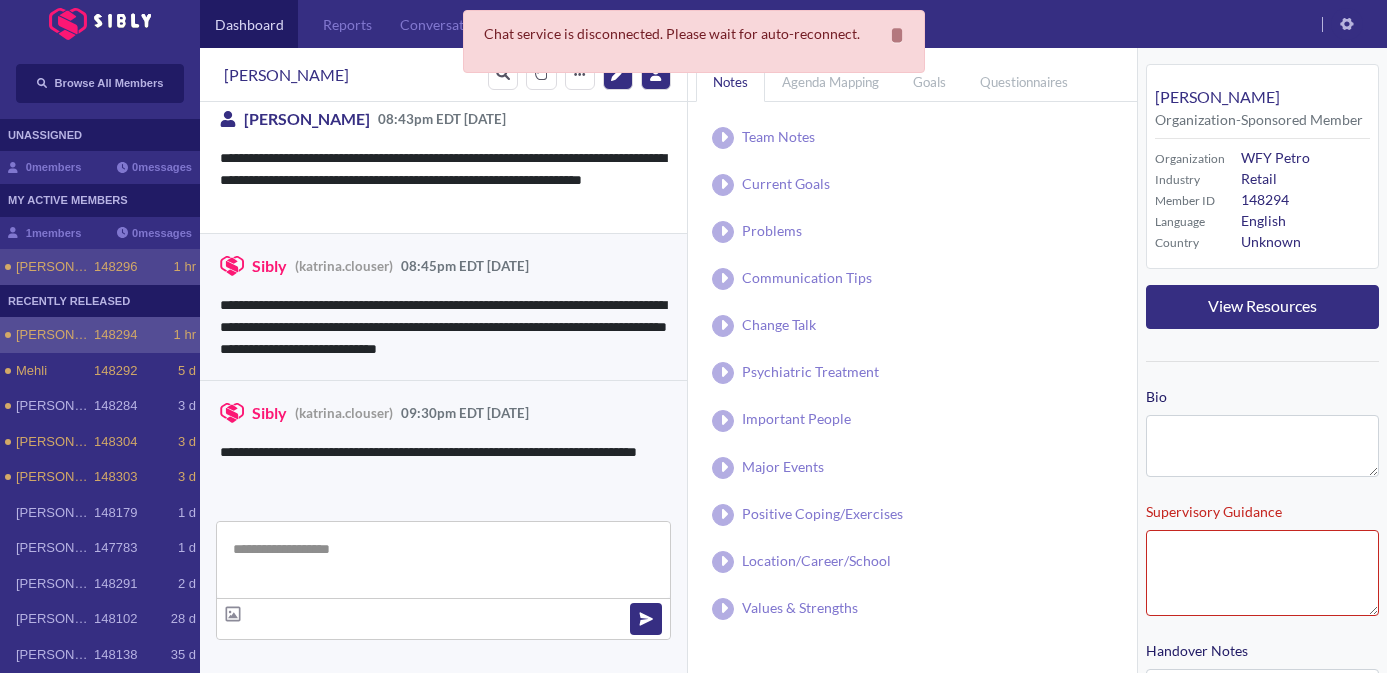 click on "1 hr" 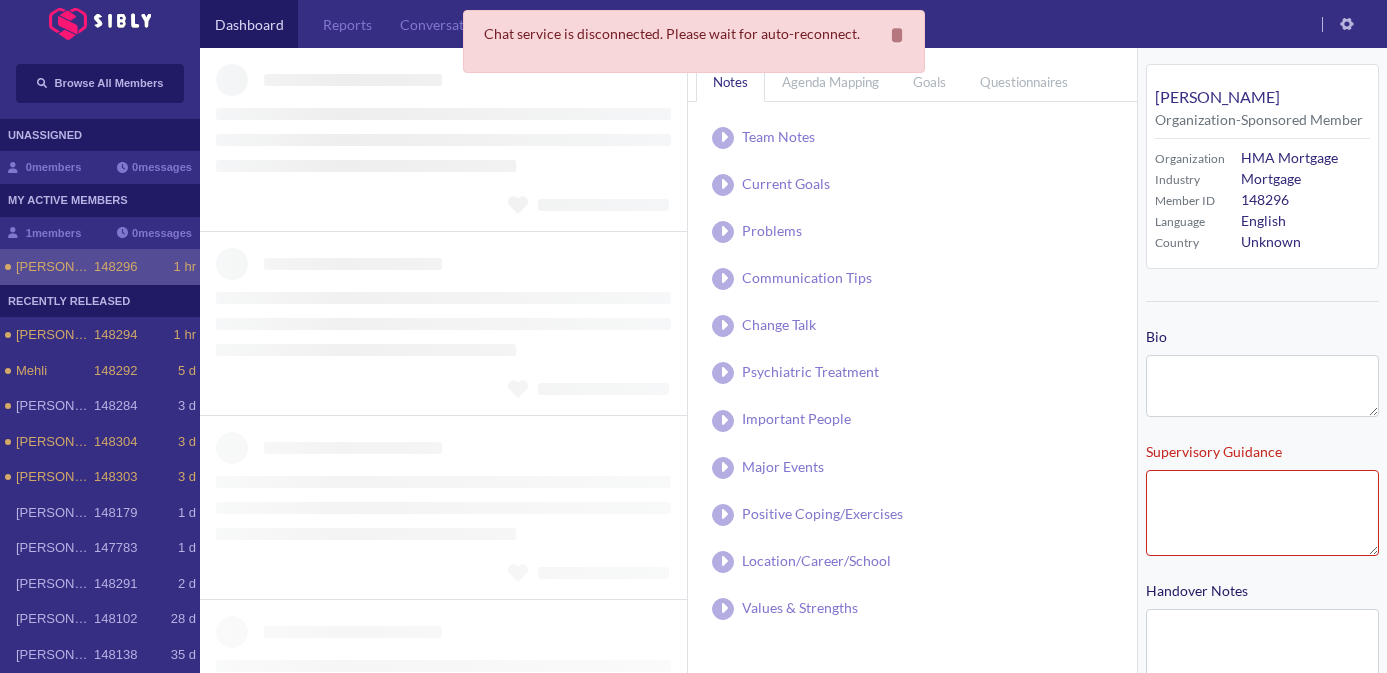scroll, scrollTop: 1, scrollLeft: 0, axis: vertical 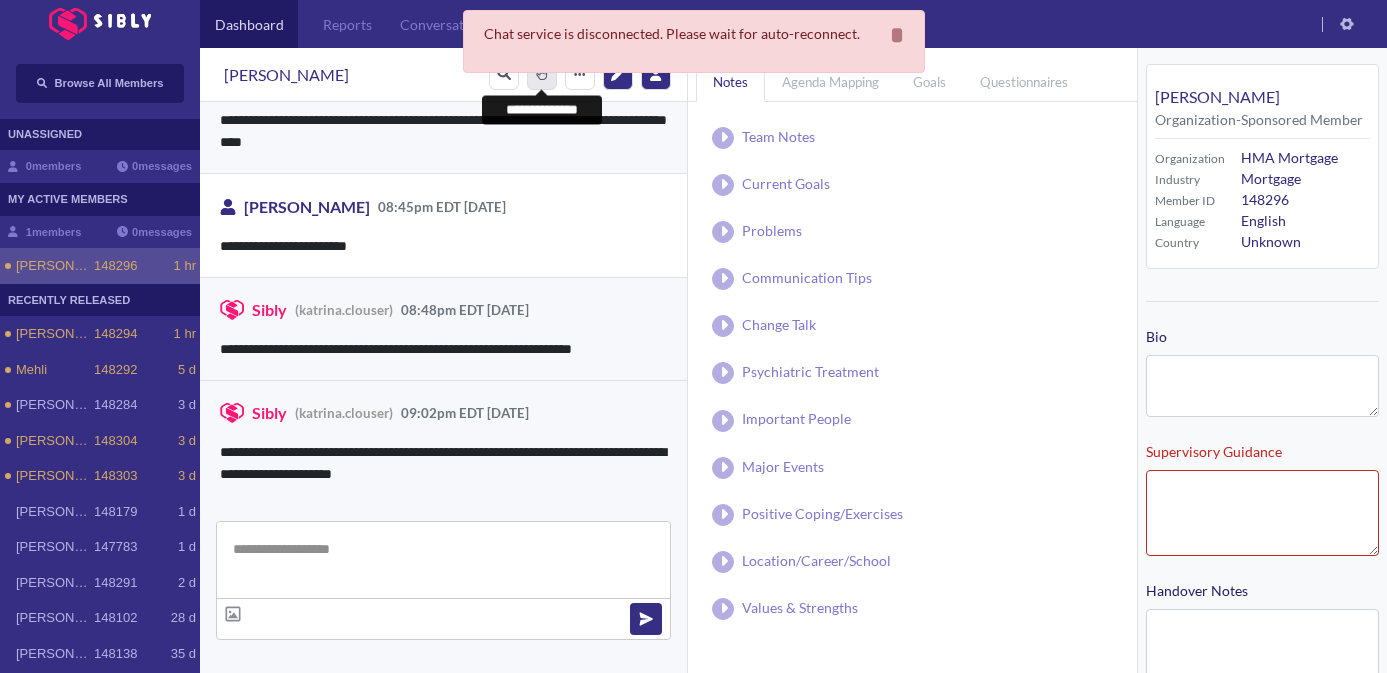 click on "*******" at bounding box center [542, 75] 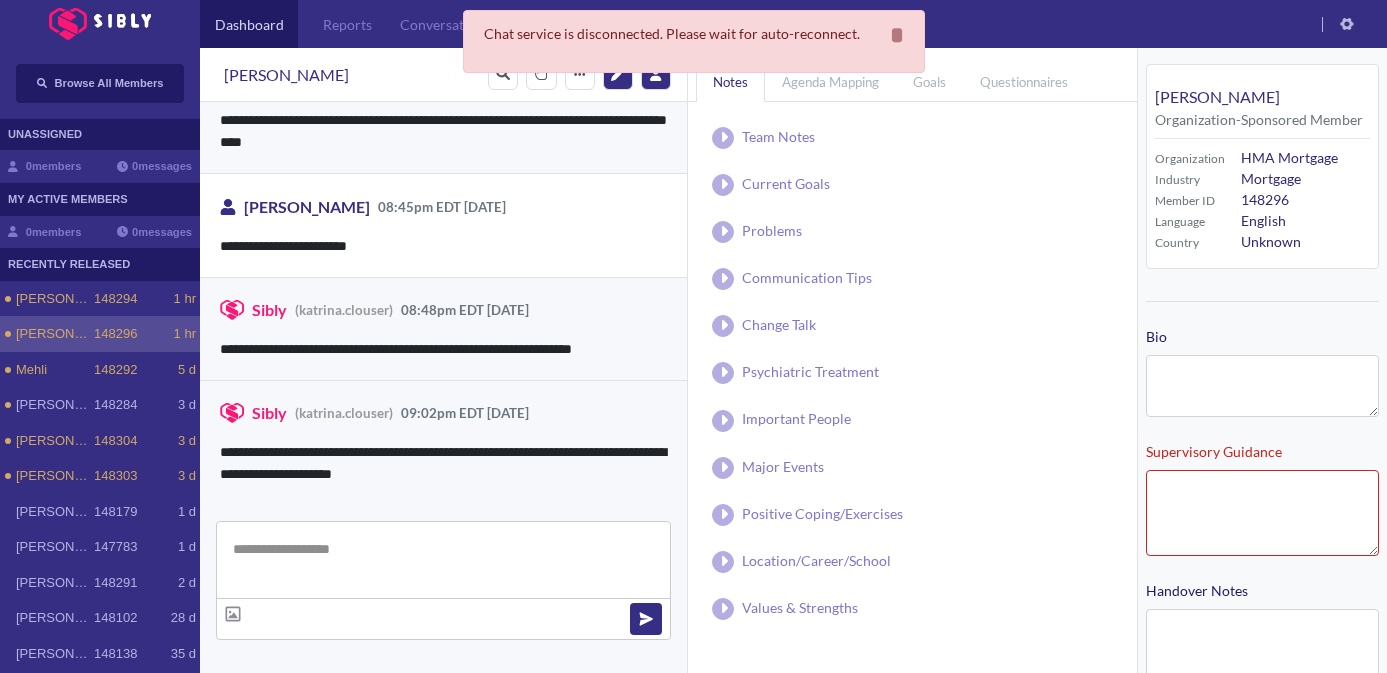 type on "**********" 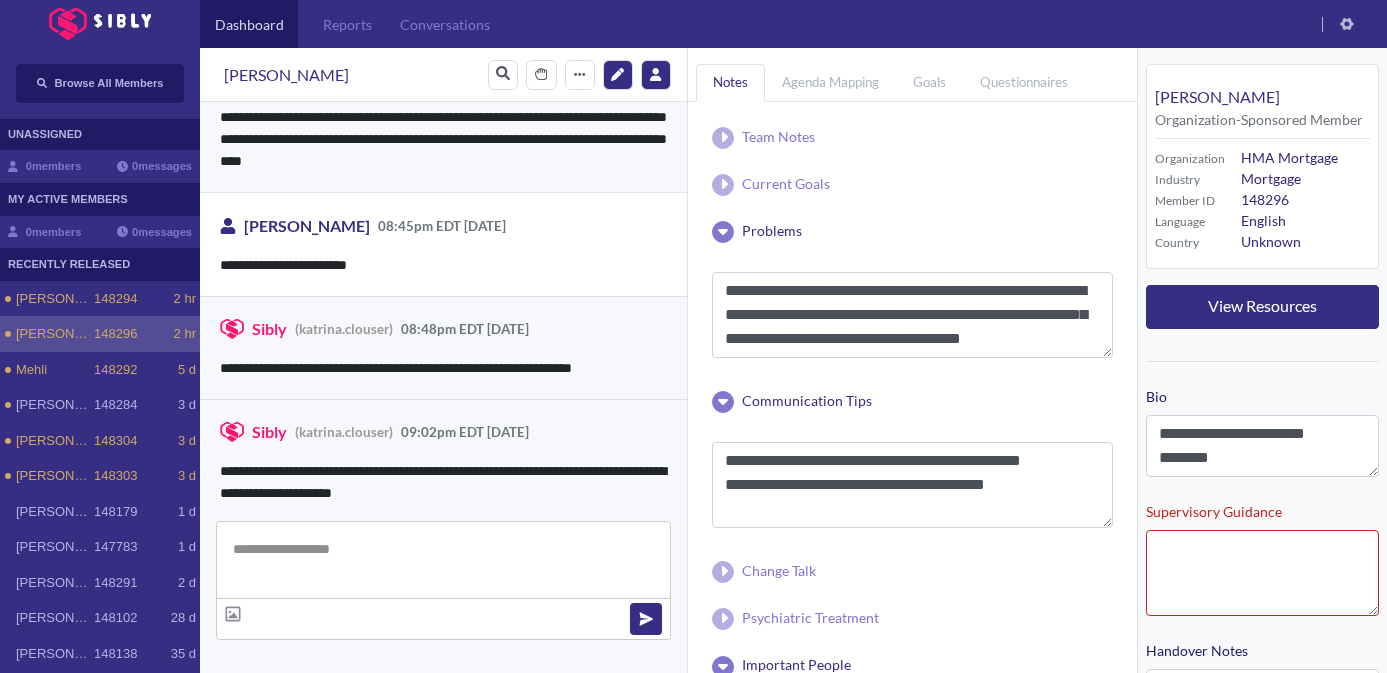 scroll, scrollTop: 4437, scrollLeft: 0, axis: vertical 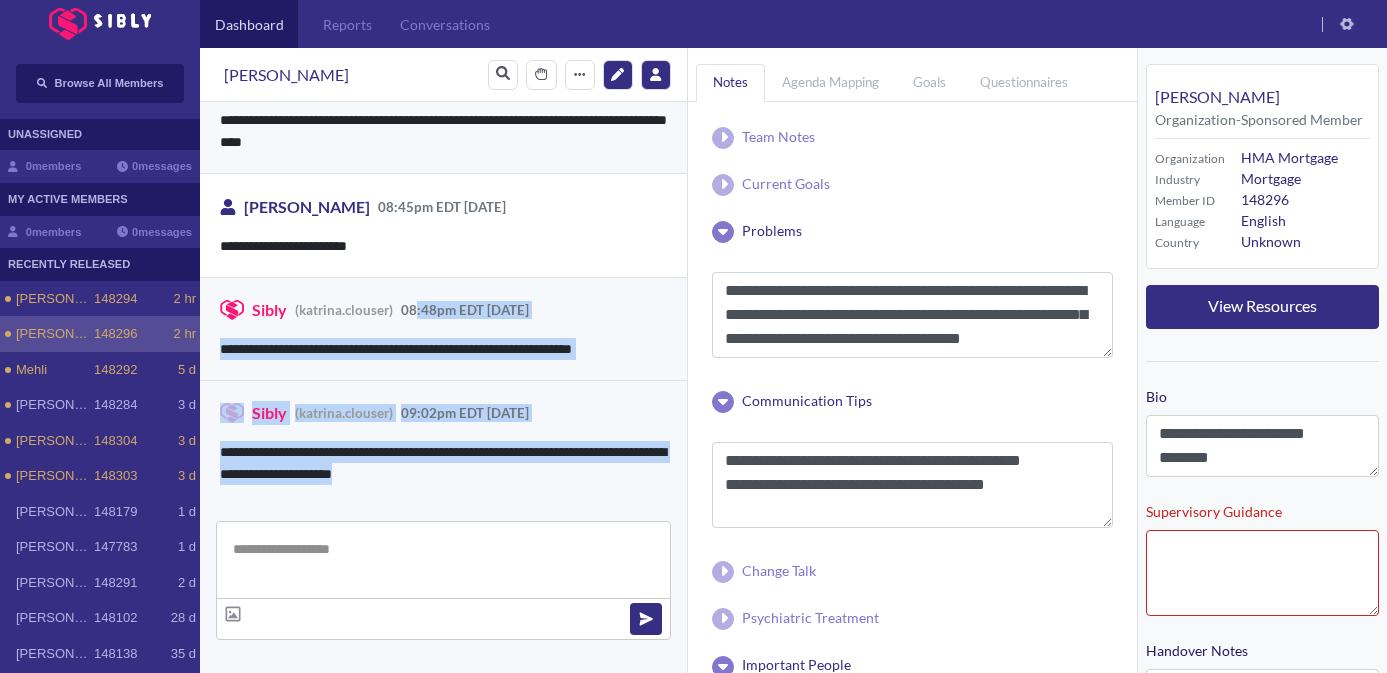 drag, startPoint x: 416, startPoint y: 307, endPoint x: 402, endPoint y: 545, distance: 238.4114 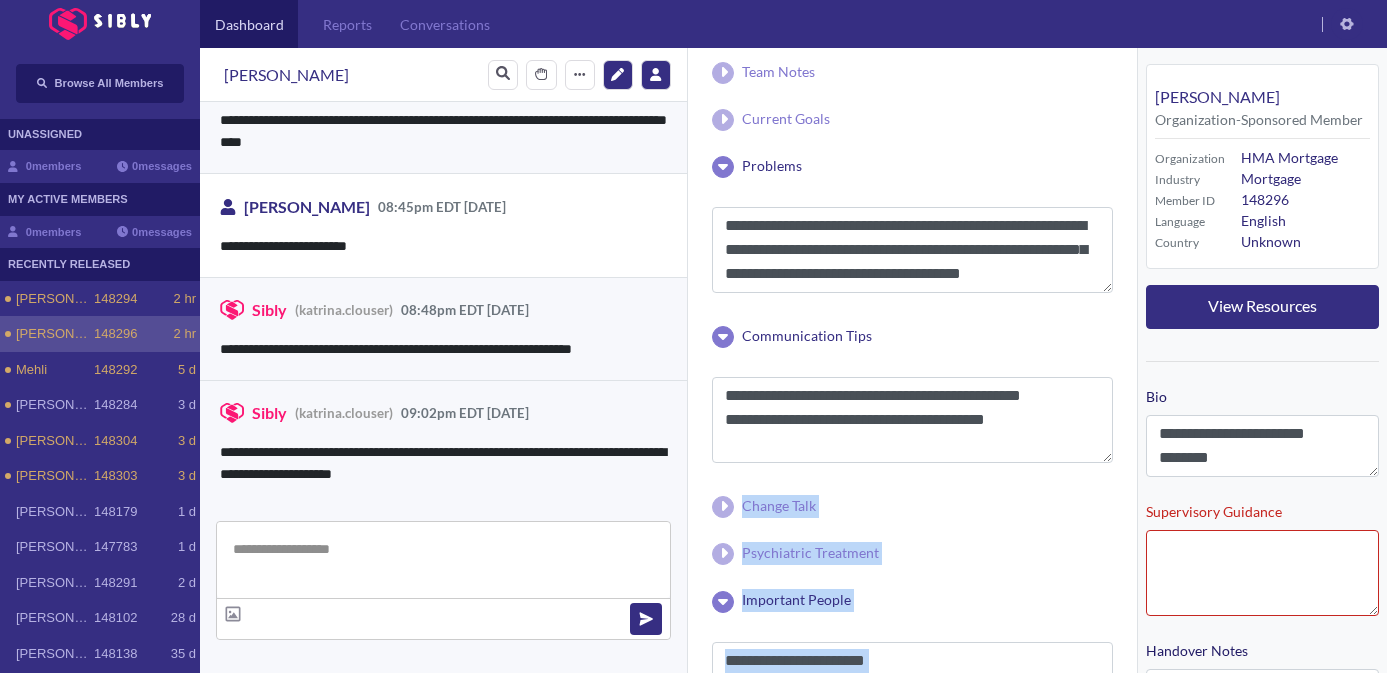 scroll, scrollTop: 546, scrollLeft: 0, axis: vertical 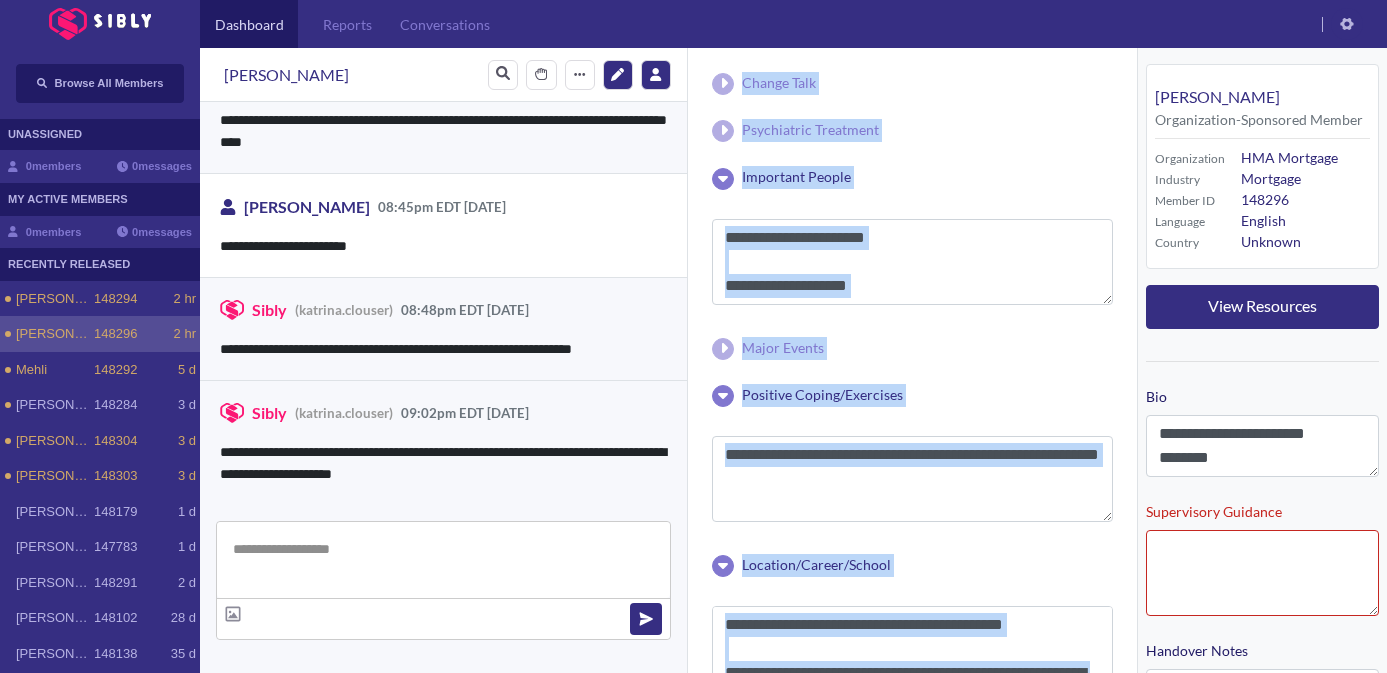 drag, startPoint x: 1099, startPoint y: 545, endPoint x: 1092, endPoint y: 724, distance: 179.13683 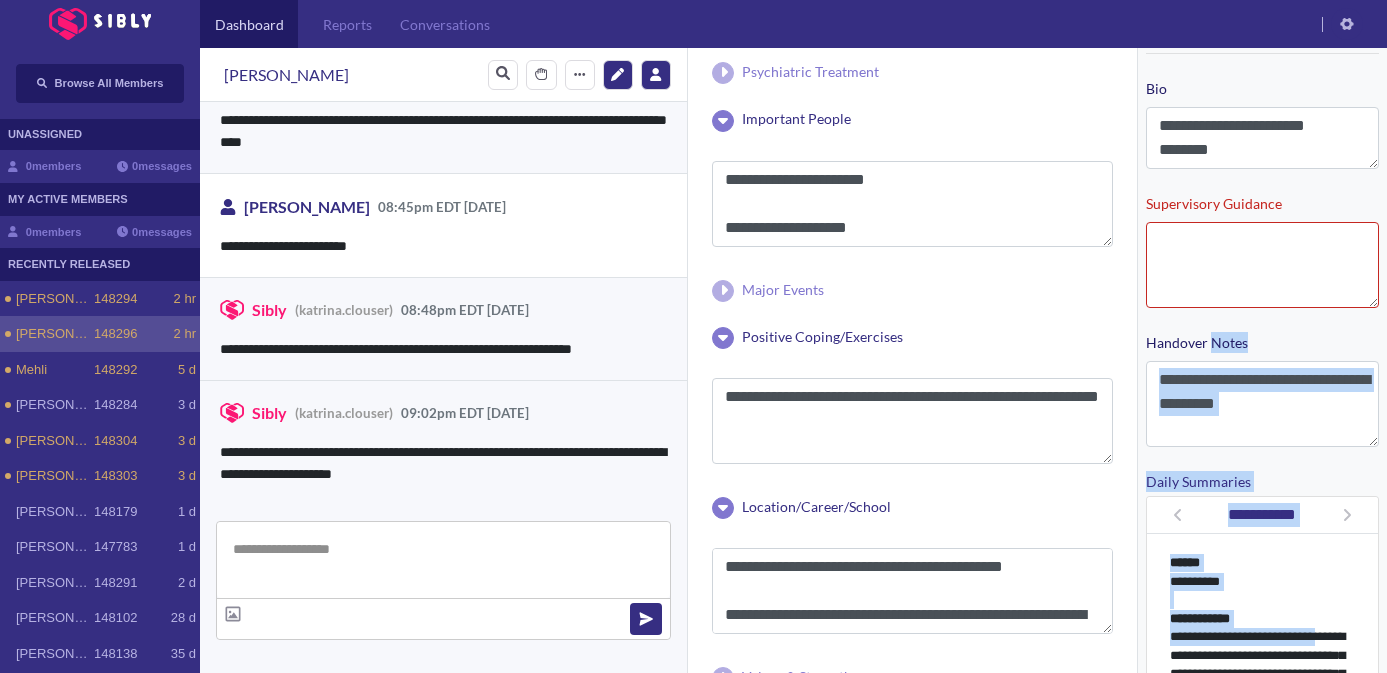 scroll, scrollTop: 310, scrollLeft: 0, axis: vertical 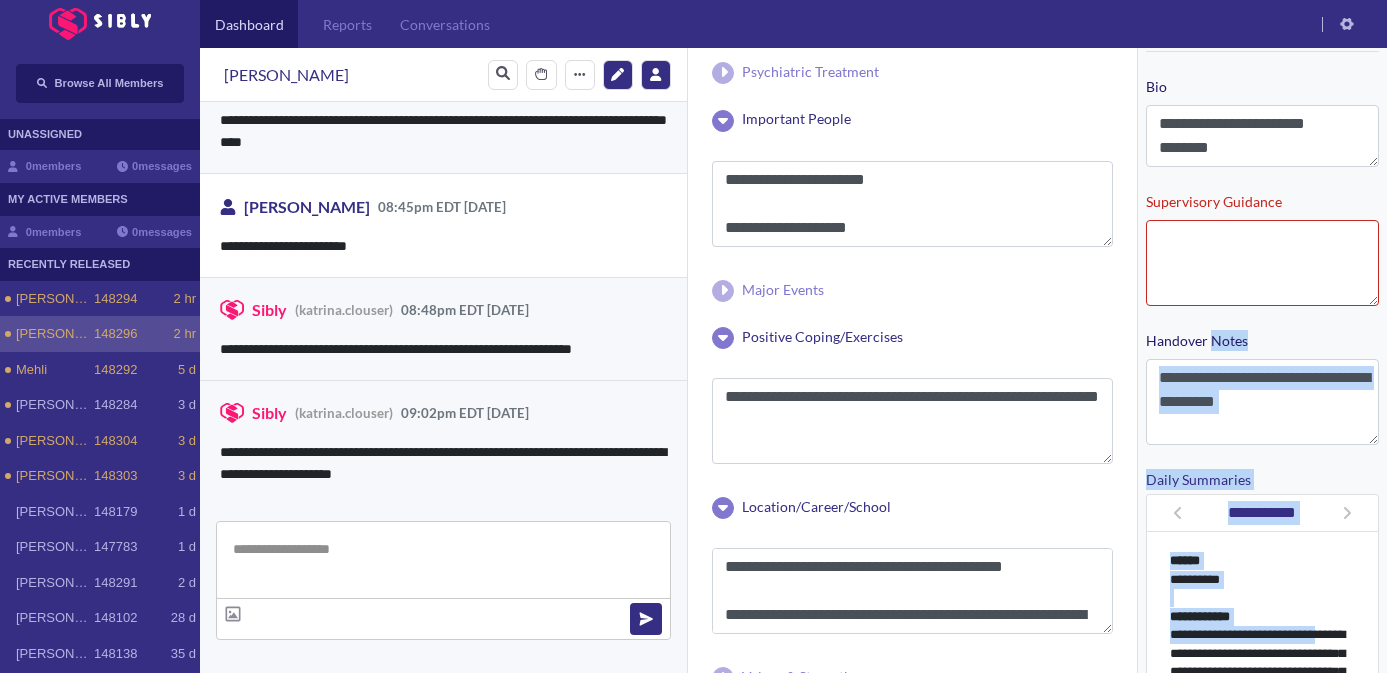 click on "**********" at bounding box center (1262, 507) 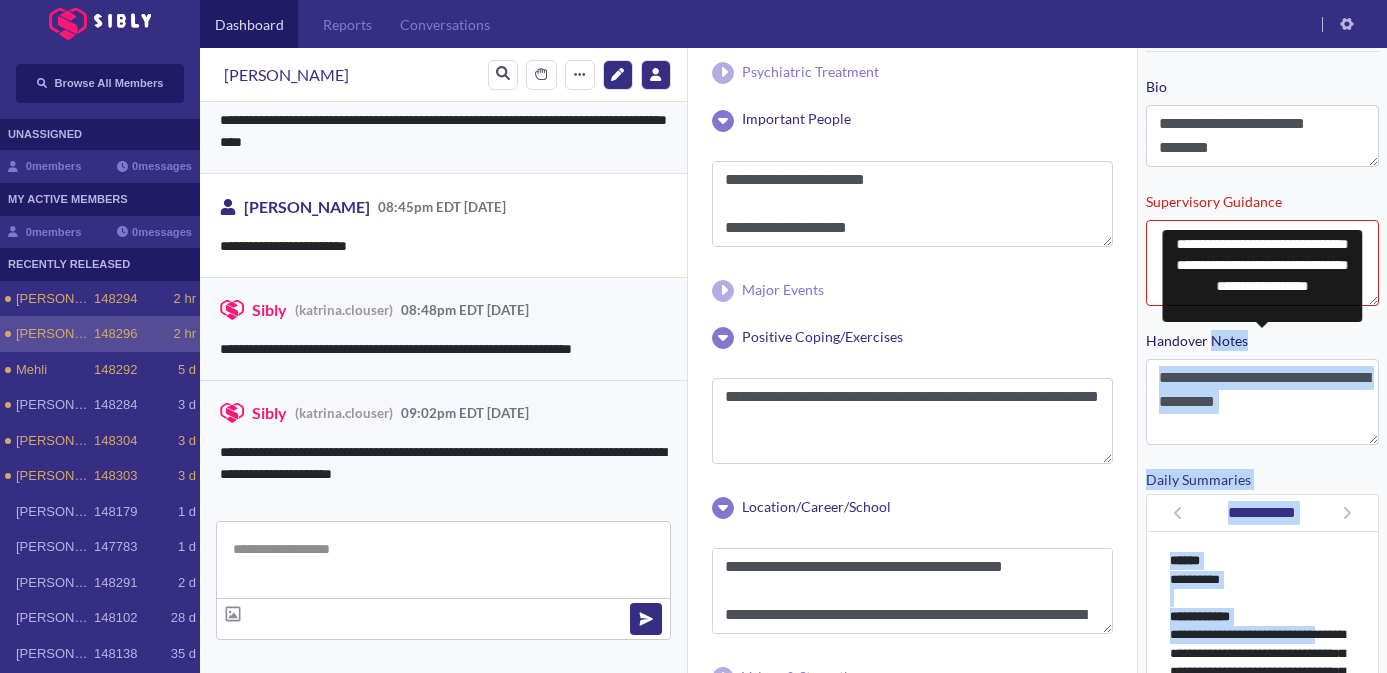 click on "**********" at bounding box center (1262, 402) 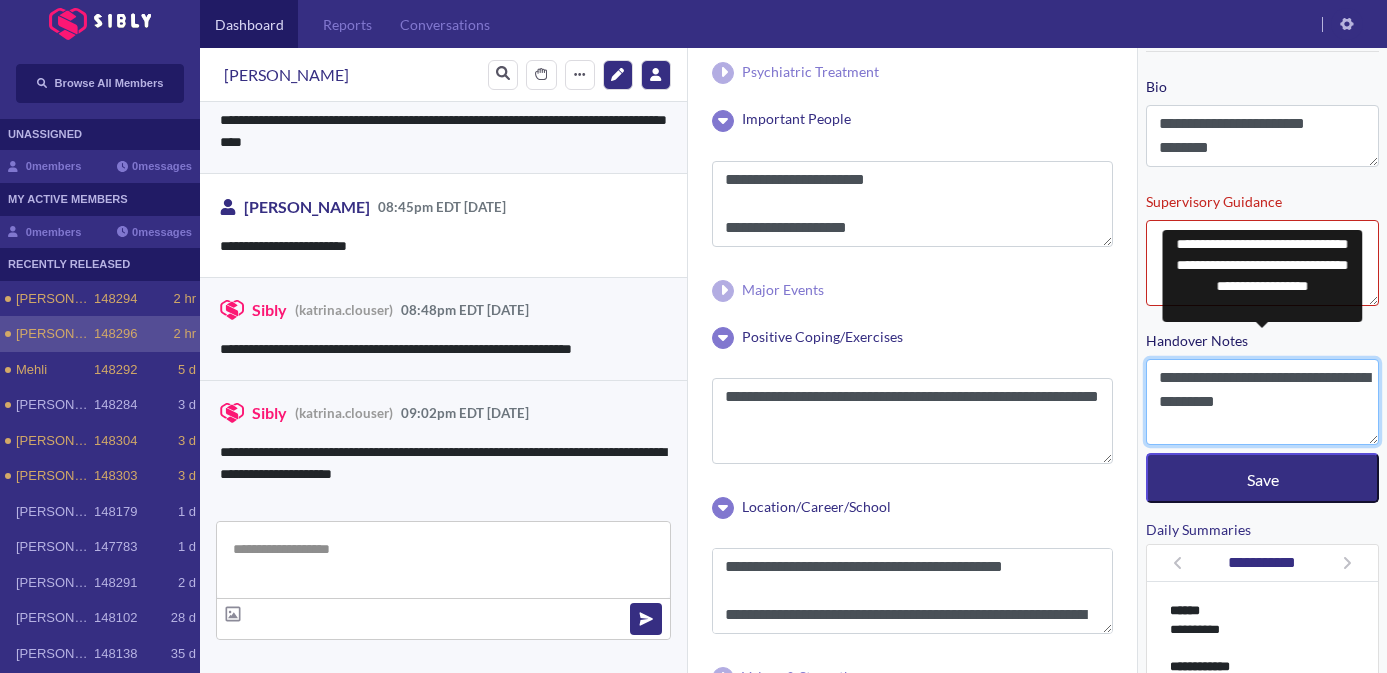 click on "**********" at bounding box center (1262, 402) 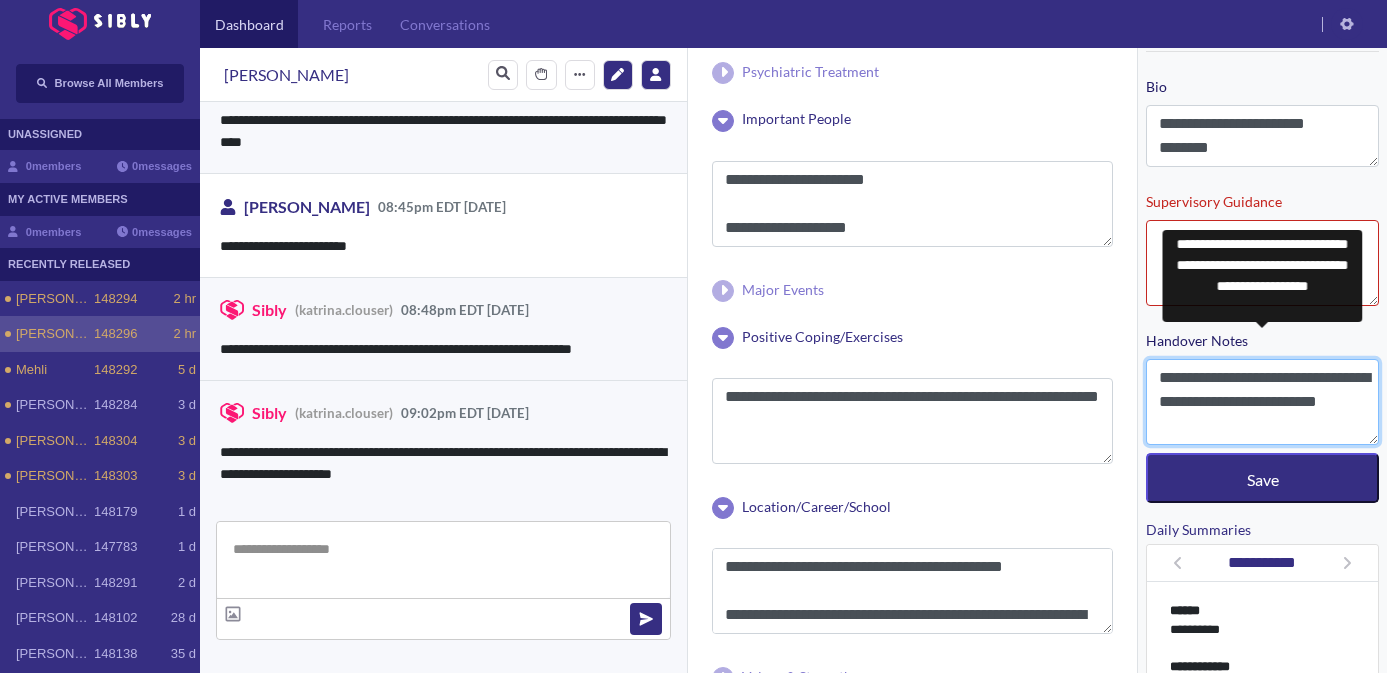 click on "**********" at bounding box center (1262, 402) 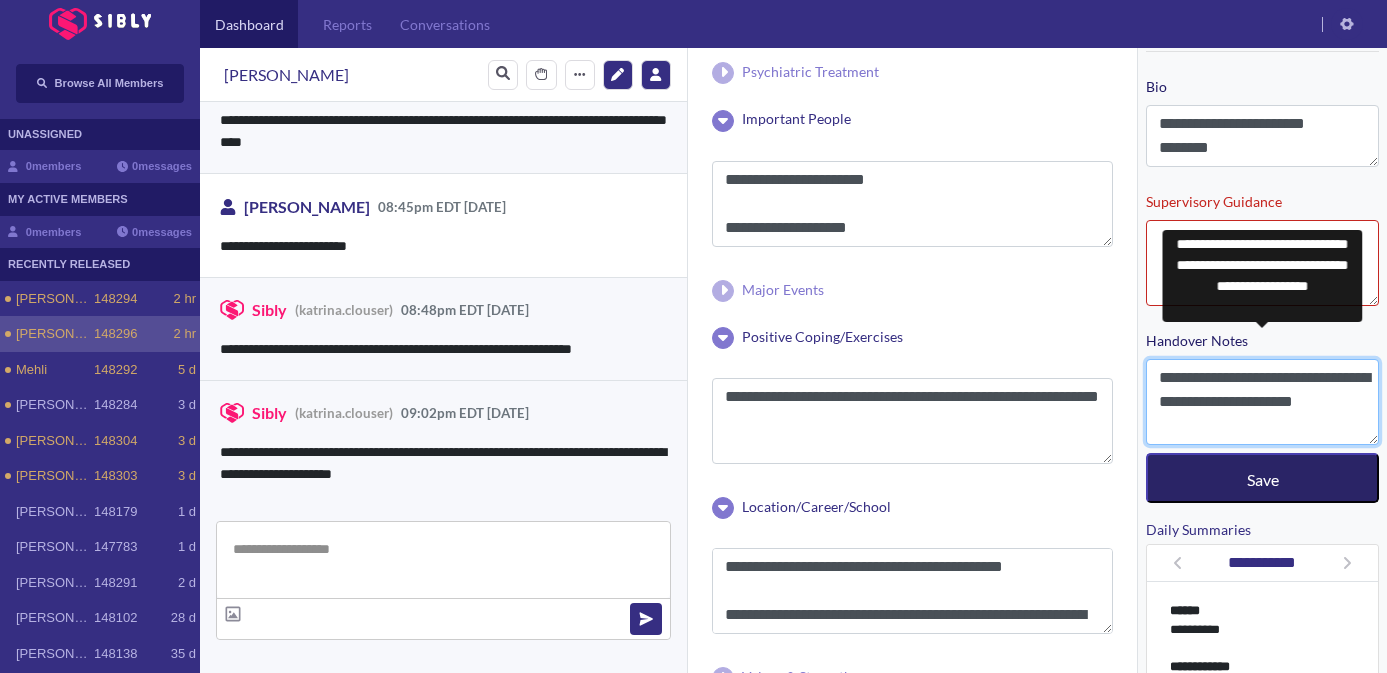 type on "**********" 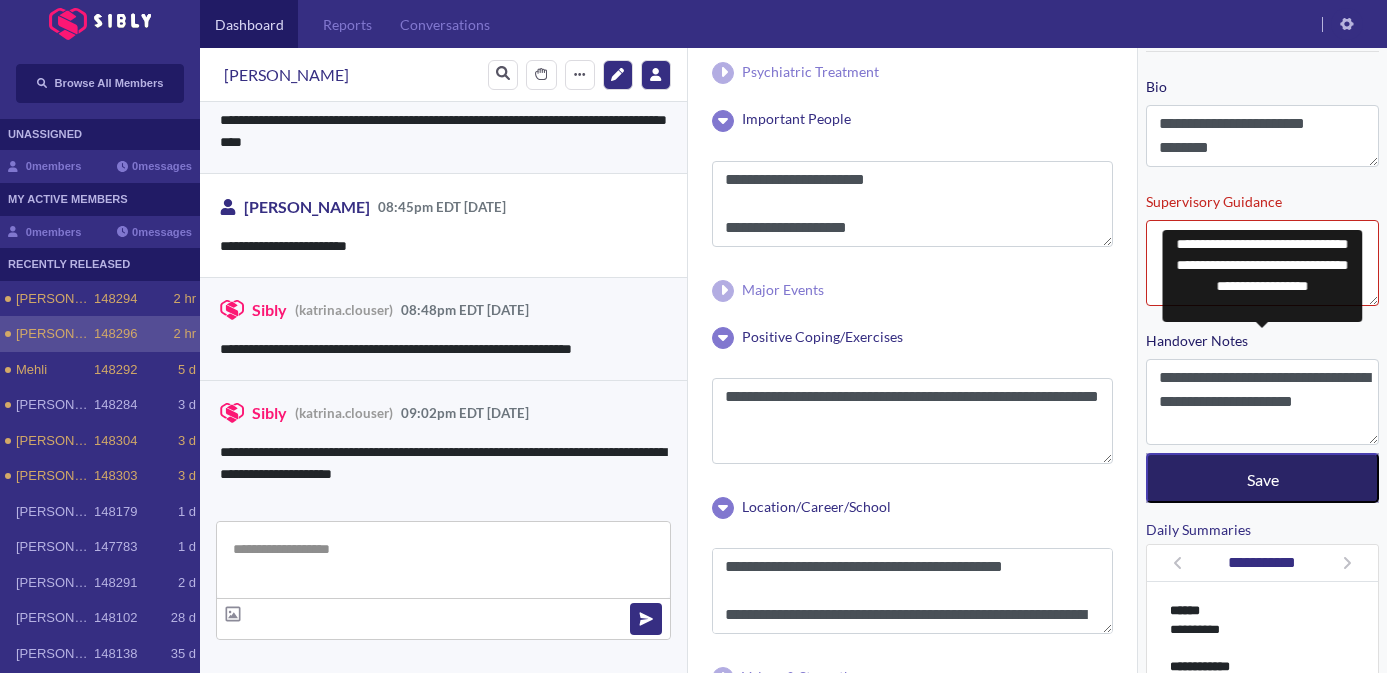 click on "Save" at bounding box center (1262, 478) 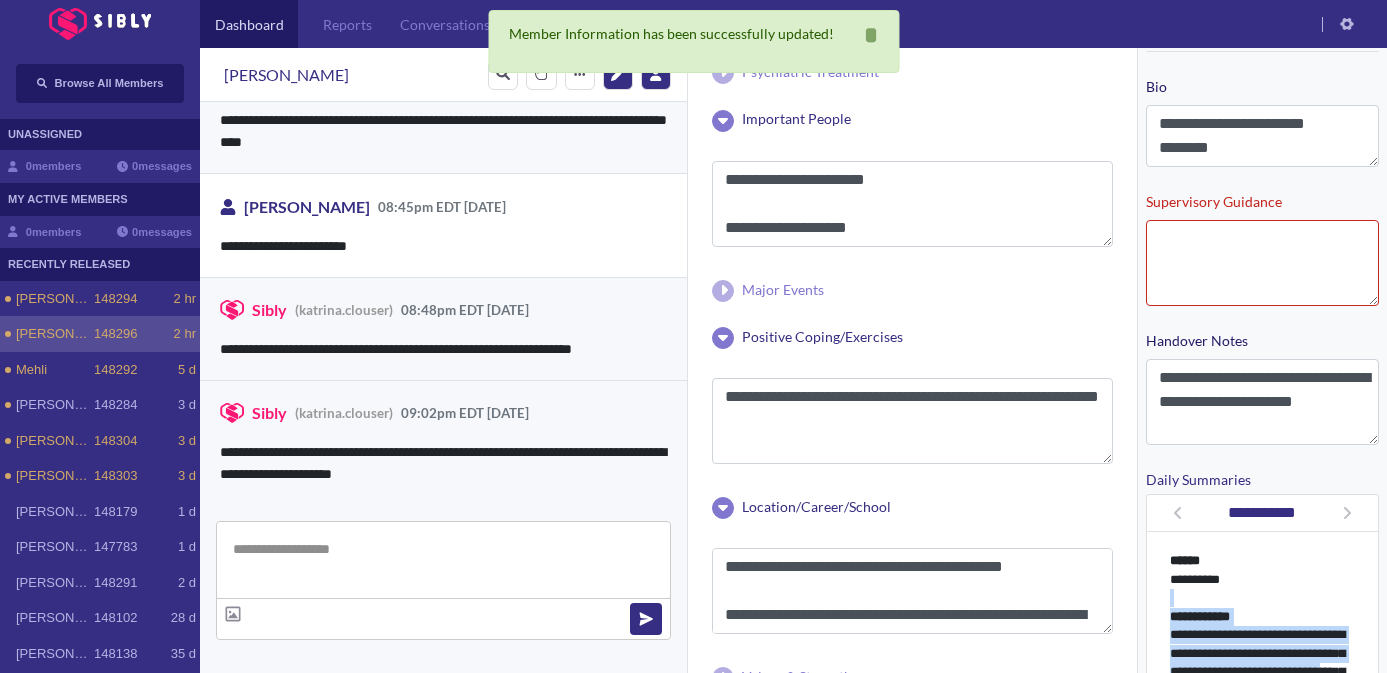 scroll, scrollTop: 423, scrollLeft: 0, axis: vertical 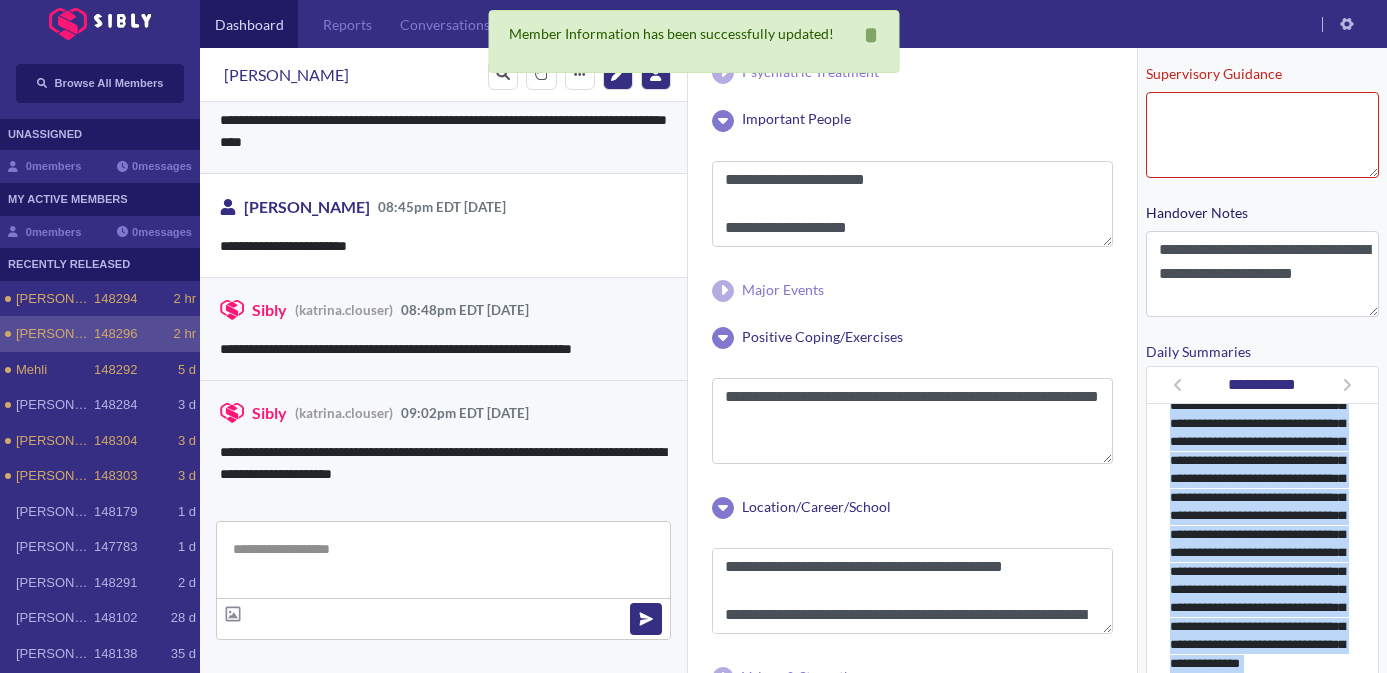 drag, startPoint x: 1281, startPoint y: 597, endPoint x: 1260, endPoint y: 732, distance: 136.62357 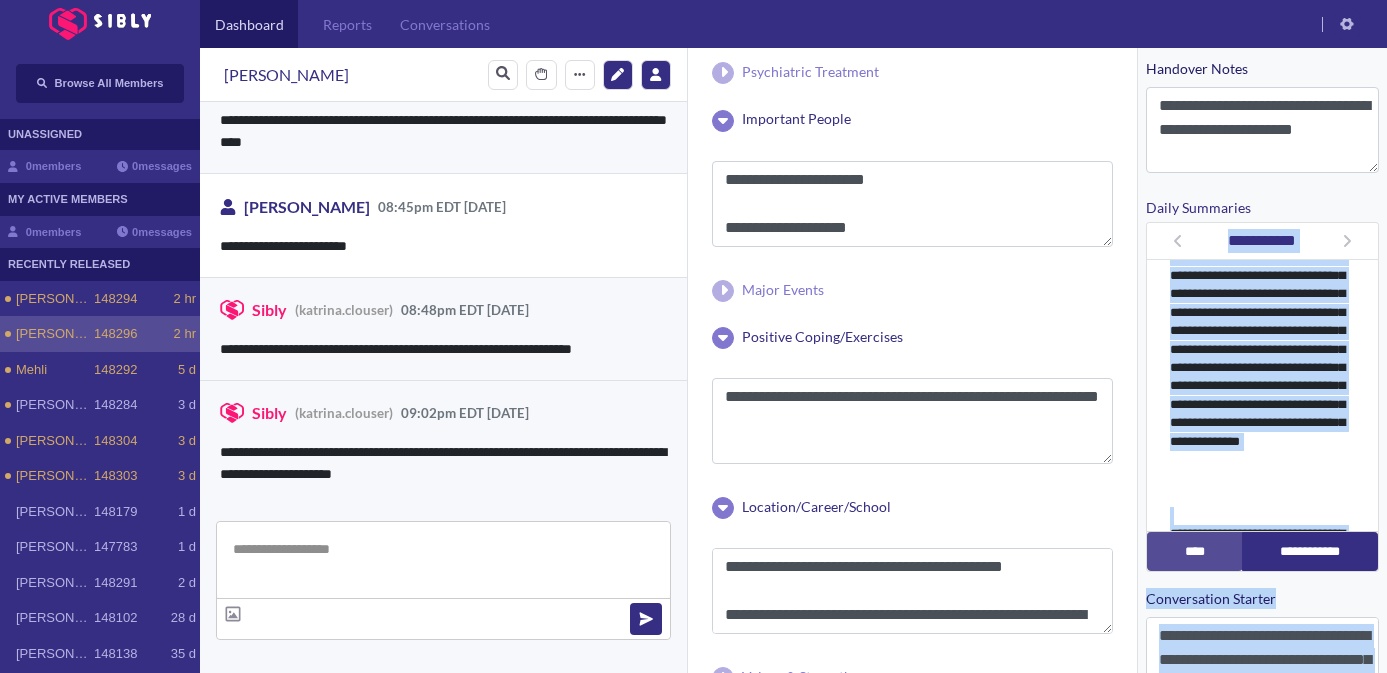 scroll, scrollTop: 912, scrollLeft: 0, axis: vertical 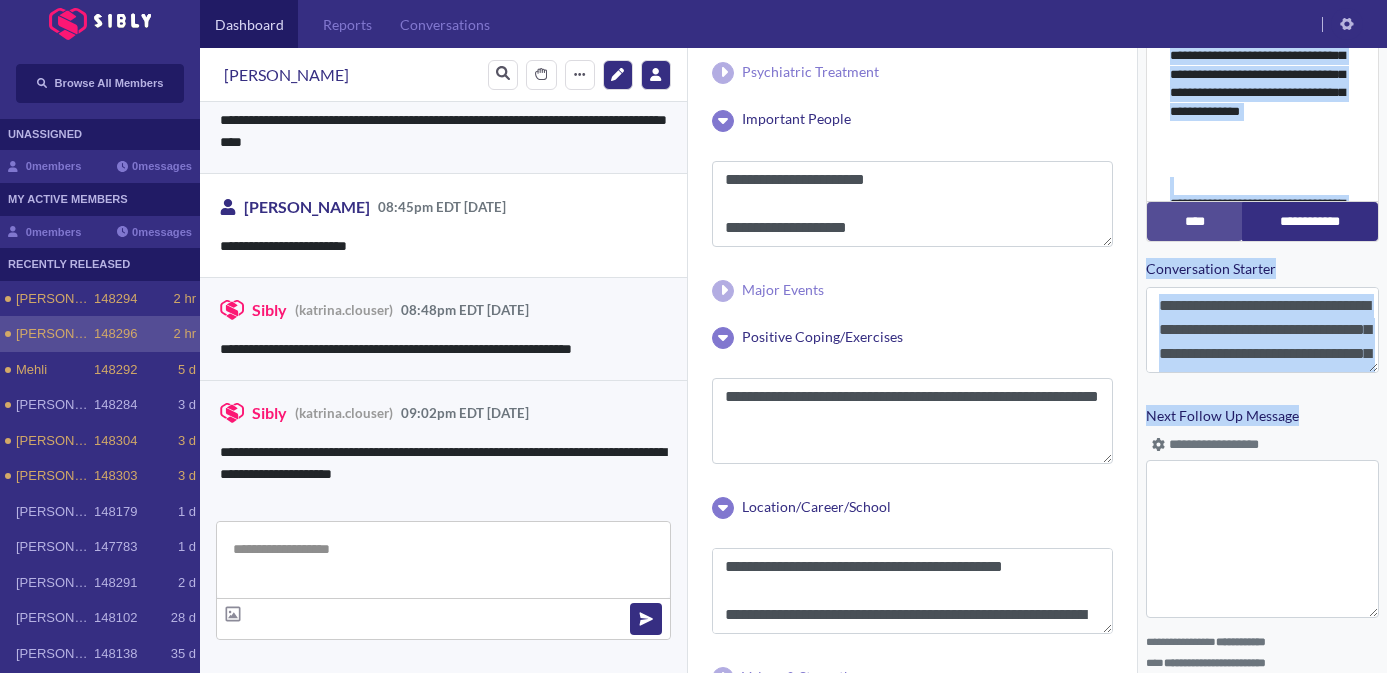drag, startPoint x: 1306, startPoint y: 340, endPoint x: 1283, endPoint y: 590, distance: 251.05577 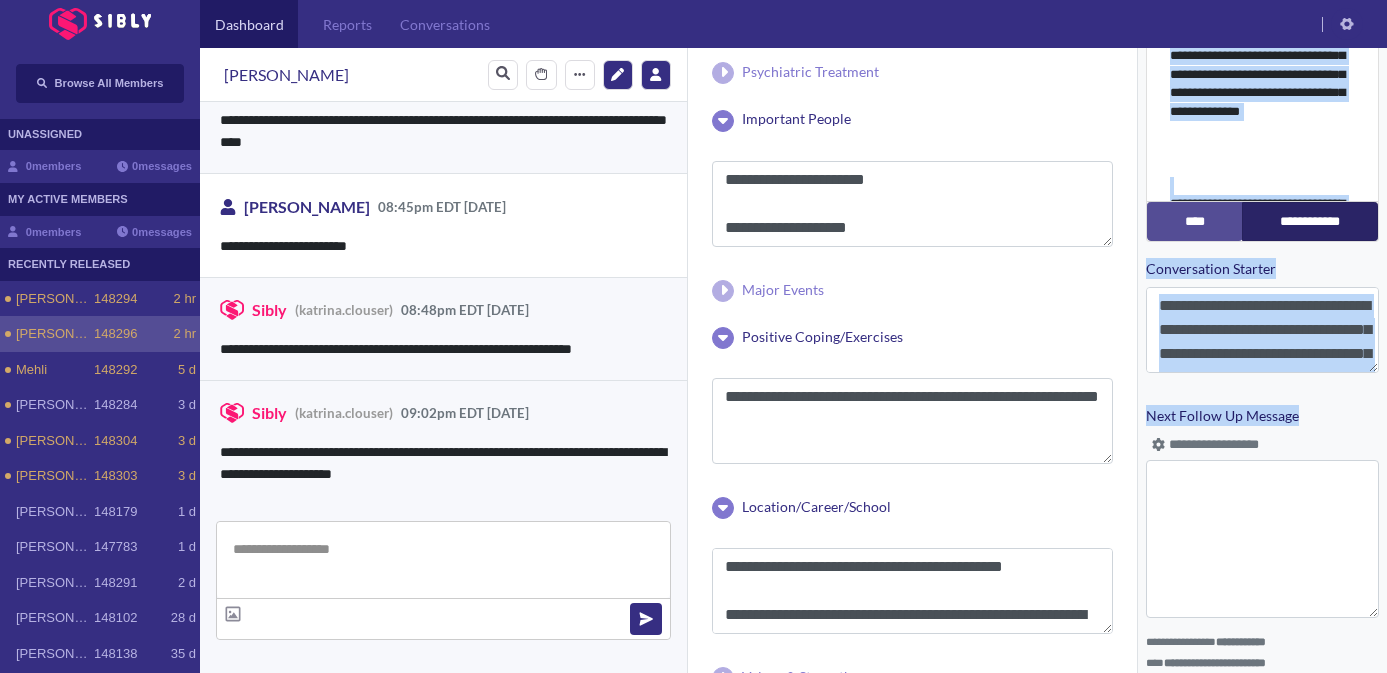 click on "**********" at bounding box center (1310, 221) 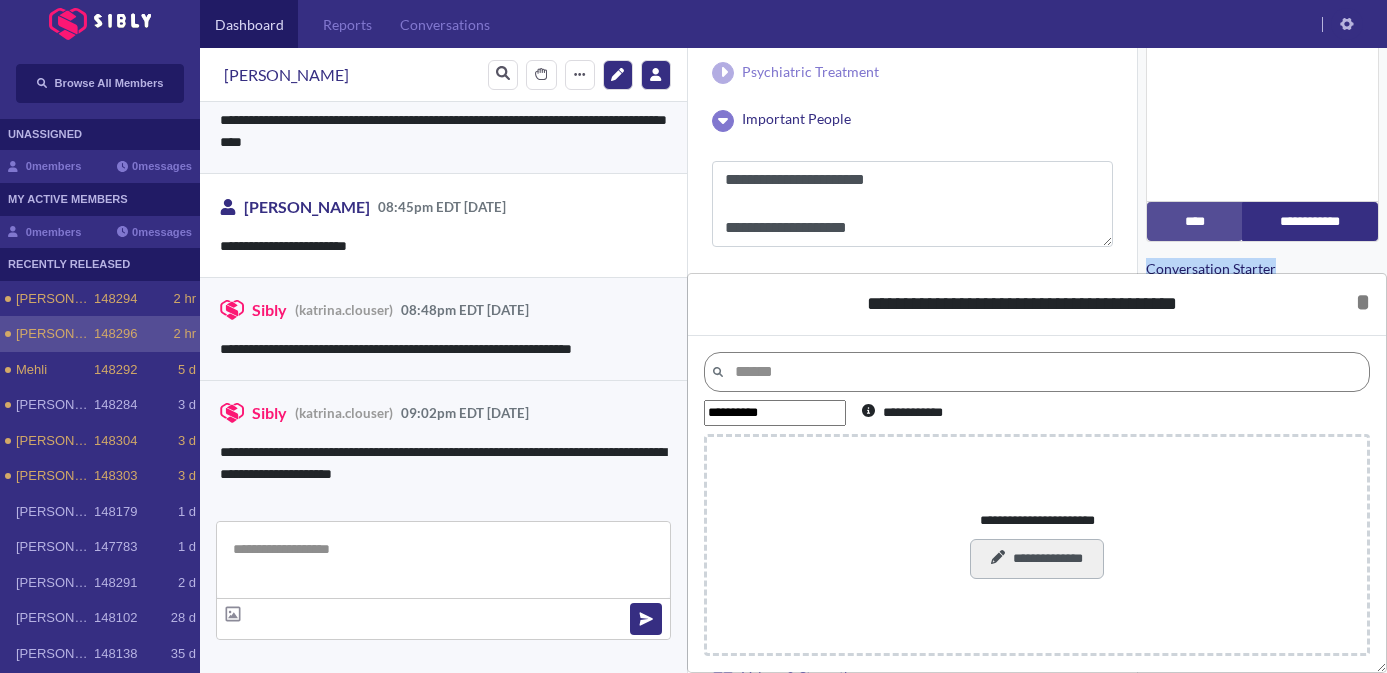 click on "**********" at bounding box center (1036, 559) 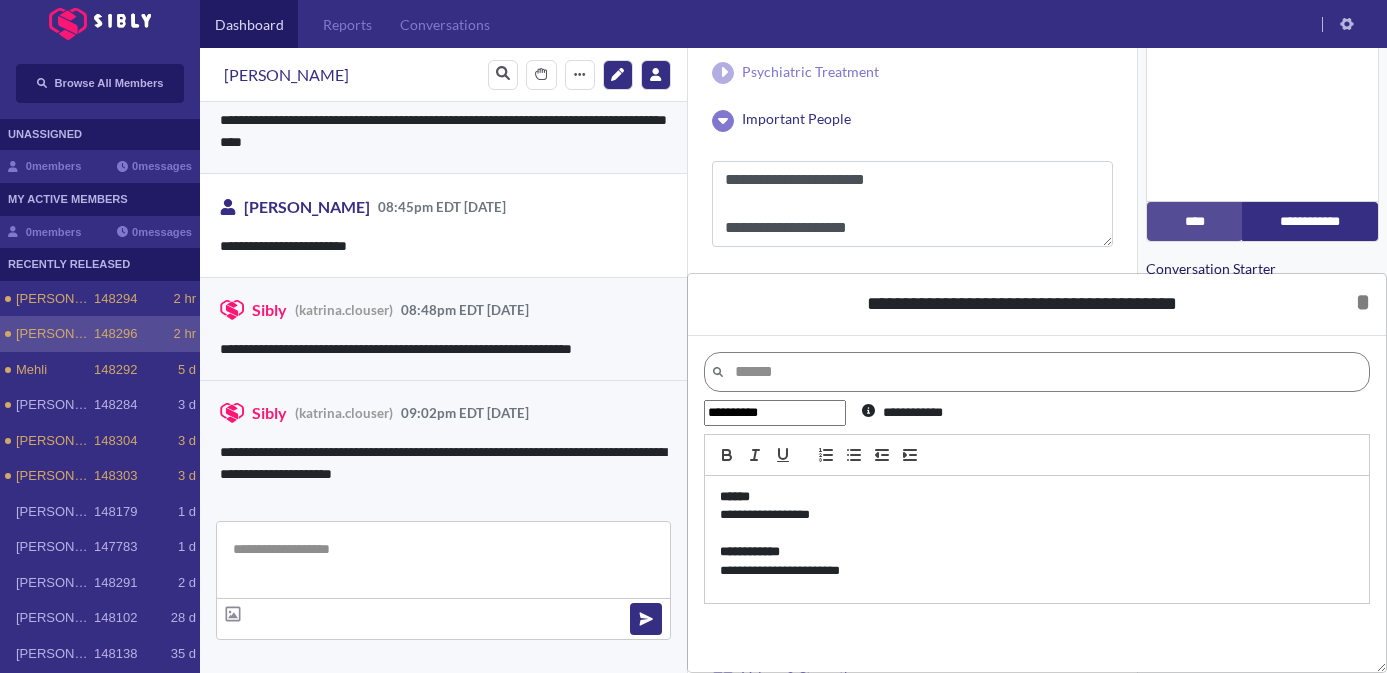 click on "**********" at bounding box center [1037, 515] 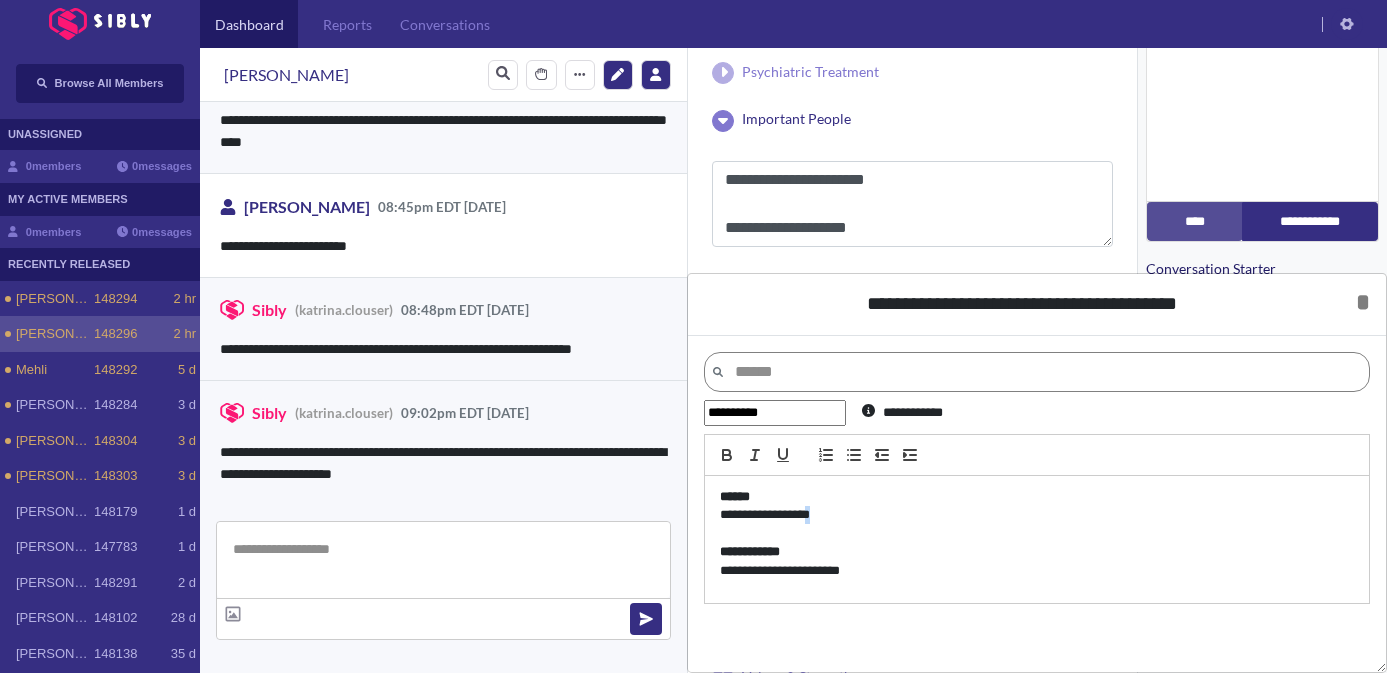 click on "**********" at bounding box center [1037, 515] 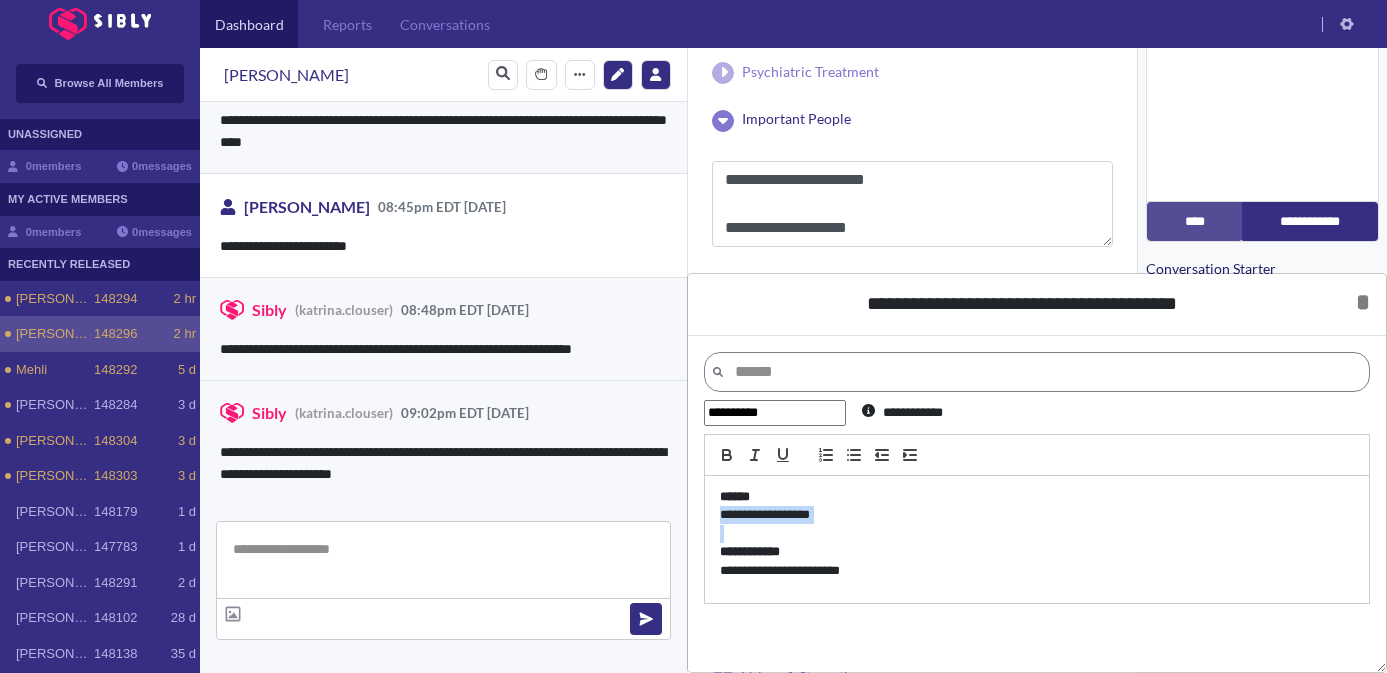 click on "**********" at bounding box center (1037, 515) 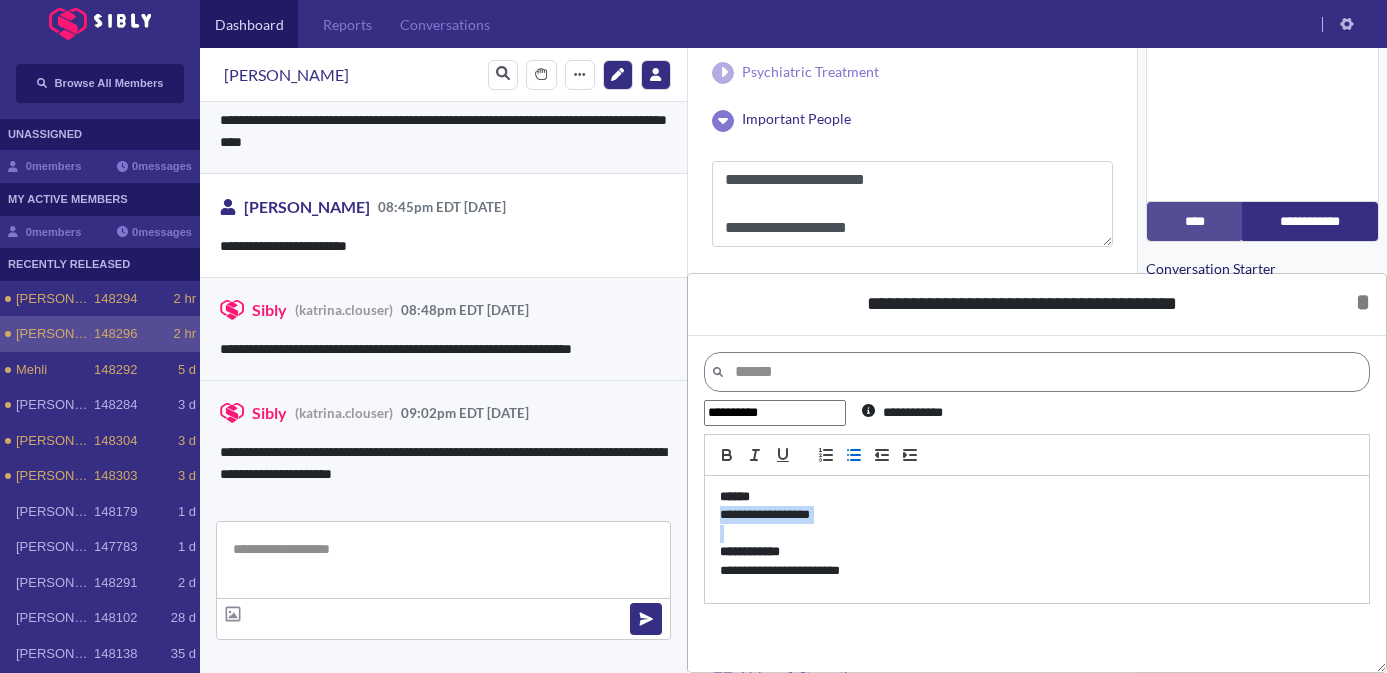 click 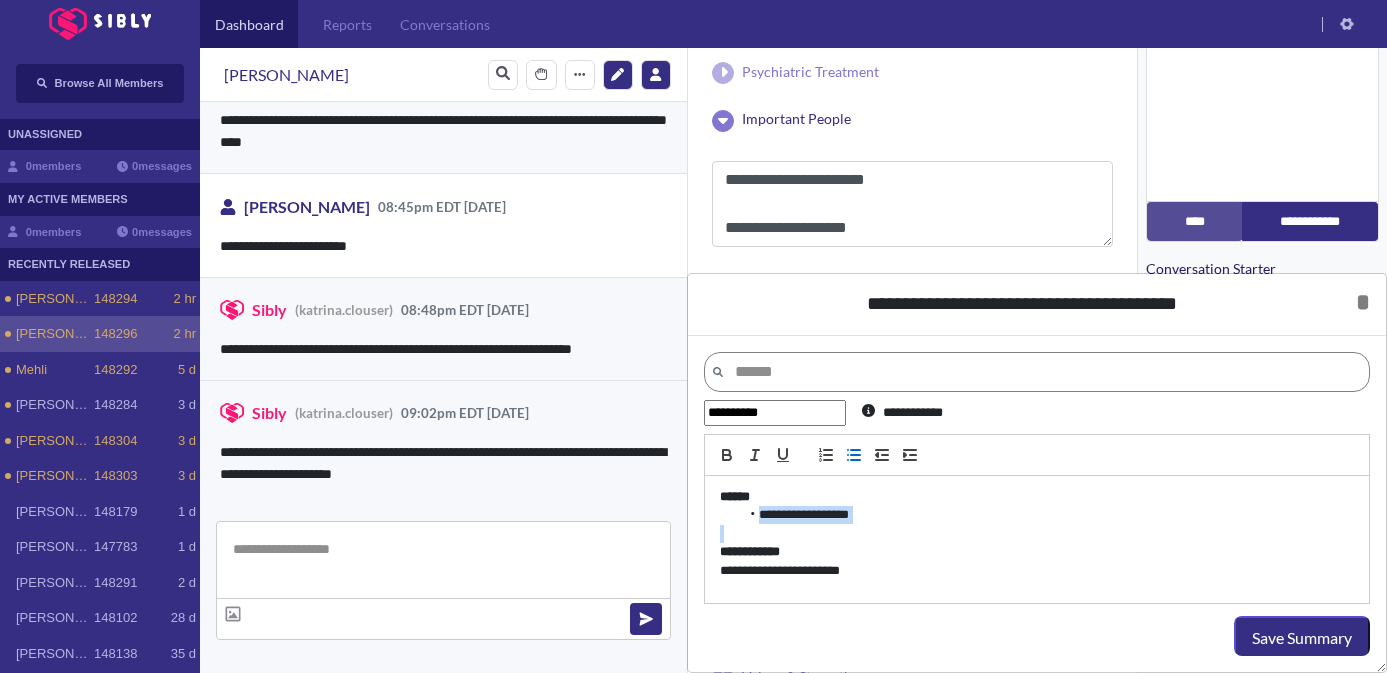 type 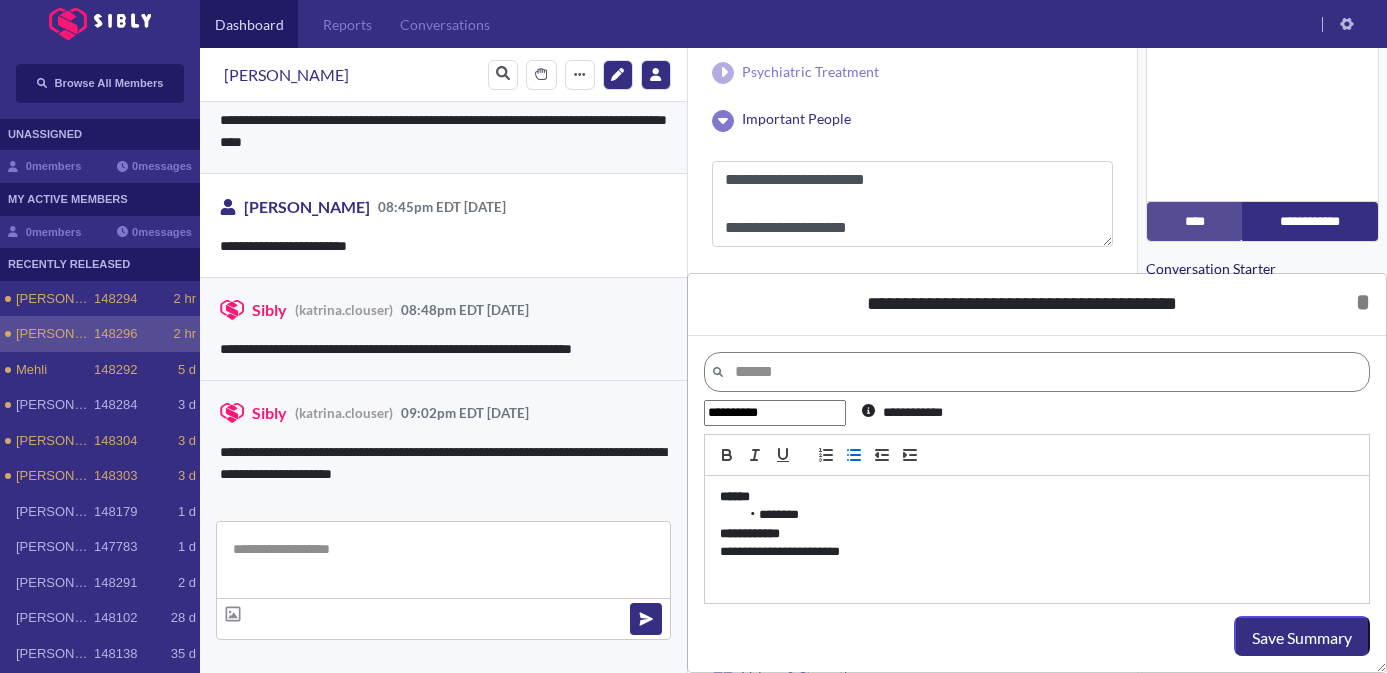 click on "**********" at bounding box center [1037, 552] 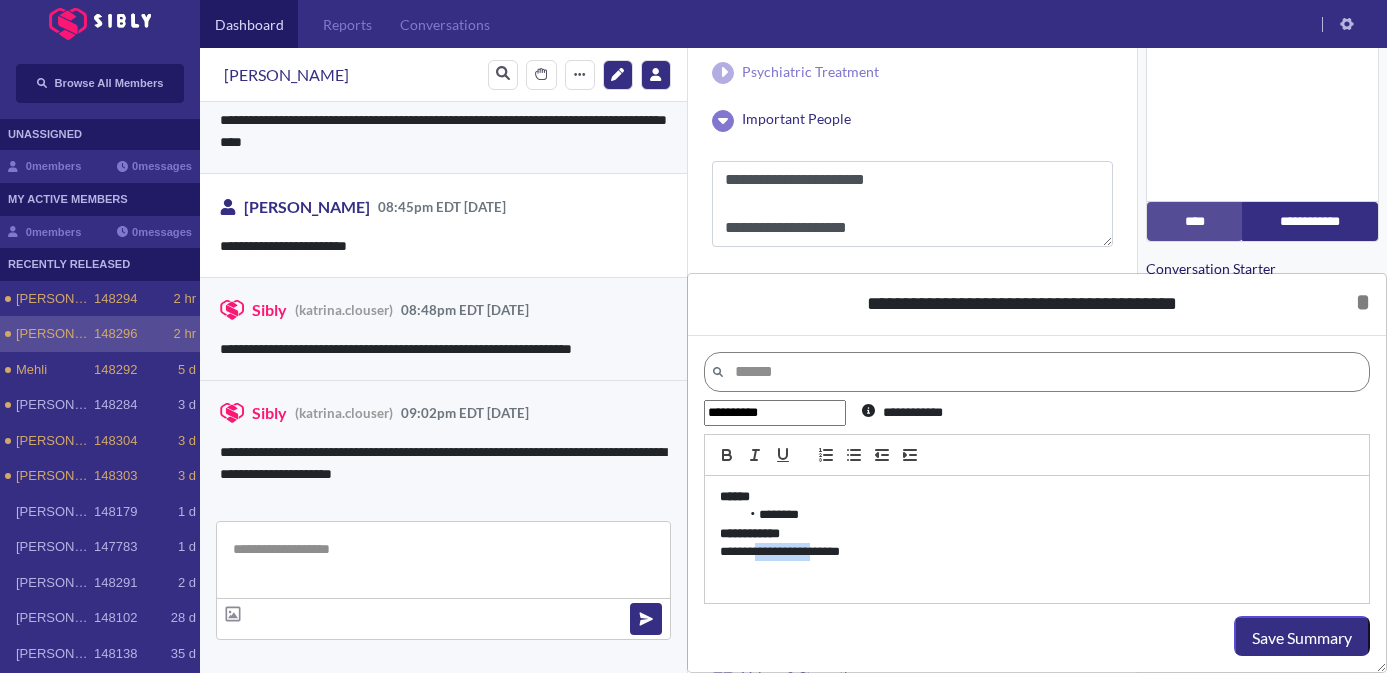 click on "**********" at bounding box center [1037, 552] 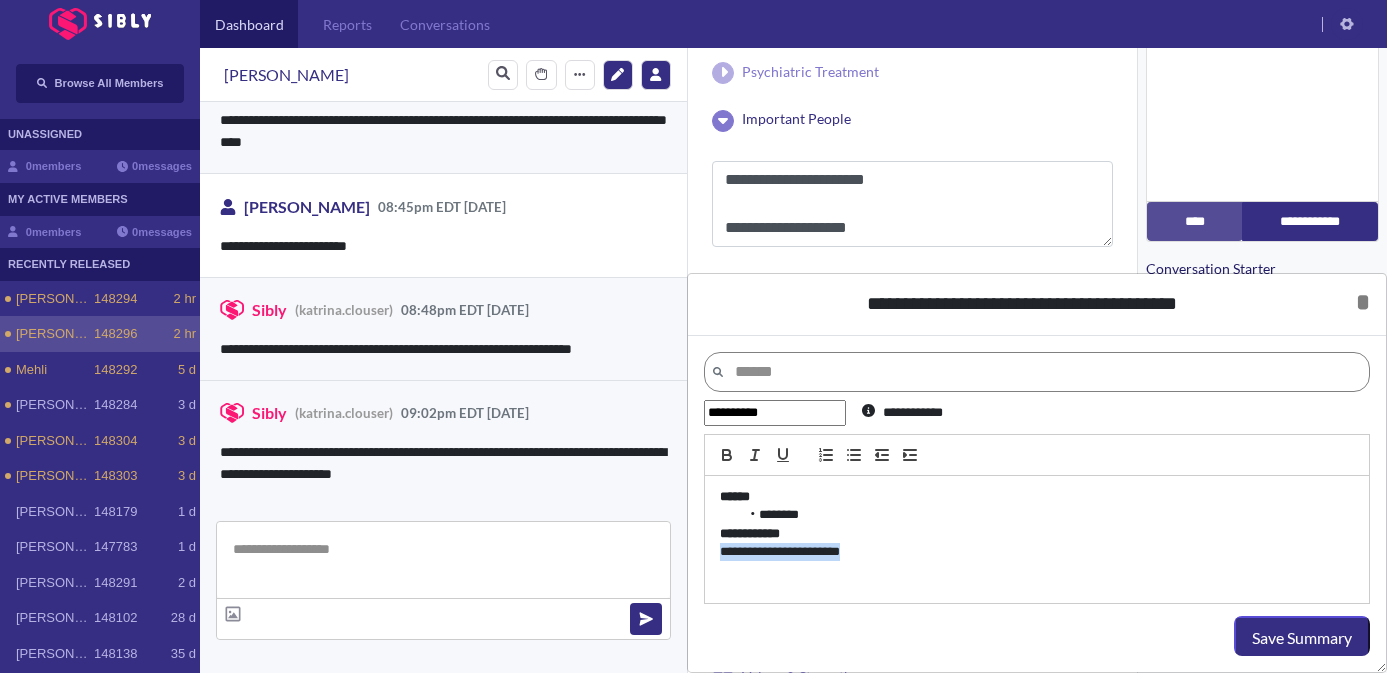 click on "**********" at bounding box center [1037, 552] 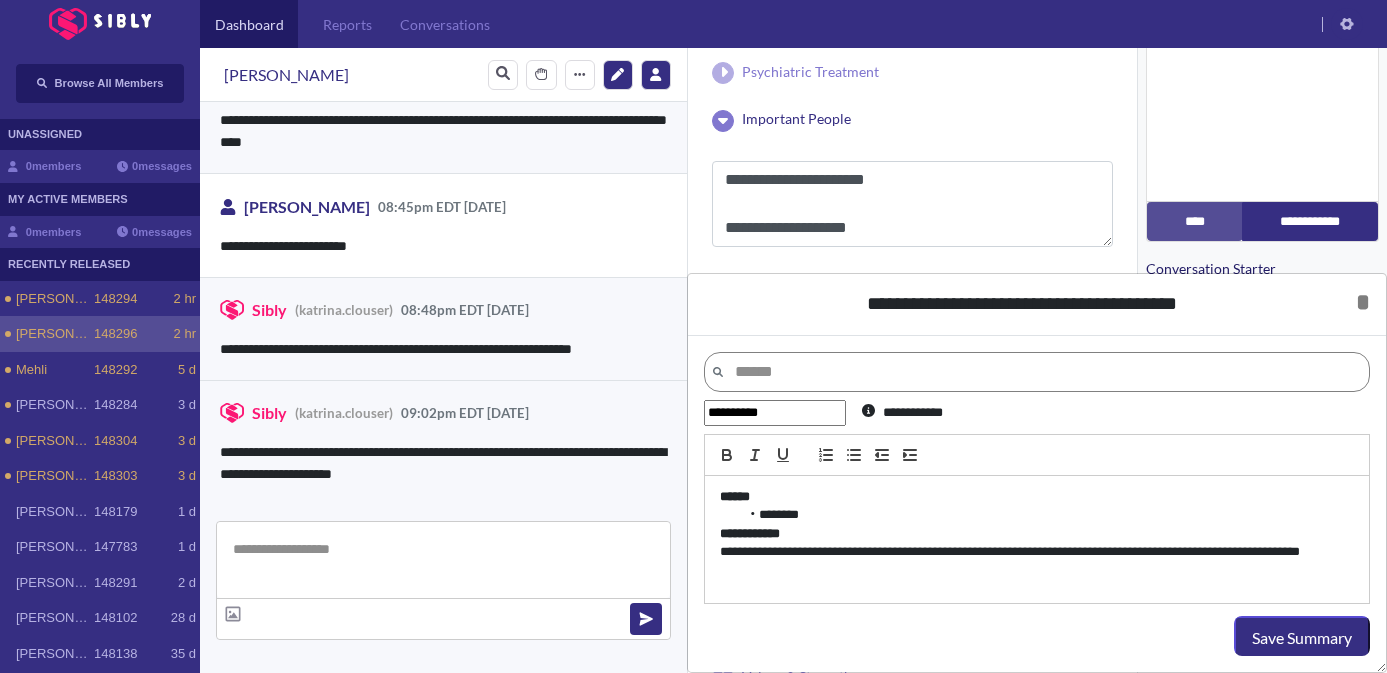 click on "**********" at bounding box center [1037, 561] 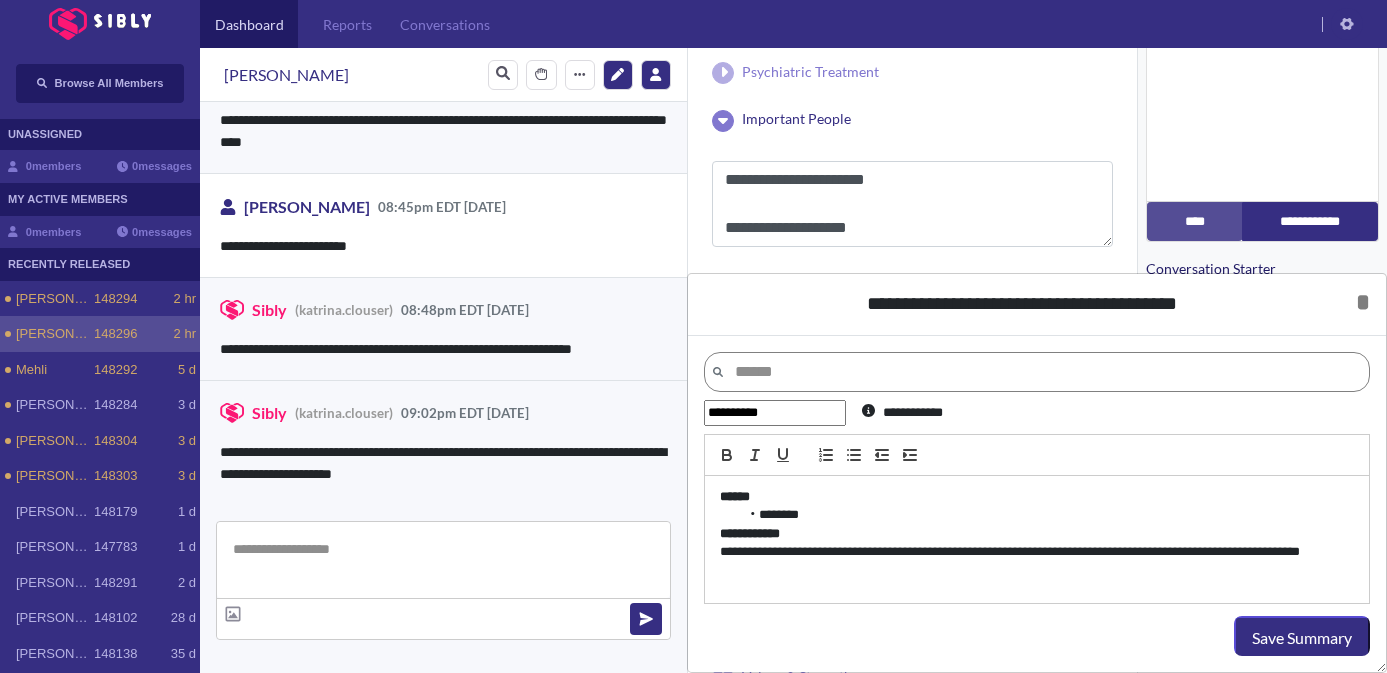 click on "**********" at bounding box center (1037, 561) 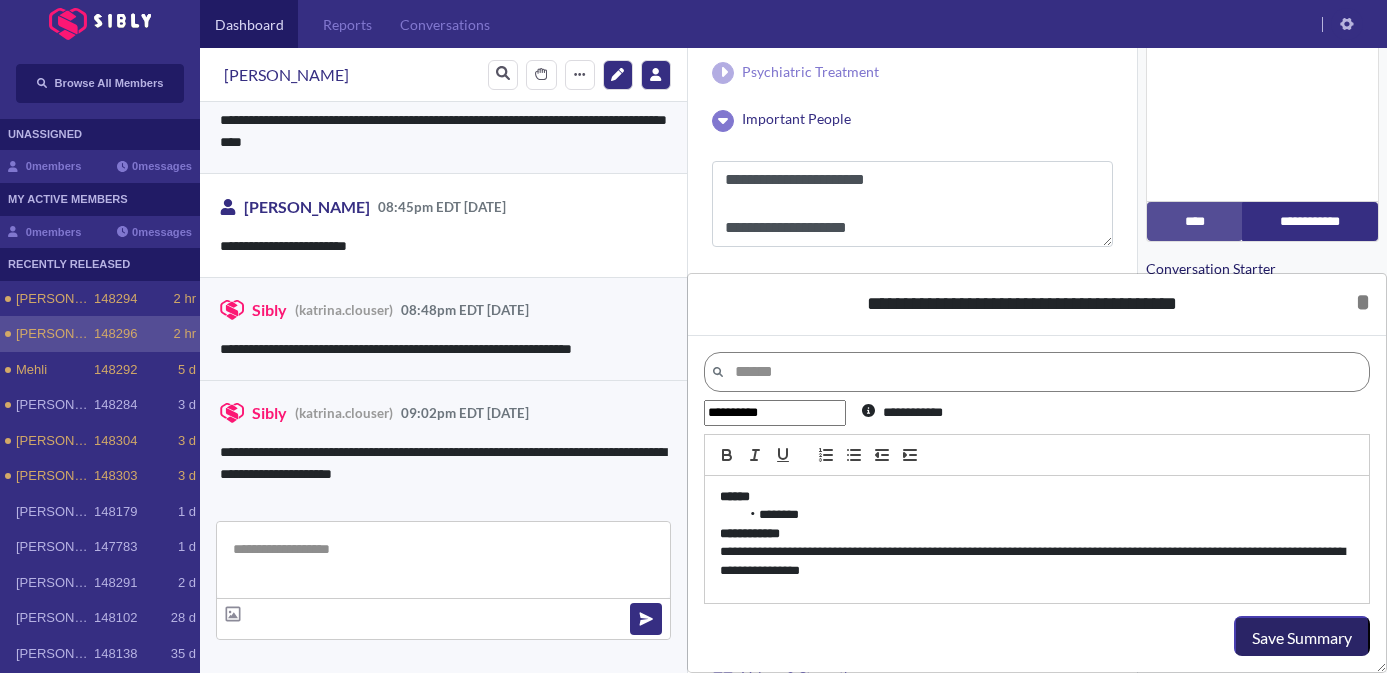 click on "Save Summary" at bounding box center (1302, 638) 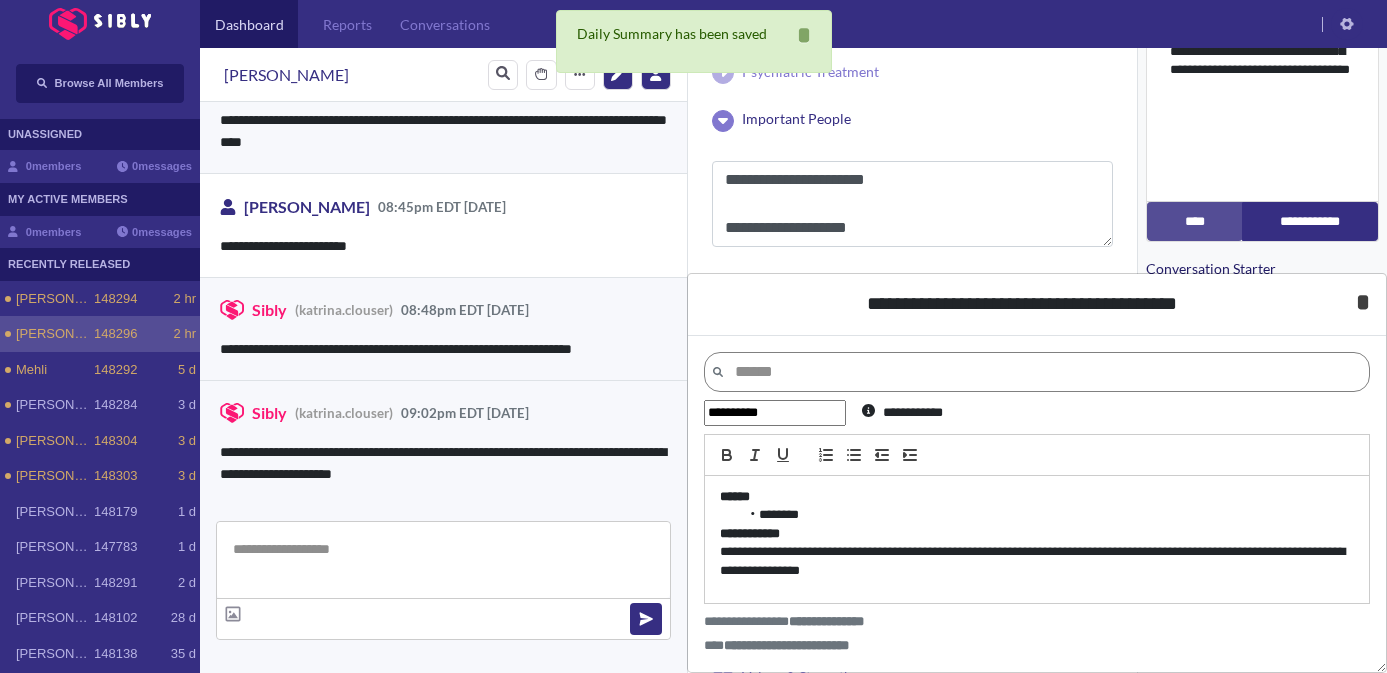 click on "* *****" at bounding box center (1363, 302) 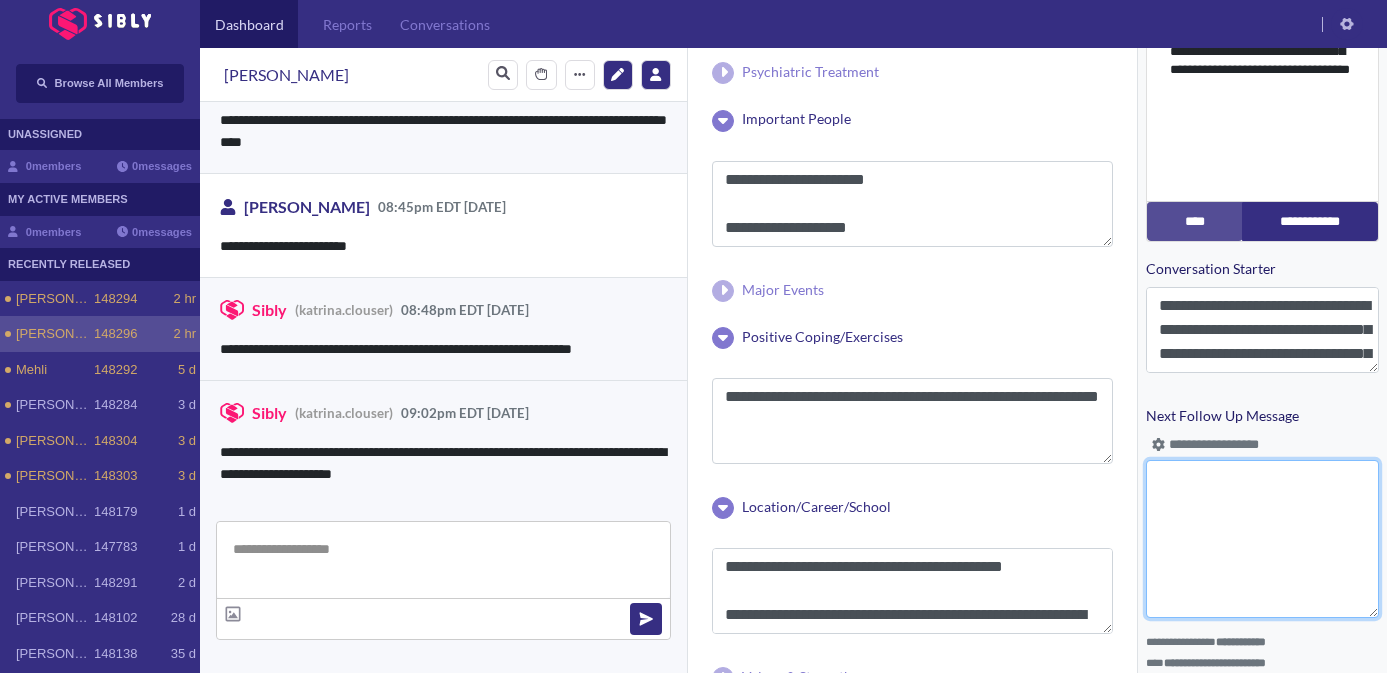 click on "Next Follow Up Message" at bounding box center (1262, 539) 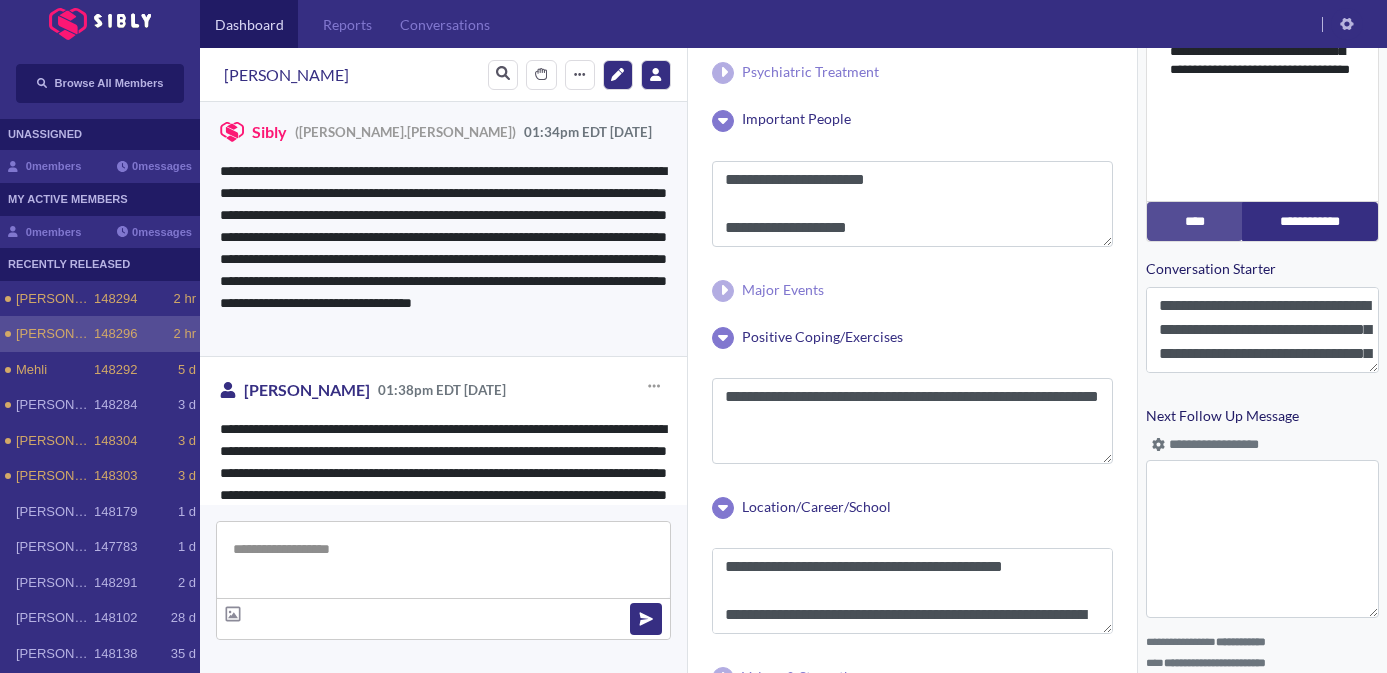 scroll, scrollTop: 2058, scrollLeft: 0, axis: vertical 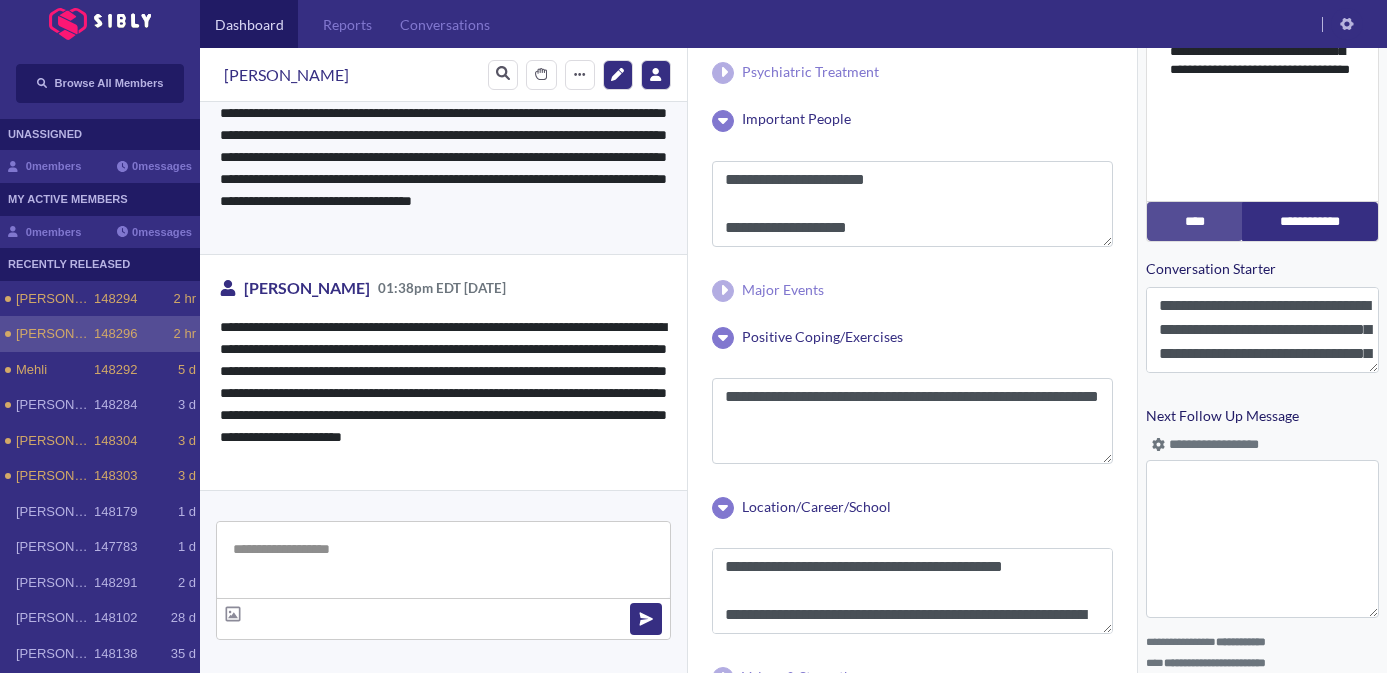 drag, startPoint x: 419, startPoint y: 219, endPoint x: 508, endPoint y: 483, distance: 278.59827 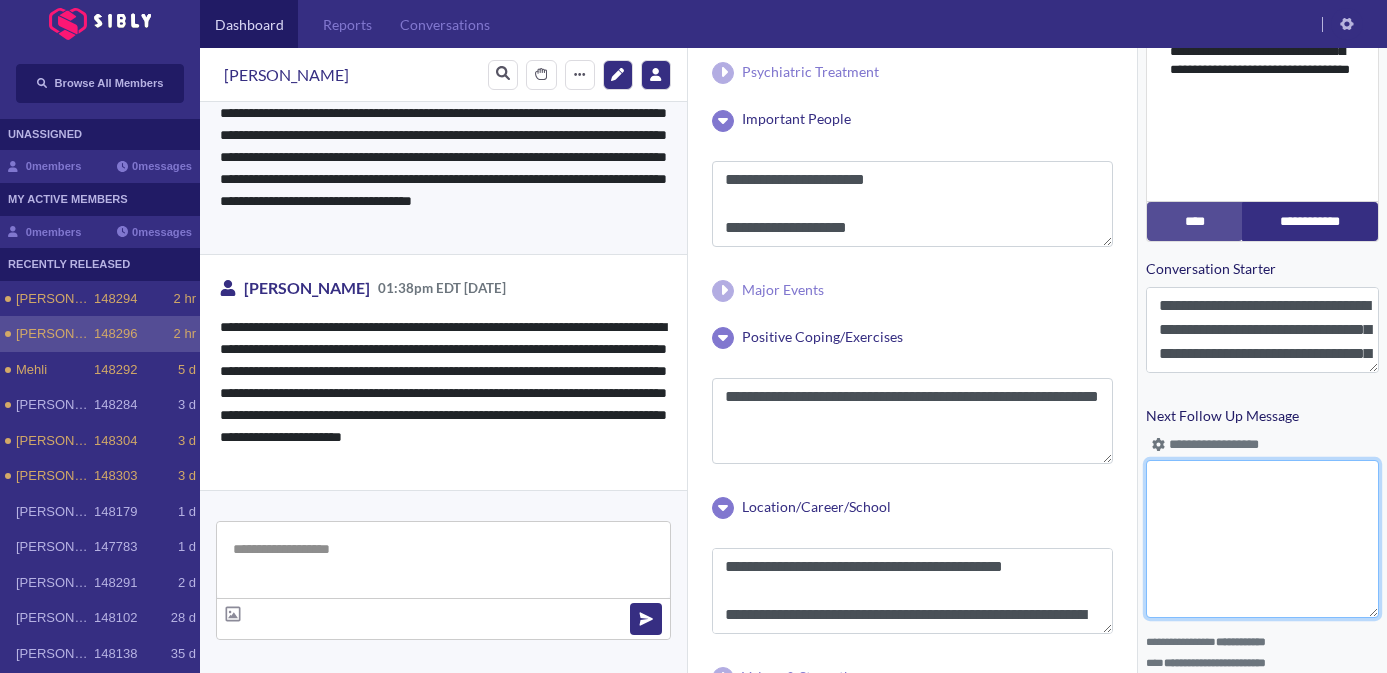 click on "Next Follow Up Message" at bounding box center [1262, 539] 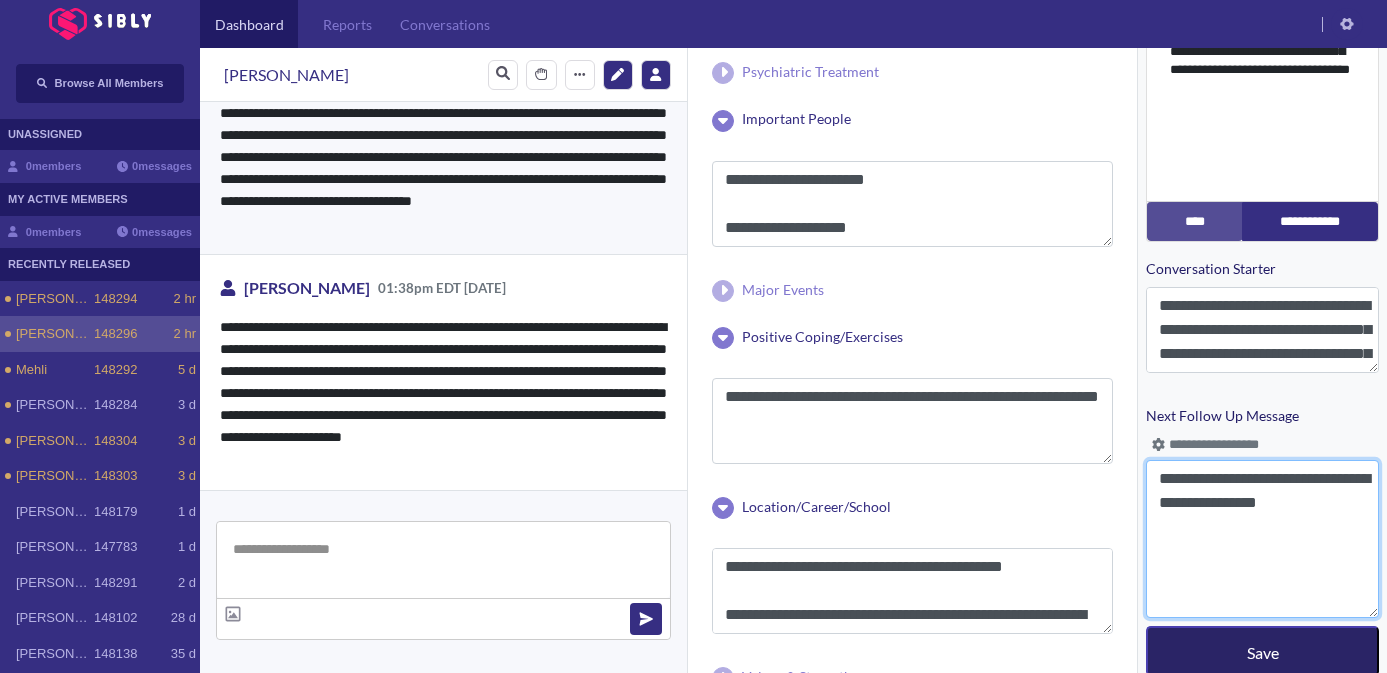 type on "**********" 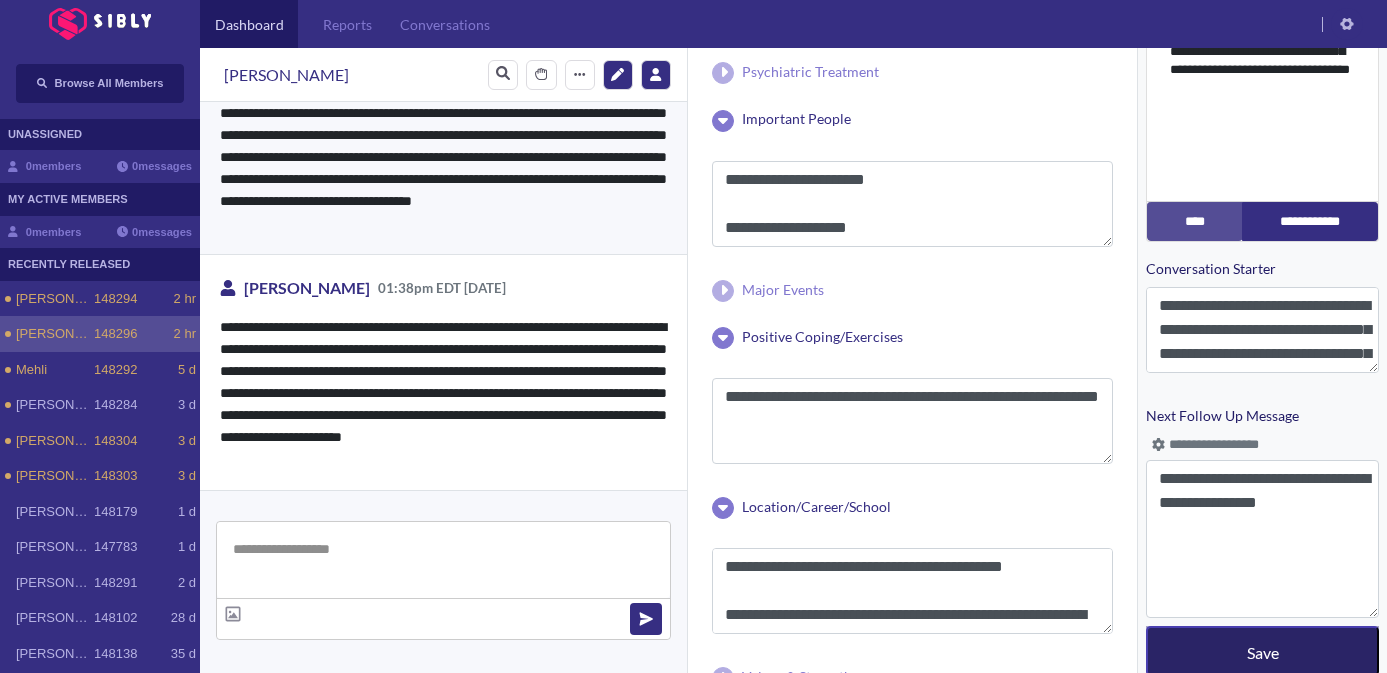 click on "Save" at bounding box center (1262, 651) 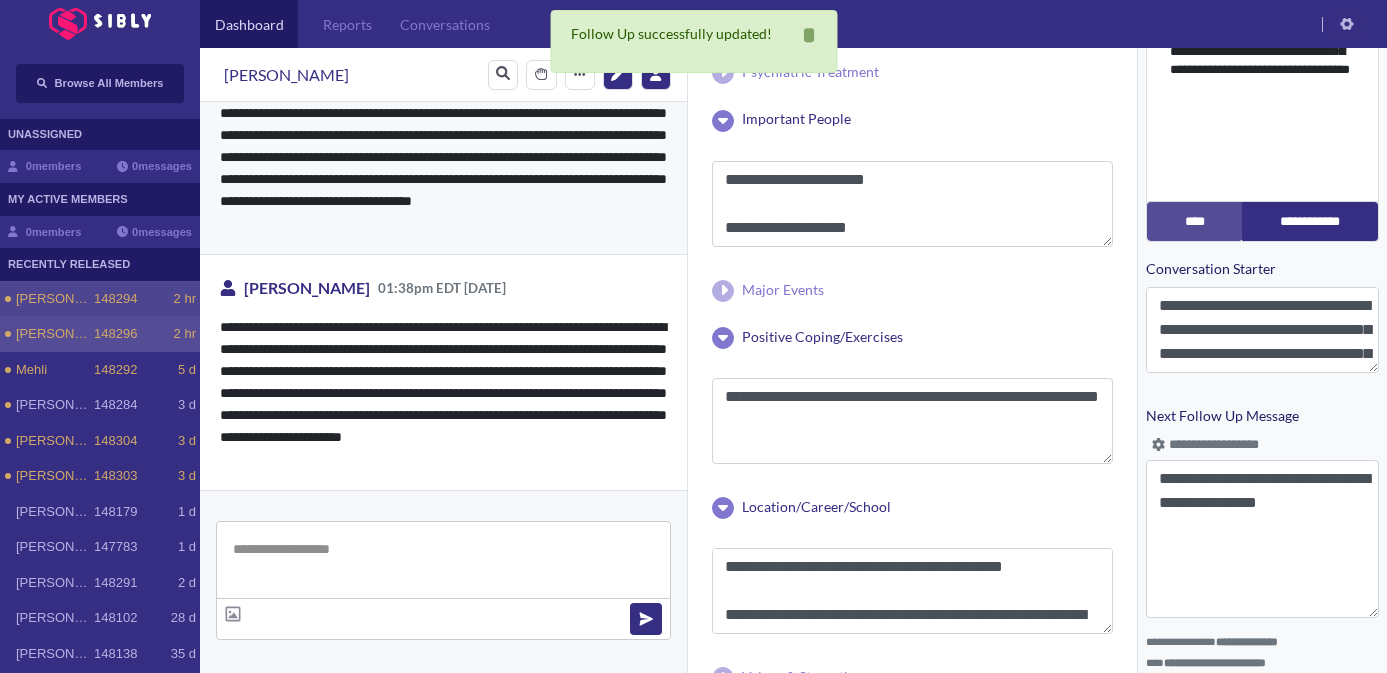 click on "148294" at bounding box center [115, 299] 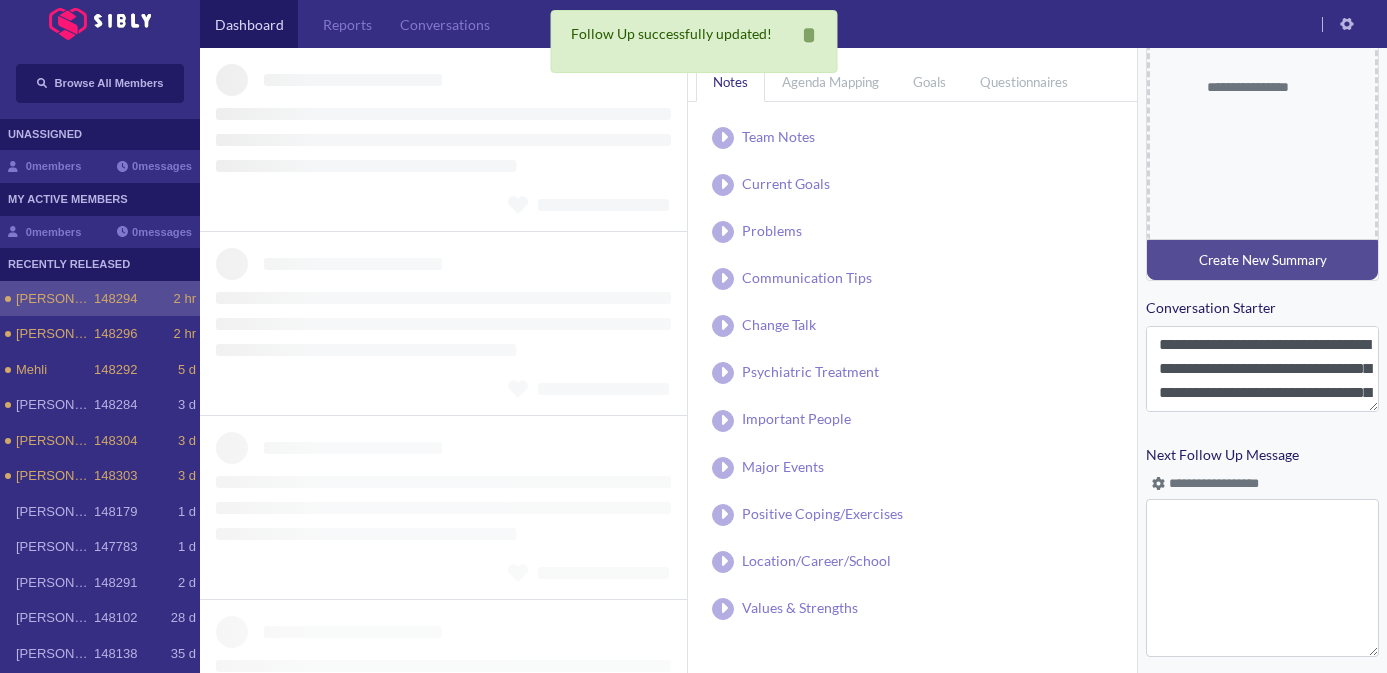 scroll, scrollTop: 813, scrollLeft: 0, axis: vertical 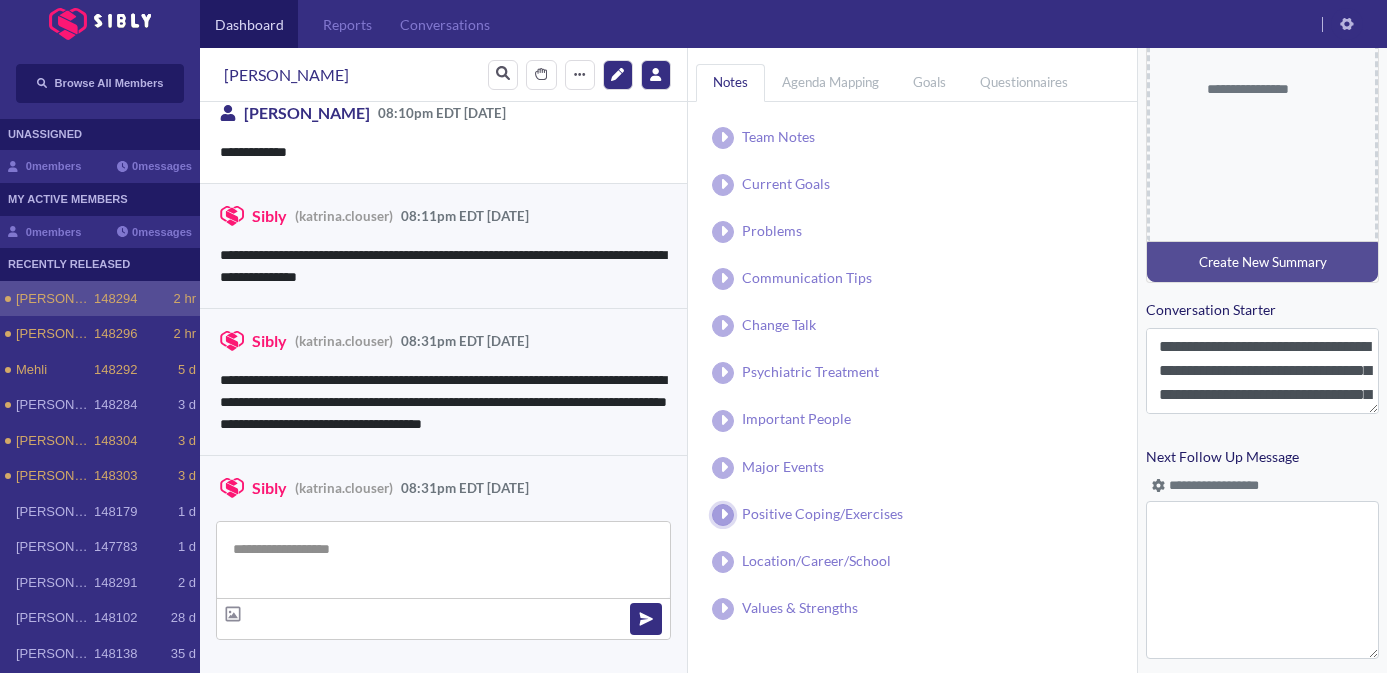 click at bounding box center (723, 515) 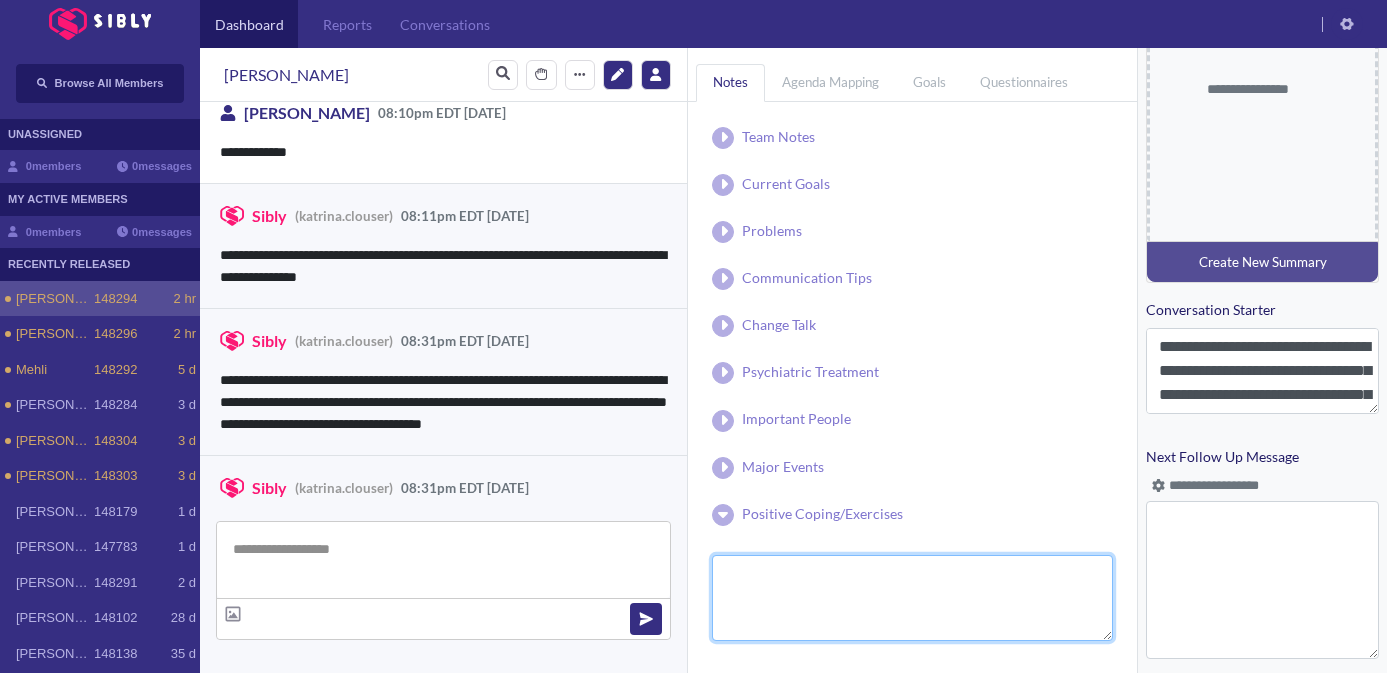 click at bounding box center [912, 598] 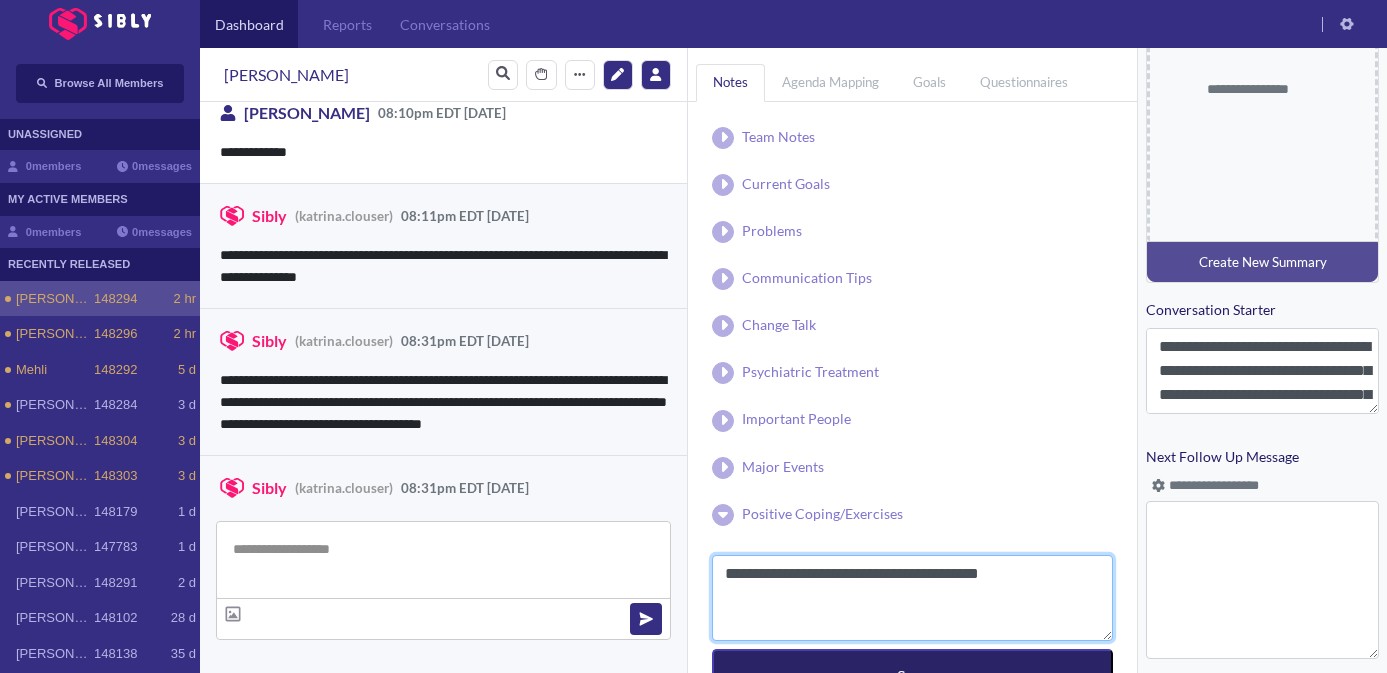type on "**********" 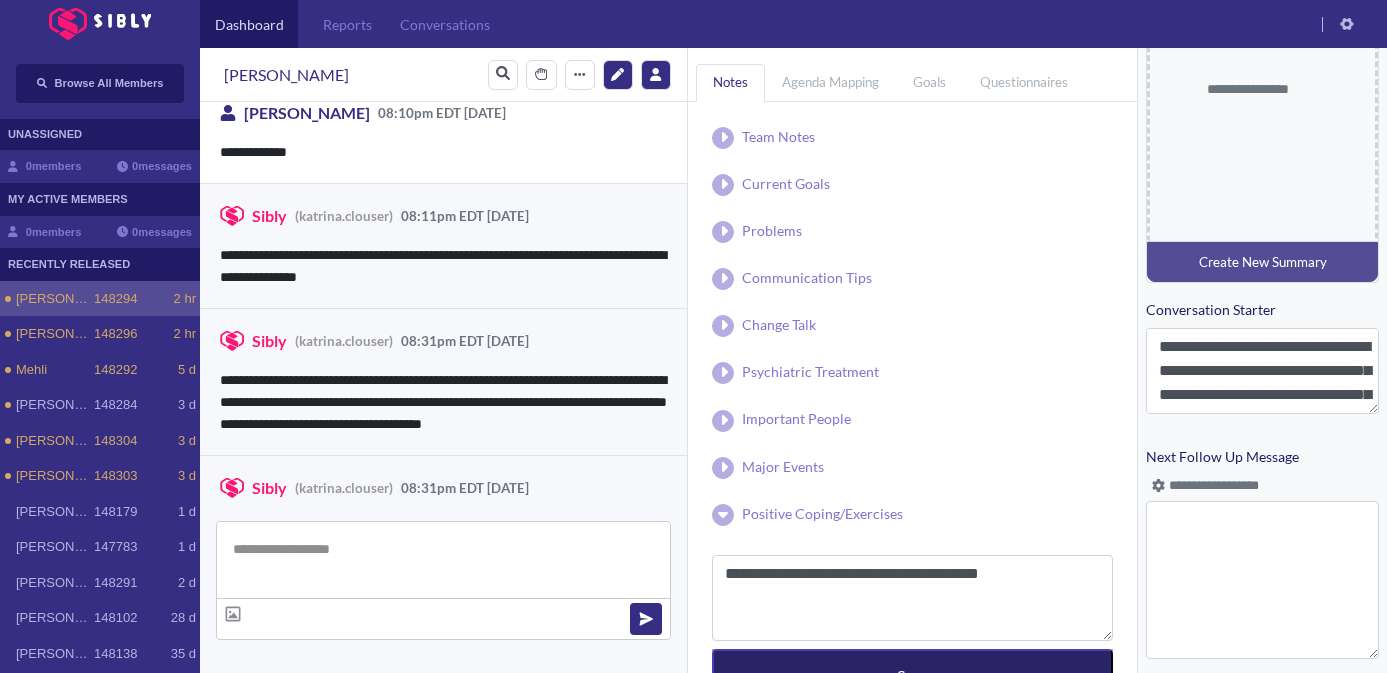 click on "Save" at bounding box center [912, 674] 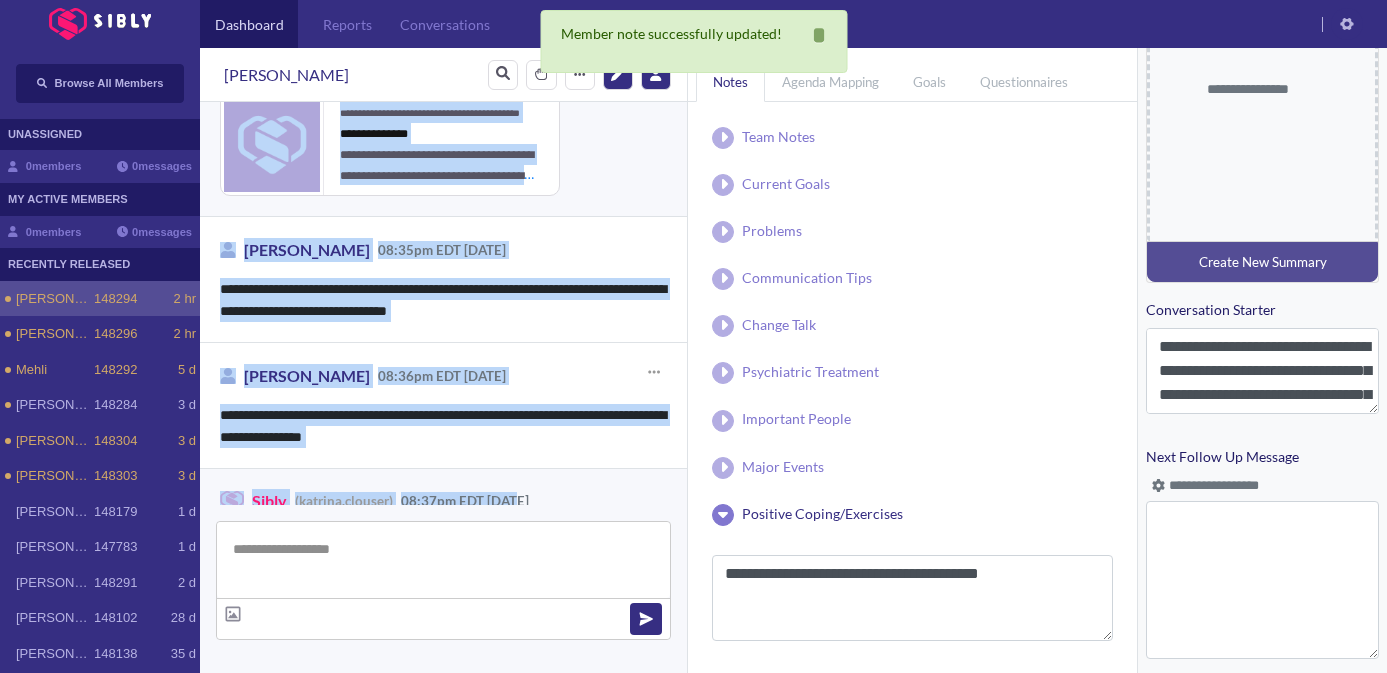 scroll, scrollTop: 1203, scrollLeft: 0, axis: vertical 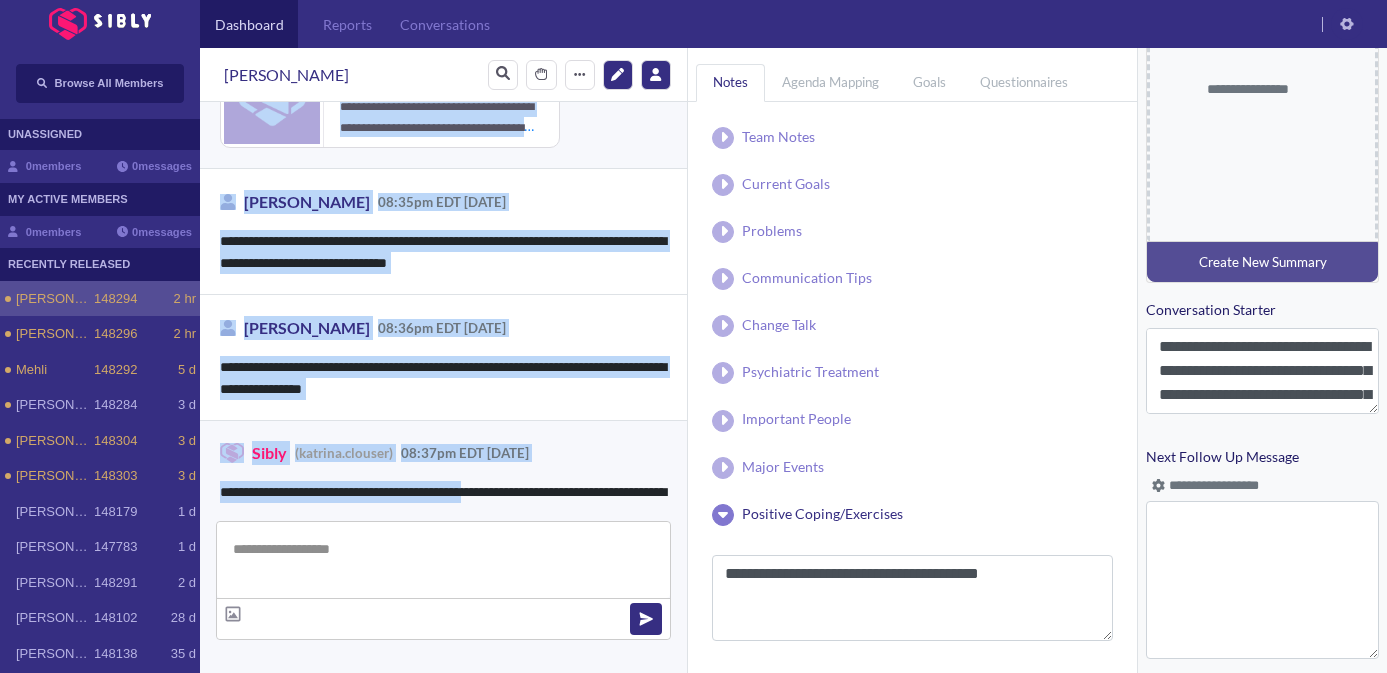 drag, startPoint x: 511, startPoint y: 251, endPoint x: 502, endPoint y: 485, distance: 234.17302 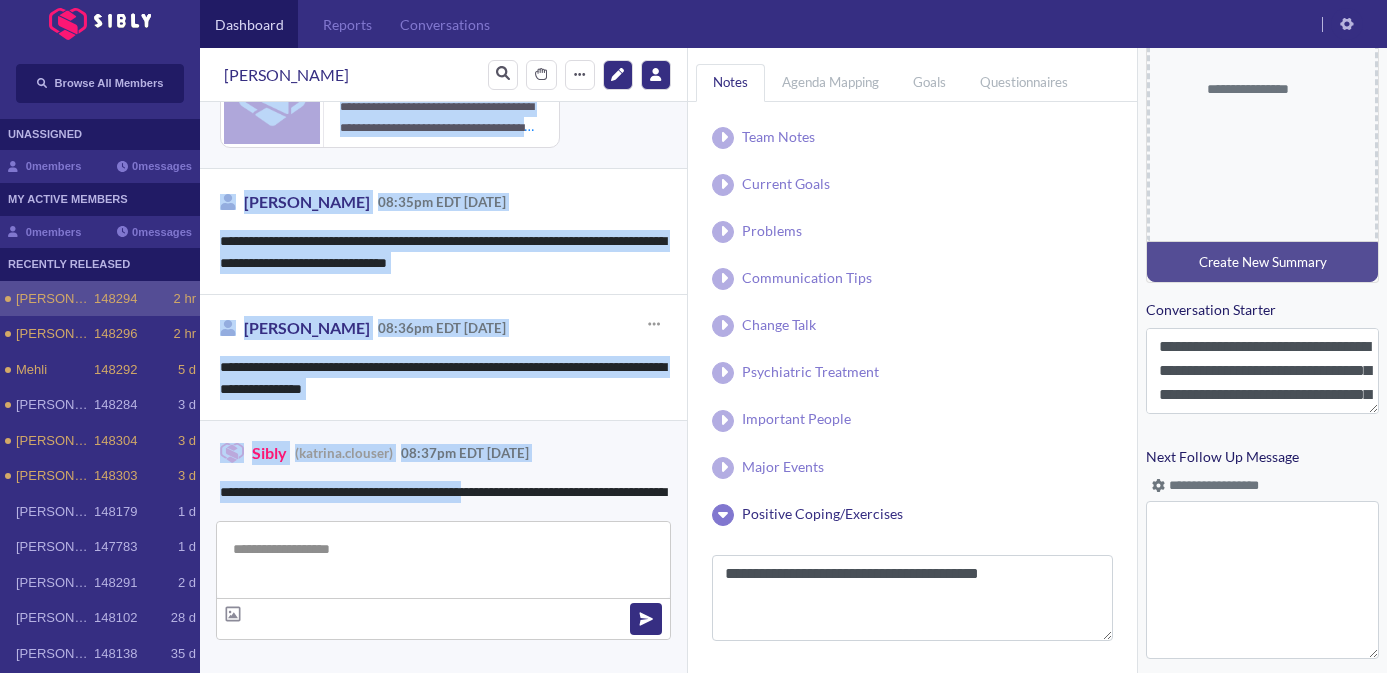 click on "**********" at bounding box center [443, 378] 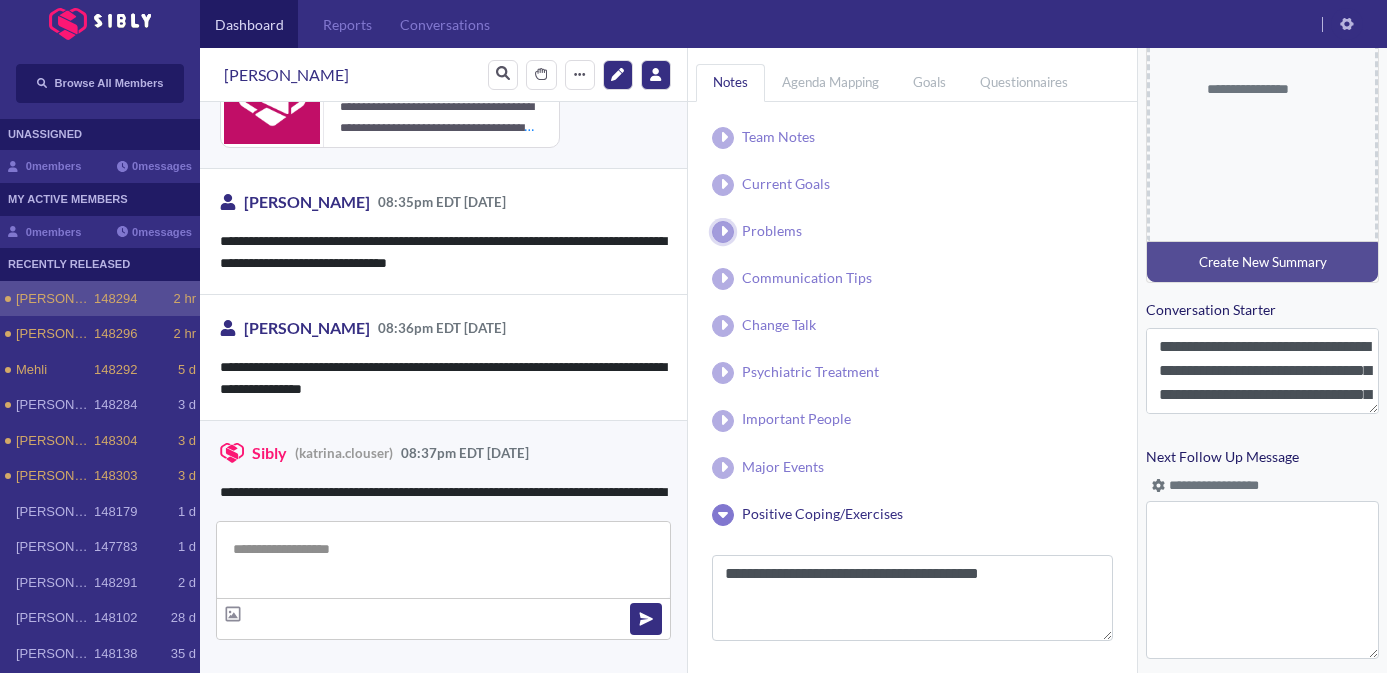 click at bounding box center [723, 232] 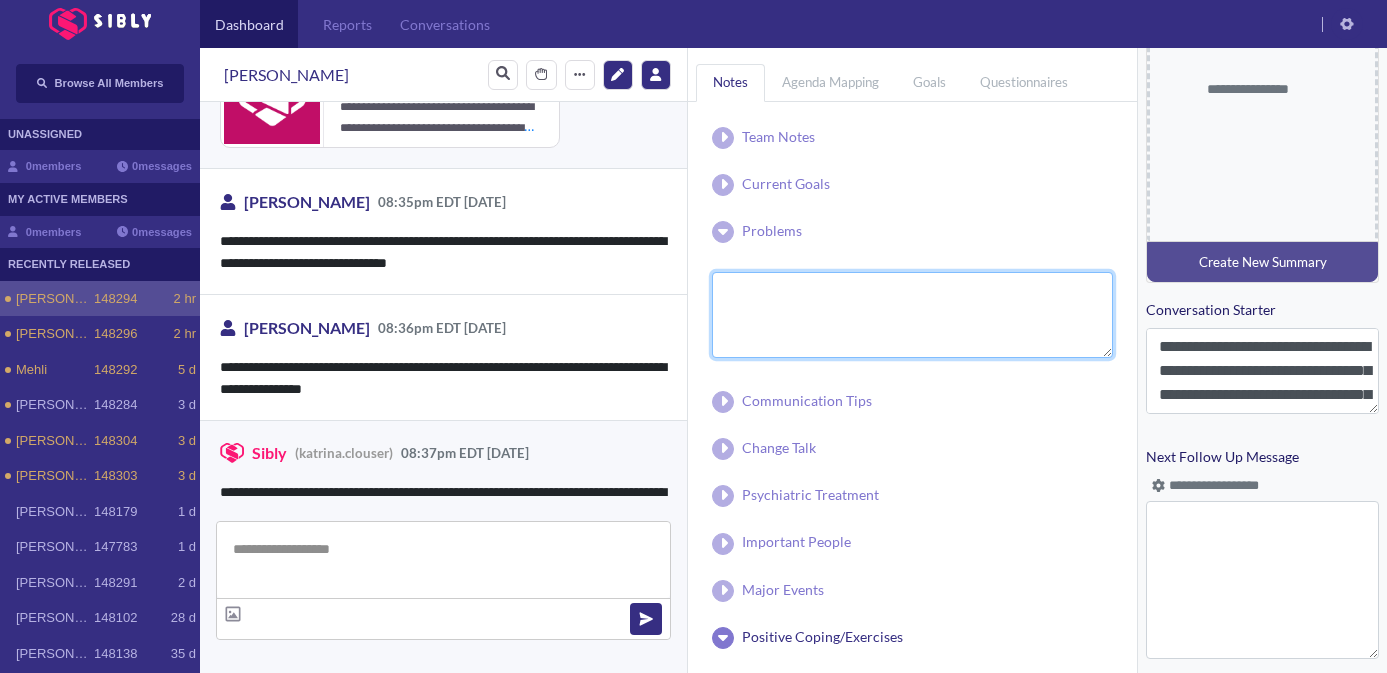 click at bounding box center (912, 315) 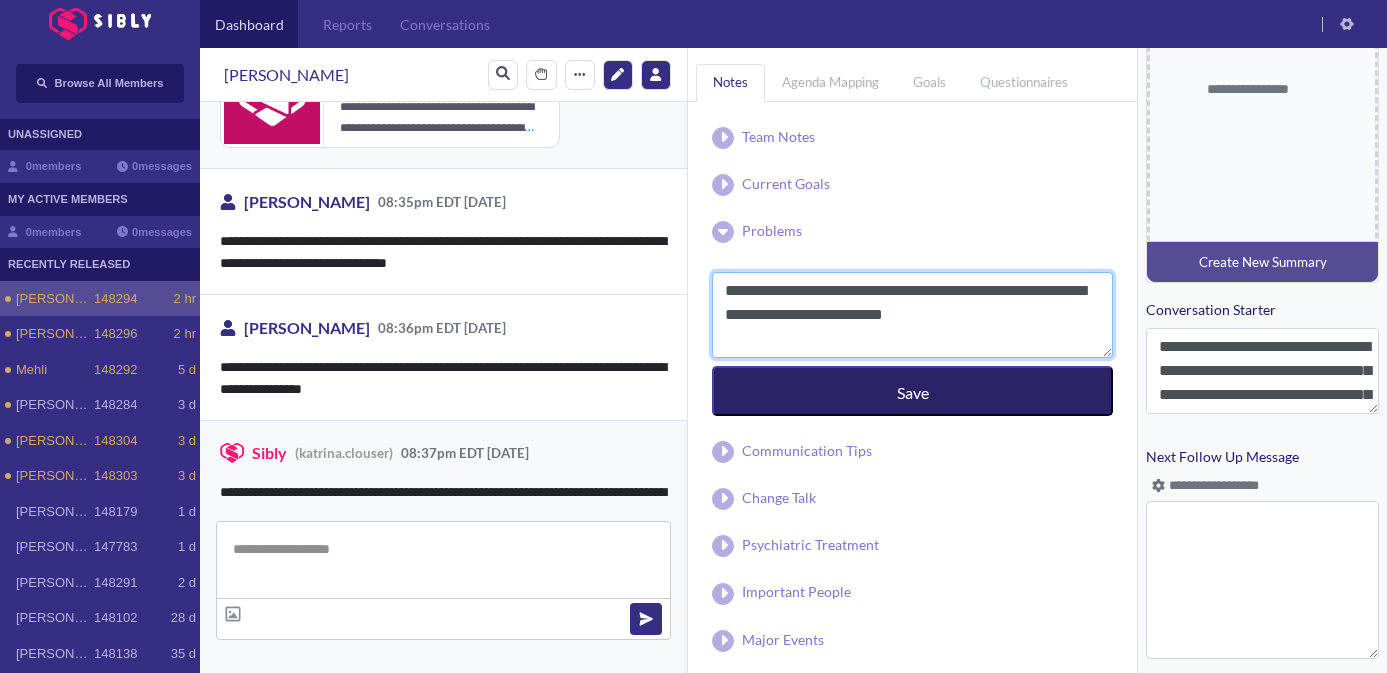 type on "**********" 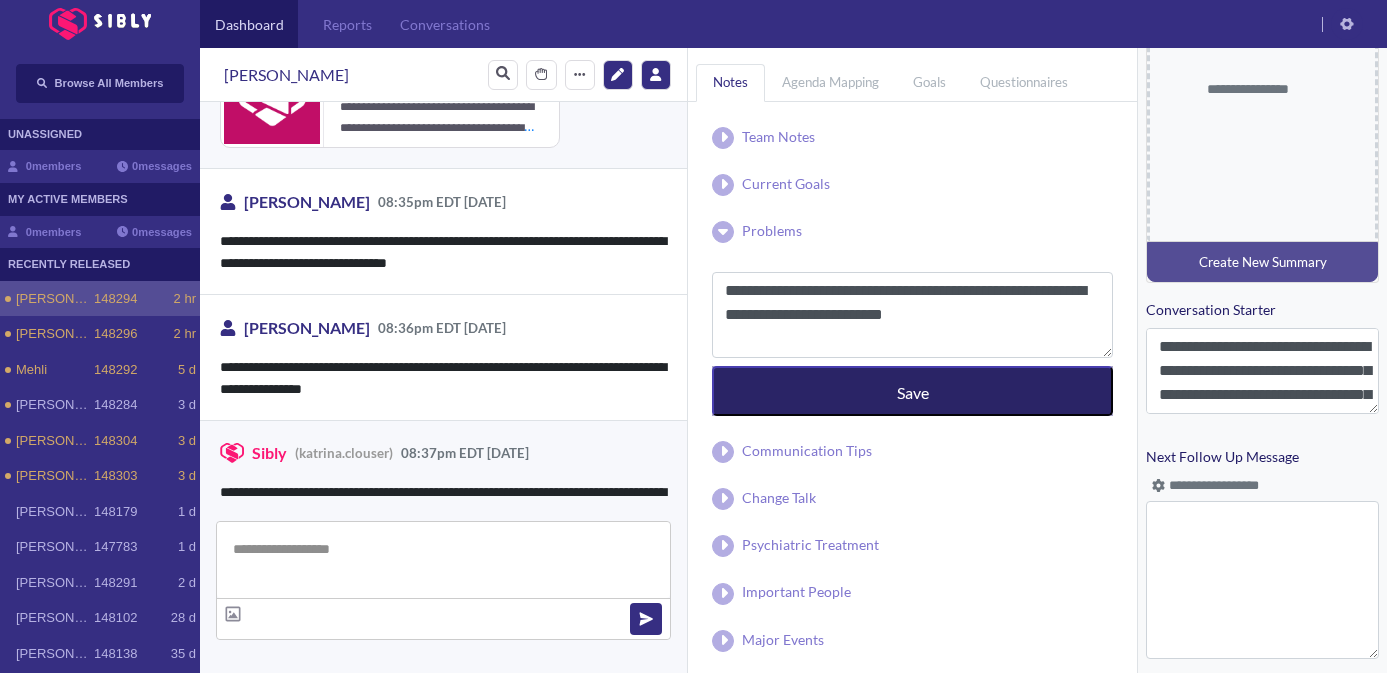 click on "Save" at bounding box center (912, 391) 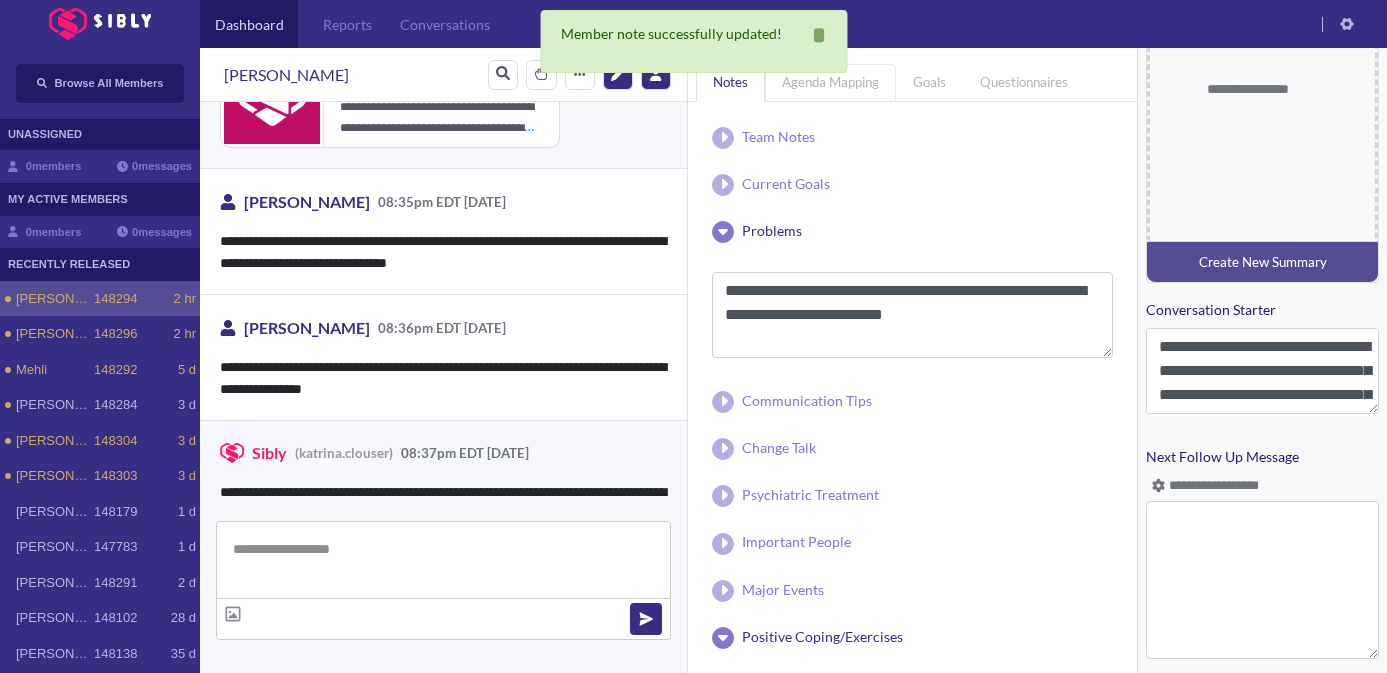 click on "Agenda Mapping" at bounding box center [830, 83] 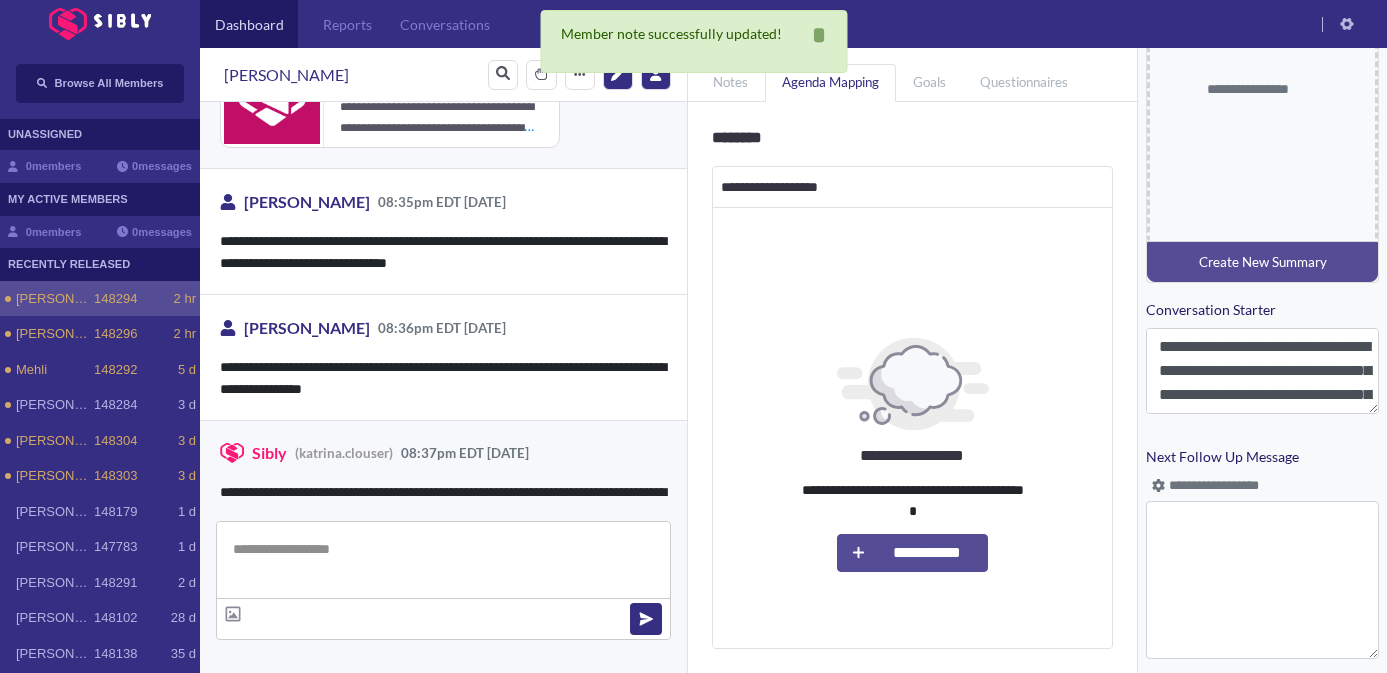 click on "**********" at bounding box center [912, 428] 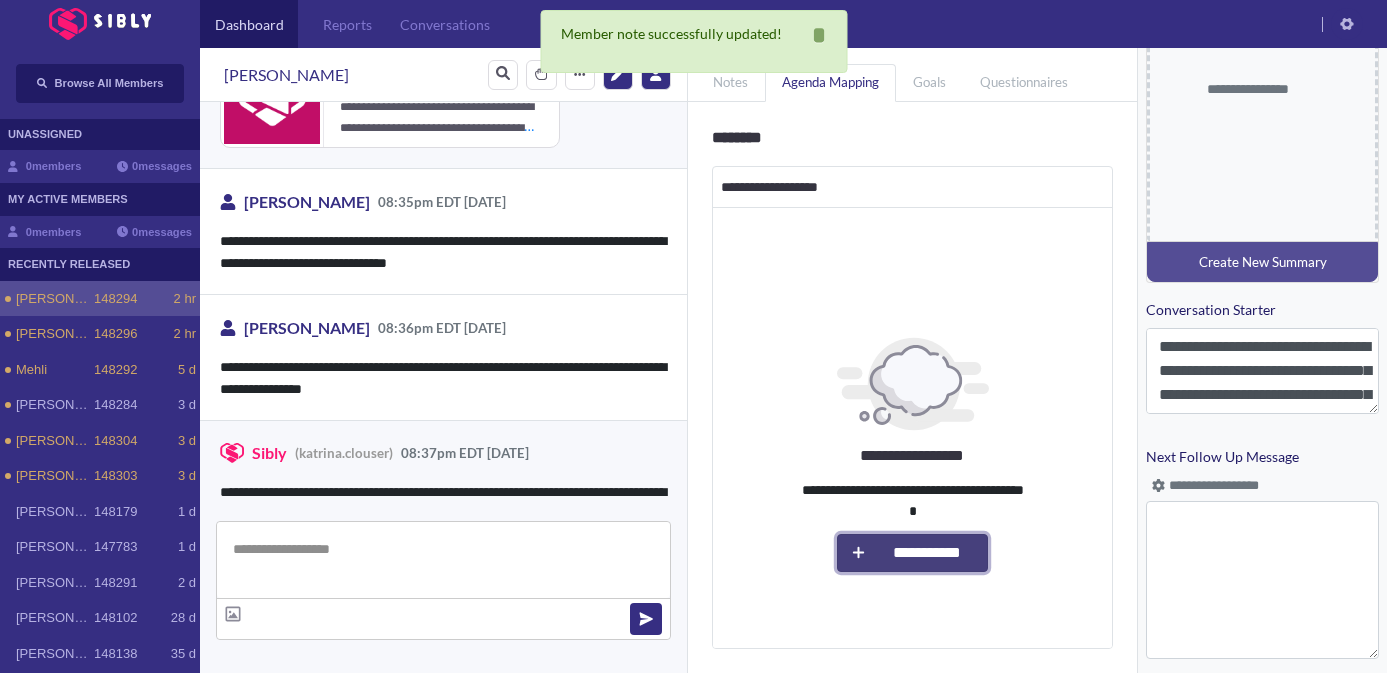 click on "**********" at bounding box center [928, 553] 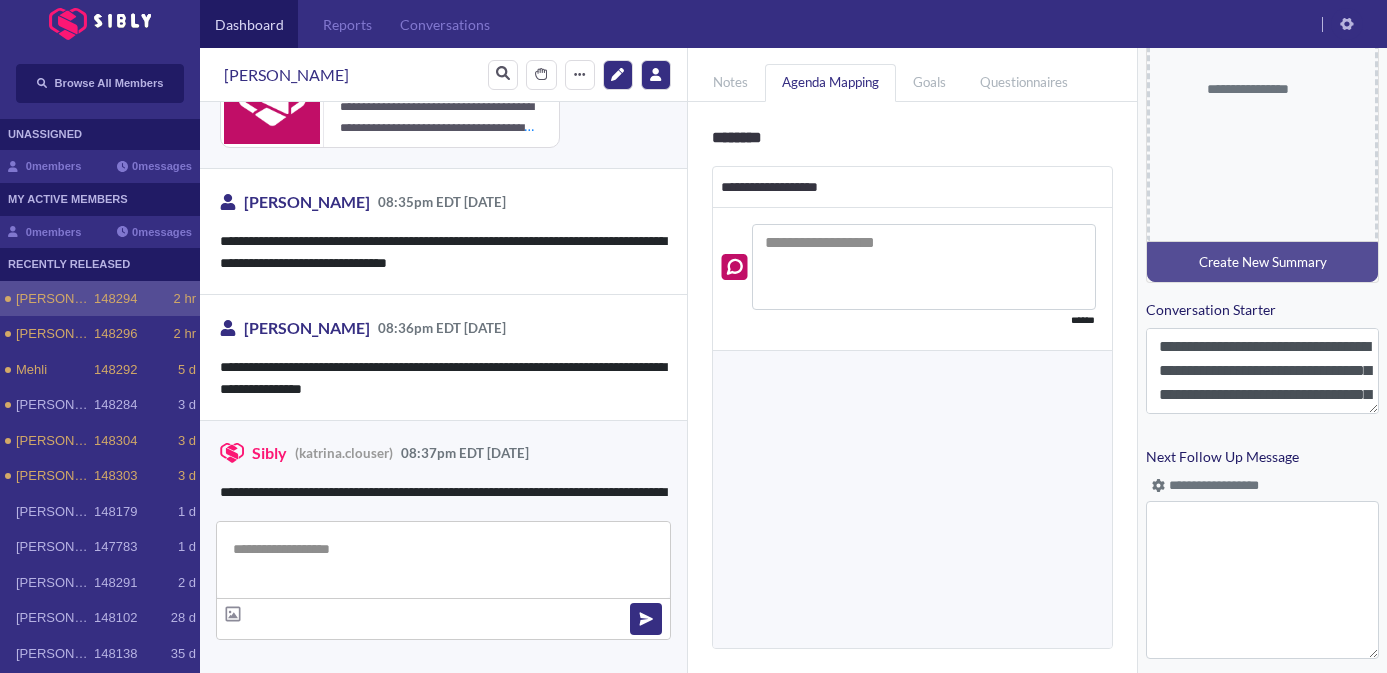 click at bounding box center (924, 267) 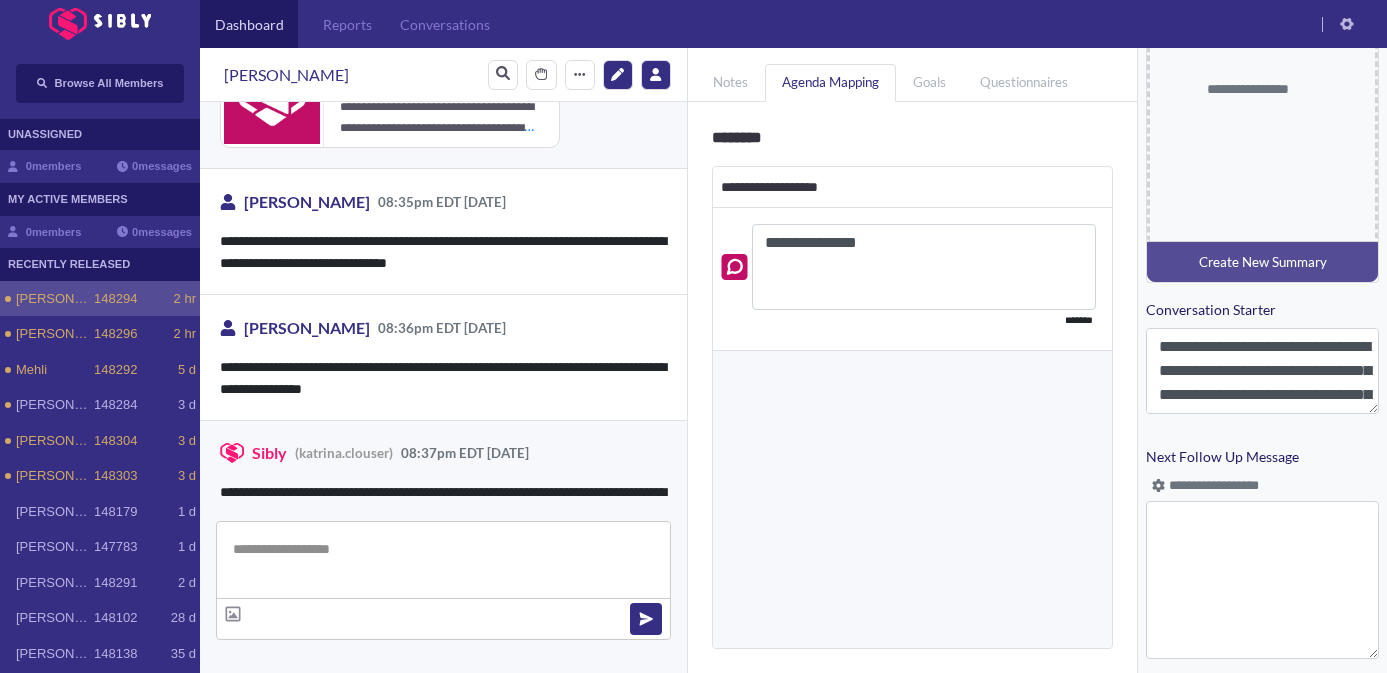 type on "**********" 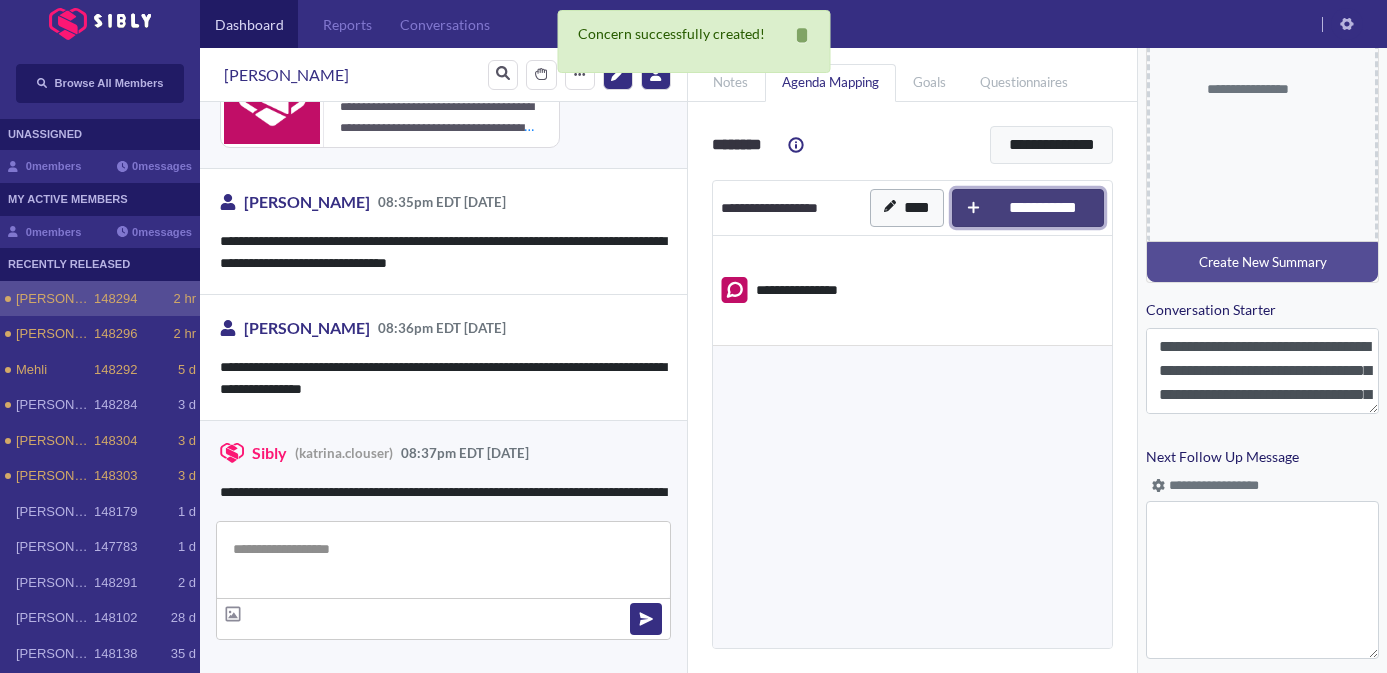 click on "**********" at bounding box center [1043, 208] 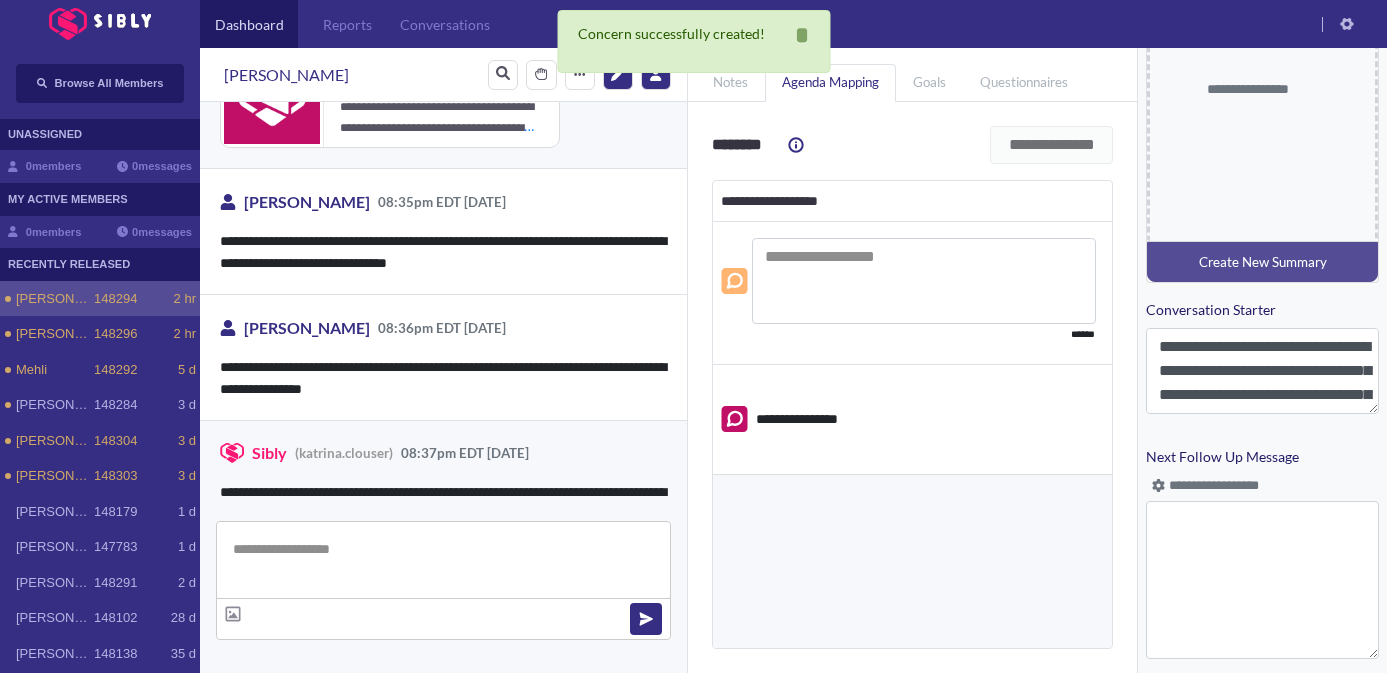 click at bounding box center [924, 281] 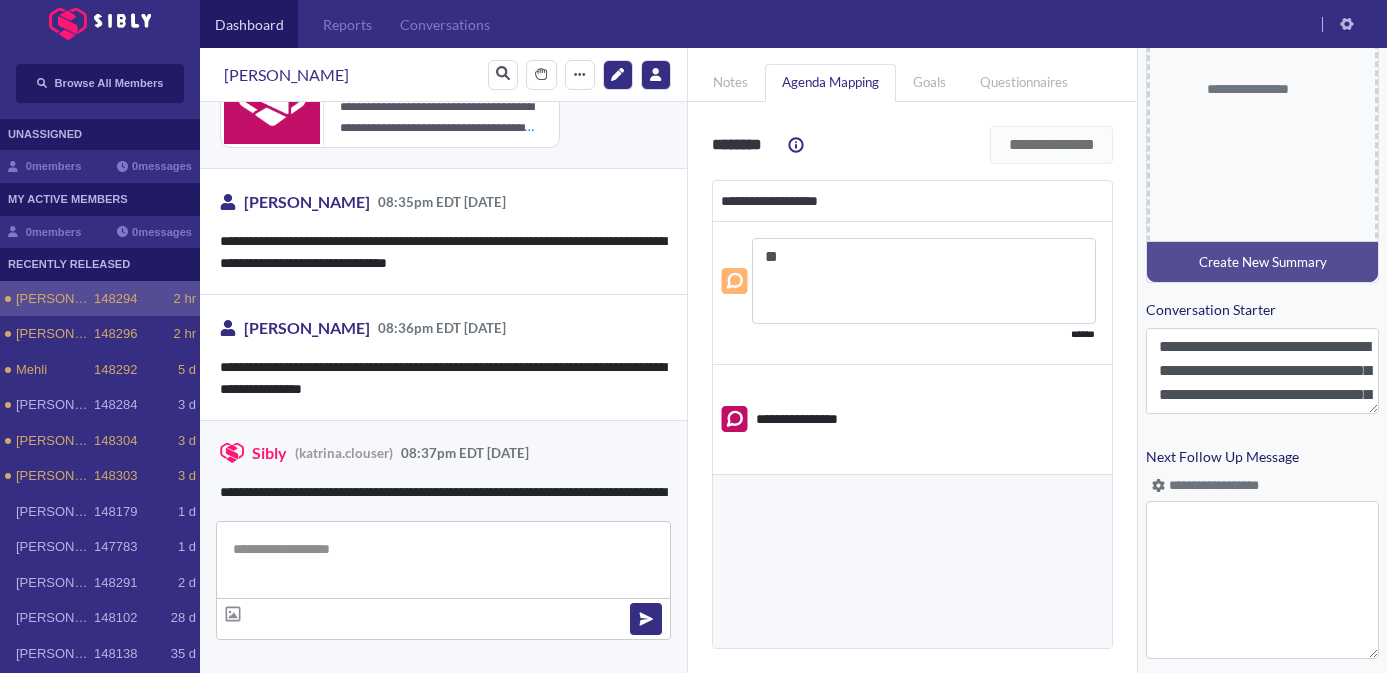 type on "*" 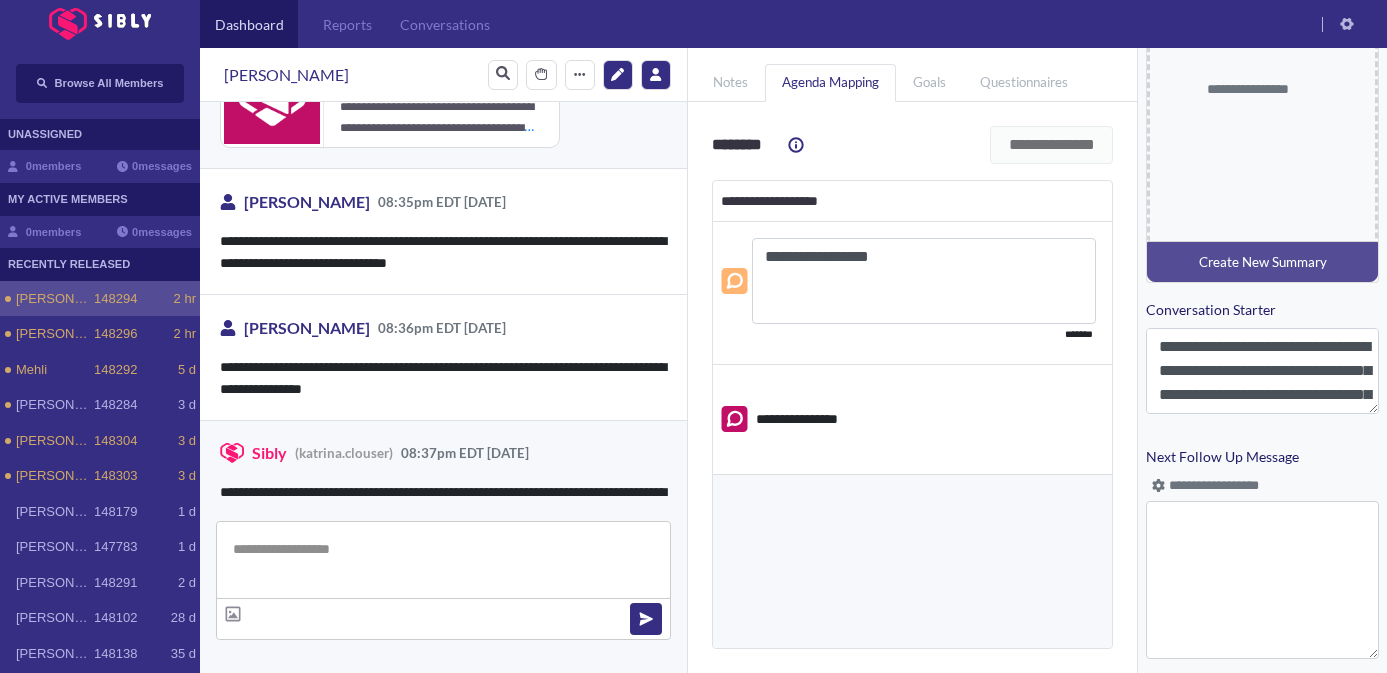 type on "**********" 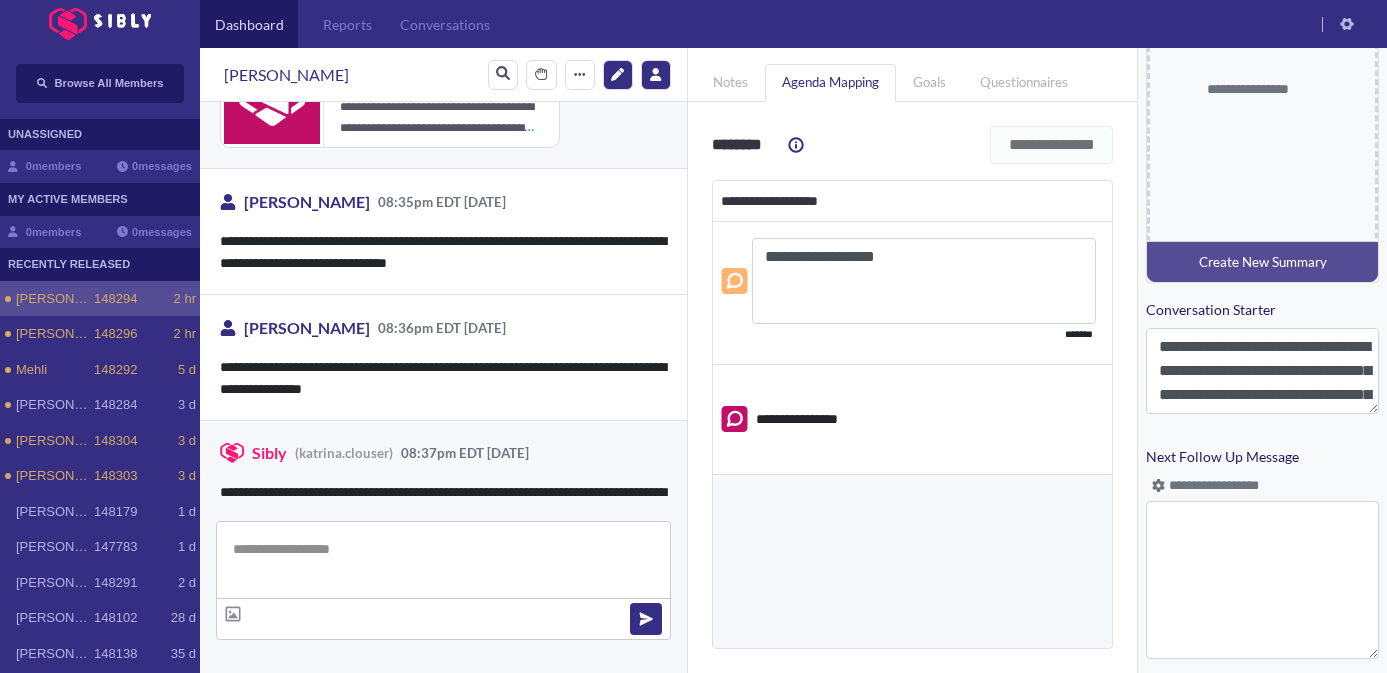 click on "**********" at bounding box center (924, 281) 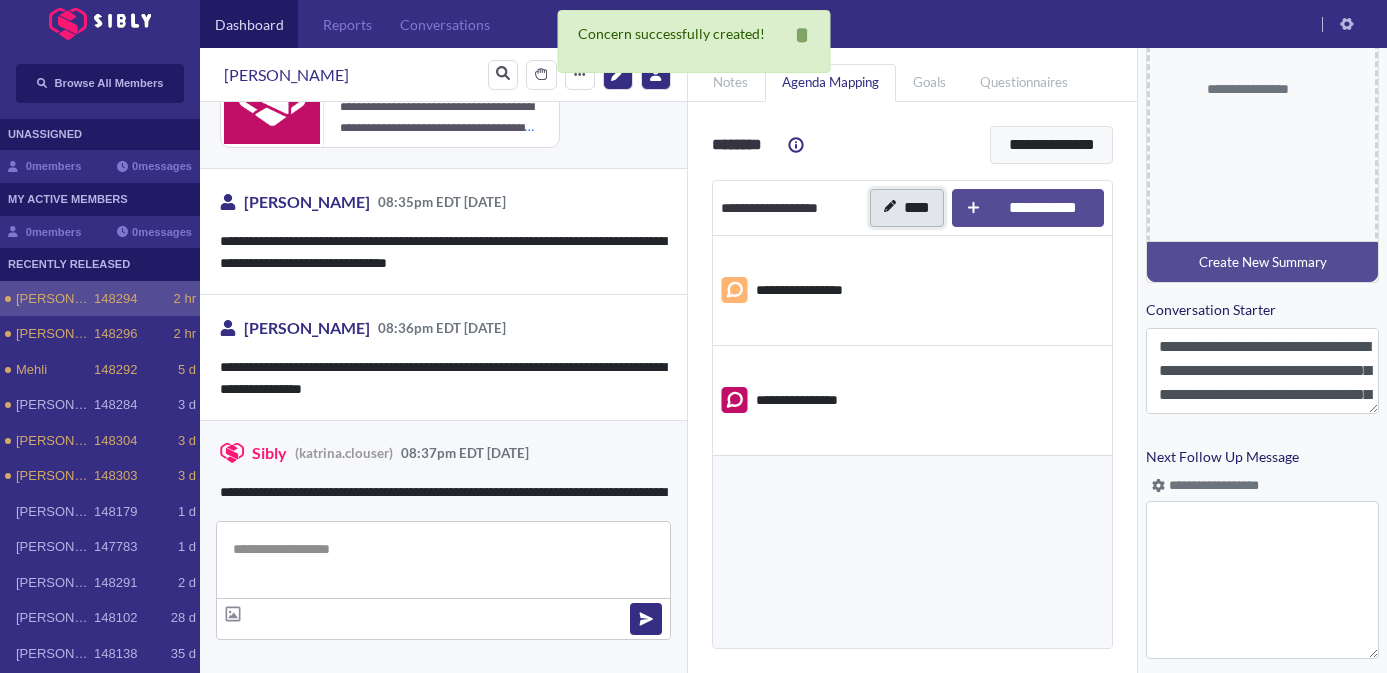 click on "****" at bounding box center [907, 208] 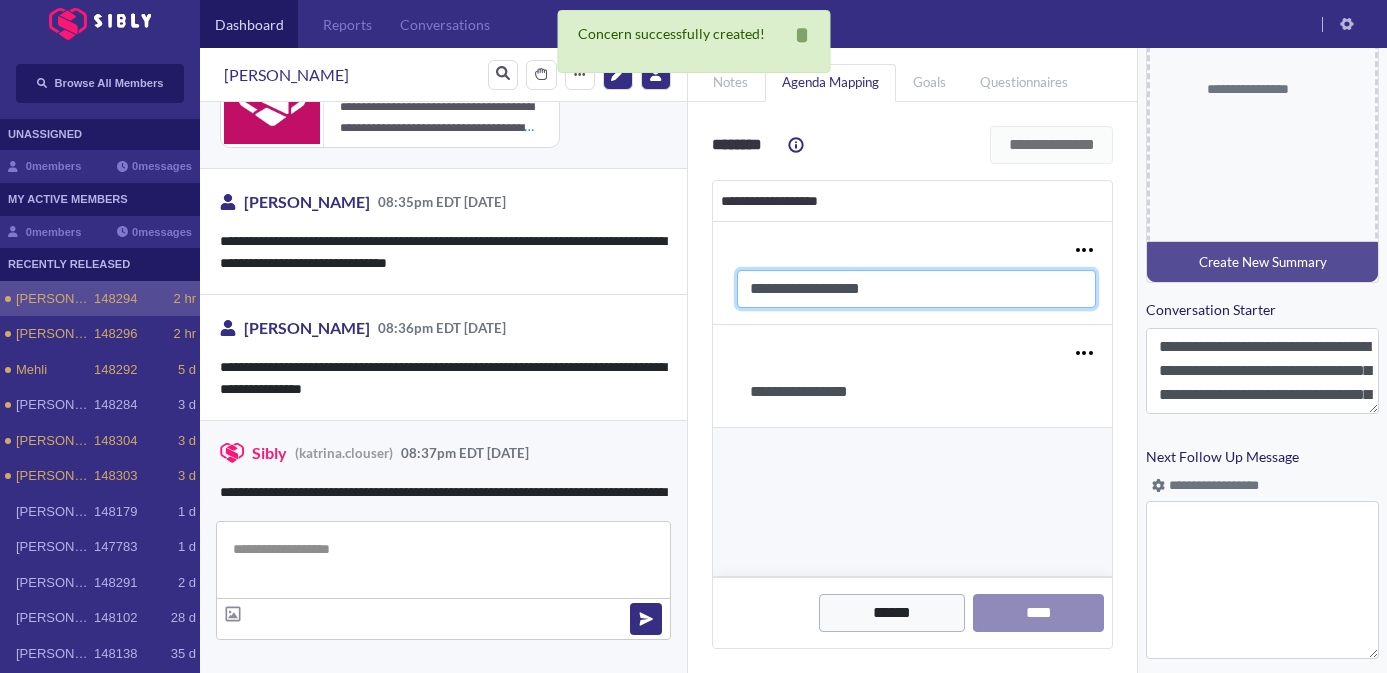 click on "**********" at bounding box center [916, 289] 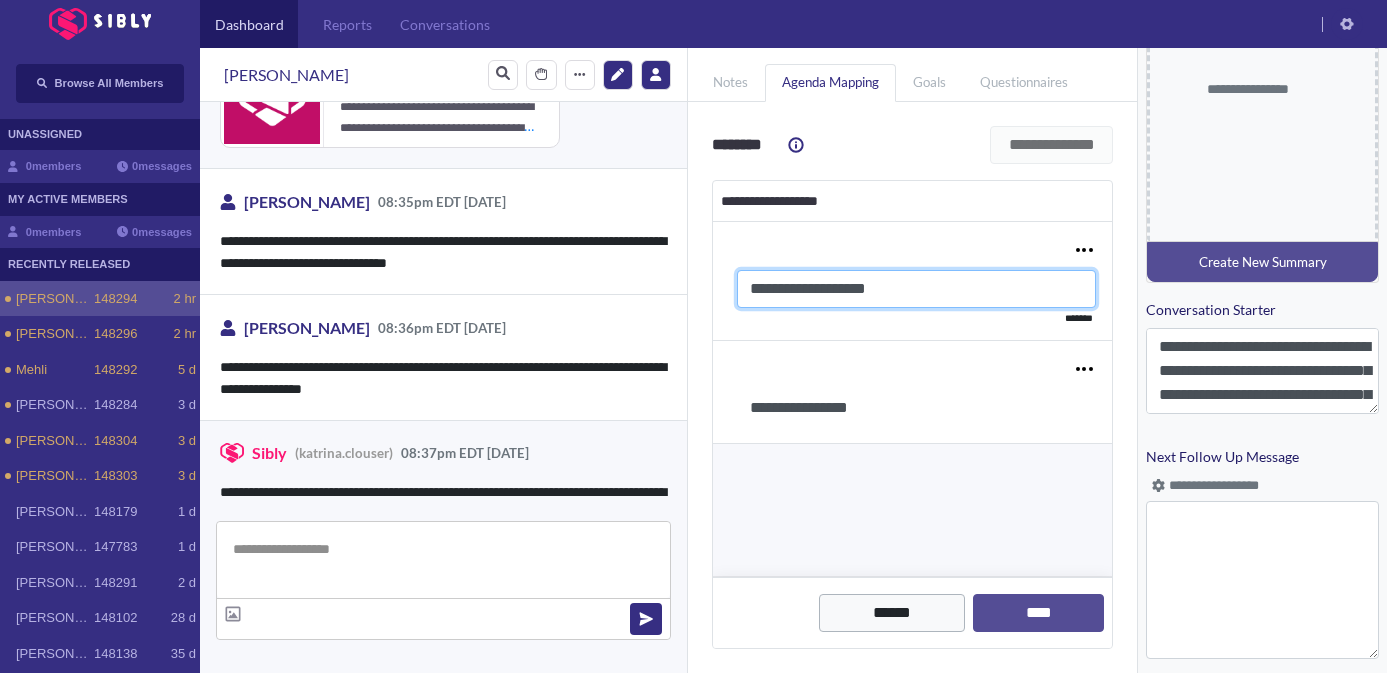 type on "**********" 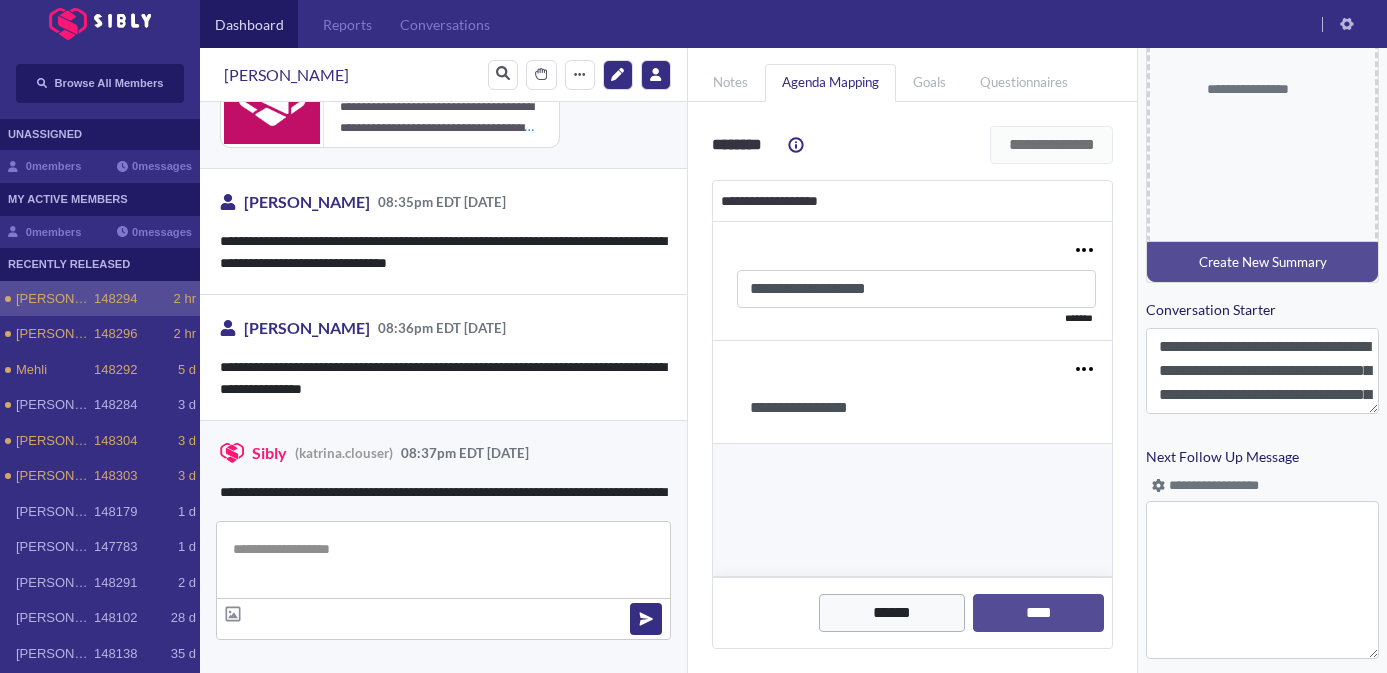 click on "****** ****" at bounding box center (912, 612) 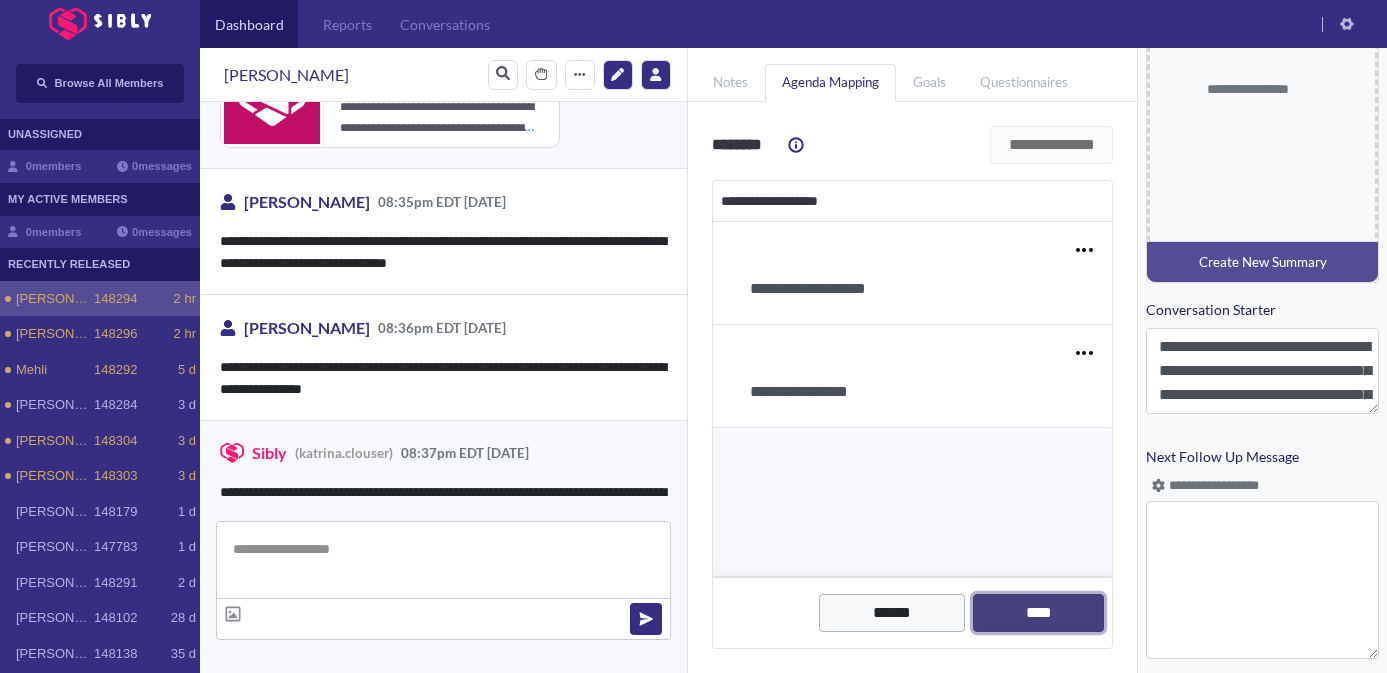 click on "****" at bounding box center (1038, 613) 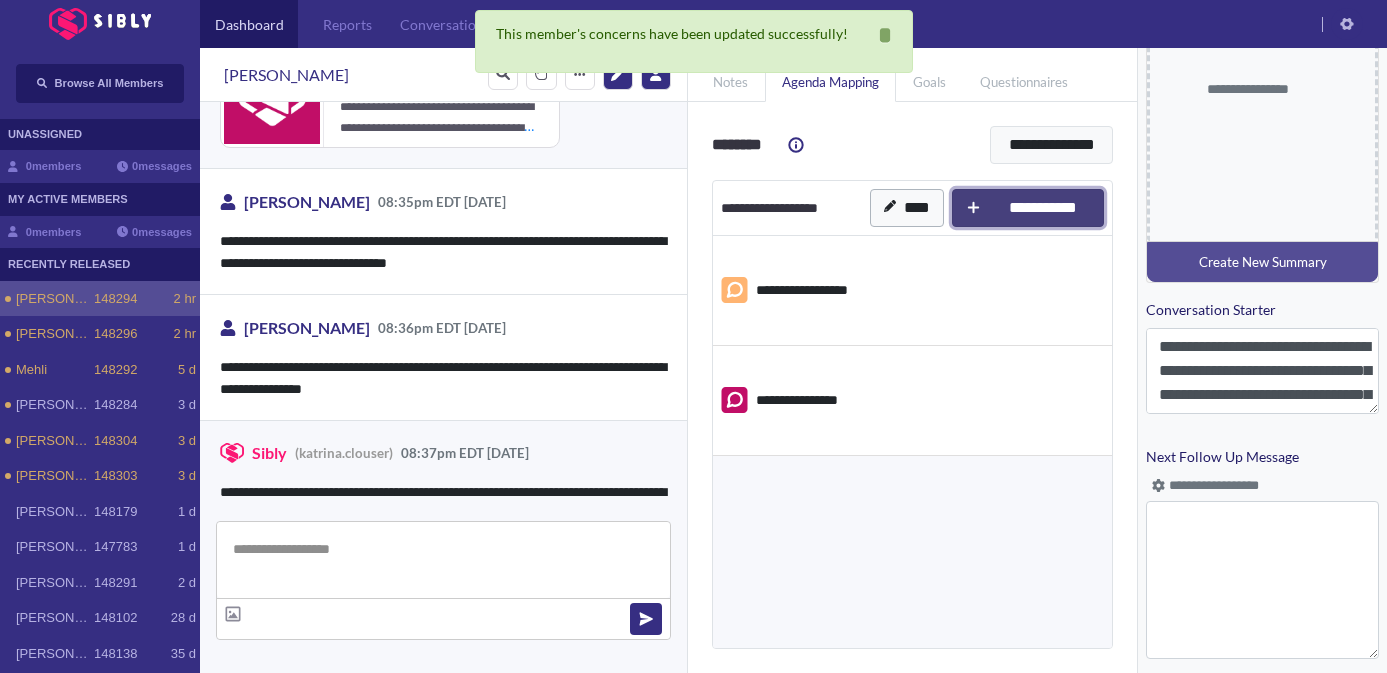 click on "**********" at bounding box center [1028, 208] 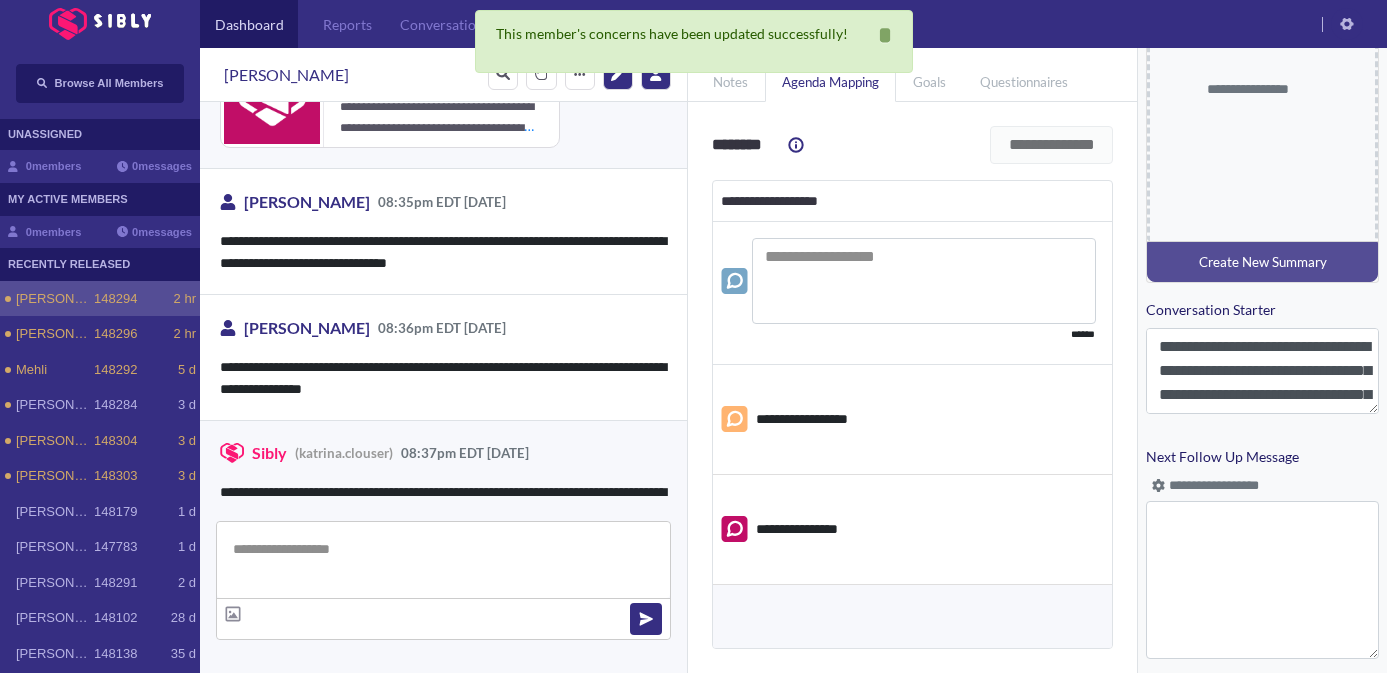 click at bounding box center [924, 281] 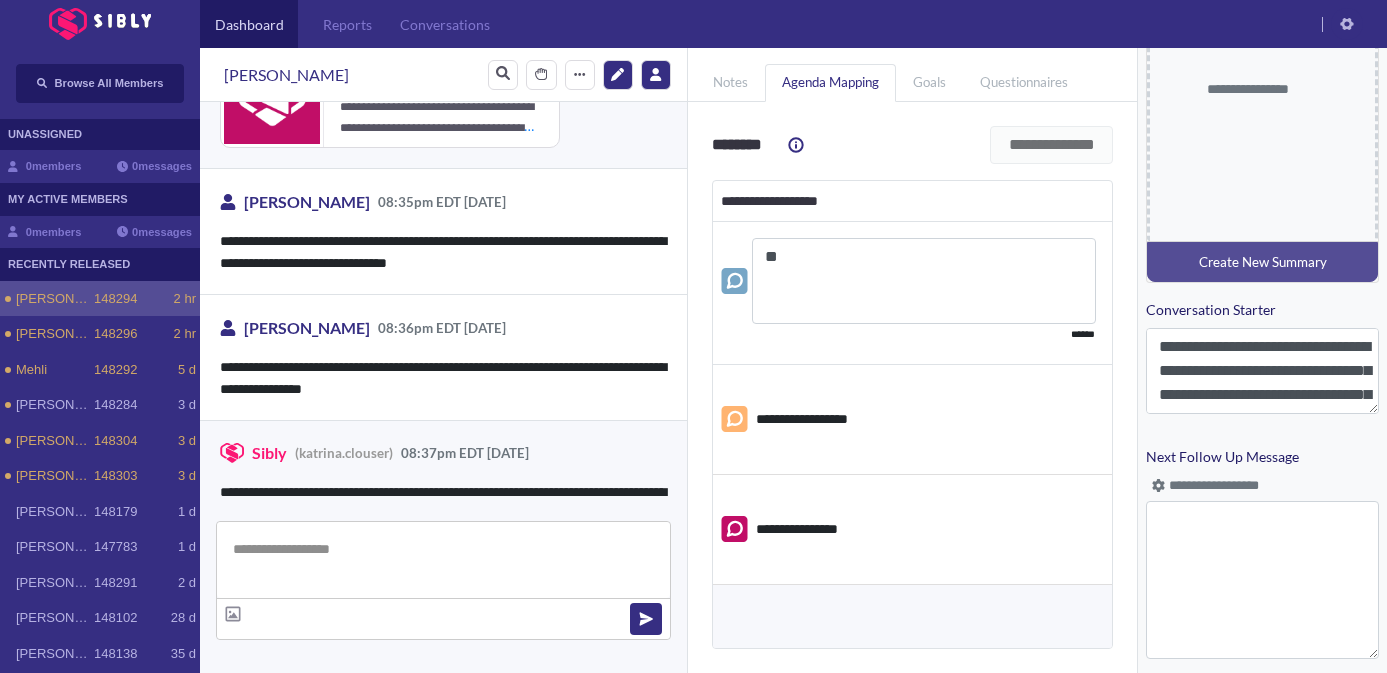 type on "*" 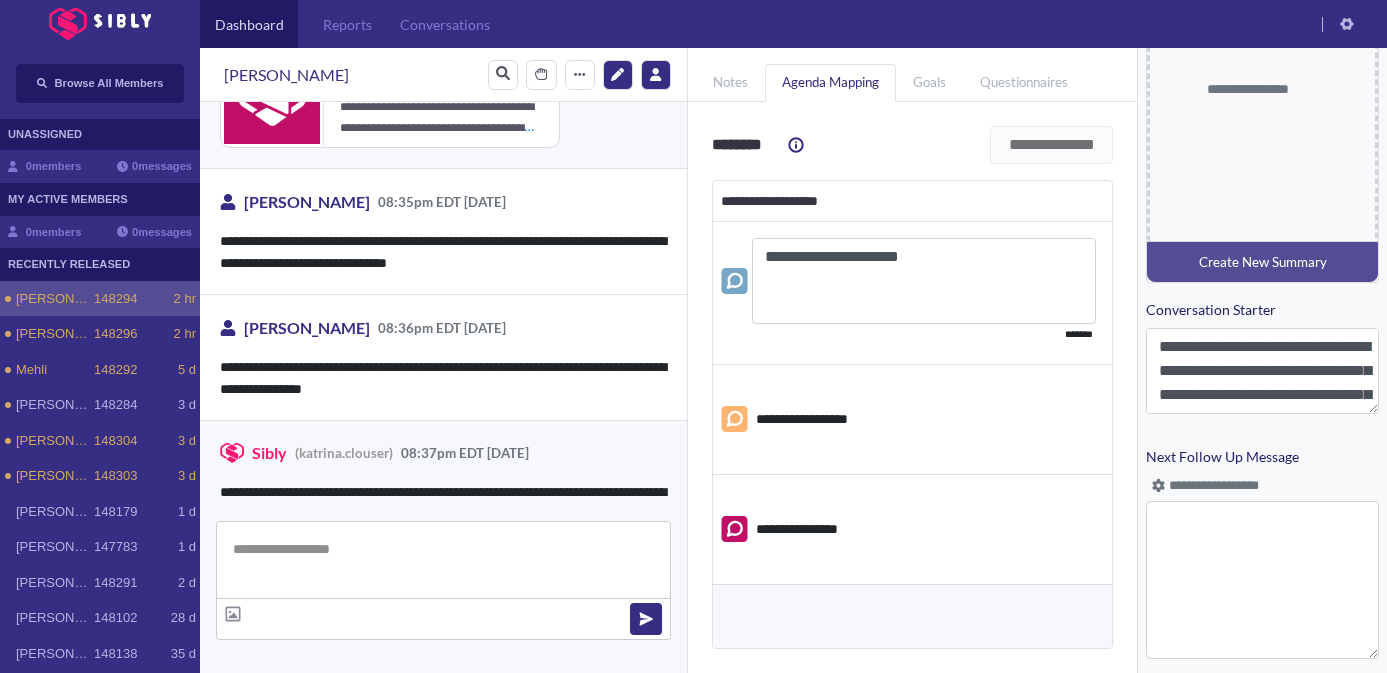 type on "**********" 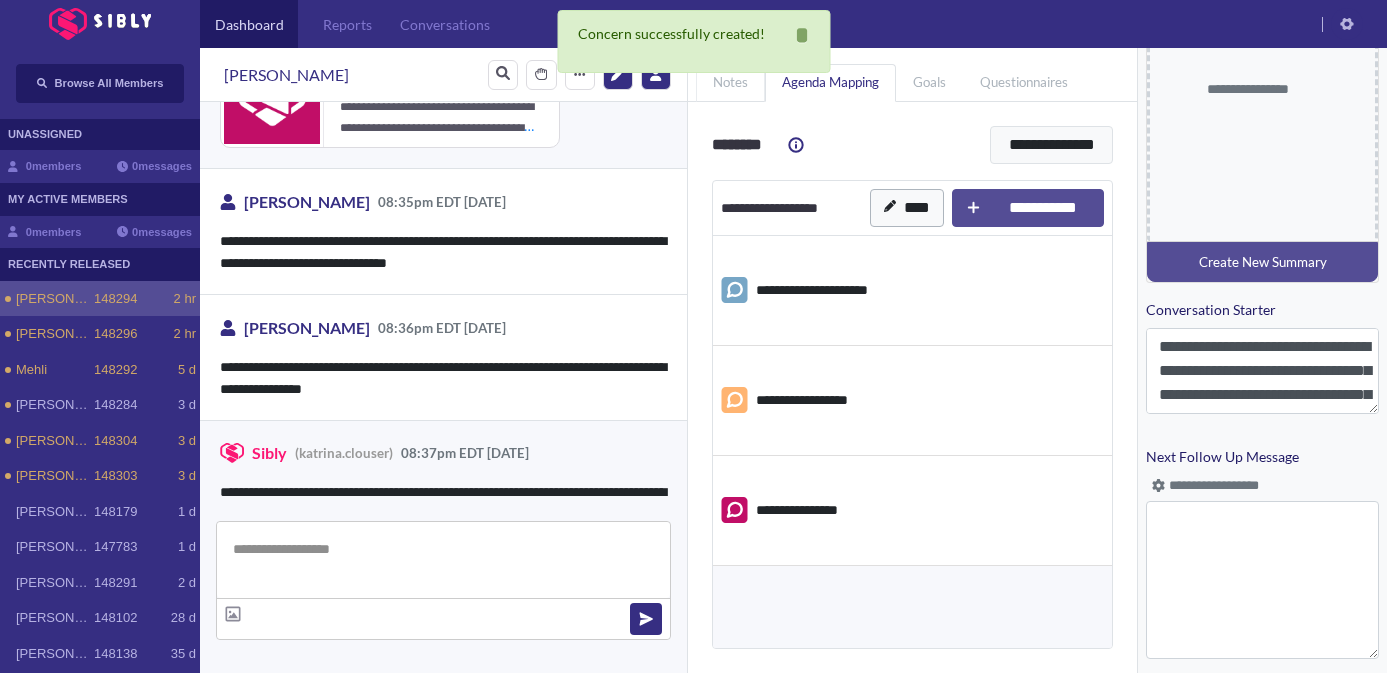 click on "notes" at bounding box center (730, 83) 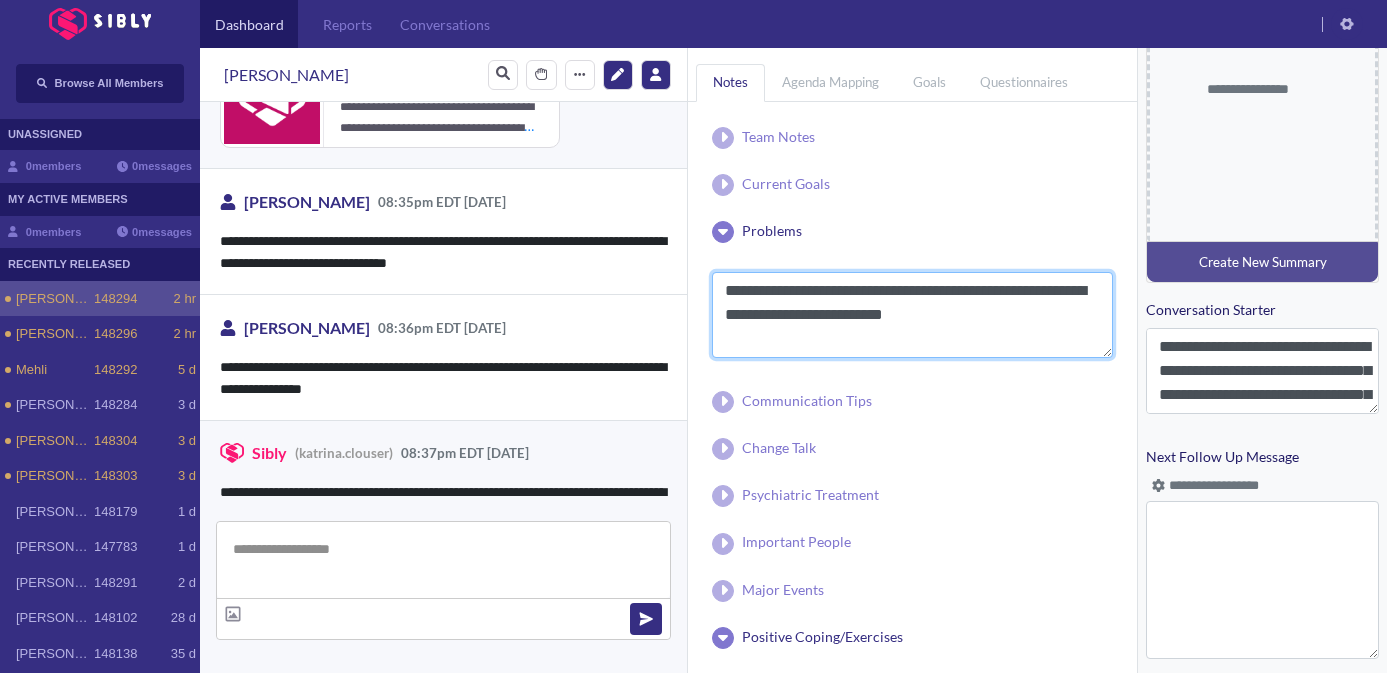 click on "**********" at bounding box center [912, 315] 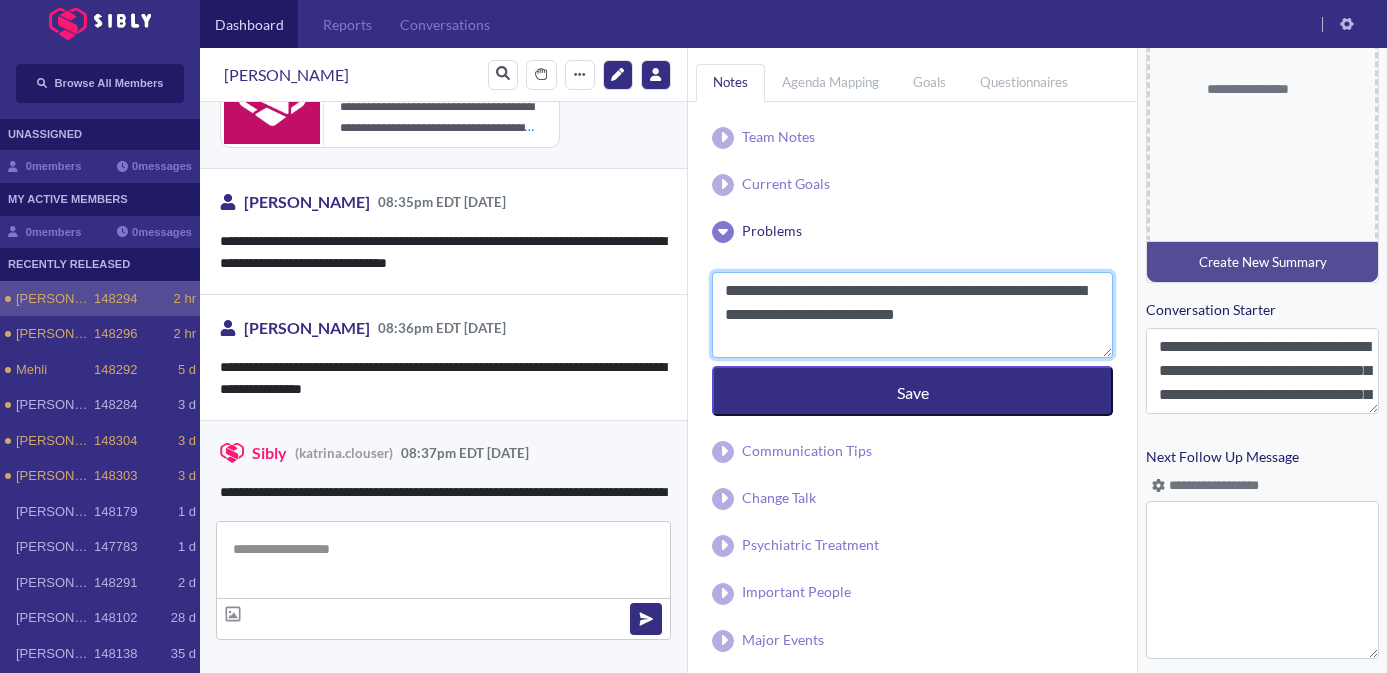 scroll, scrollTop: 15, scrollLeft: 0, axis: vertical 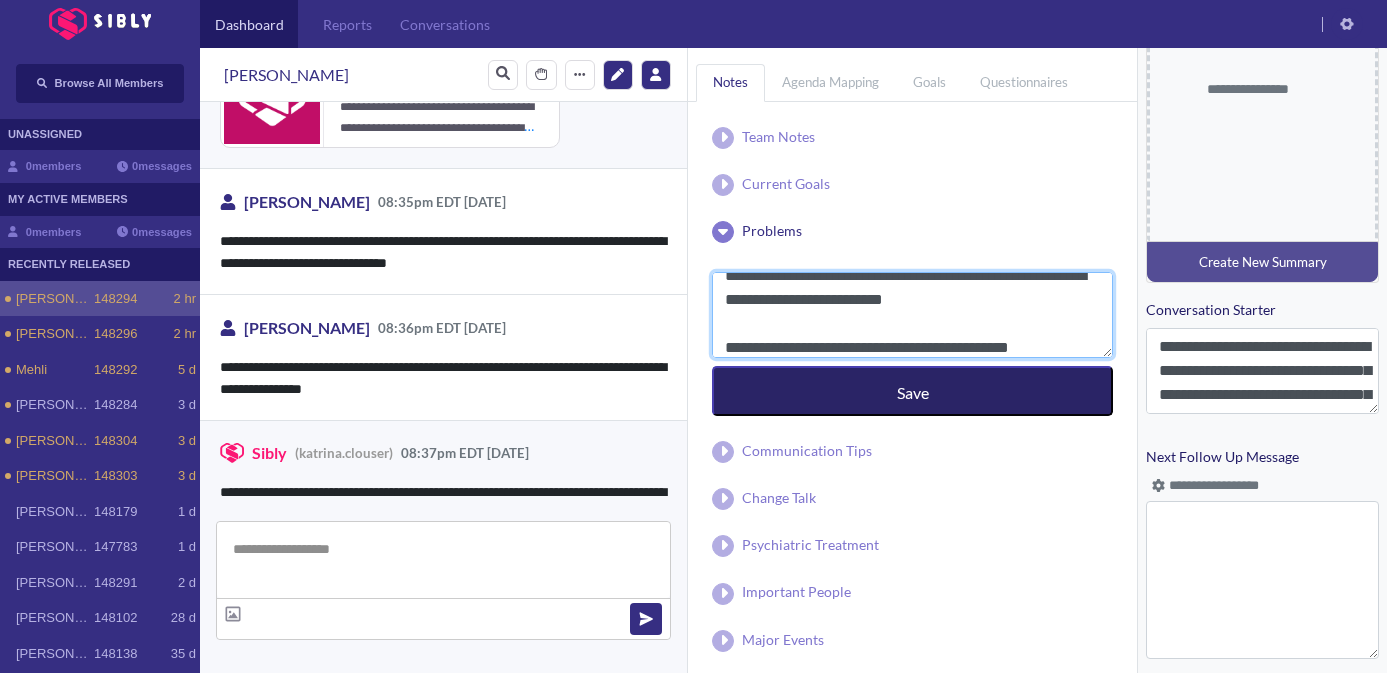 type on "**********" 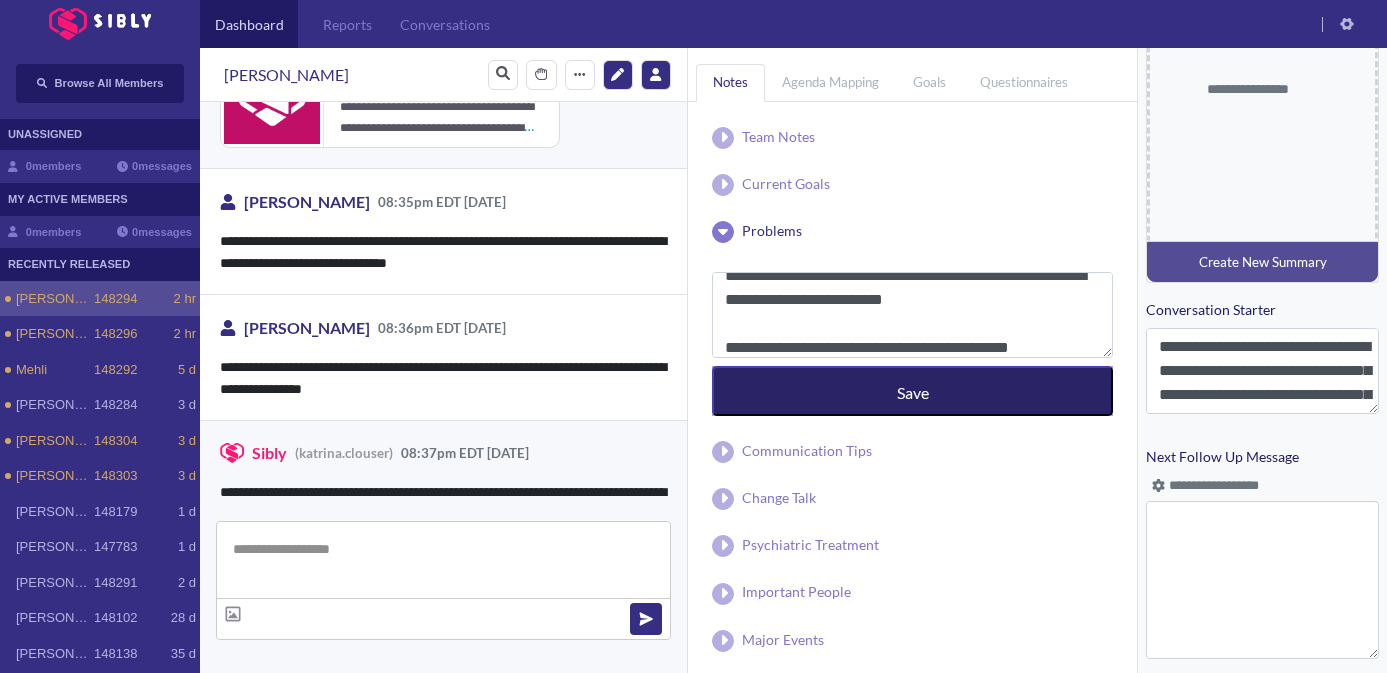 click on "Save" at bounding box center (912, 391) 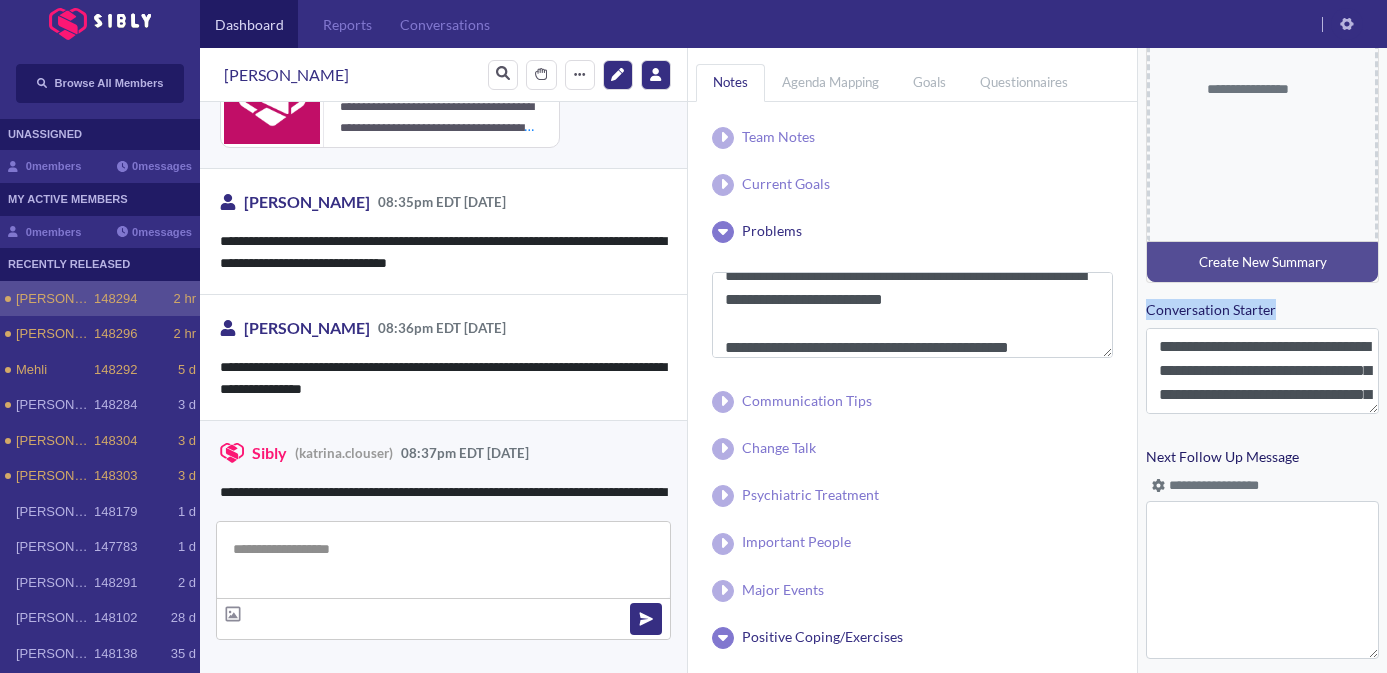 drag, startPoint x: 1290, startPoint y: 309, endPoint x: 1309, endPoint y: 145, distance: 165.09694 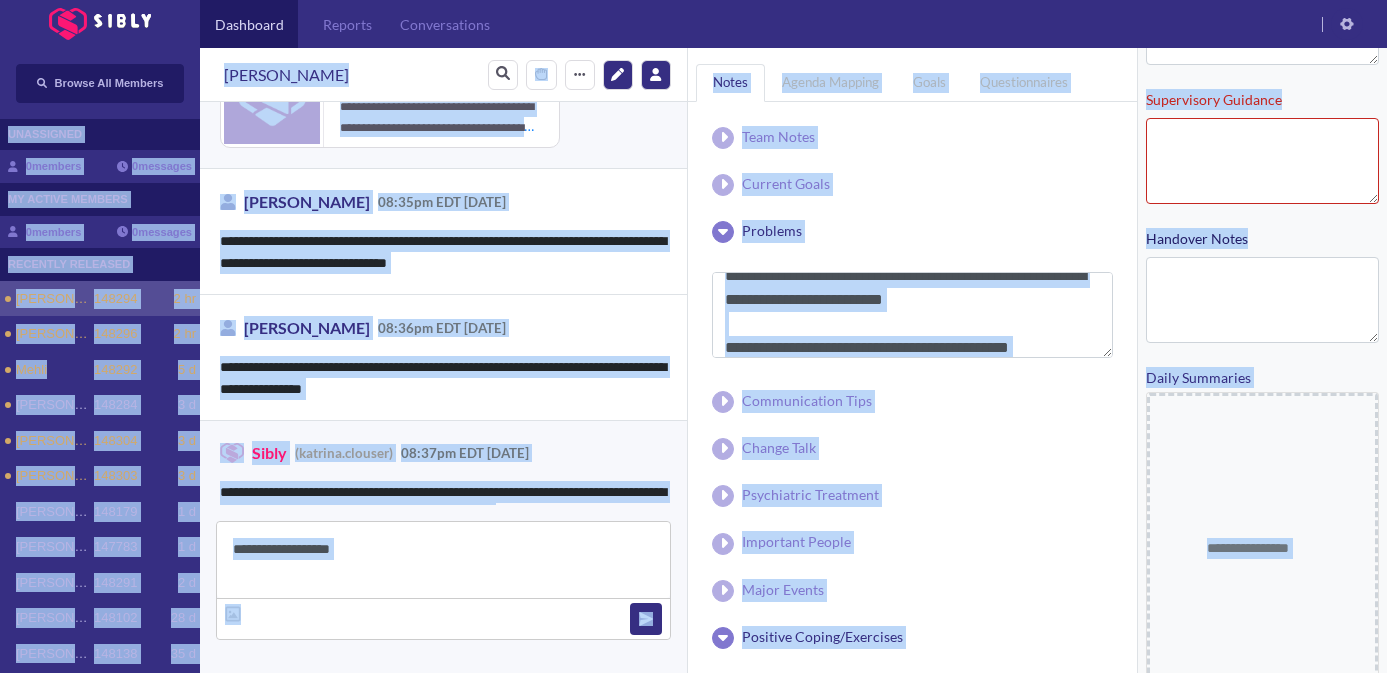 scroll, scrollTop: 0, scrollLeft: 0, axis: both 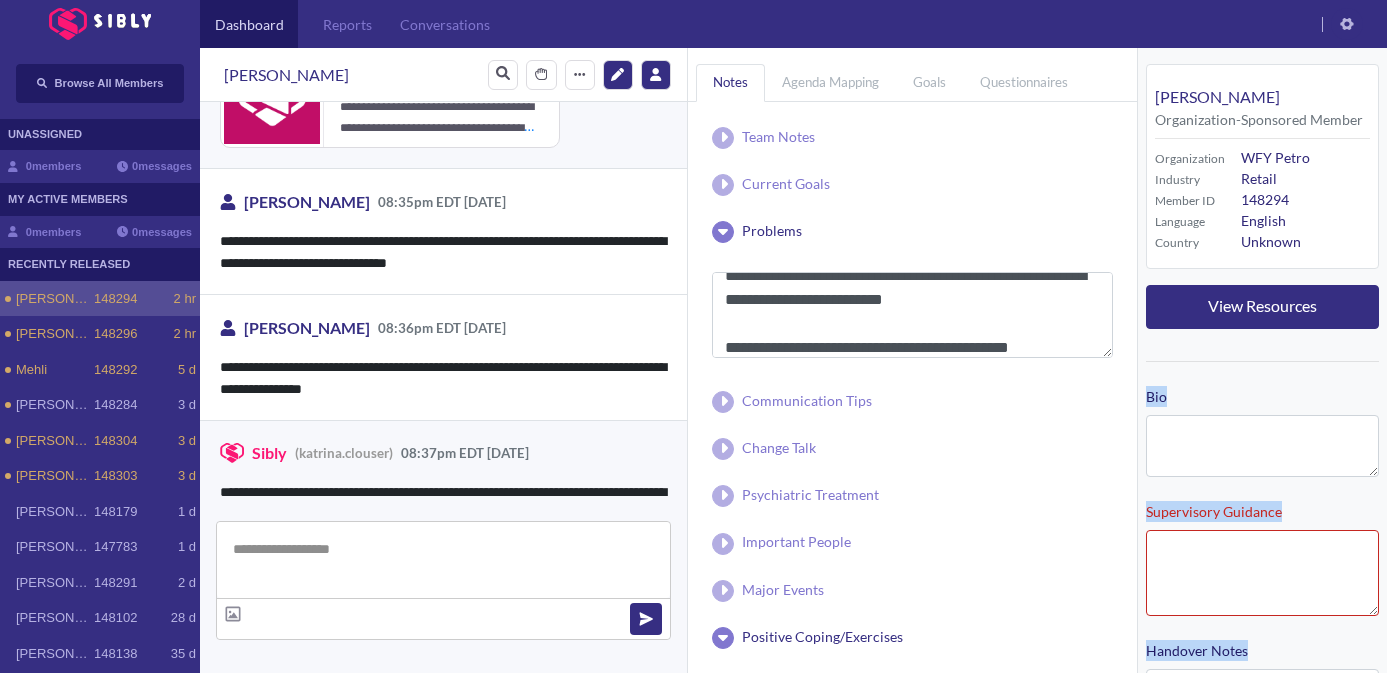 drag, startPoint x: 1372, startPoint y: 489, endPoint x: 1346, endPoint y: 336, distance: 155.19342 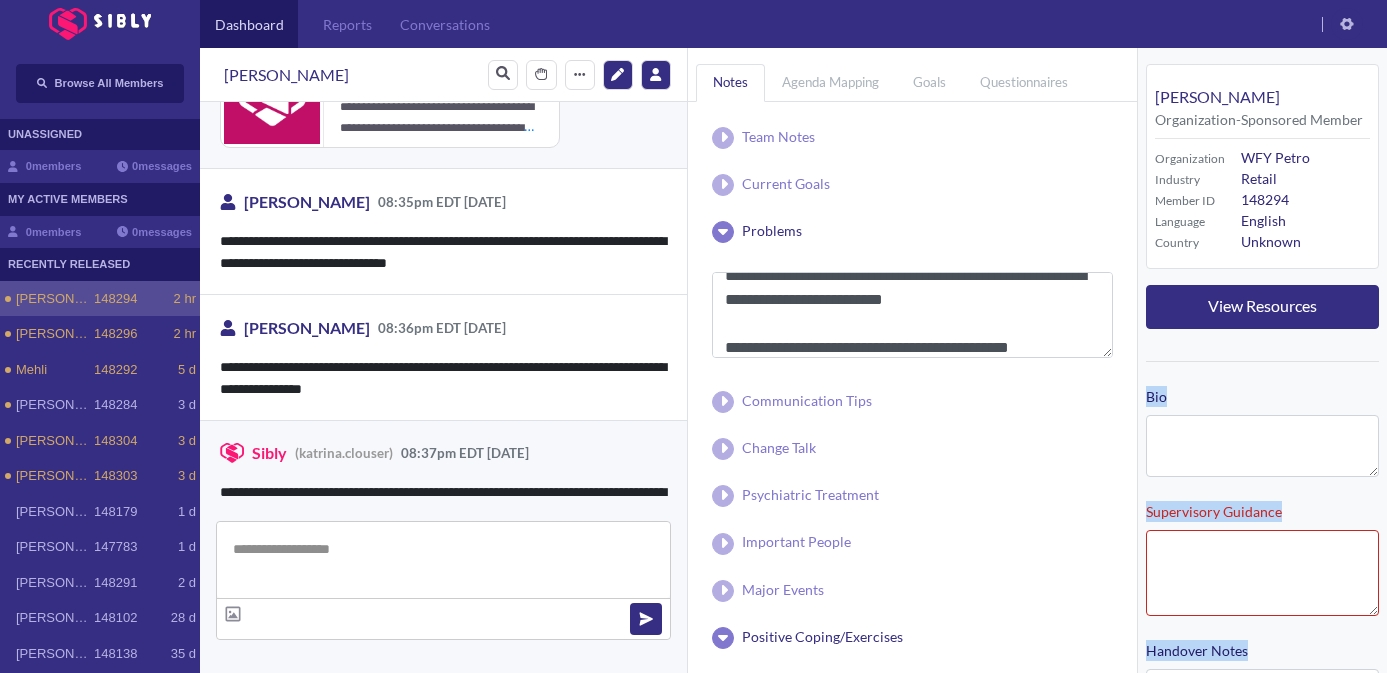 click on "Bio Save" at bounding box center [1262, 435] 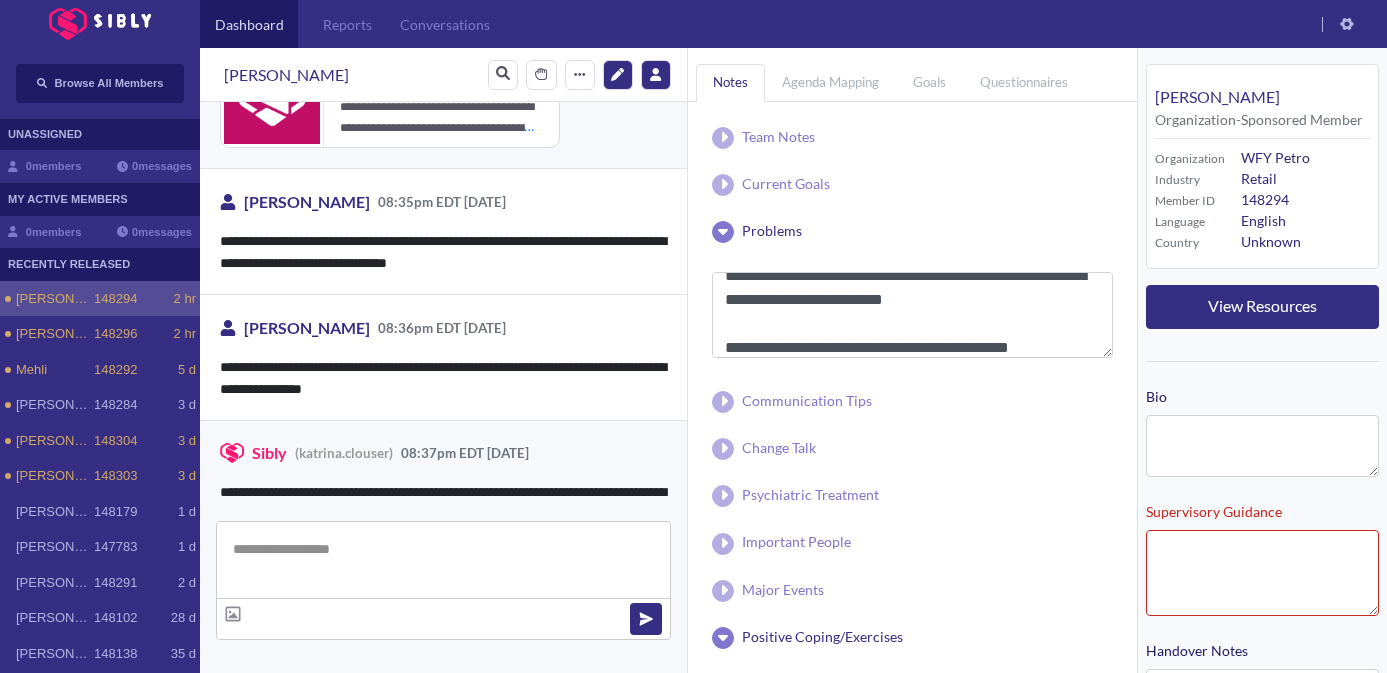 click on "Bio Save" at bounding box center (1262, 435) 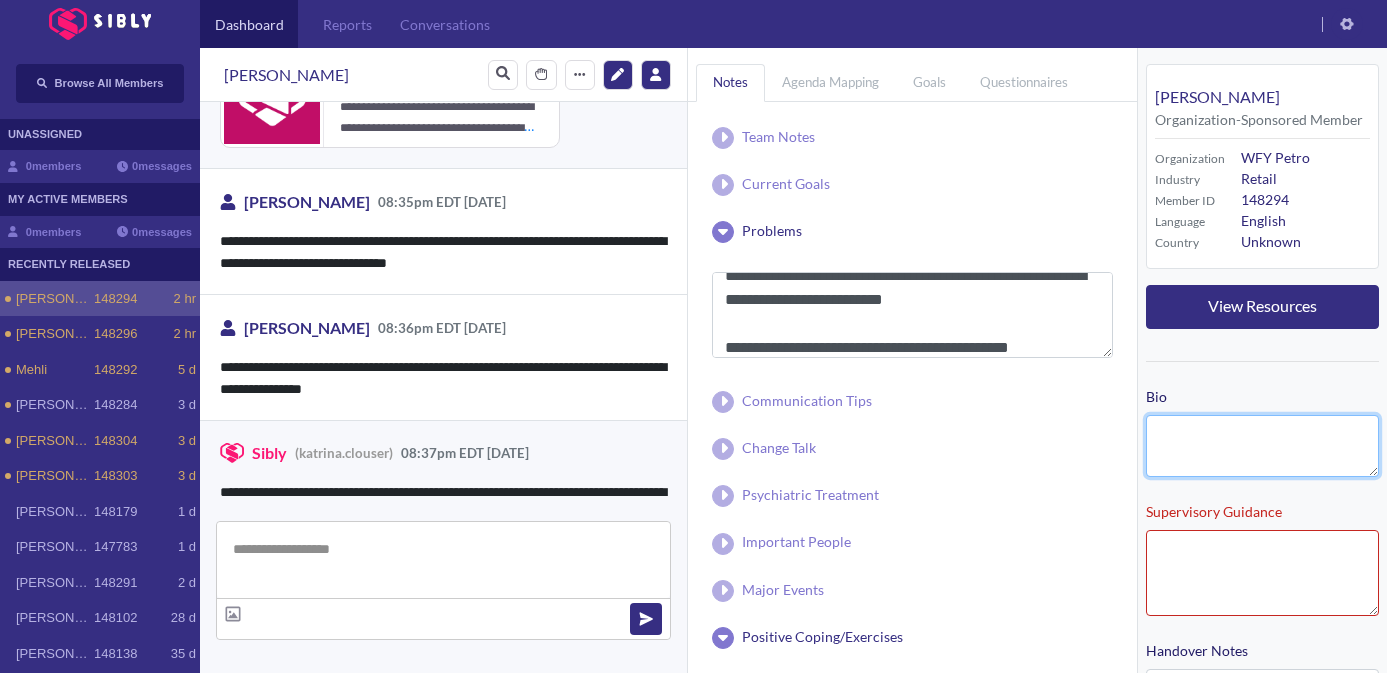 click on "Bio" at bounding box center [1262, 446] 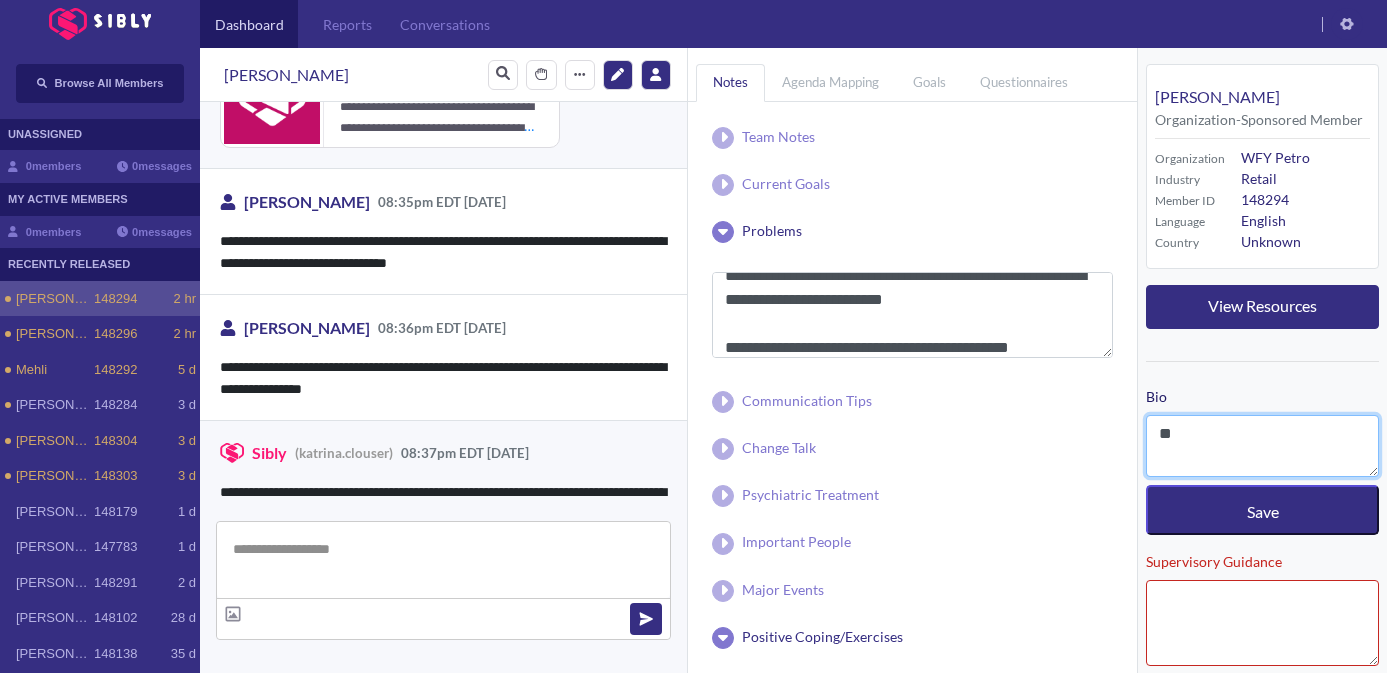 type on "*" 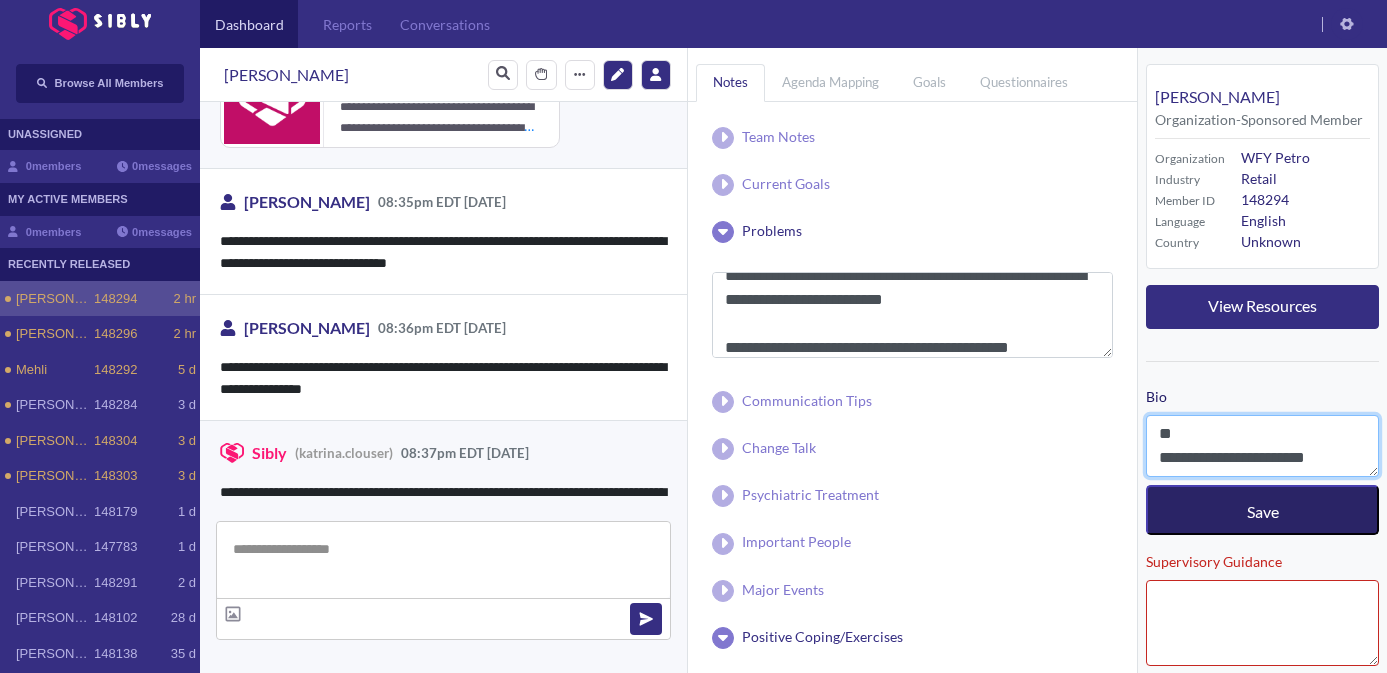 type on "**********" 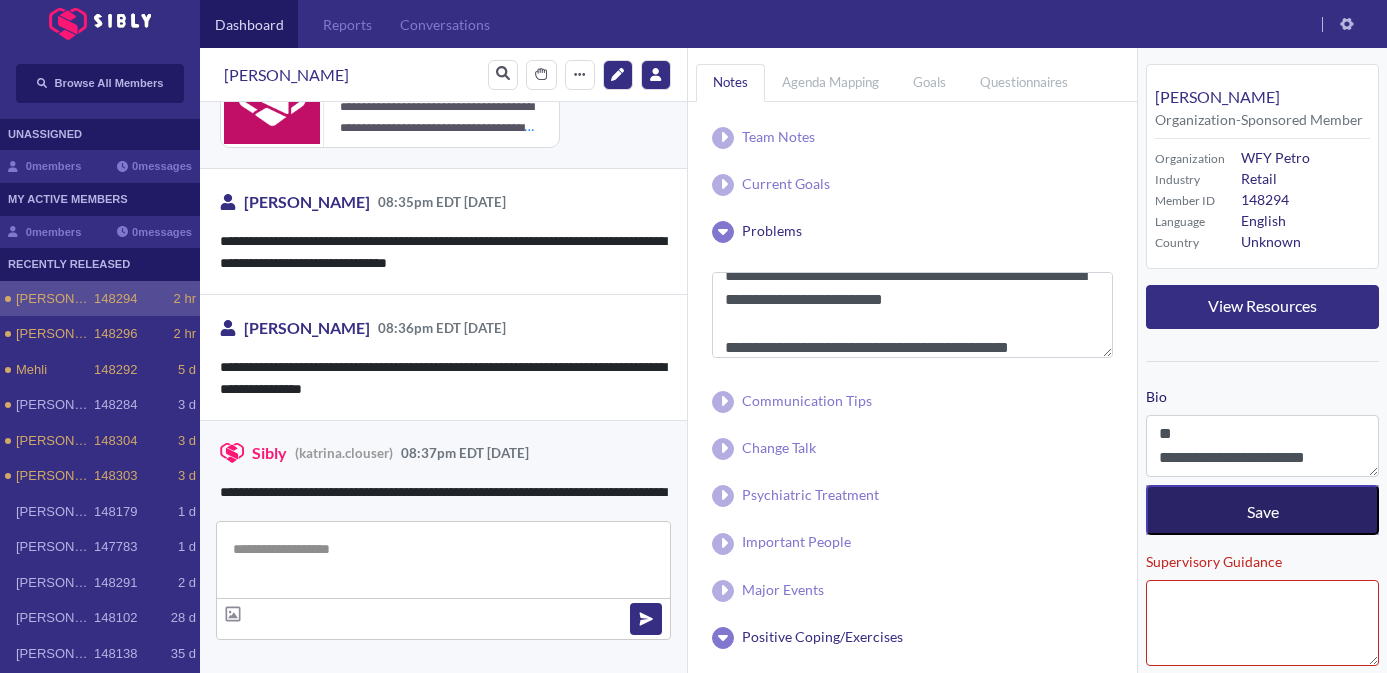 click on "Save" at bounding box center [1262, 510] 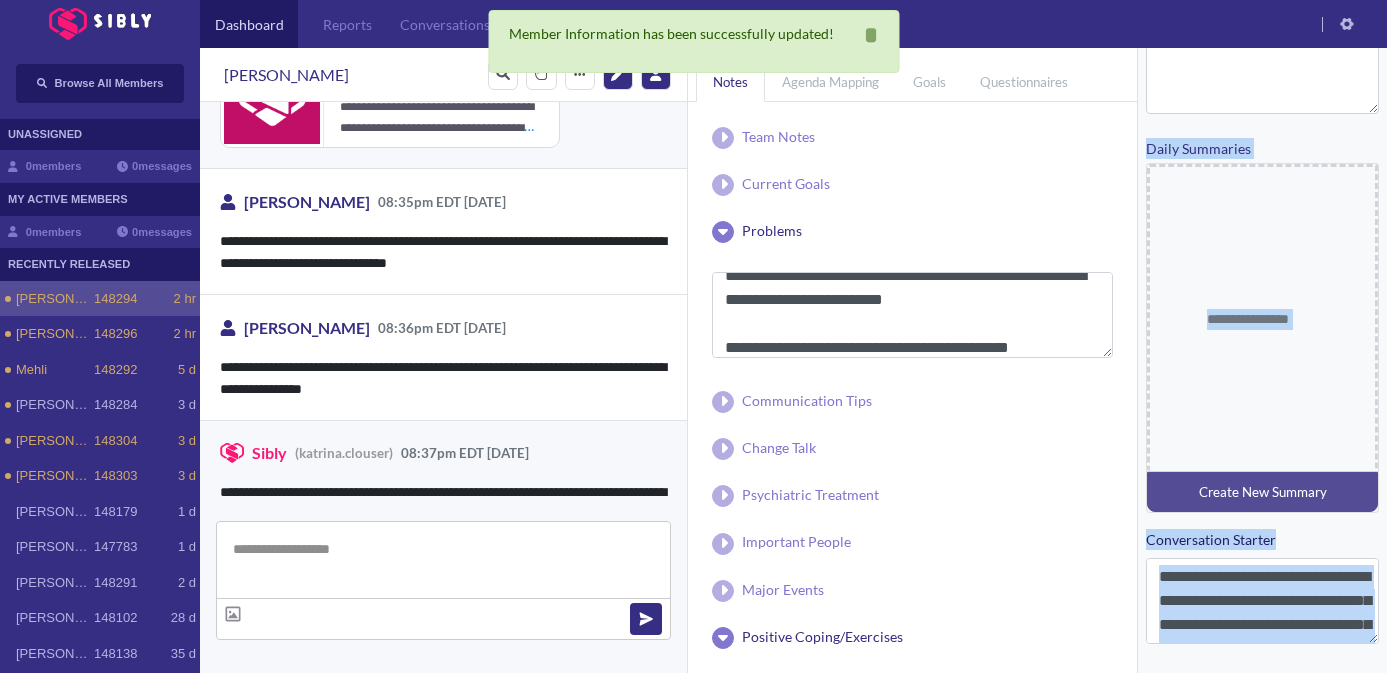 scroll, scrollTop: 871, scrollLeft: 0, axis: vertical 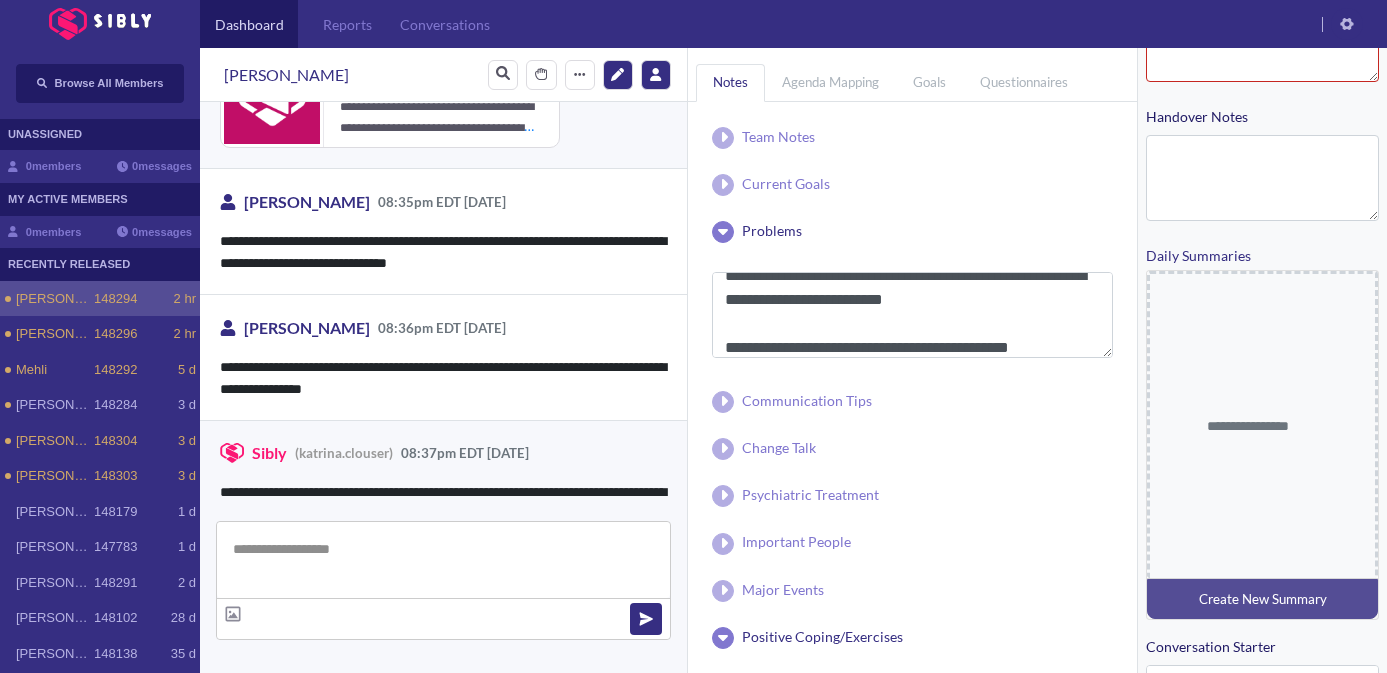 drag, startPoint x: 1261, startPoint y: 636, endPoint x: 1312, endPoint y: 51, distance: 587.2189 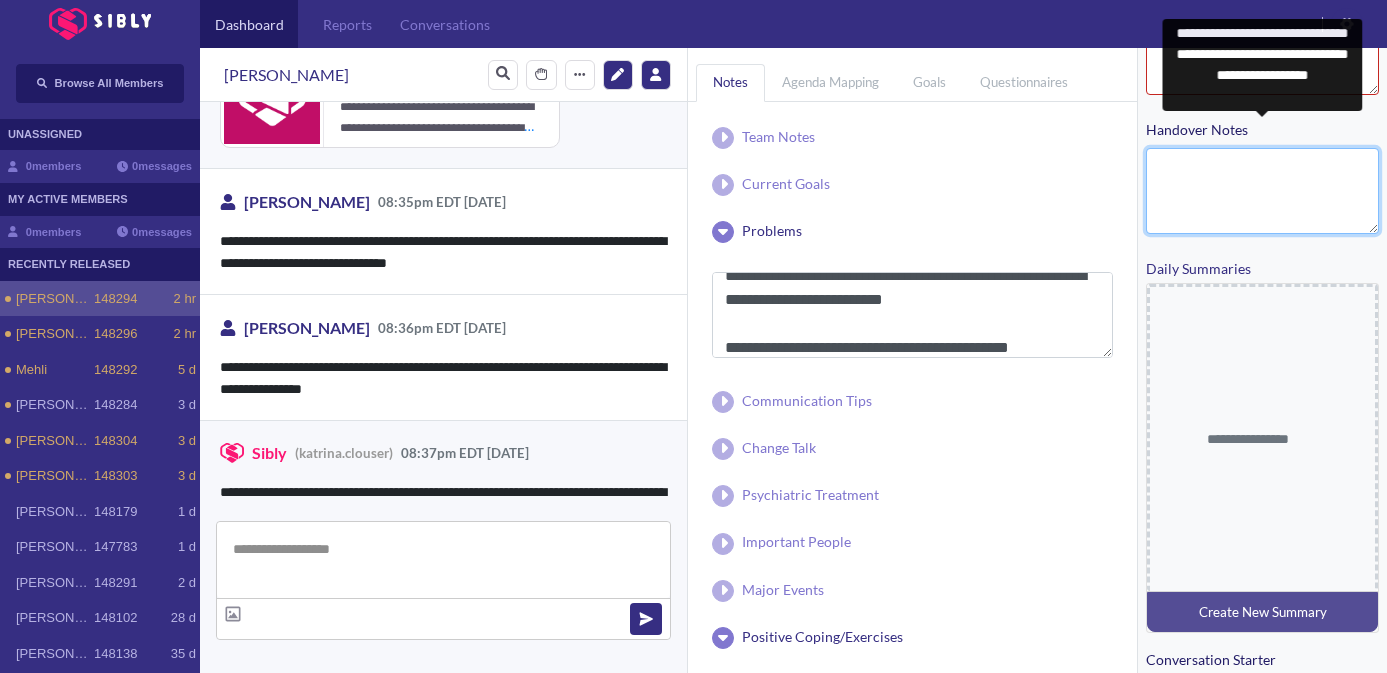 click on "Handover Notes" at bounding box center (1262, 191) 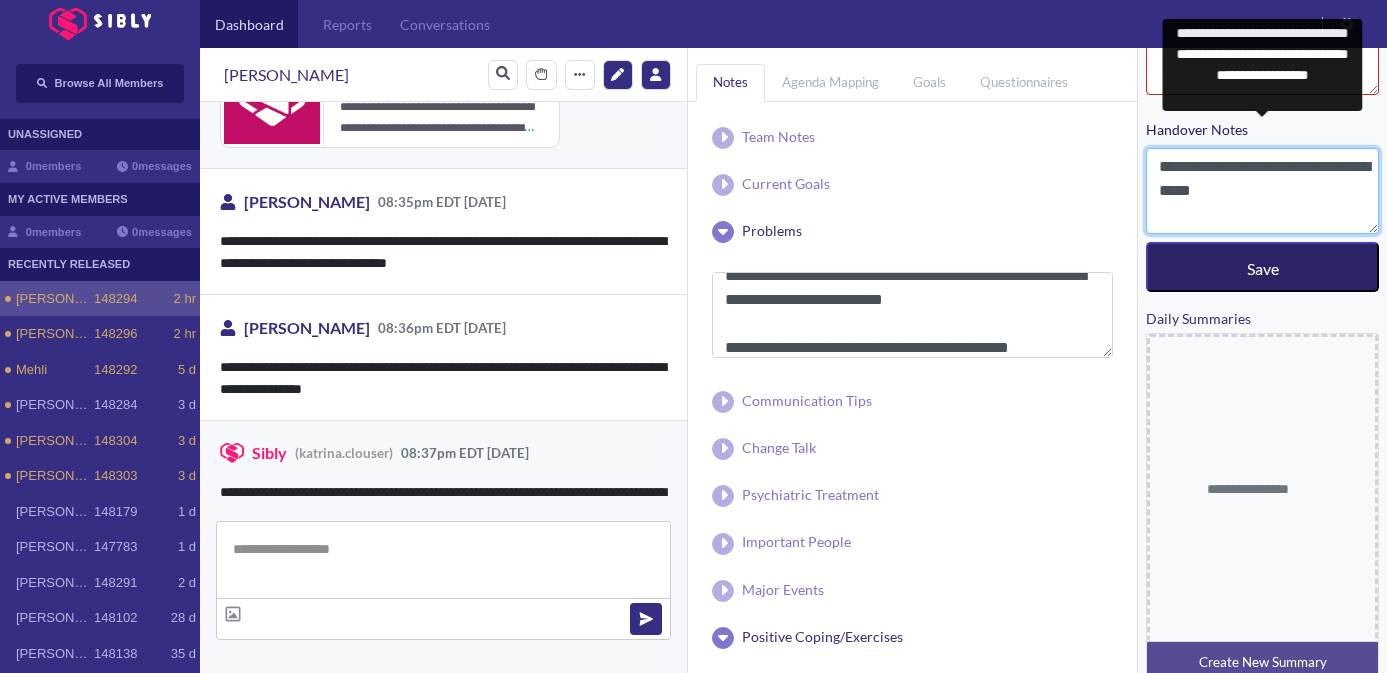 type on "**********" 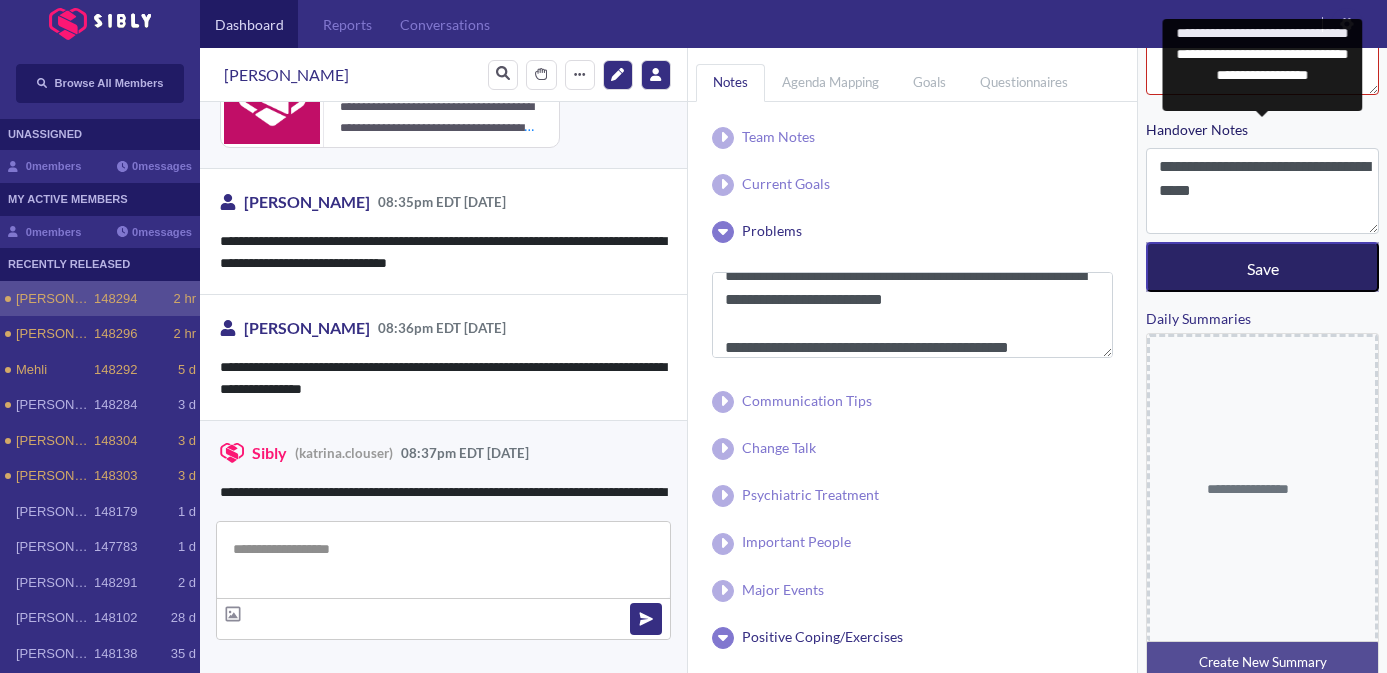 click on "Save" at bounding box center [1262, 267] 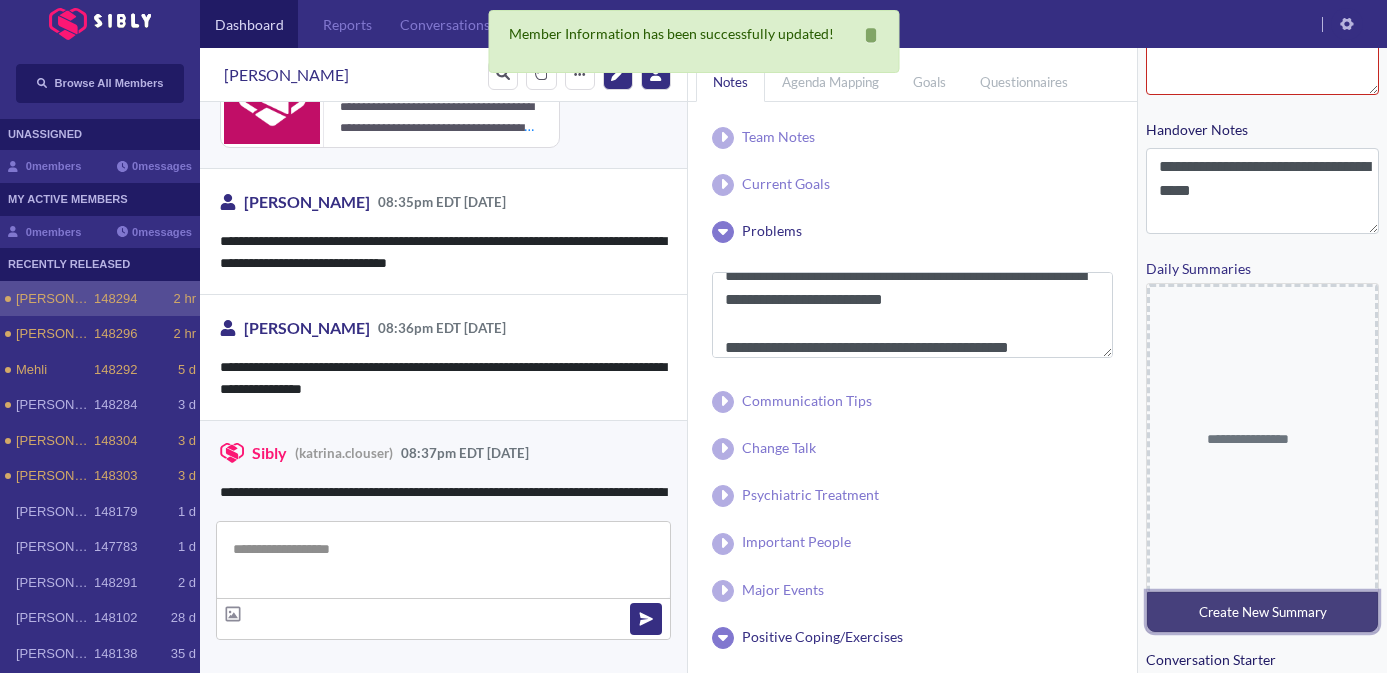 click on "Create New Summary" at bounding box center (1263, 612) 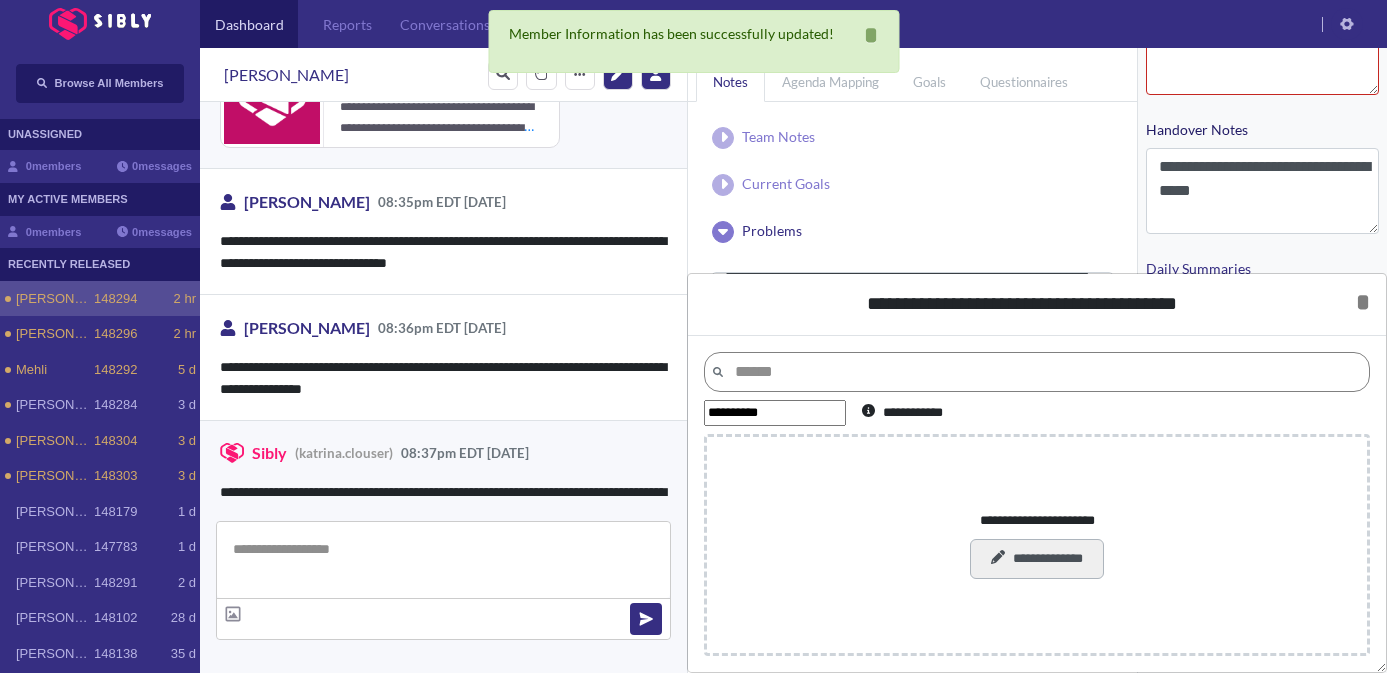 click on "**********" at bounding box center (1036, 559) 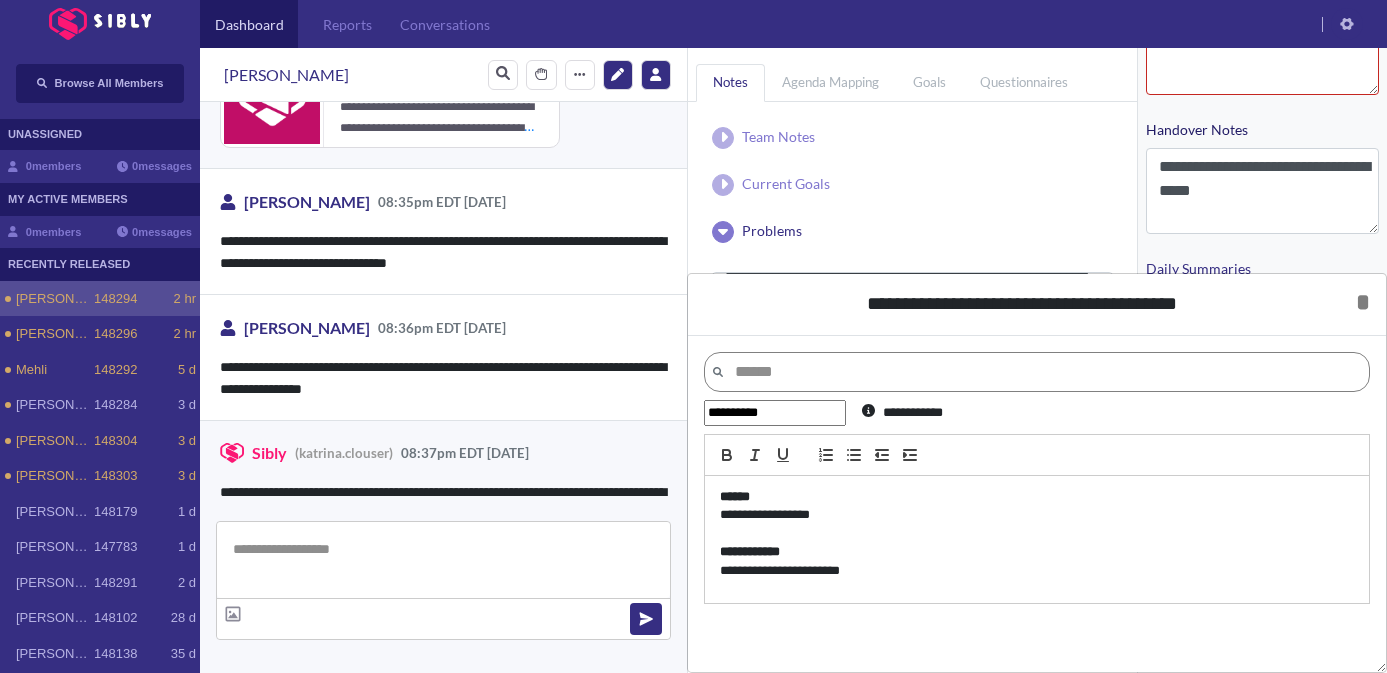 click on "**********" at bounding box center (1037, 515) 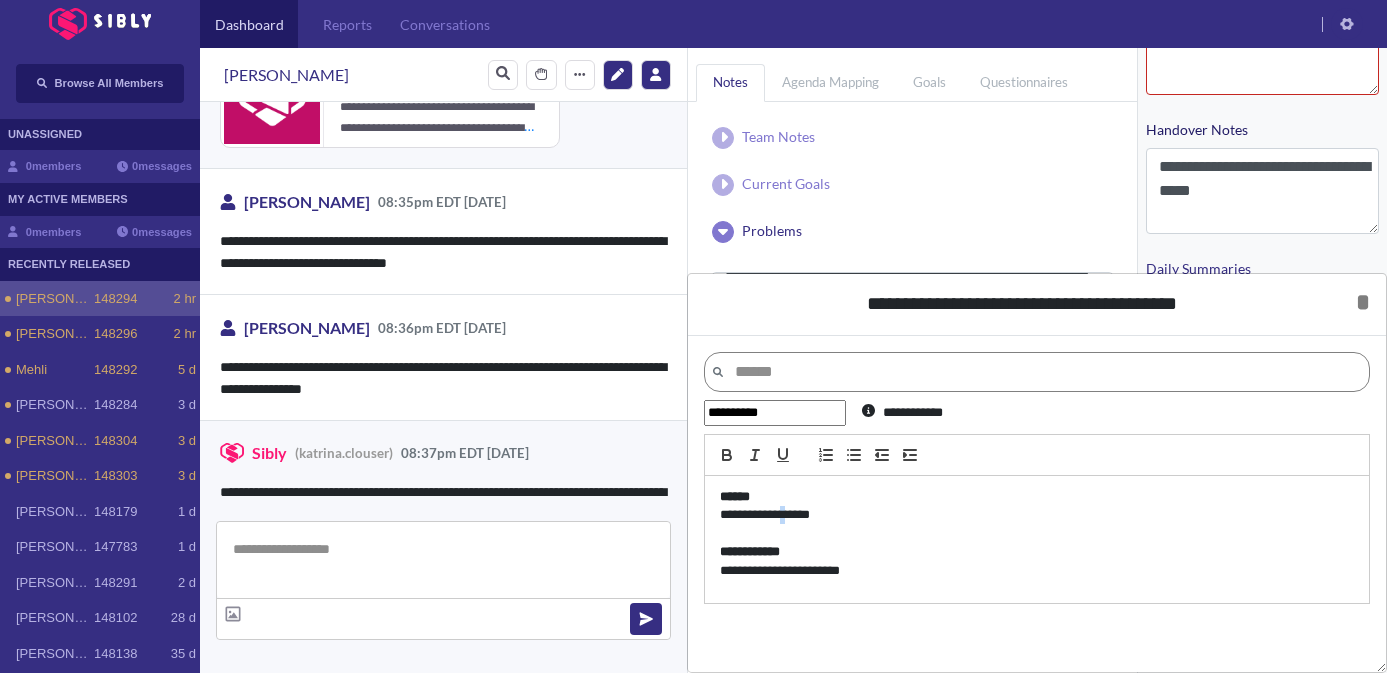 click on "**********" at bounding box center (1037, 515) 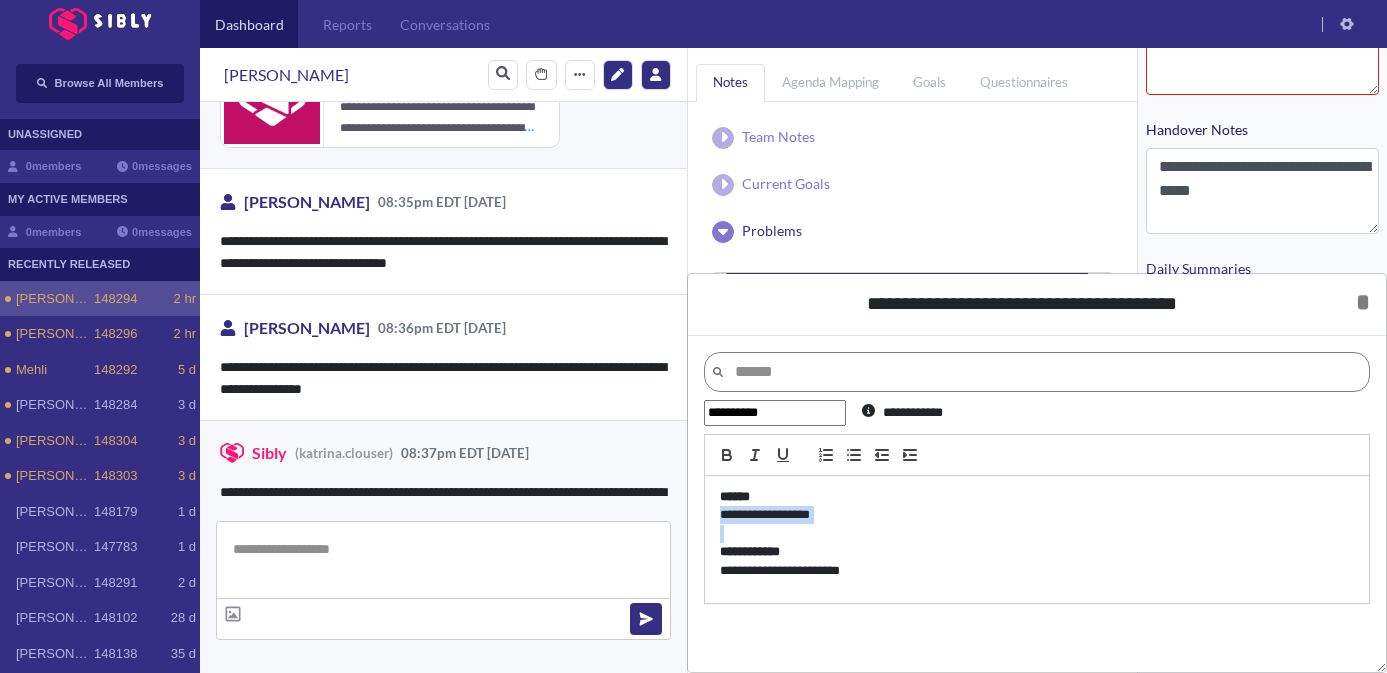 click on "**********" at bounding box center (1037, 515) 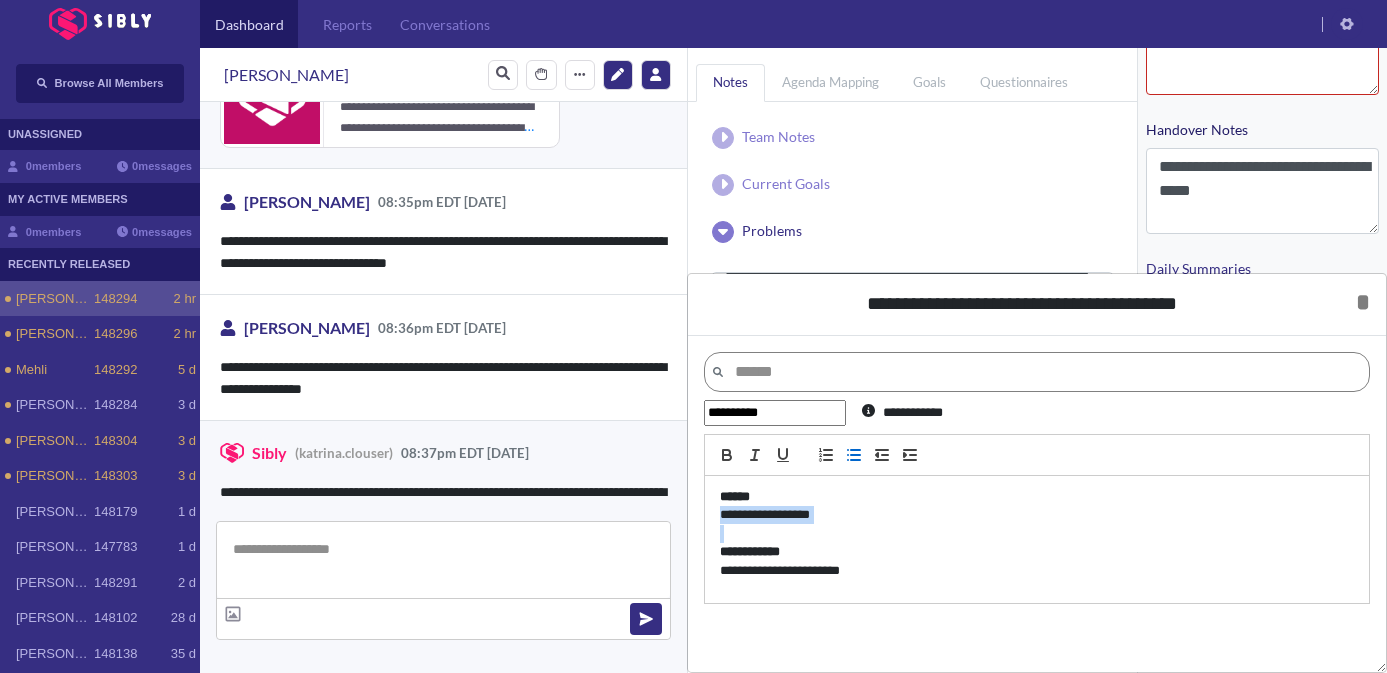 click 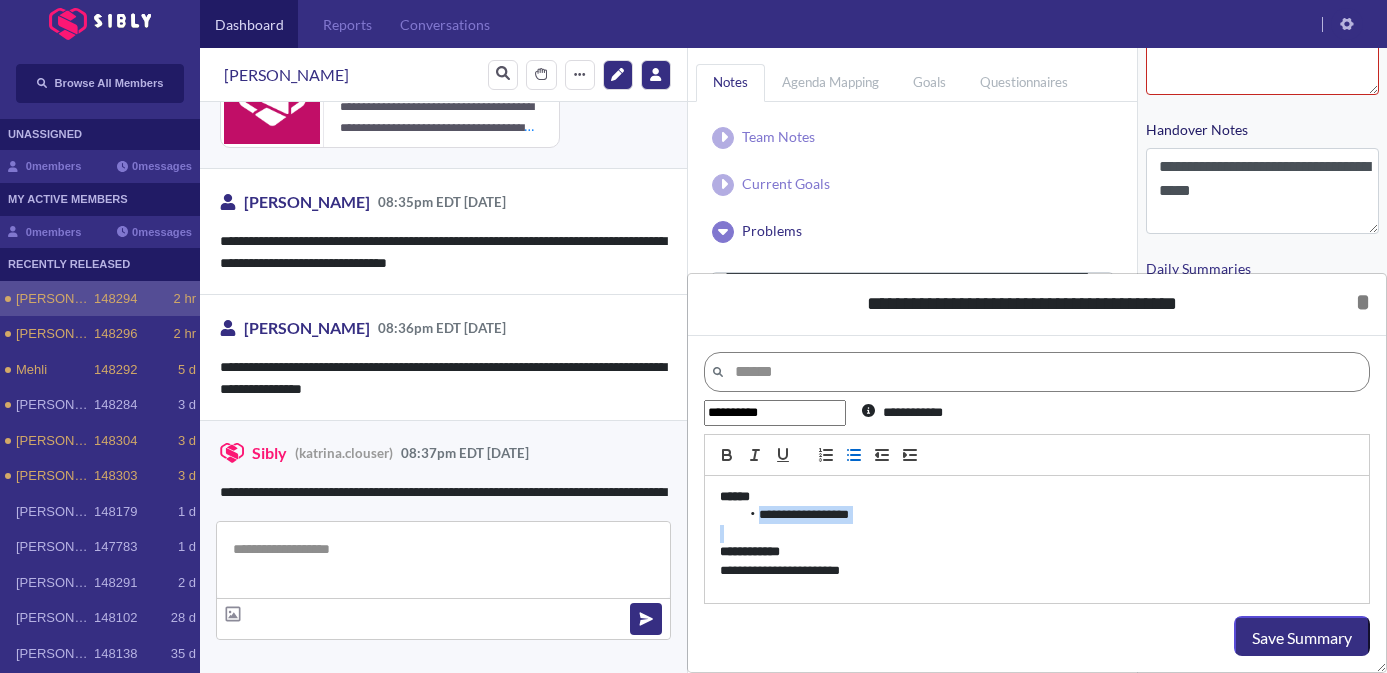 type 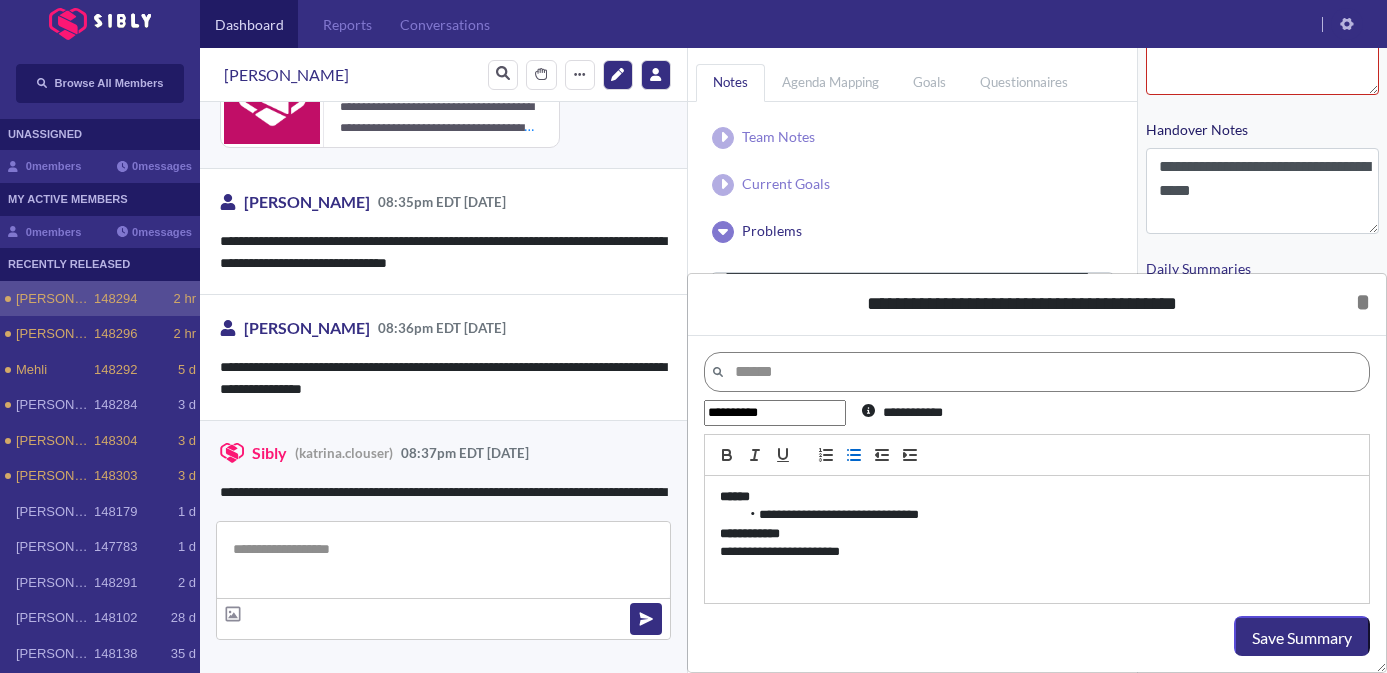 click on "**********" at bounding box center [1037, 552] 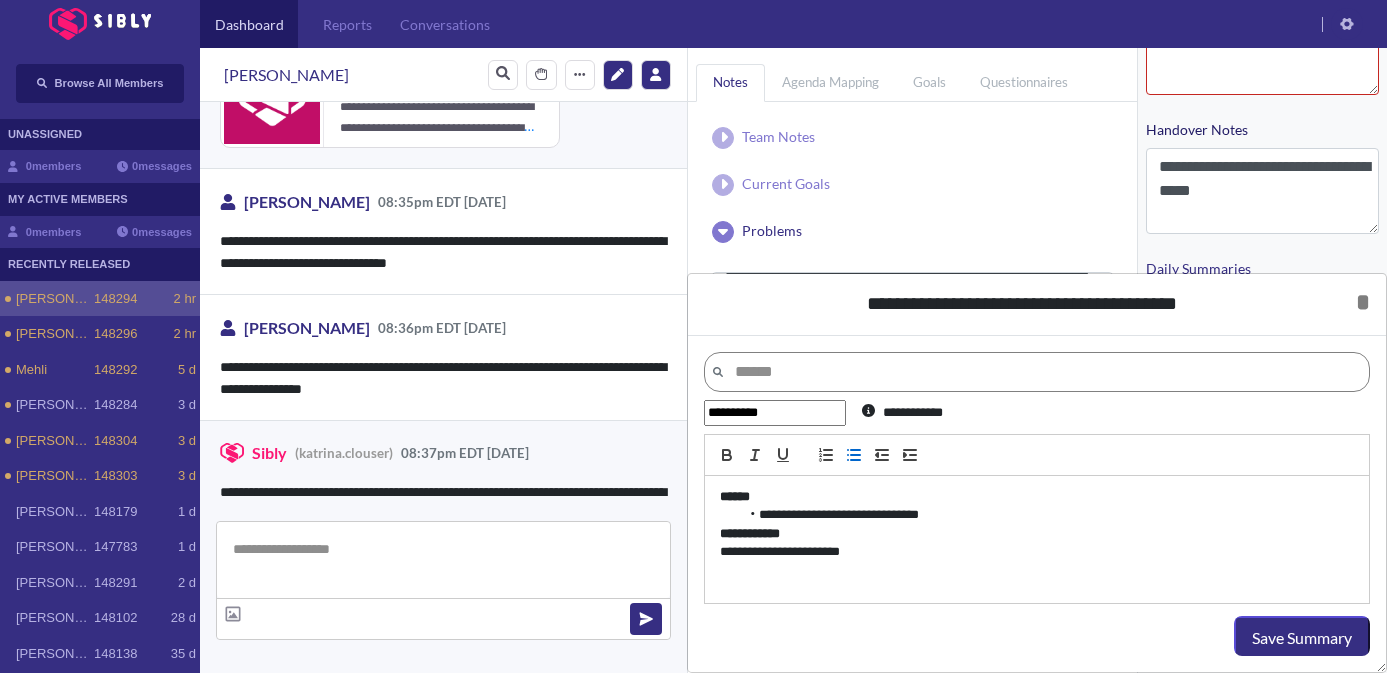 click on "**********" at bounding box center (1037, 552) 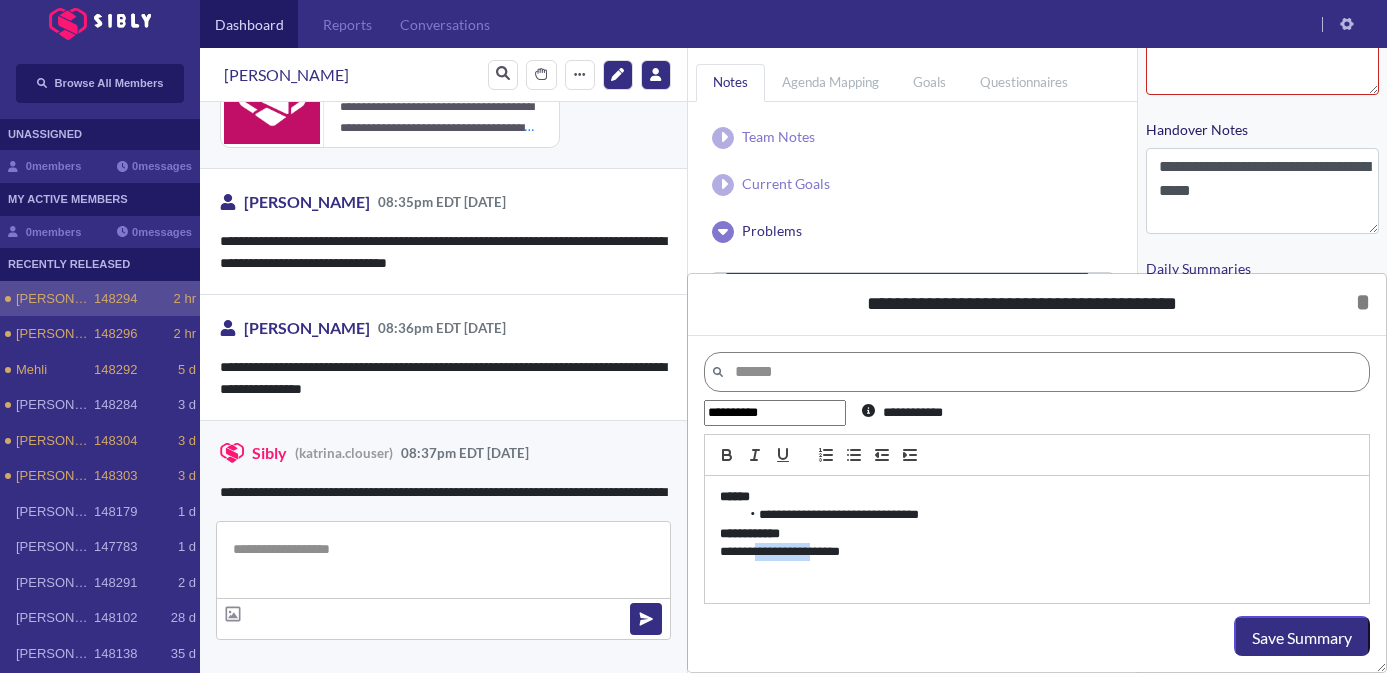 click on "**********" at bounding box center [1037, 552] 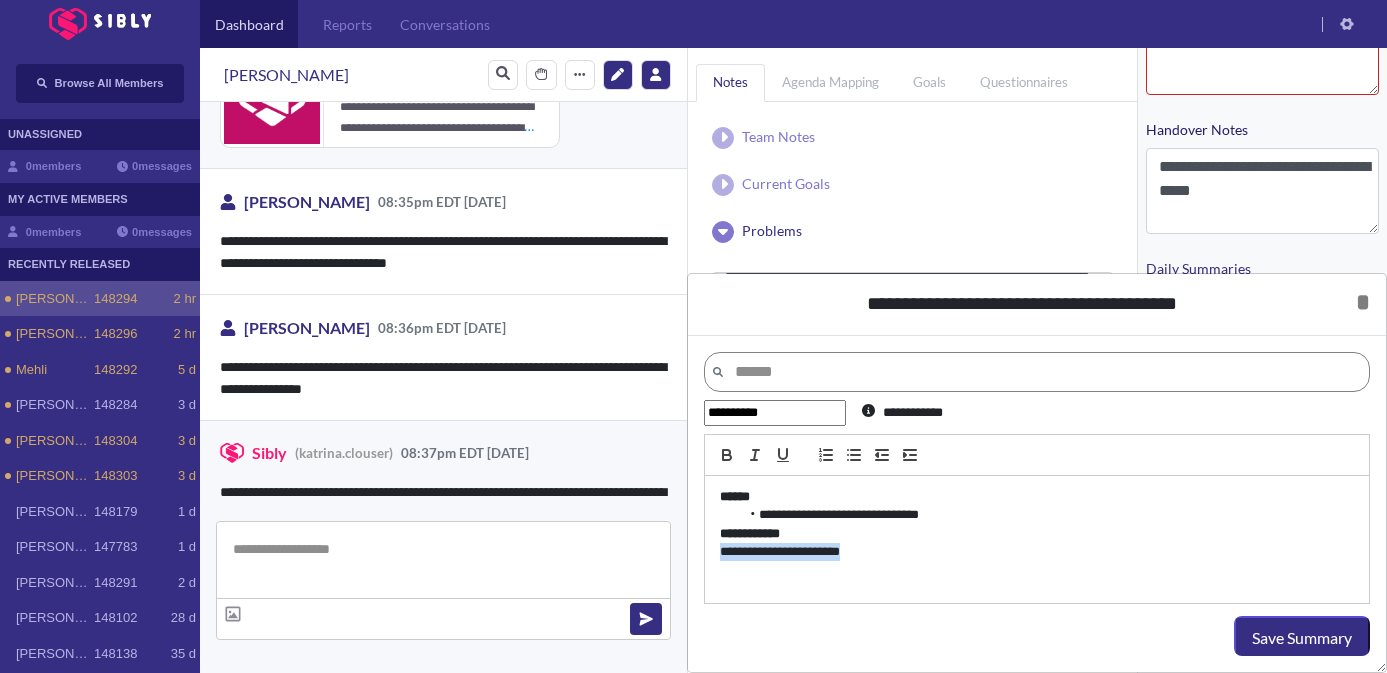 click on "**********" at bounding box center (1037, 552) 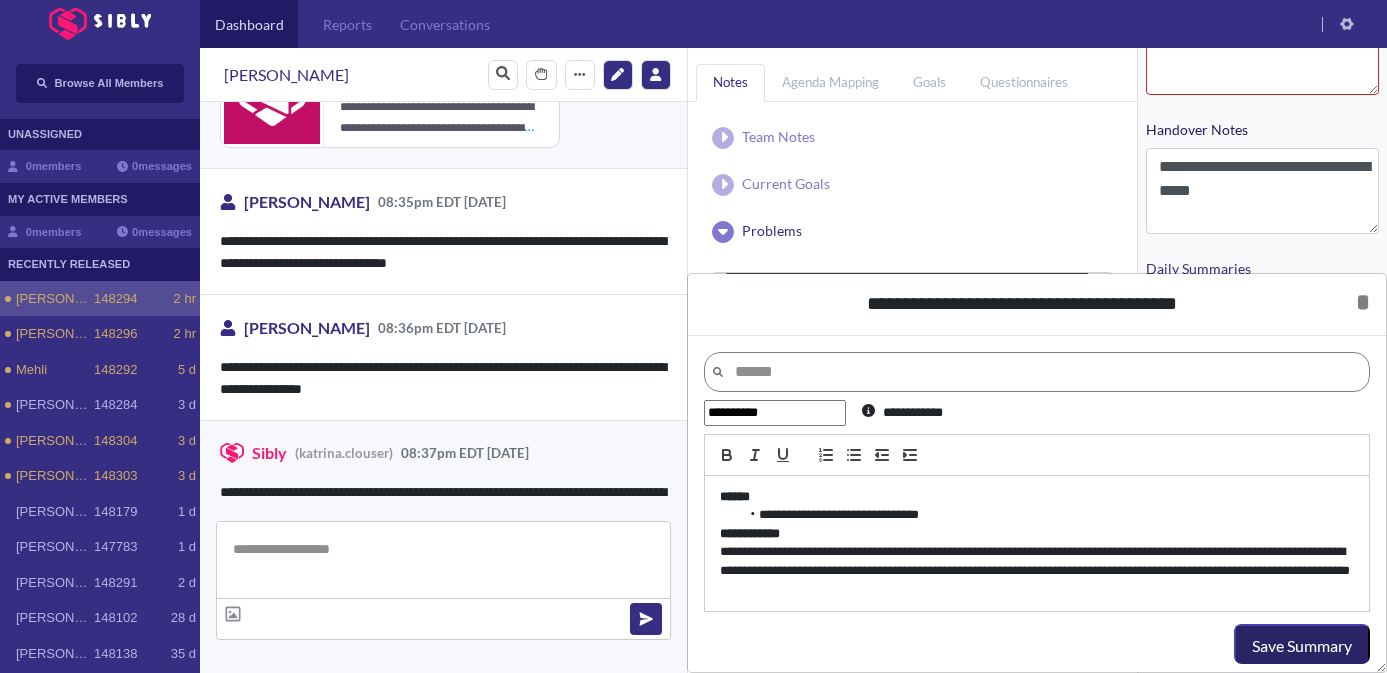 click on "Save Summary" at bounding box center [1302, 646] 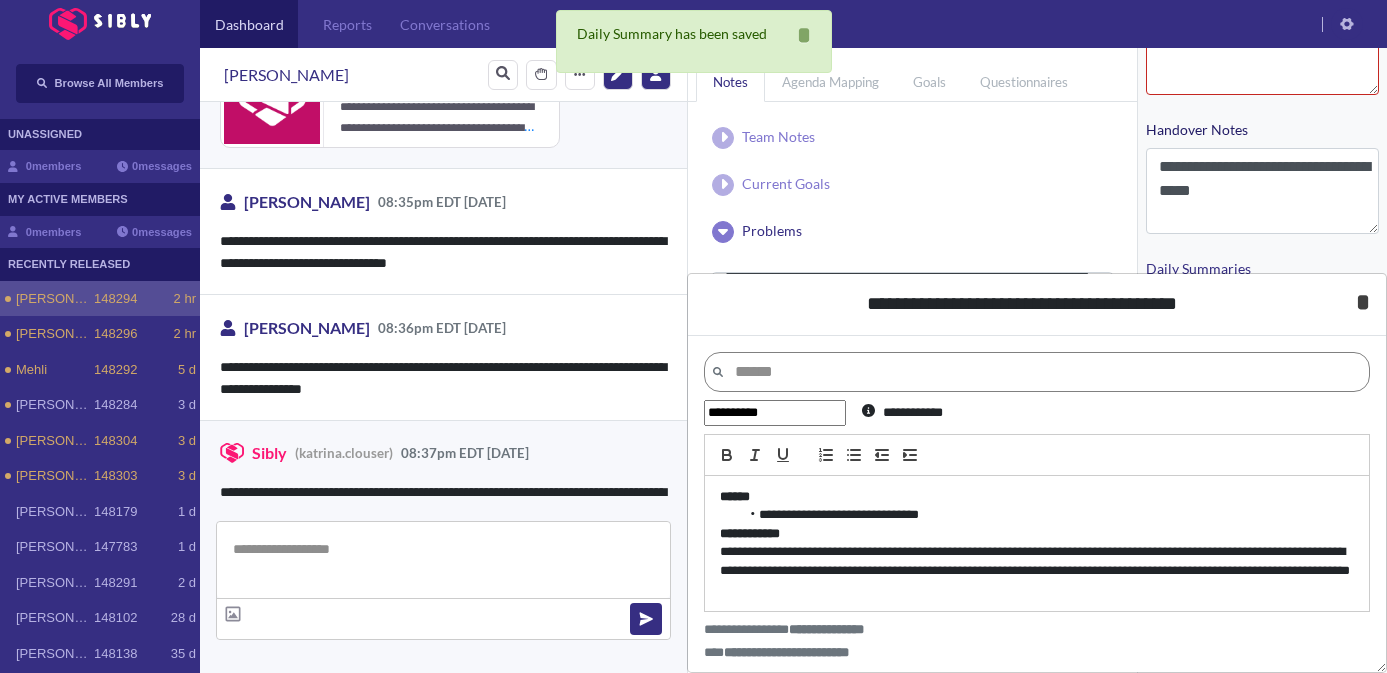 click on "* *****" at bounding box center [1363, 302] 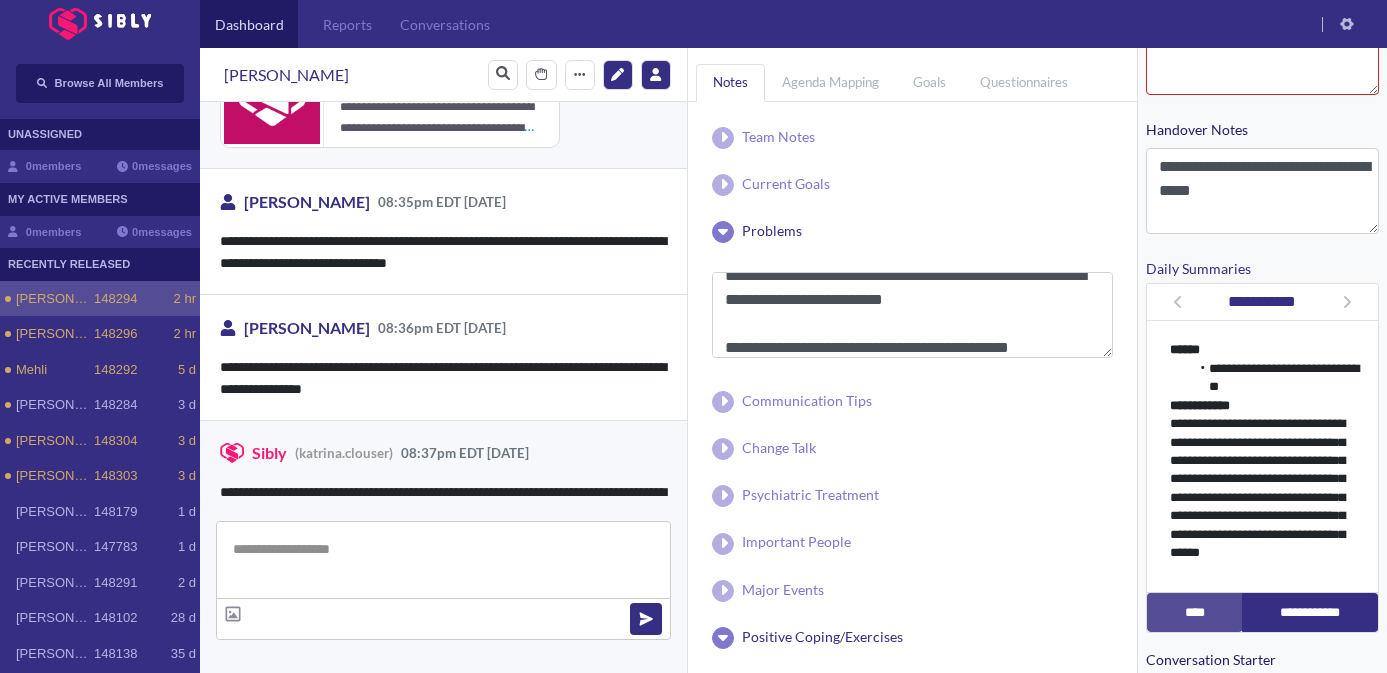 click on "**********" at bounding box center (1262, 498) 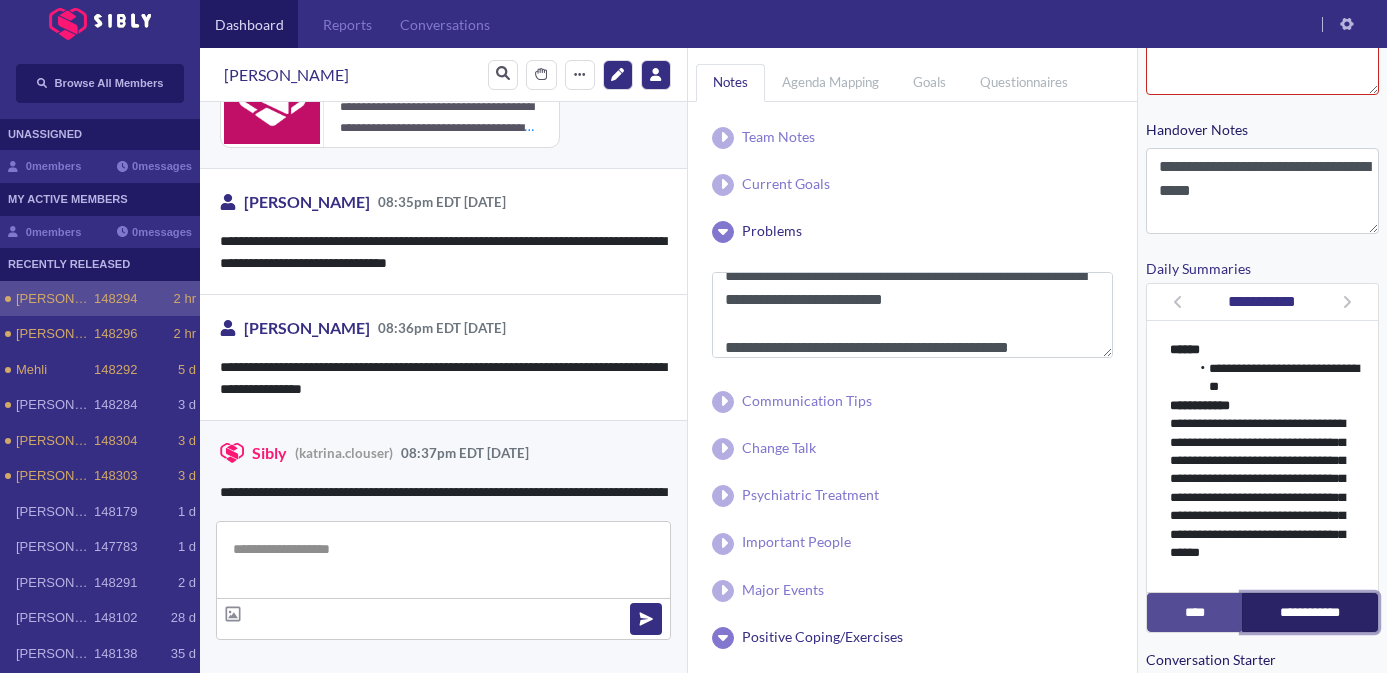click on "**********" at bounding box center (1310, 612) 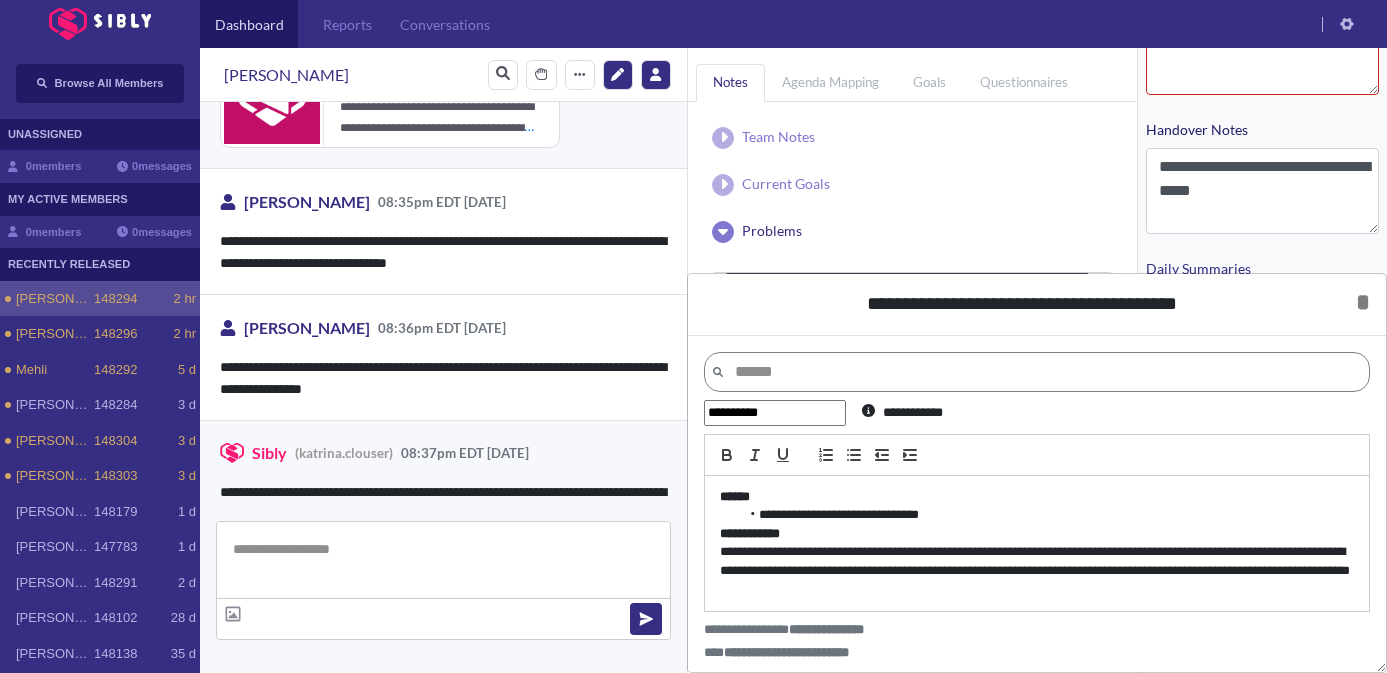 click on "**********" at bounding box center [1037, 570] 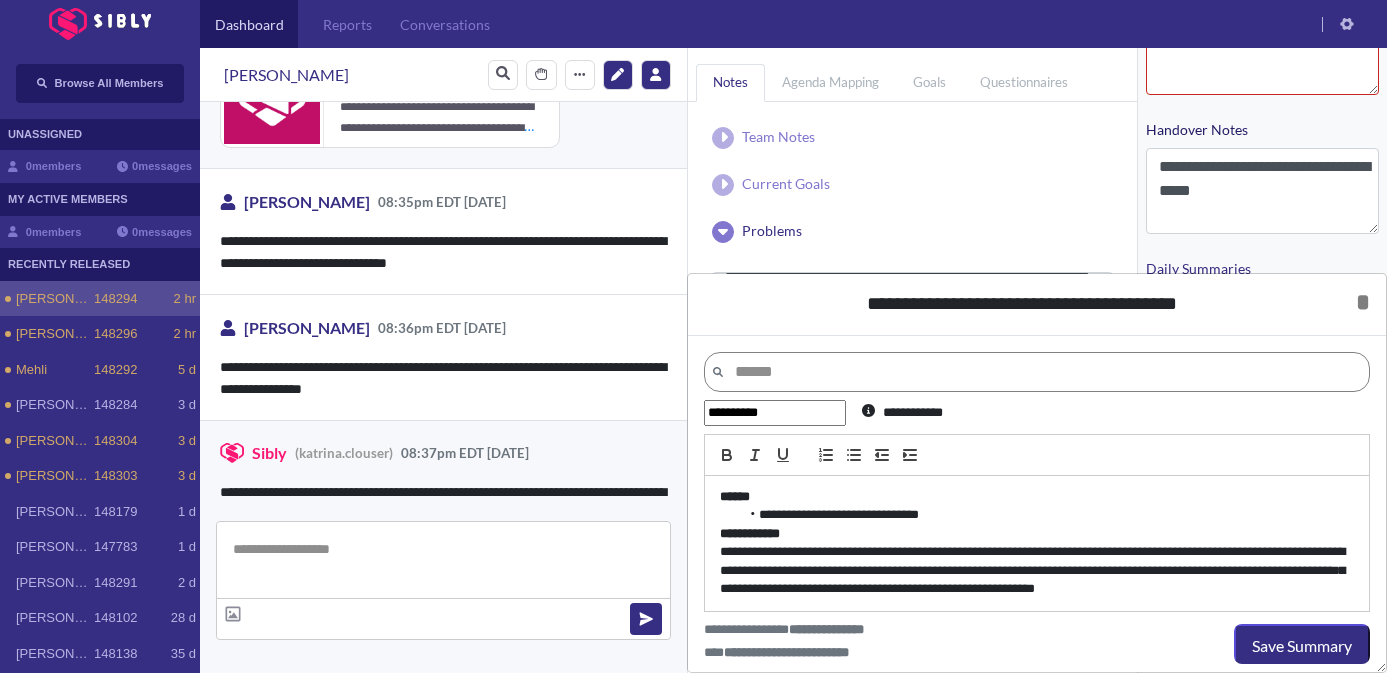 click on "**********" at bounding box center [1037, 570] 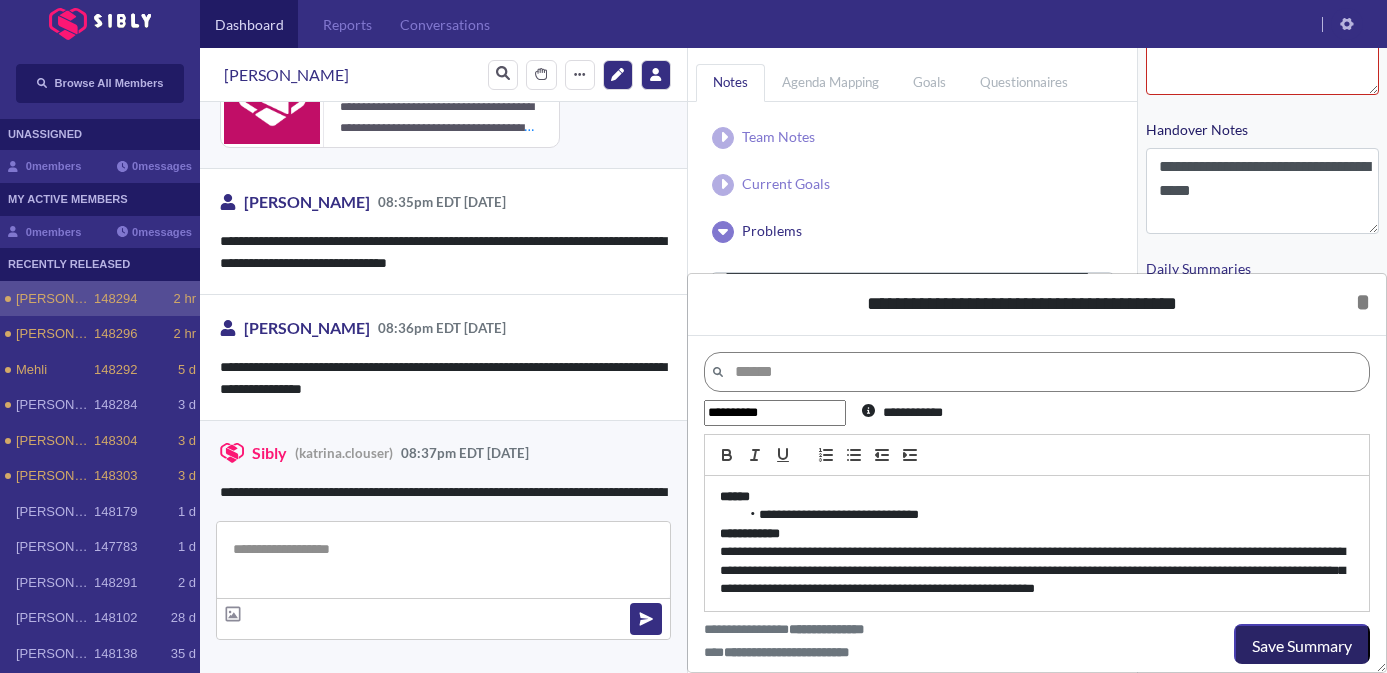 click on "Save Summary" at bounding box center (1302, 646) 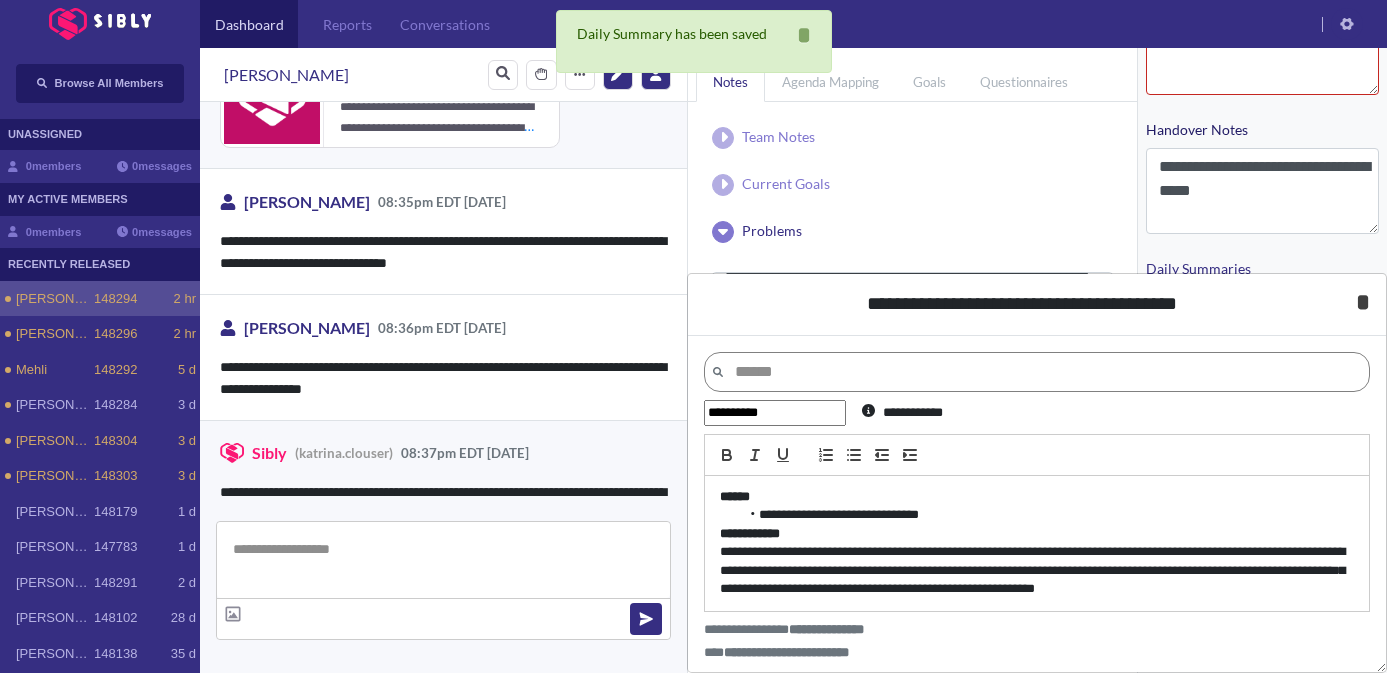 click on "* *****" at bounding box center [1363, 302] 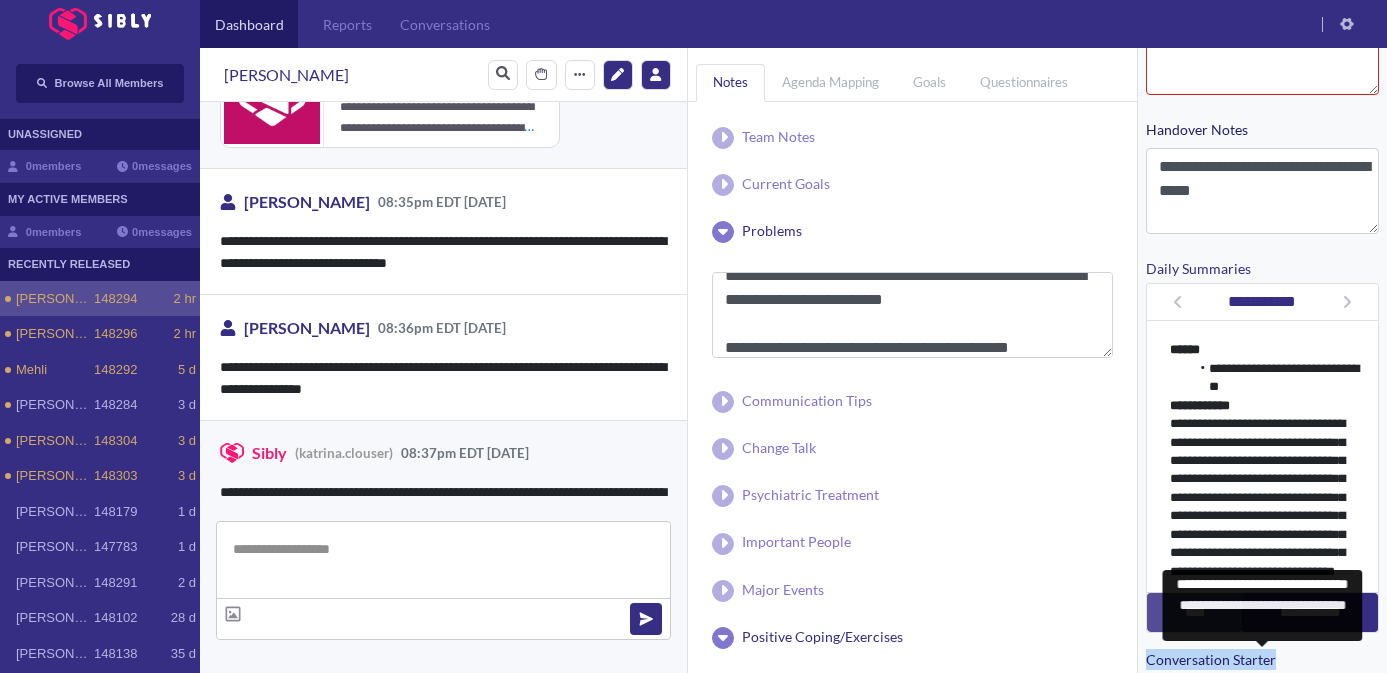 scroll, scrollTop: 871, scrollLeft: 0, axis: vertical 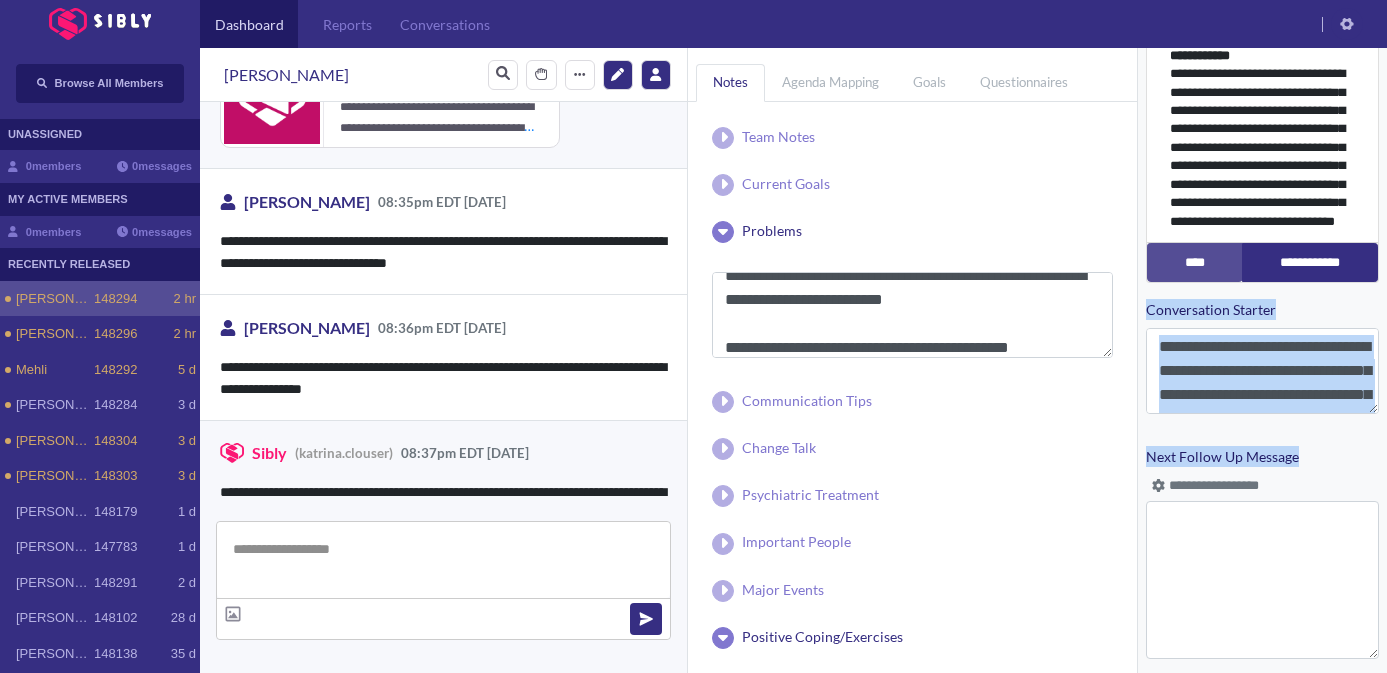 drag, startPoint x: 1323, startPoint y: 645, endPoint x: 1321, endPoint y: 626, distance: 19.104973 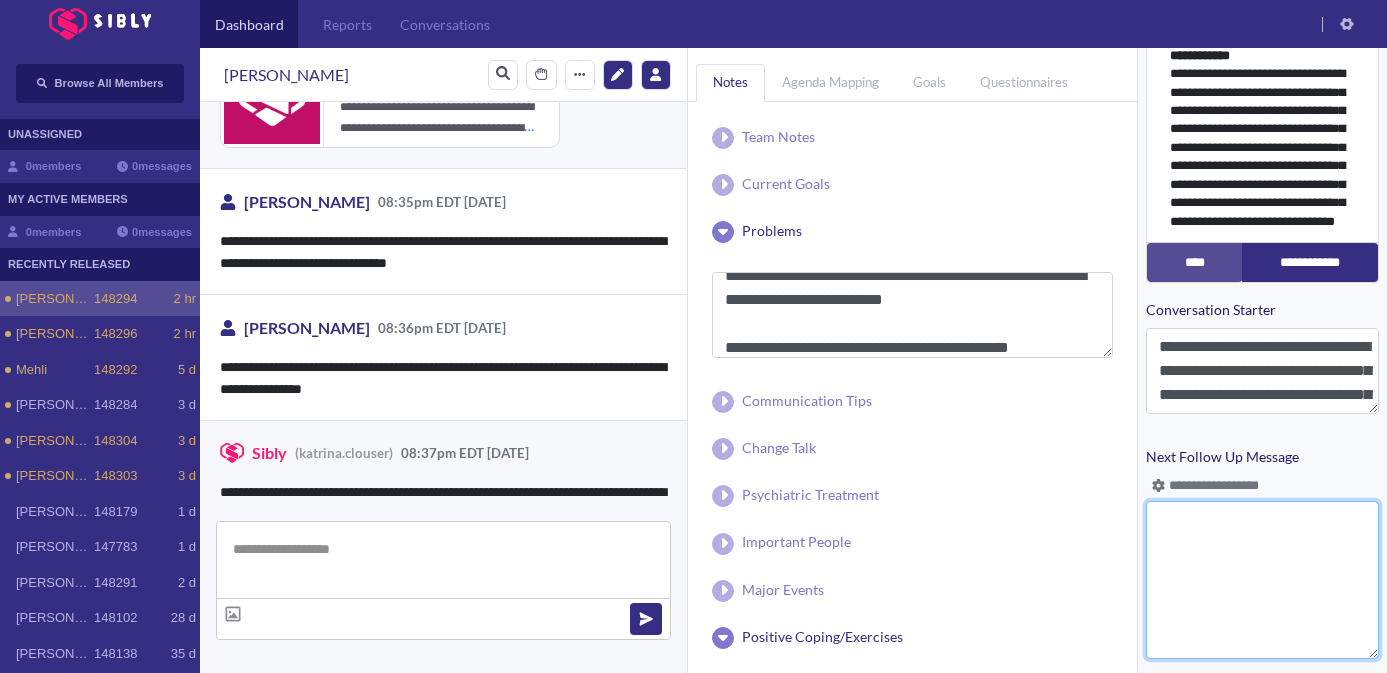 click on "Next Follow Up Message" at bounding box center (1262, 580) 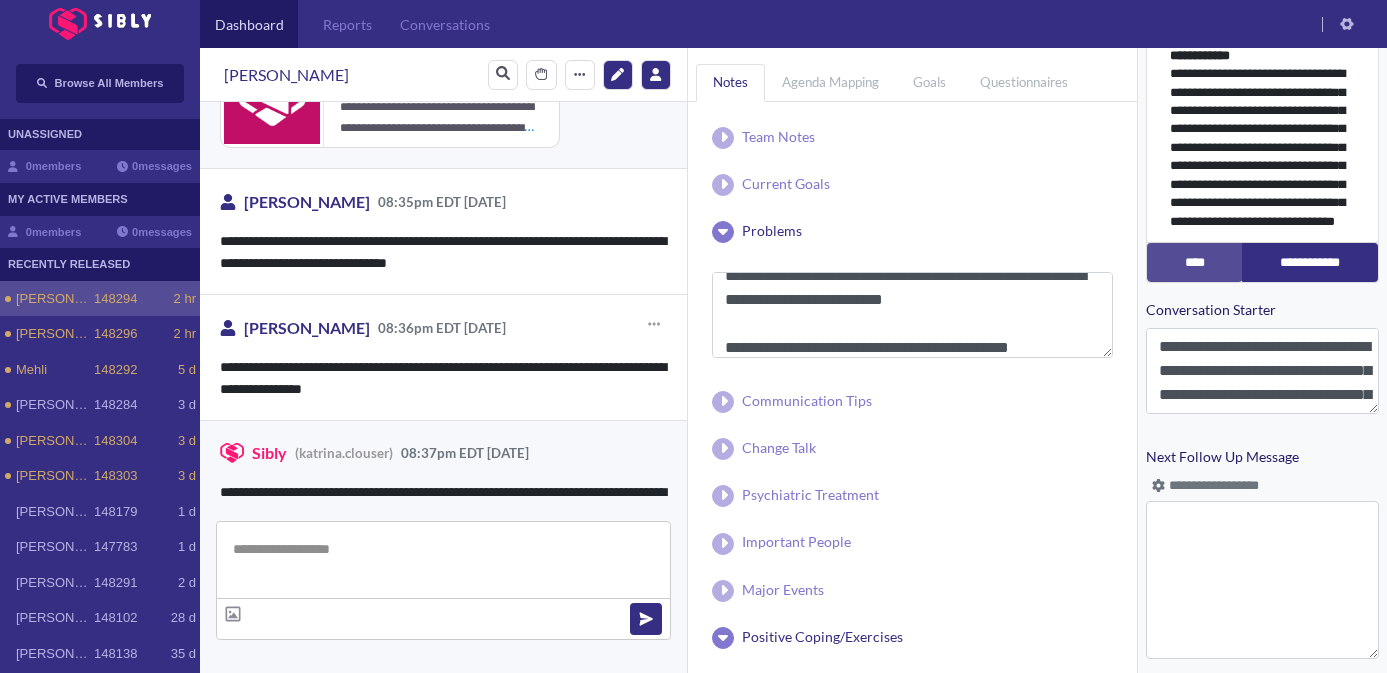 click on "**********" at bounding box center [443, 378] 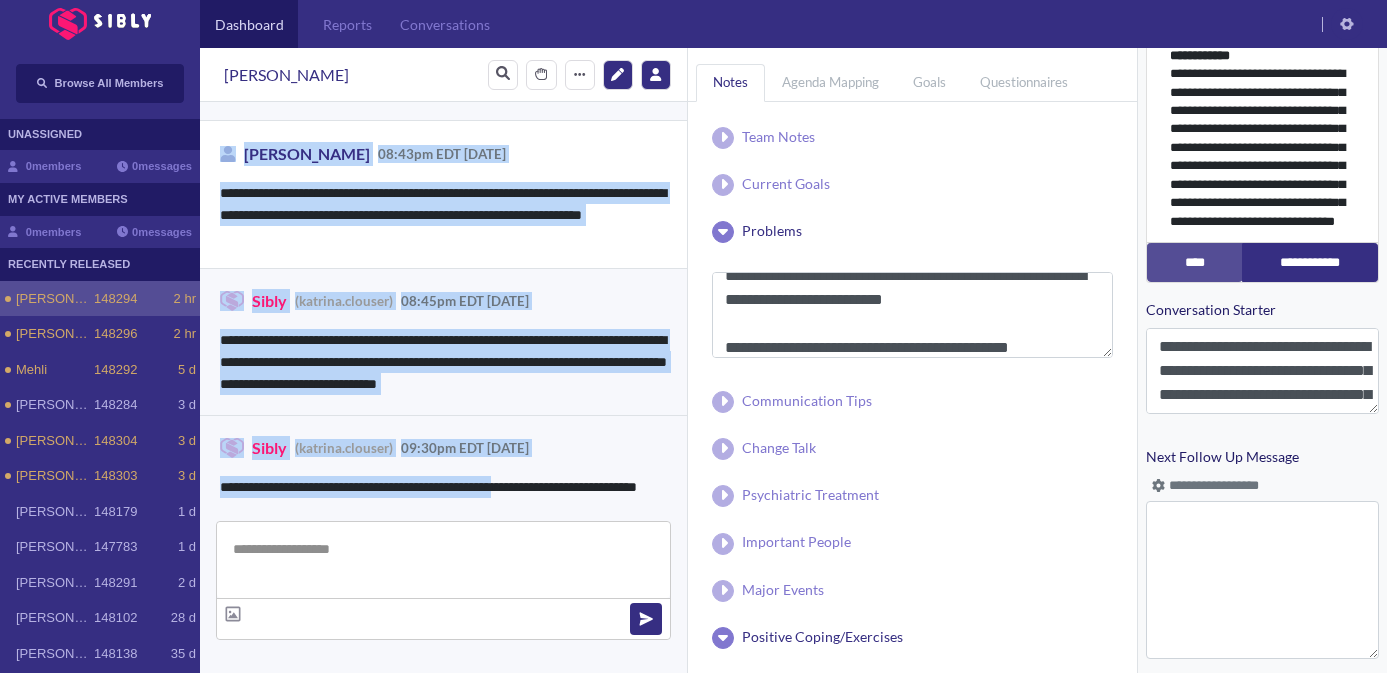 scroll, scrollTop: 1936, scrollLeft: 0, axis: vertical 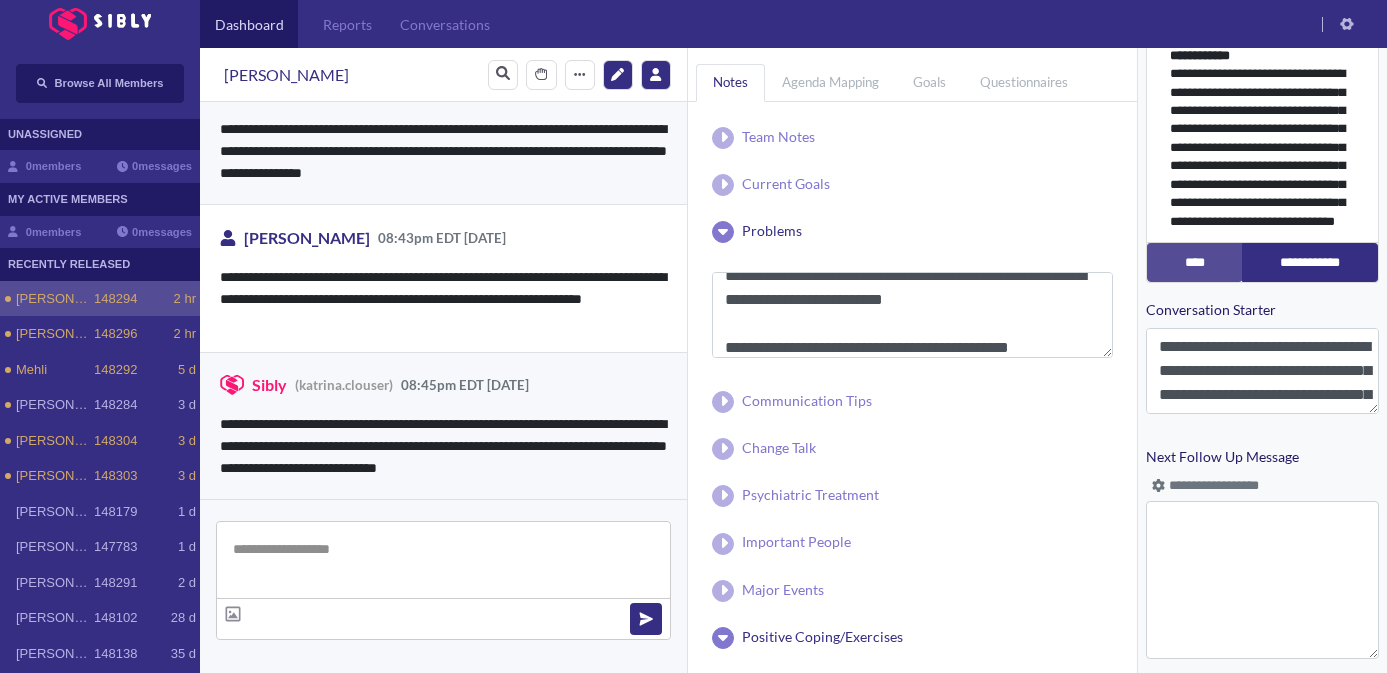 drag, startPoint x: 563, startPoint y: 301, endPoint x: 569, endPoint y: 109, distance: 192.09373 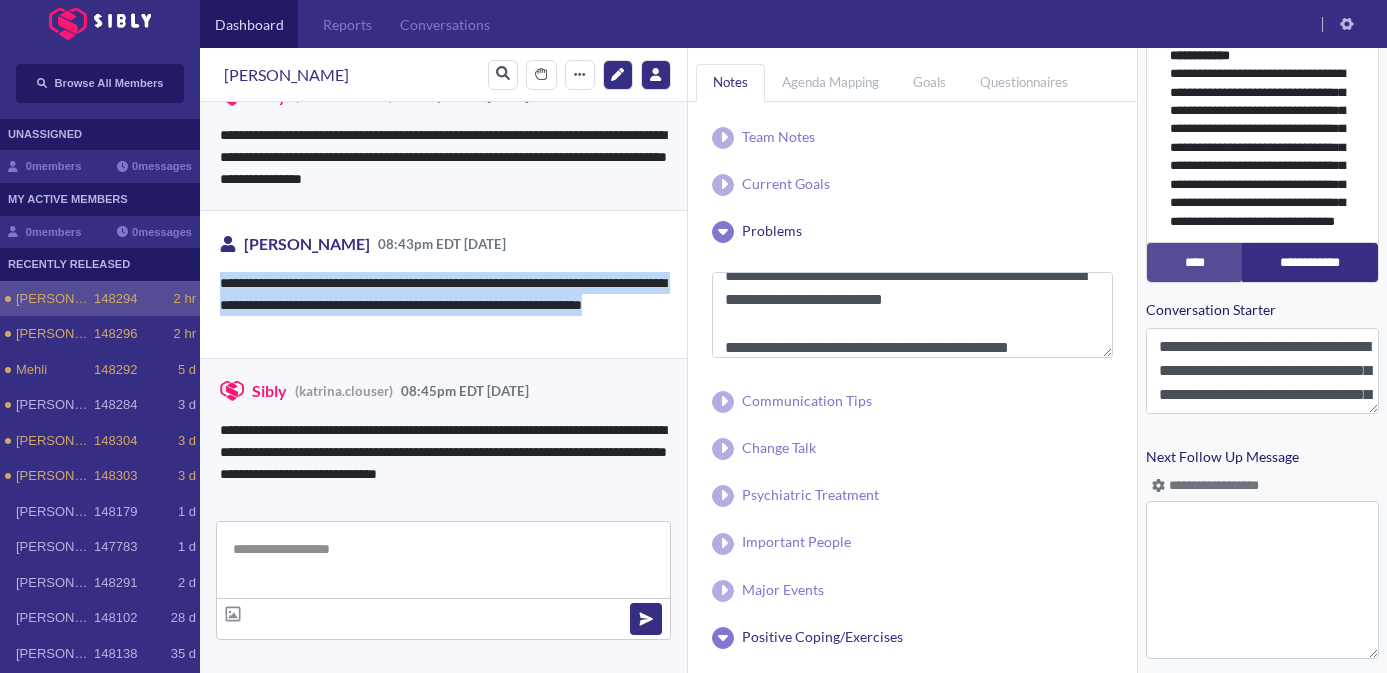 drag, startPoint x: 350, startPoint y: 326, endPoint x: 219, endPoint y: 284, distance: 137.56816 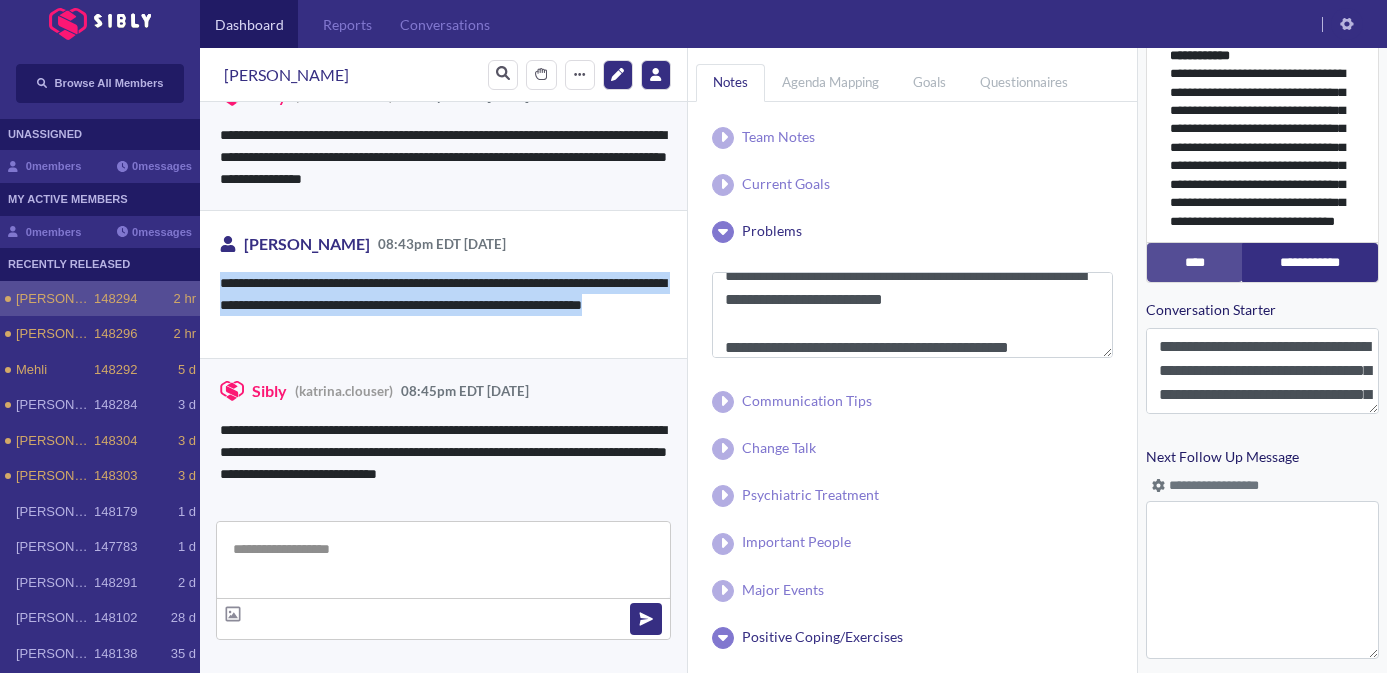 copy on "**********" 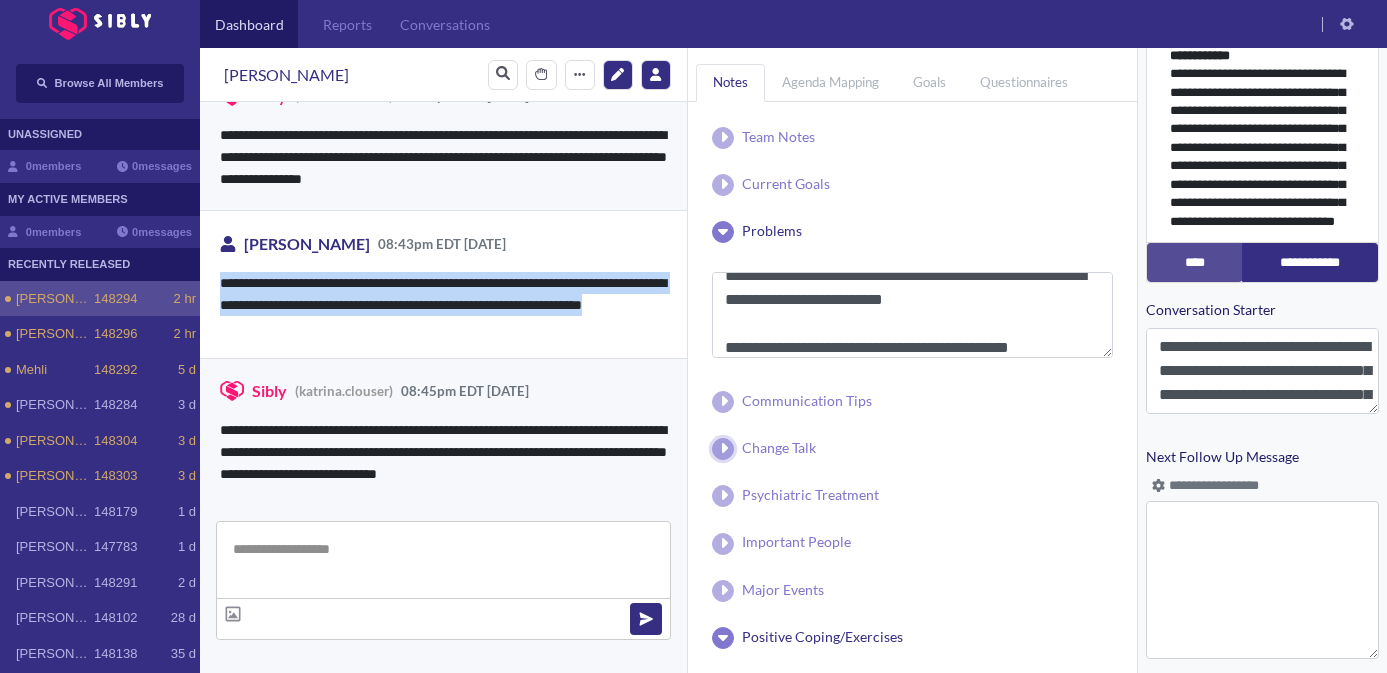 click 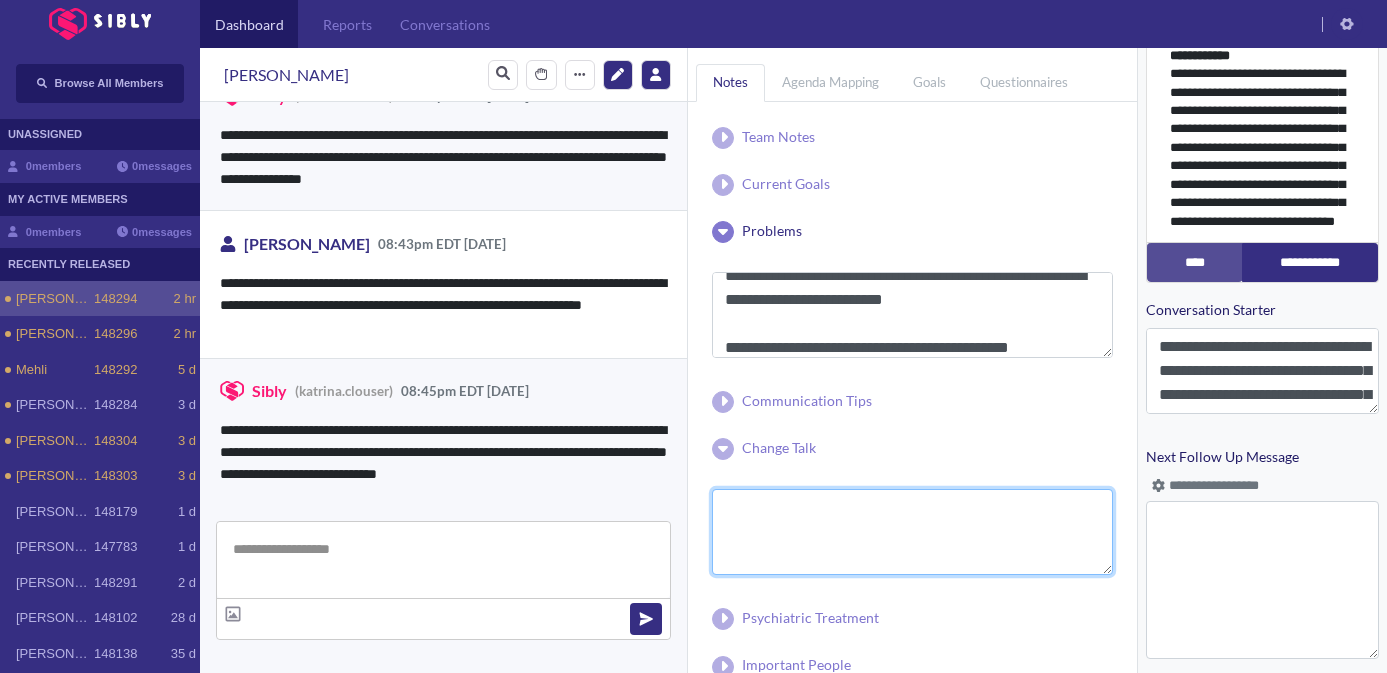 click at bounding box center (912, 532) 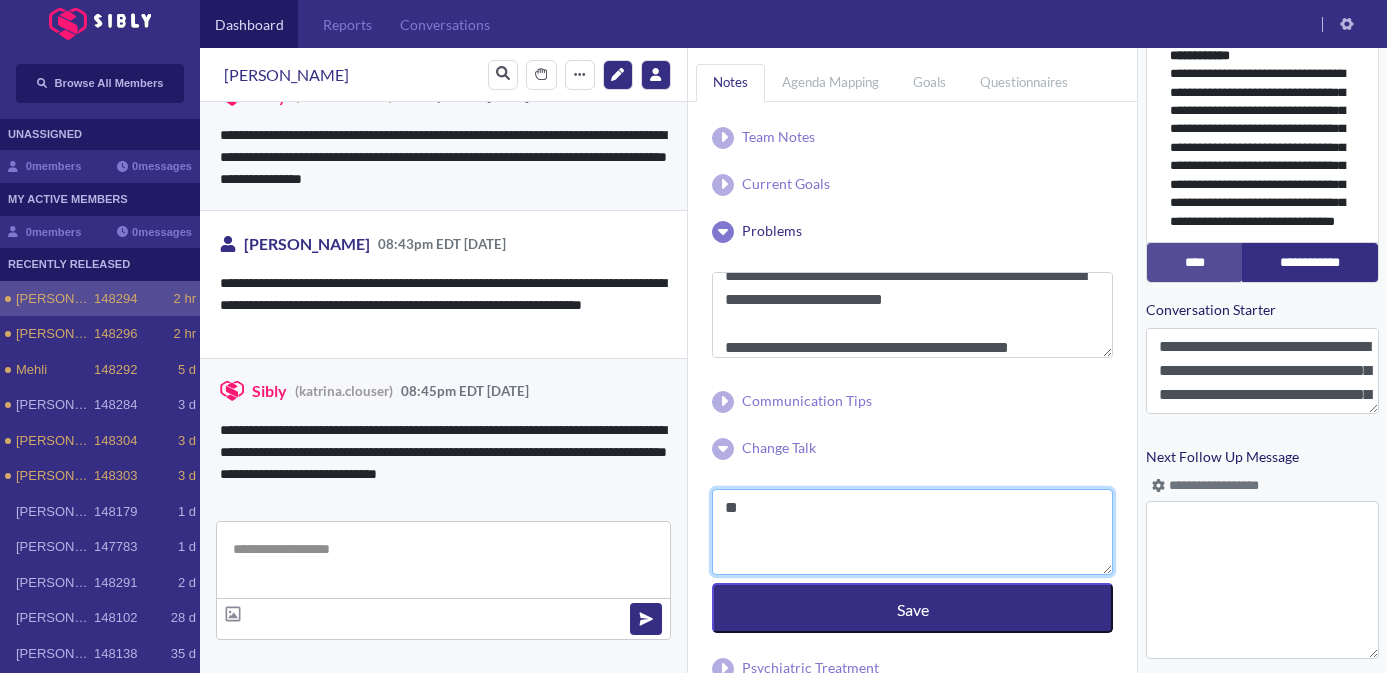 paste on "**********" 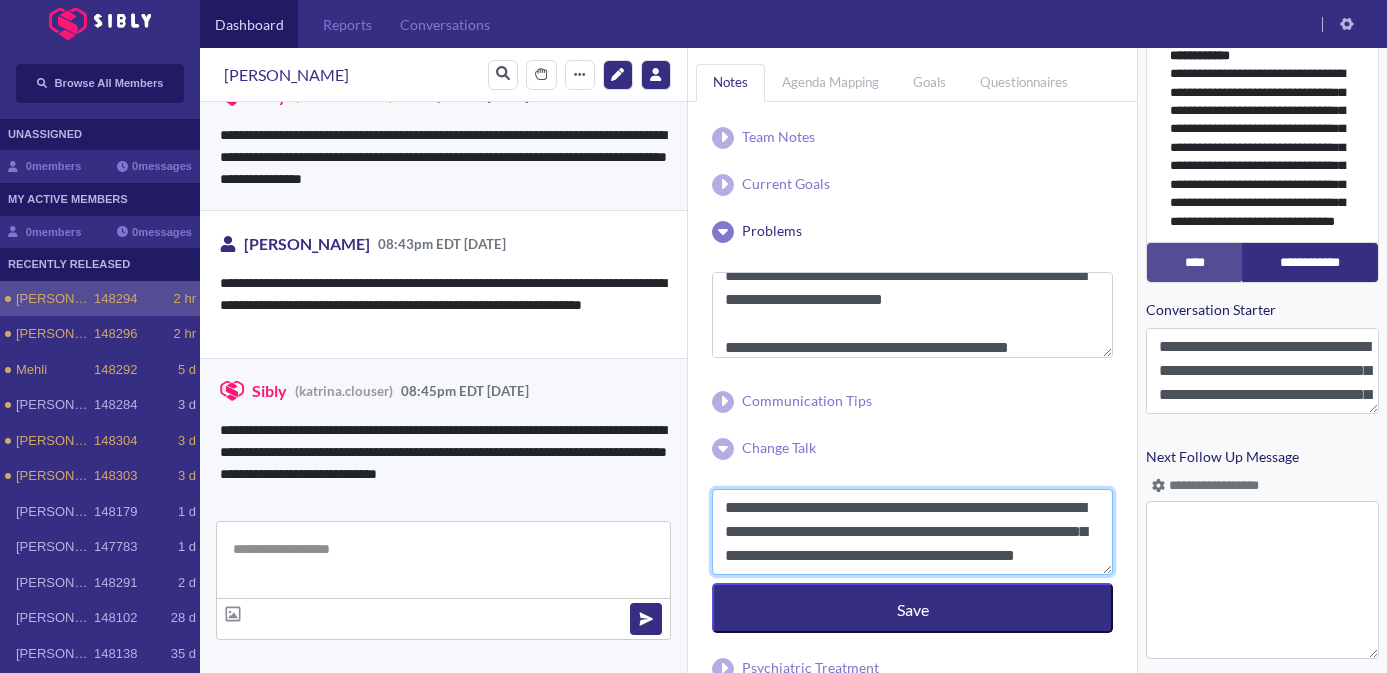 scroll, scrollTop: 15, scrollLeft: 0, axis: vertical 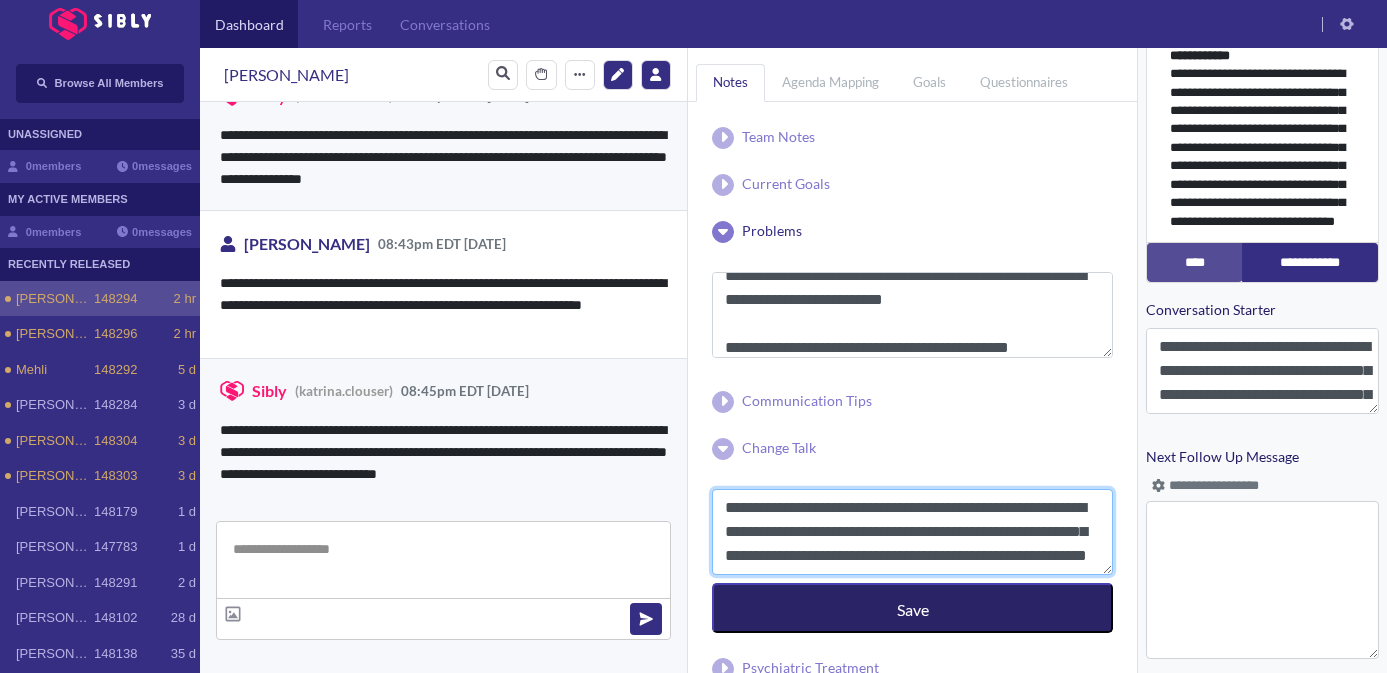 type on "**********" 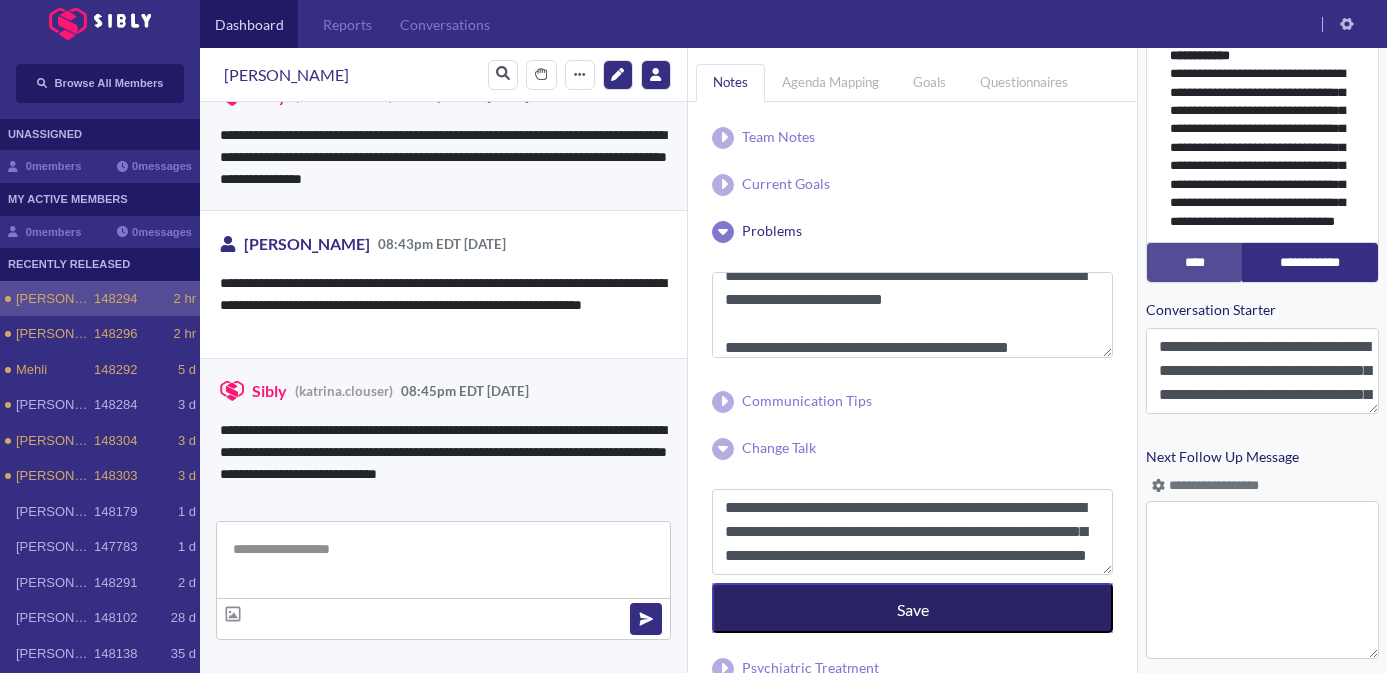click on "Save" at bounding box center [912, 608] 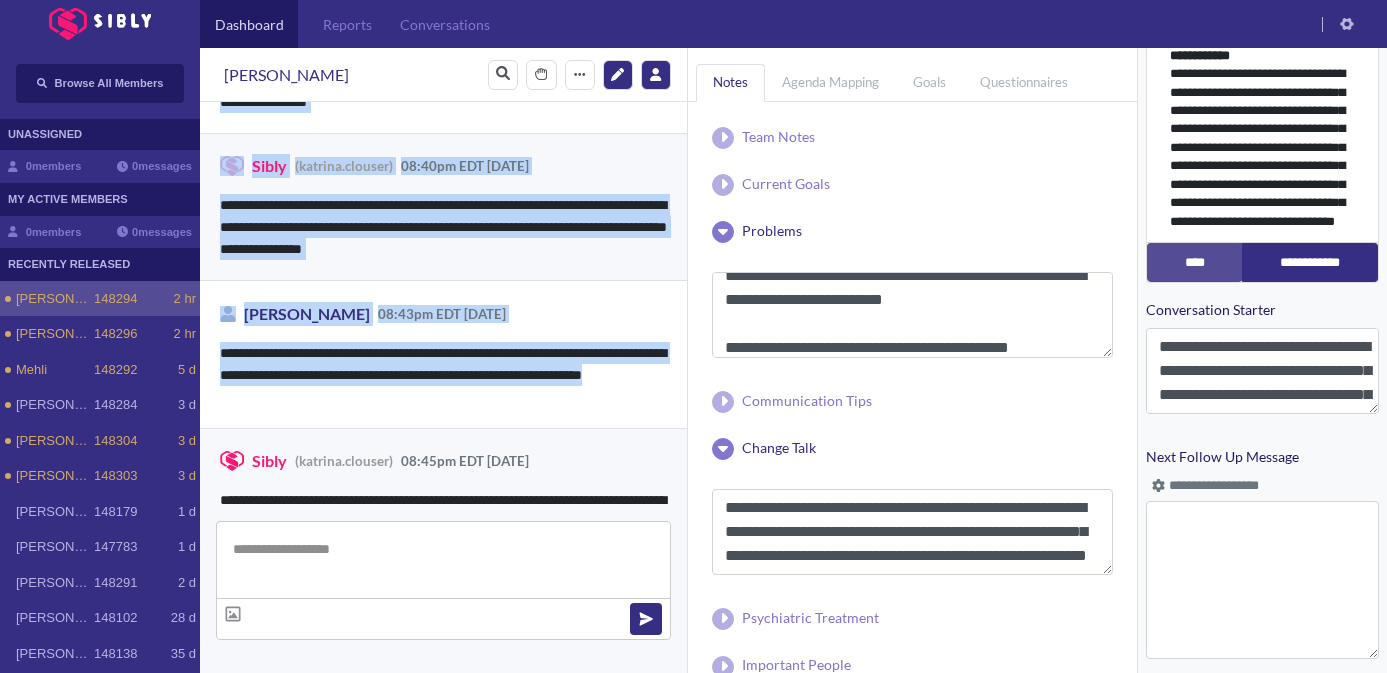 scroll, scrollTop: 1710, scrollLeft: 0, axis: vertical 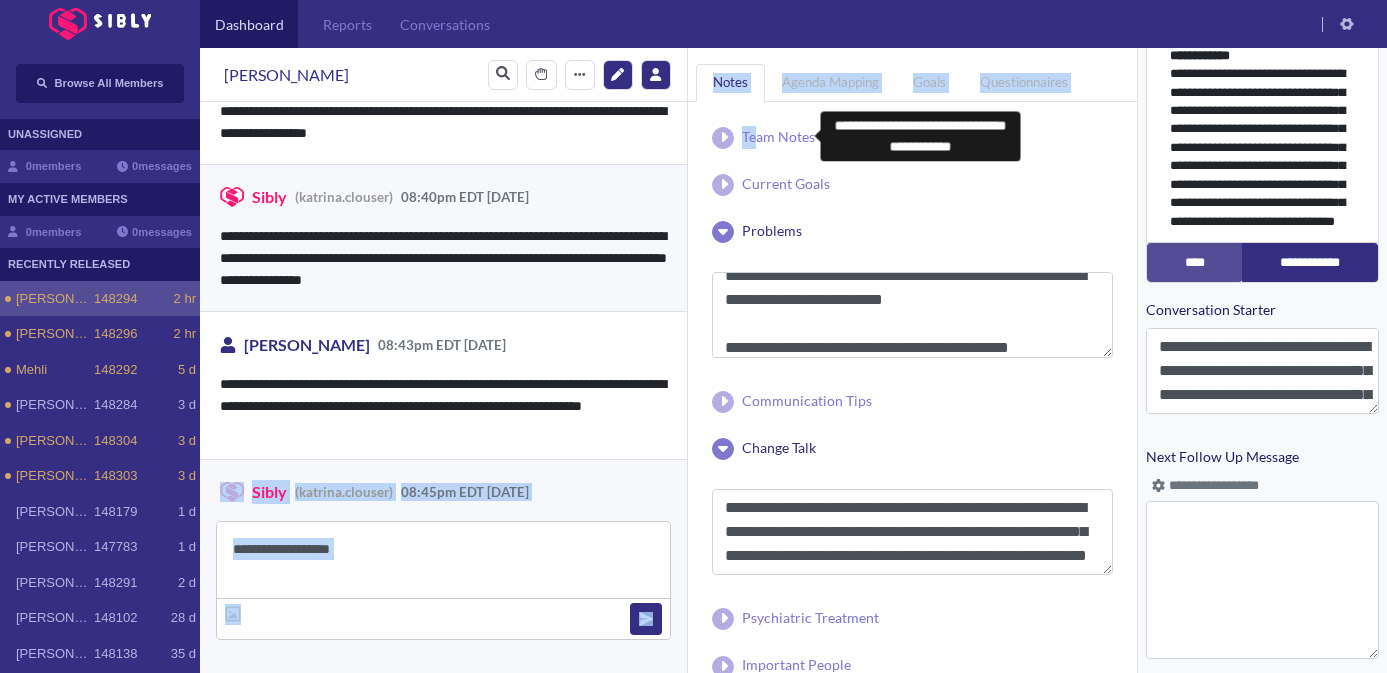 drag, startPoint x: 593, startPoint y: 332, endPoint x: 784, endPoint y: 144, distance: 268.00186 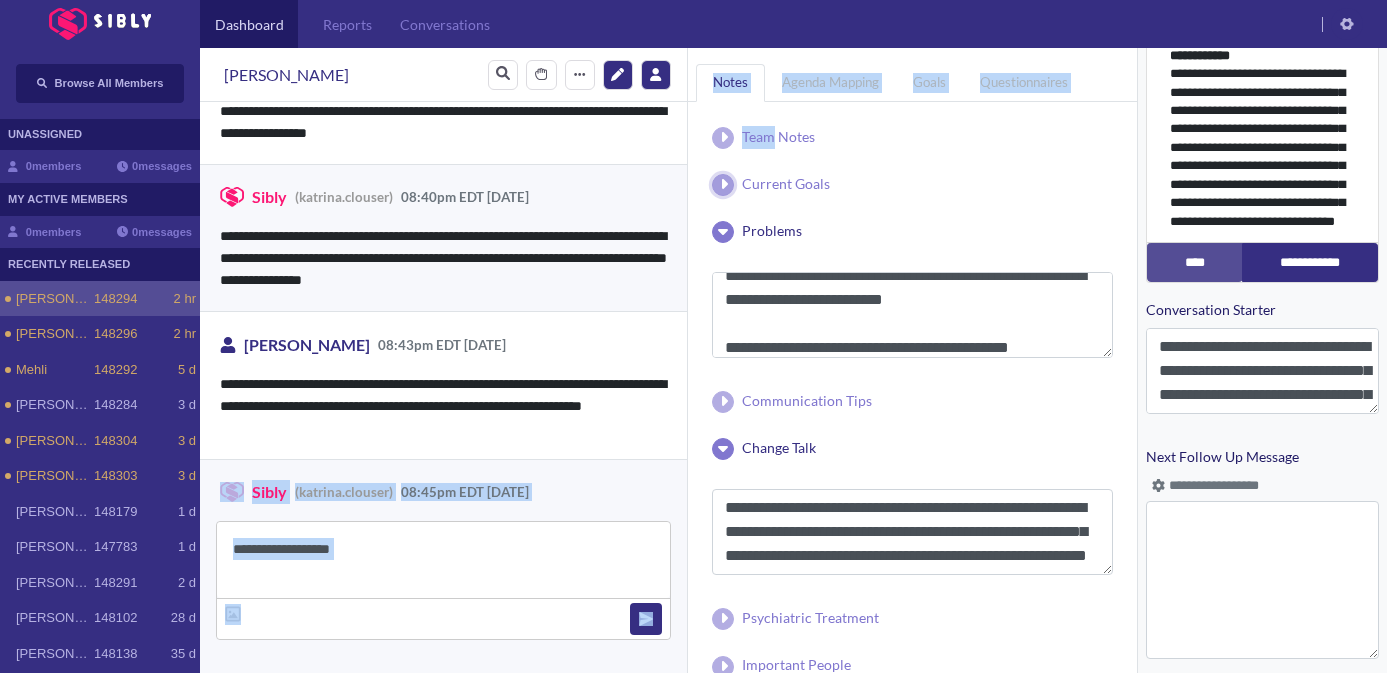 click at bounding box center (723, 185) 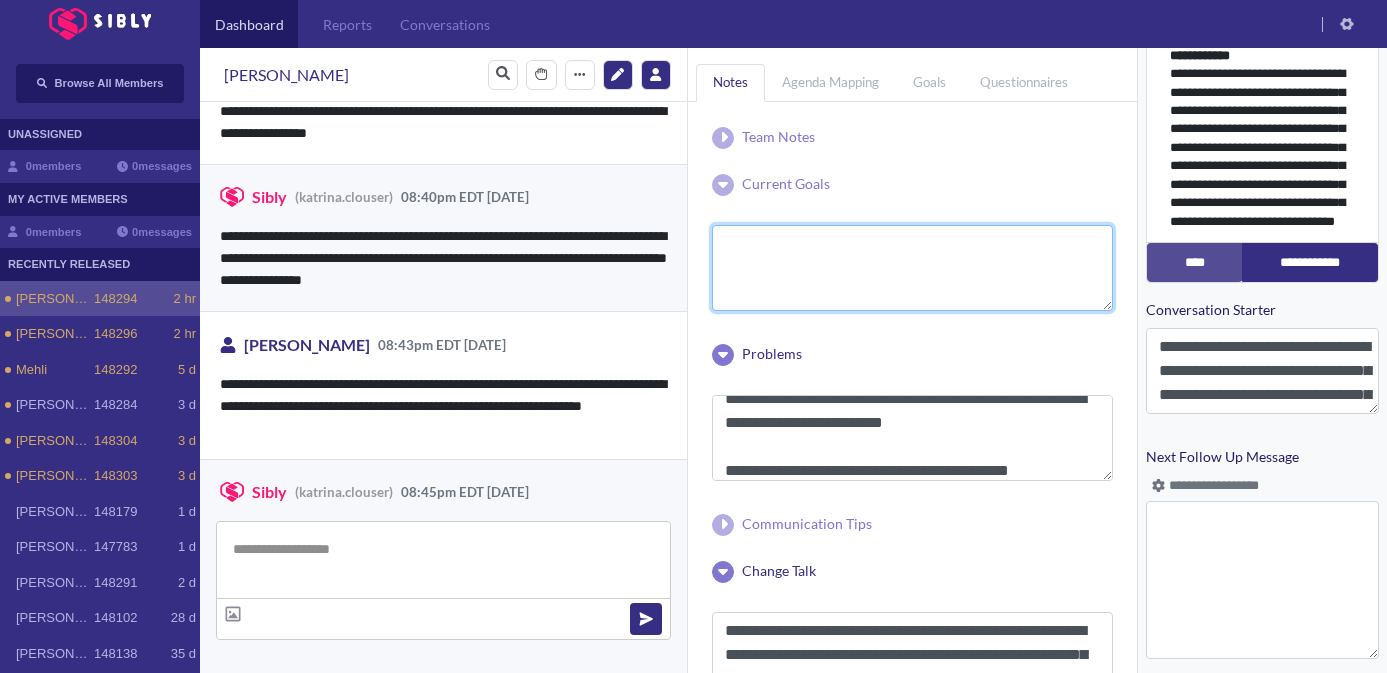 click at bounding box center (912, 268) 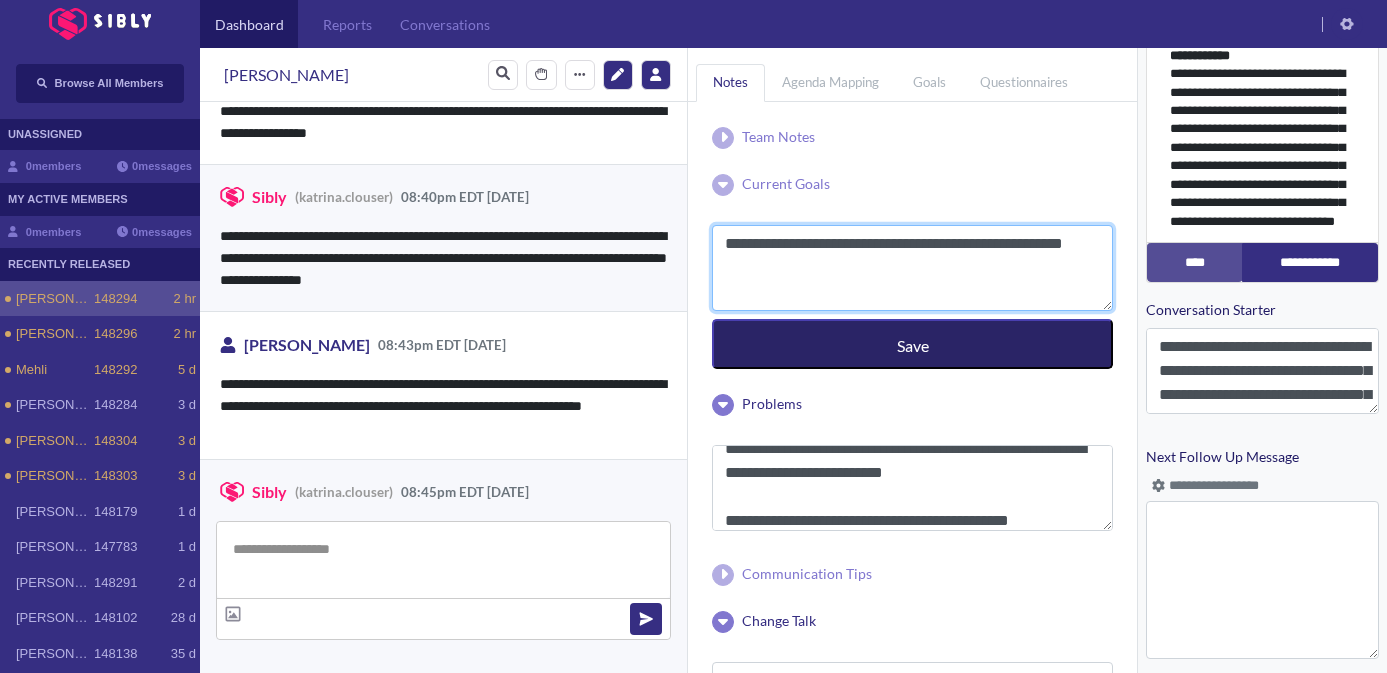 type on "**********" 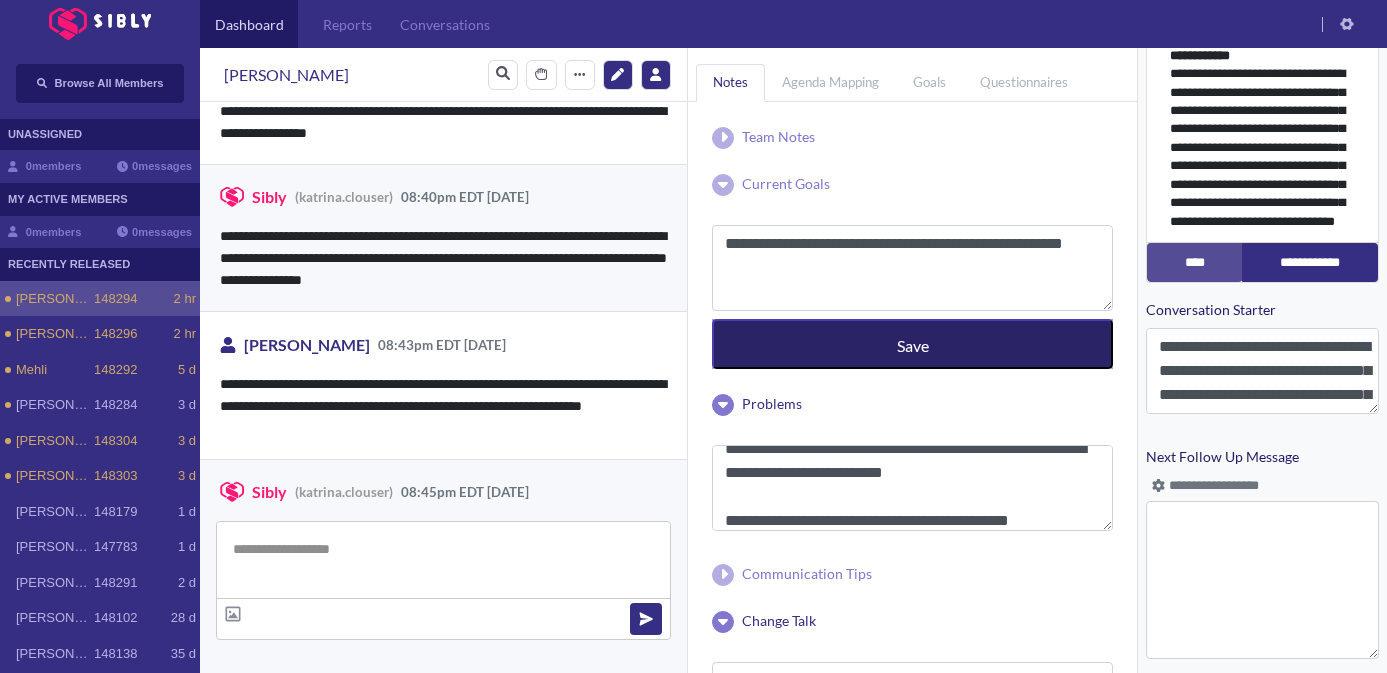 click on "Save" at bounding box center [912, 344] 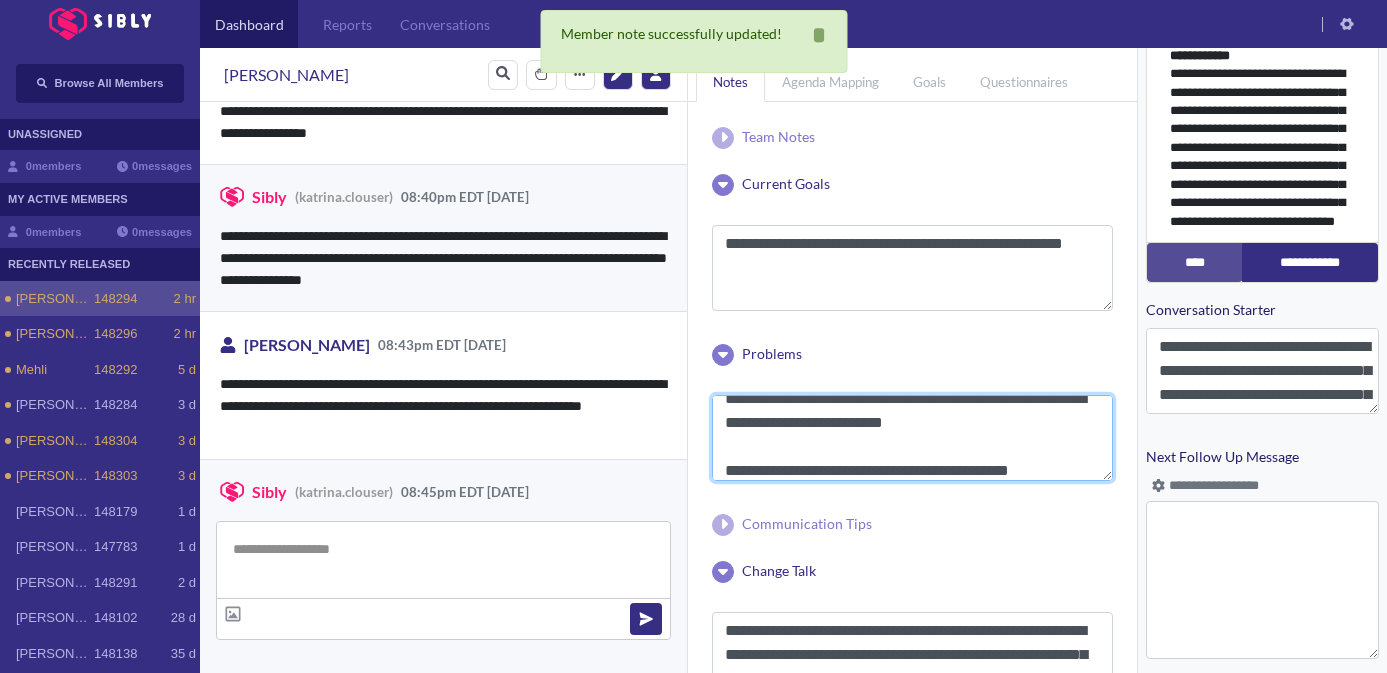 scroll, scrollTop: 0, scrollLeft: 0, axis: both 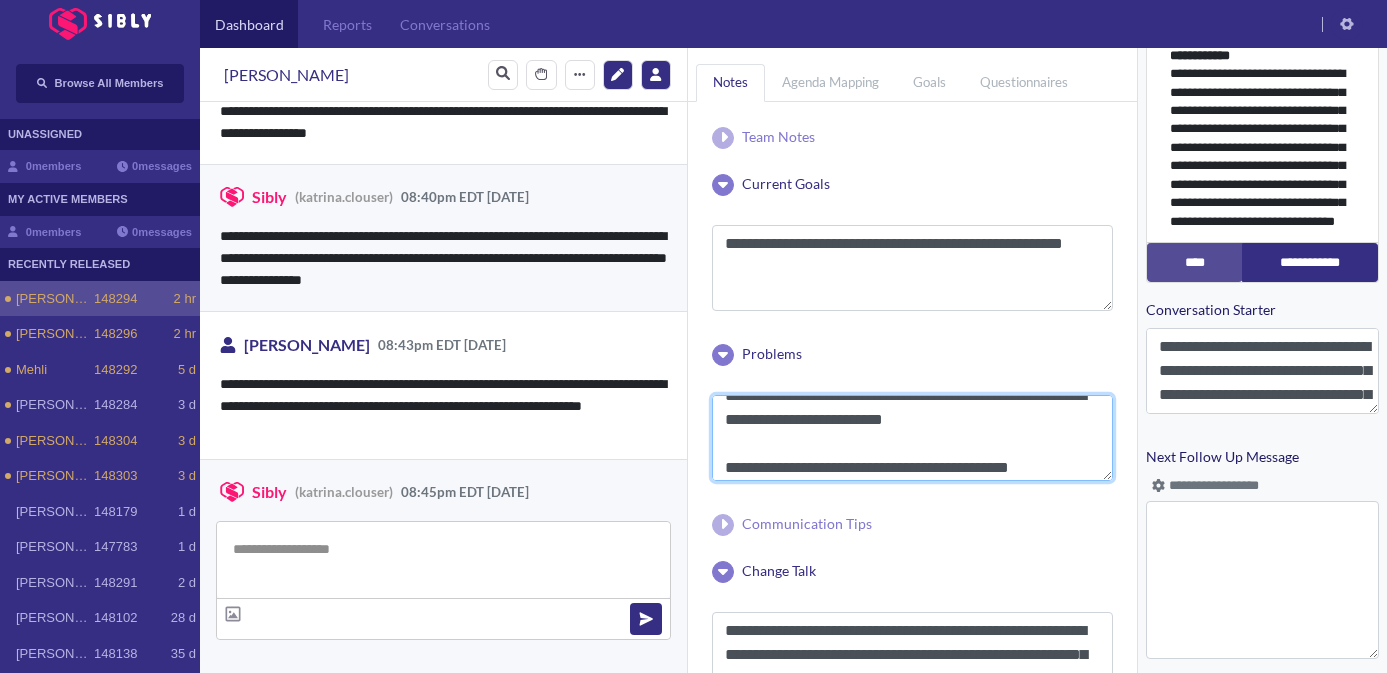 click on "**********" at bounding box center [912, 438] 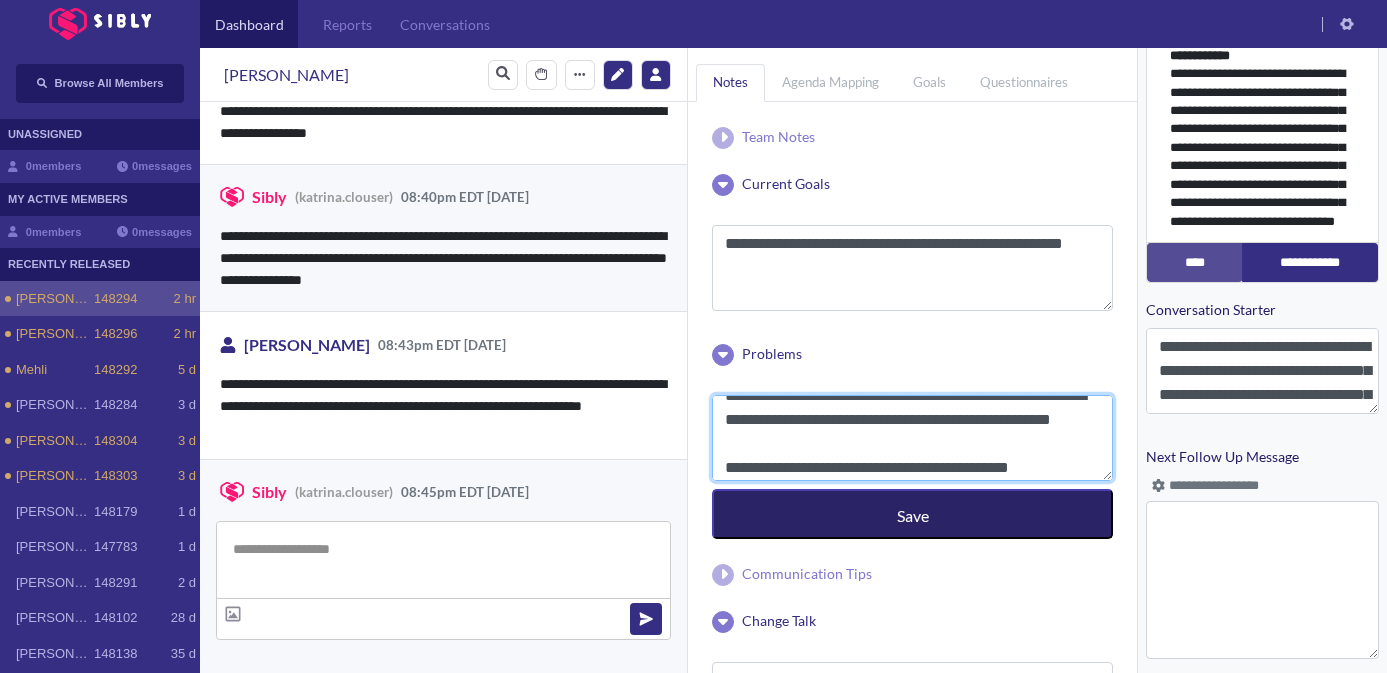 type on "**********" 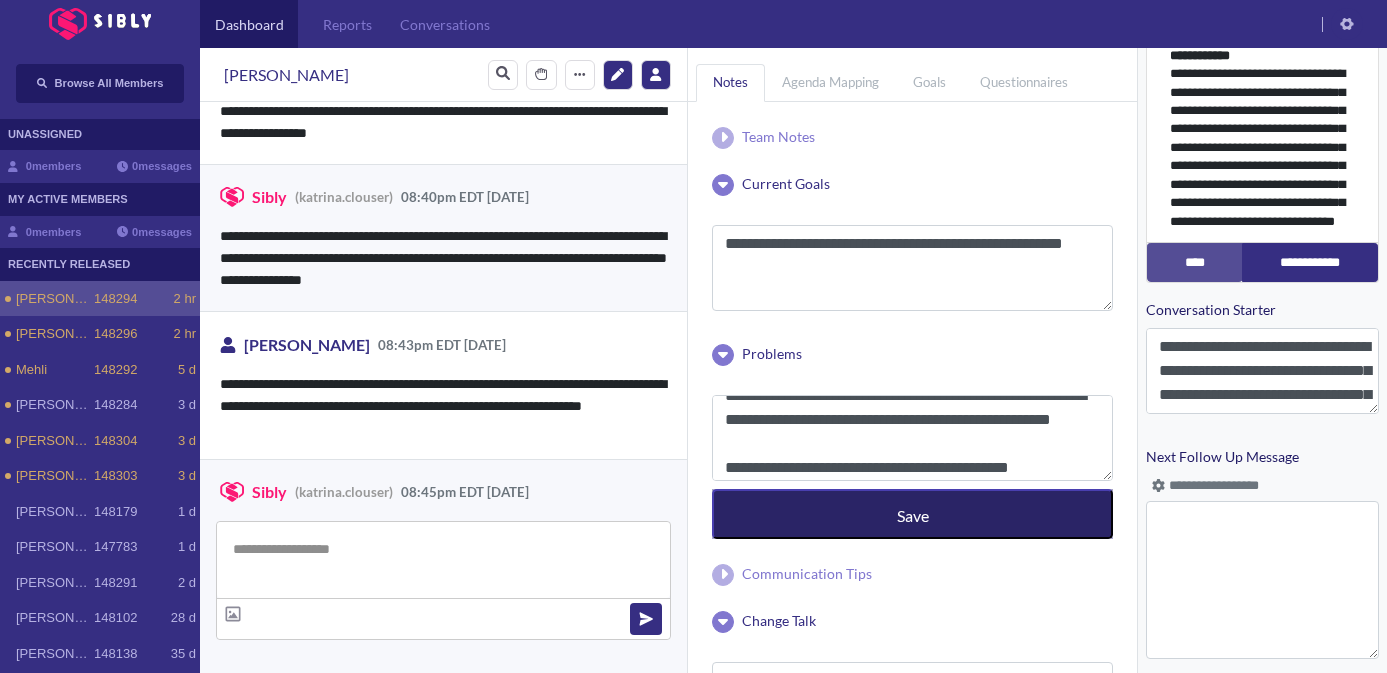 click on "Save" at bounding box center [913, 515] 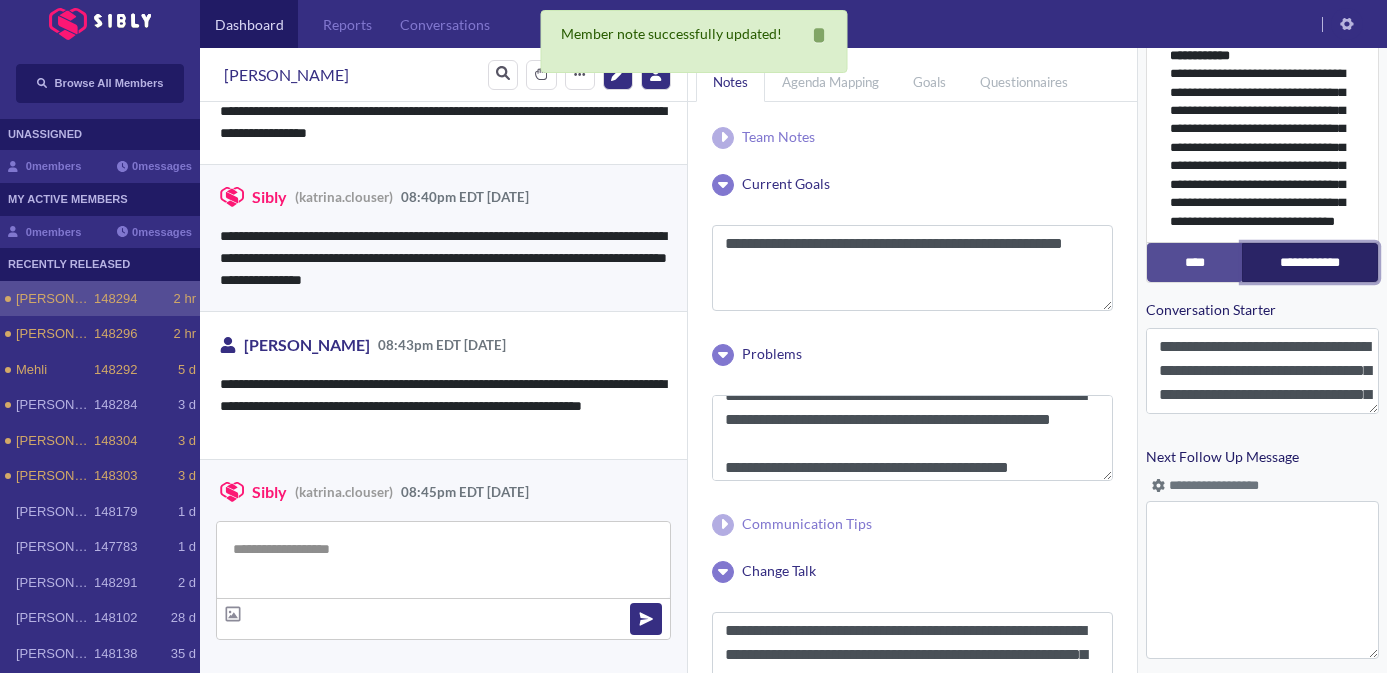 click on "**********" at bounding box center (1310, 262) 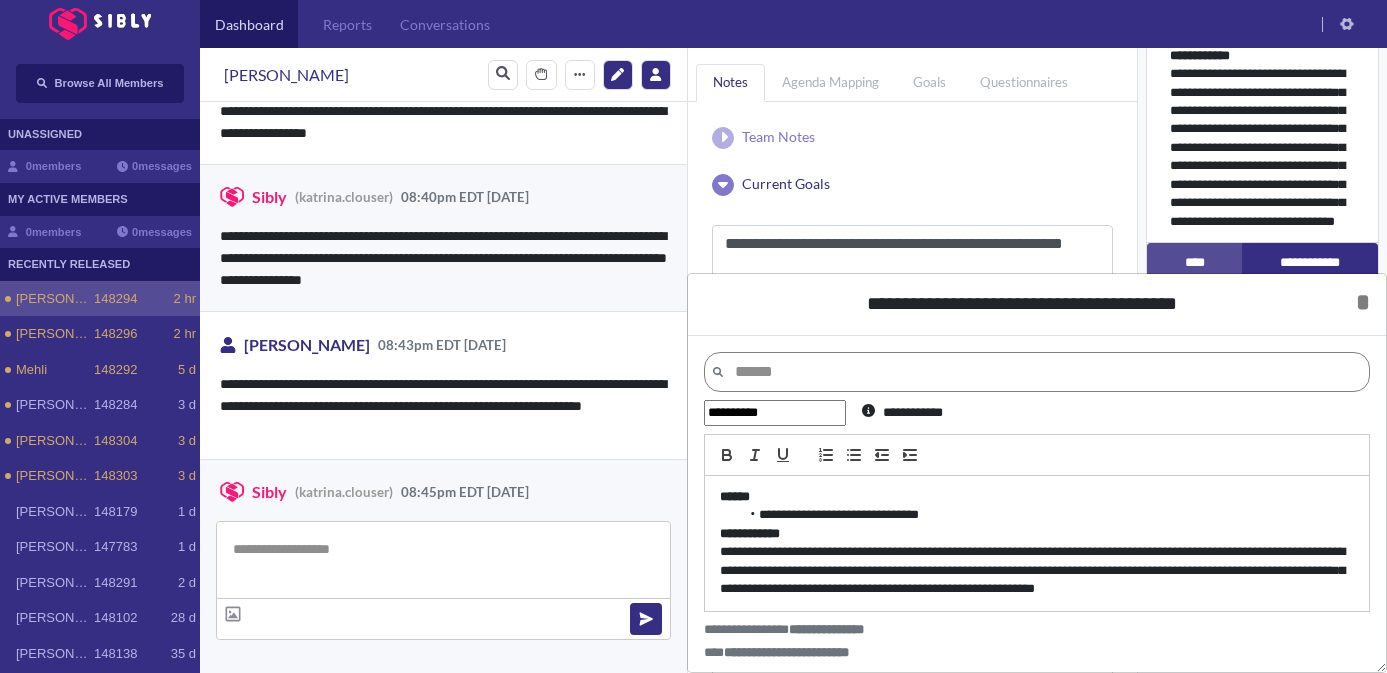 click on "**********" at bounding box center [1037, 570] 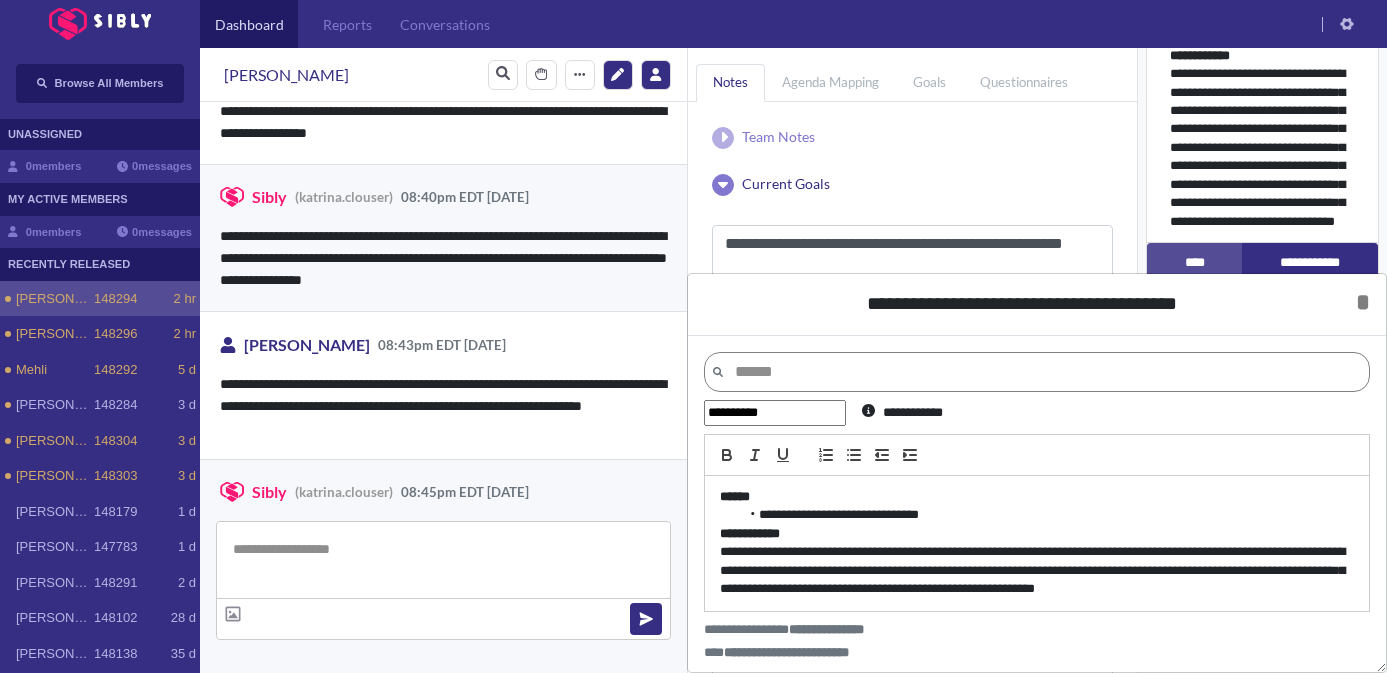 type 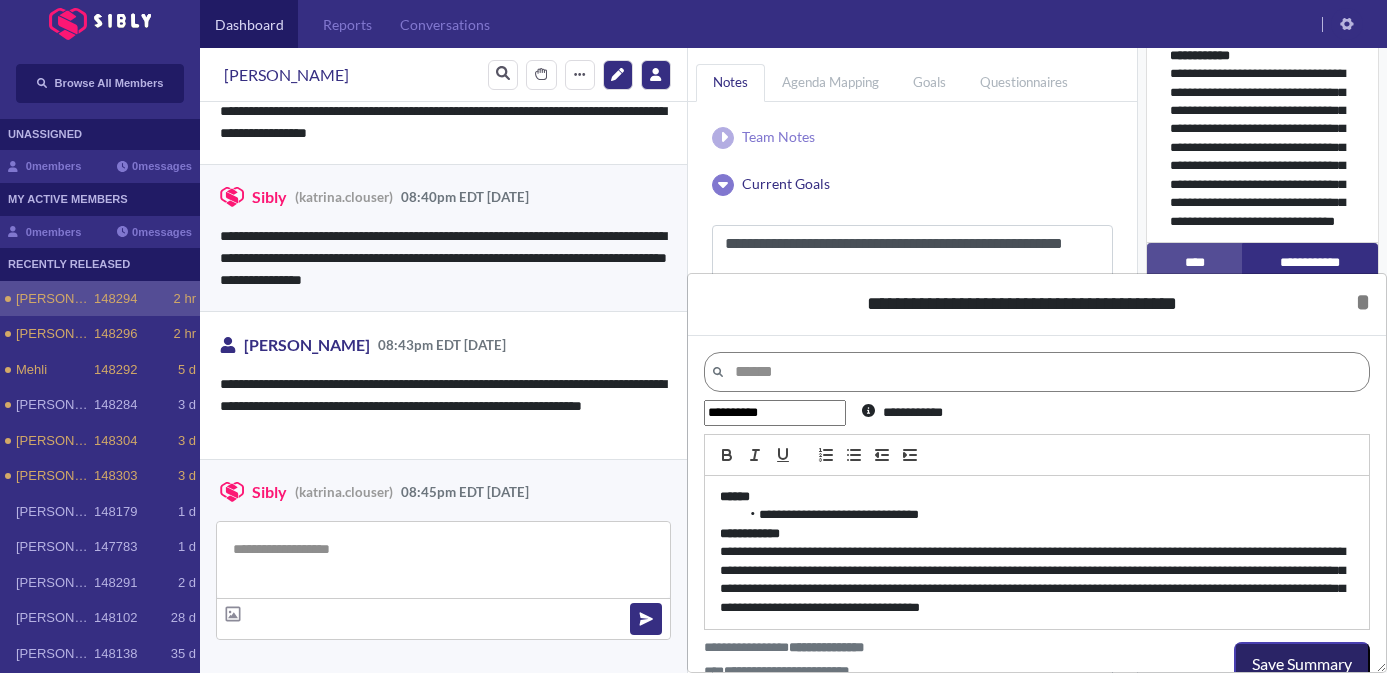 click on "Save Summary" at bounding box center (1302, 664) 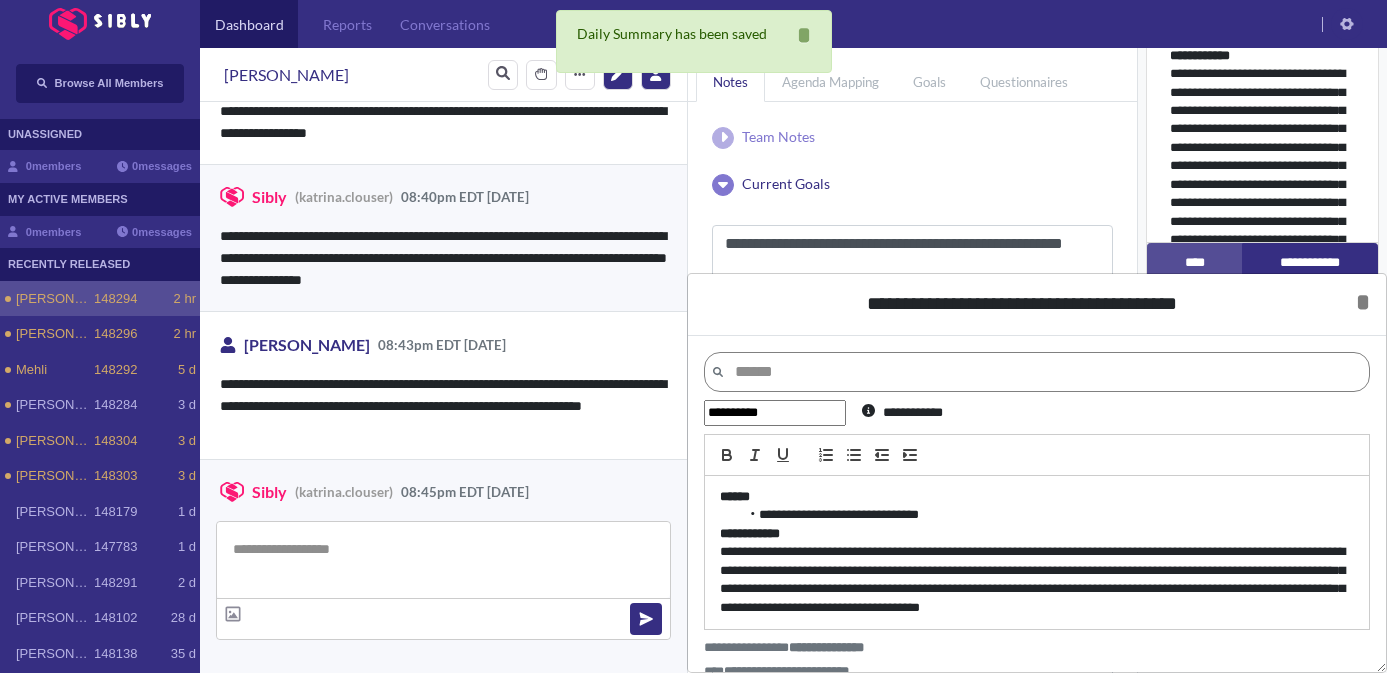click on "**********" at bounding box center [1037, 580] 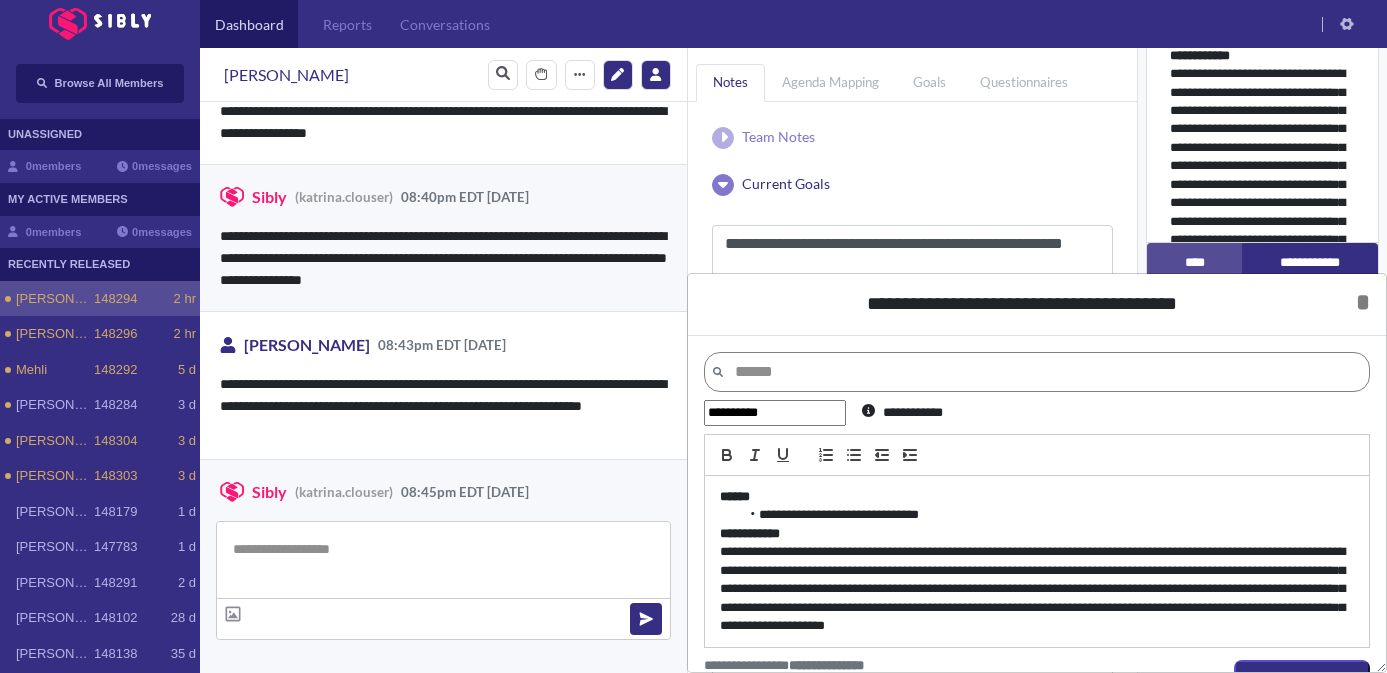 click on "**********" at bounding box center [1037, 589] 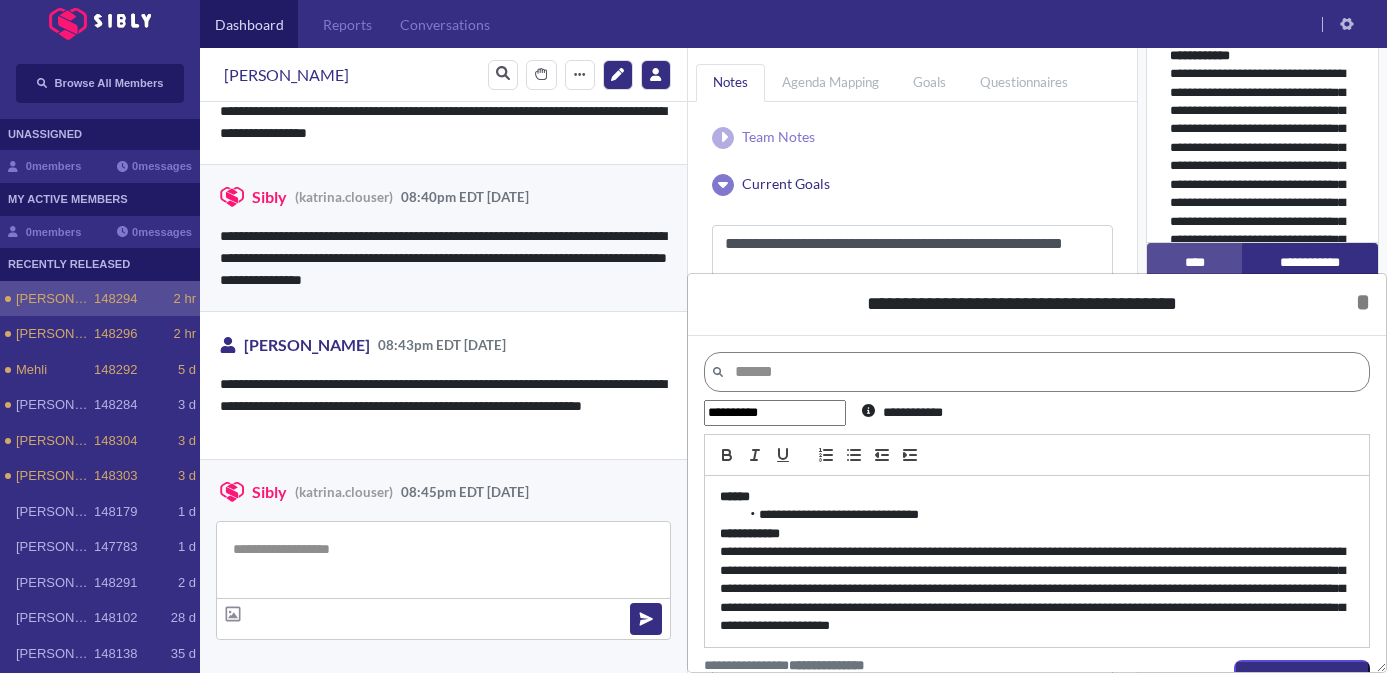 click on "**********" at bounding box center (1037, 589) 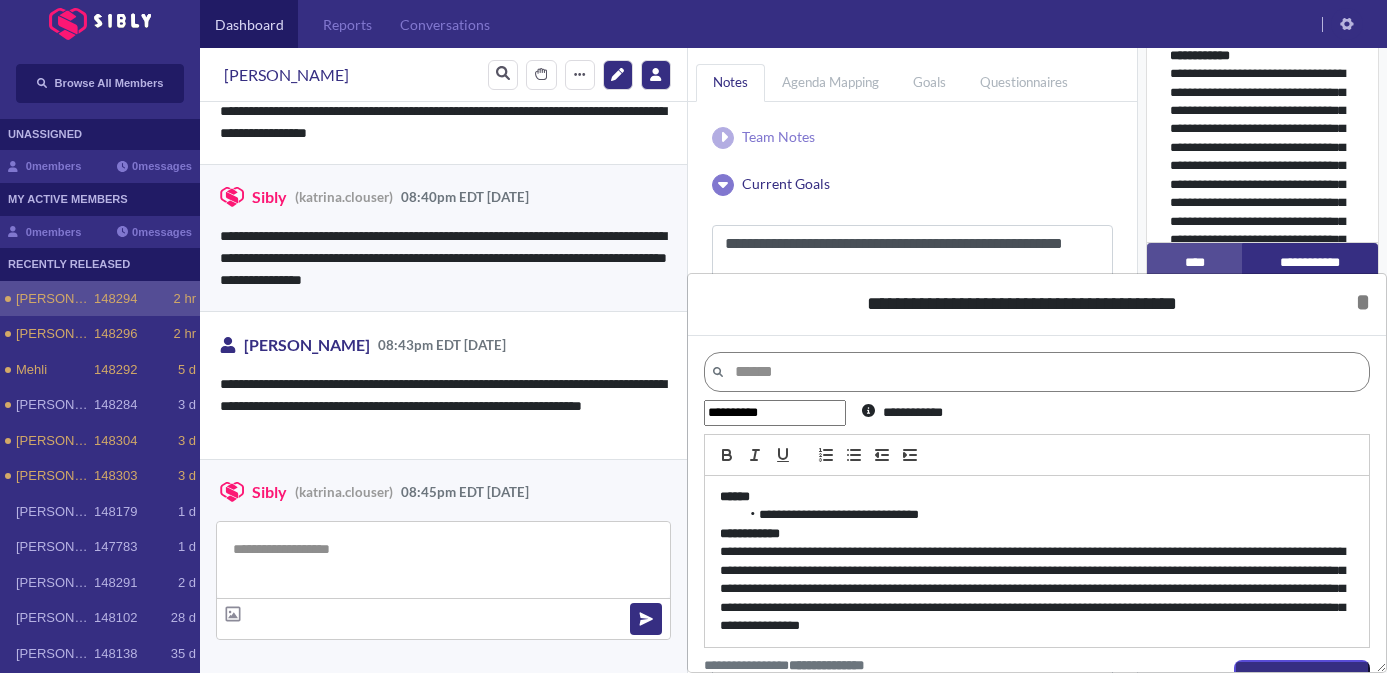 click on "**********" at bounding box center (1037, 589) 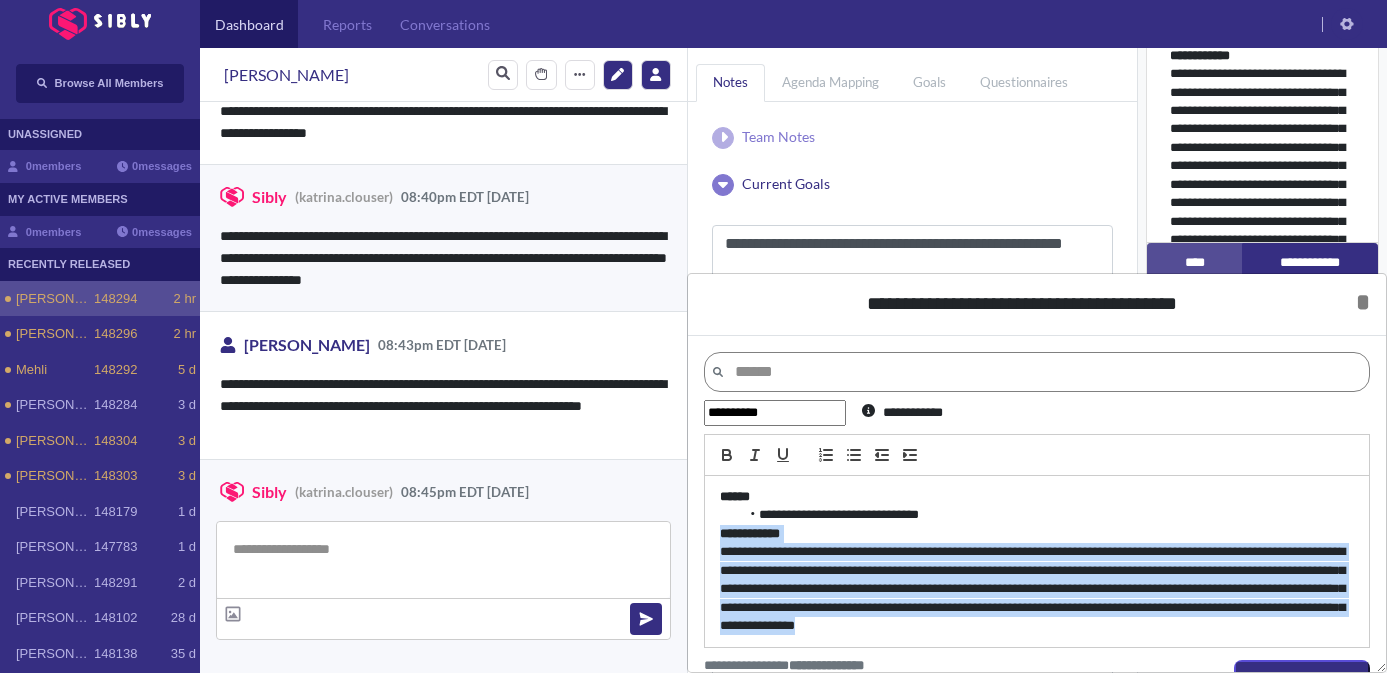 scroll, scrollTop: 28, scrollLeft: 0, axis: vertical 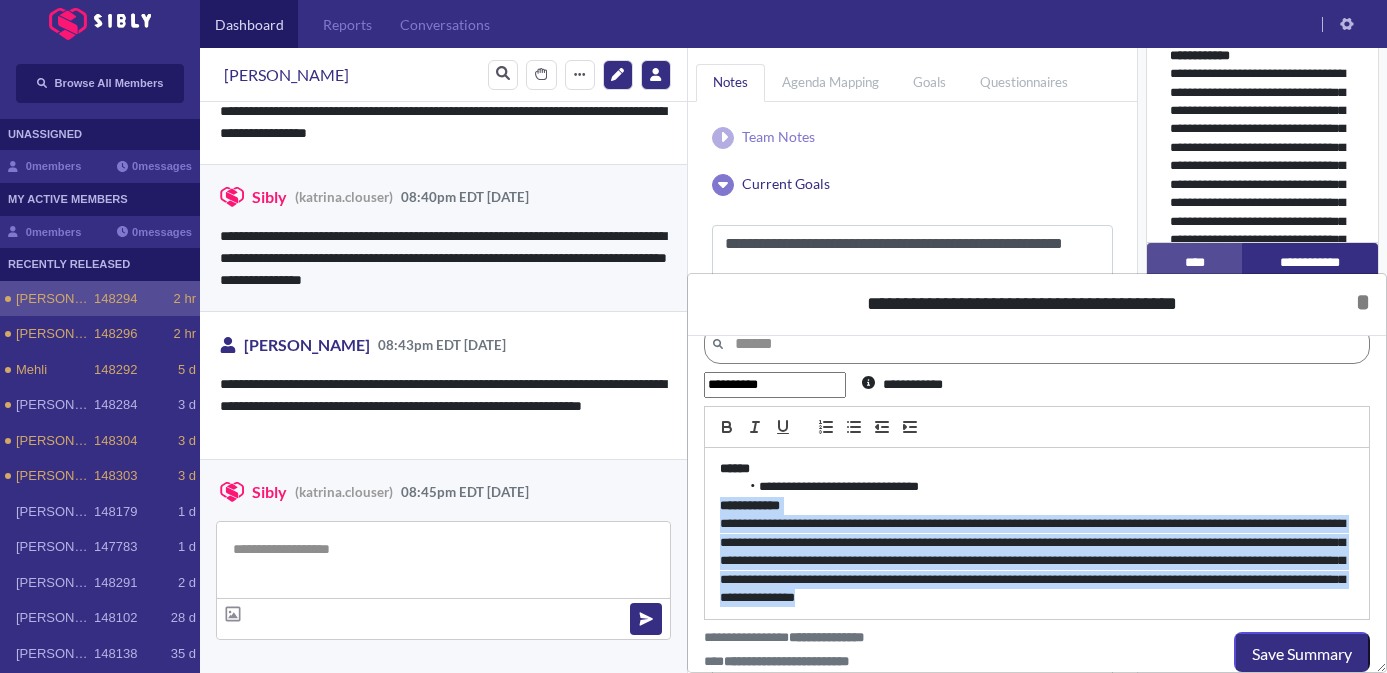 drag, startPoint x: 1320, startPoint y: 512, endPoint x: 1294, endPoint y: 733, distance: 222.52415 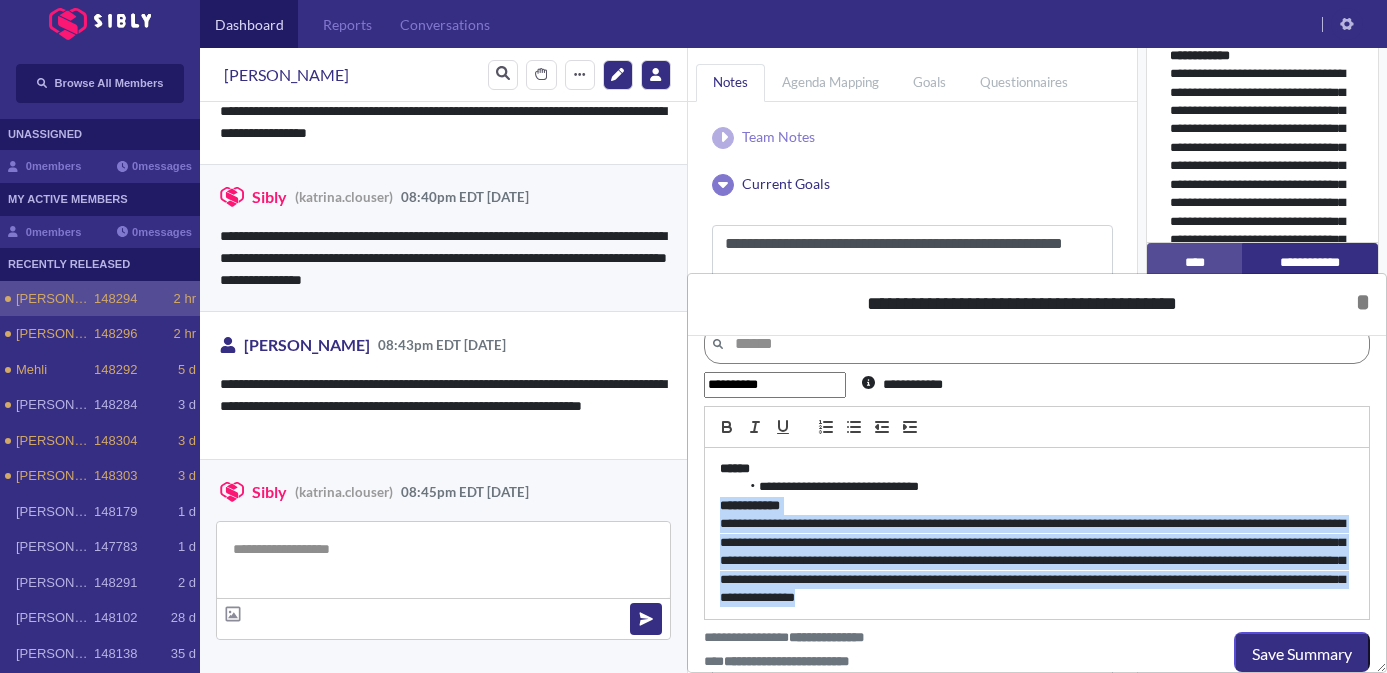 click on "**********" at bounding box center [693, 336] 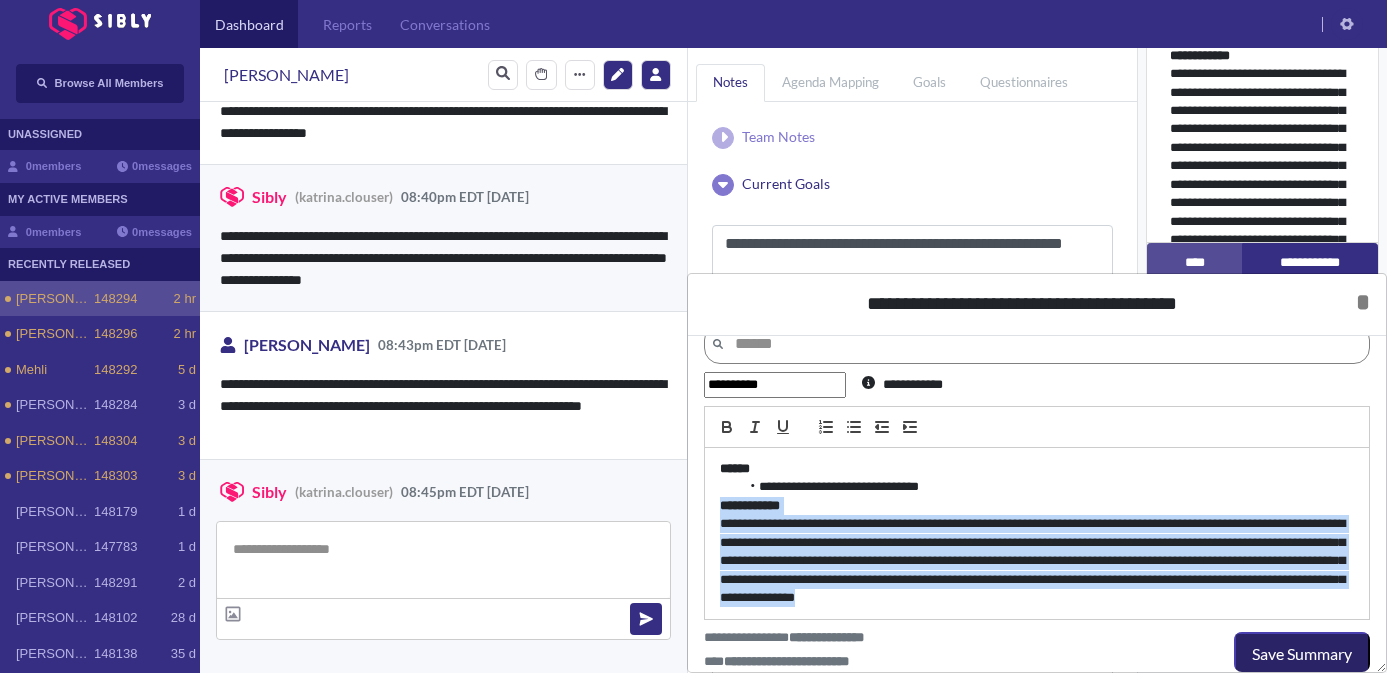 click on "Save Summary" at bounding box center [1302, 654] 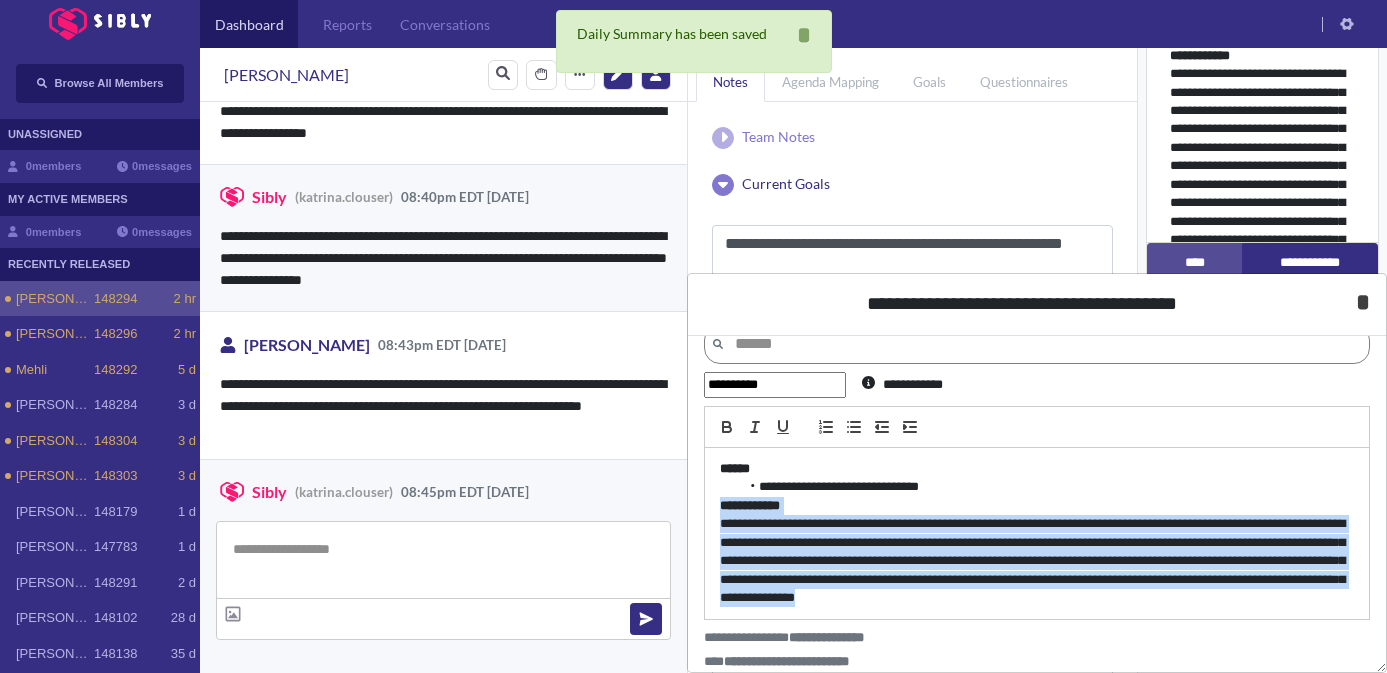 click on "*" at bounding box center (1363, 302) 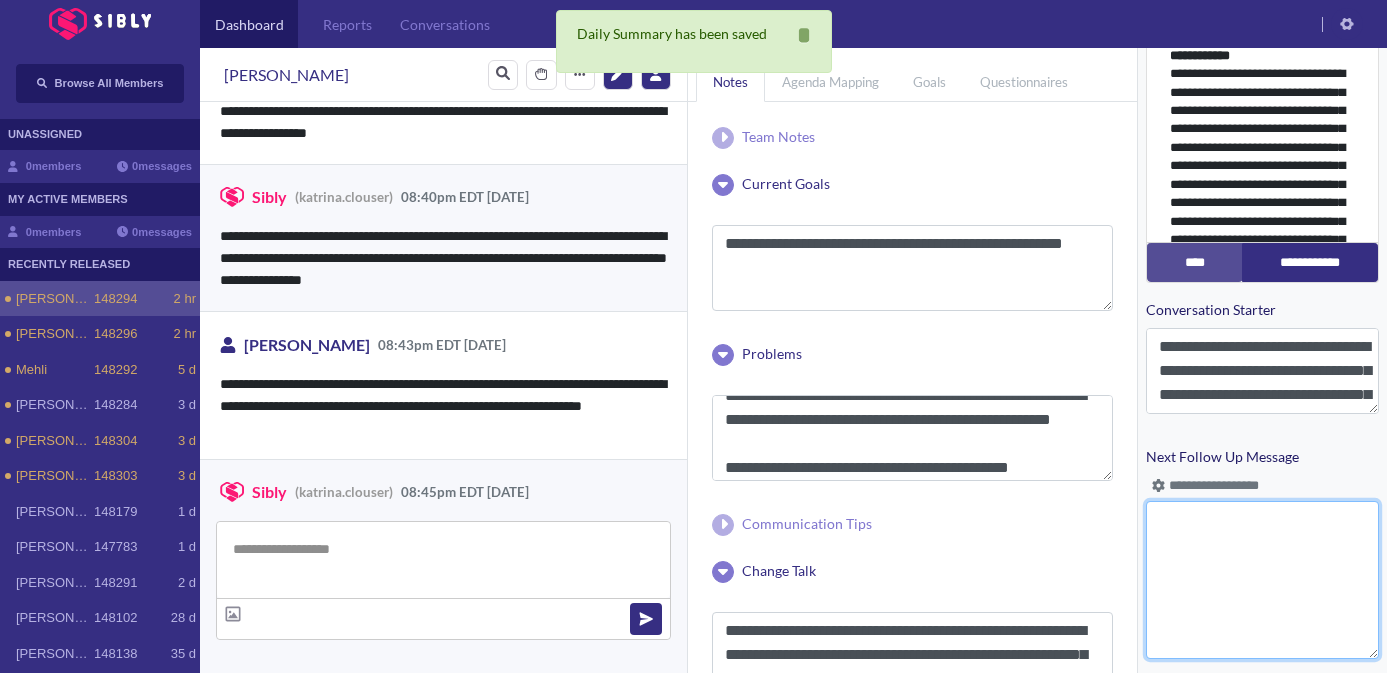click on "Next Follow Up Message" at bounding box center (1262, 580) 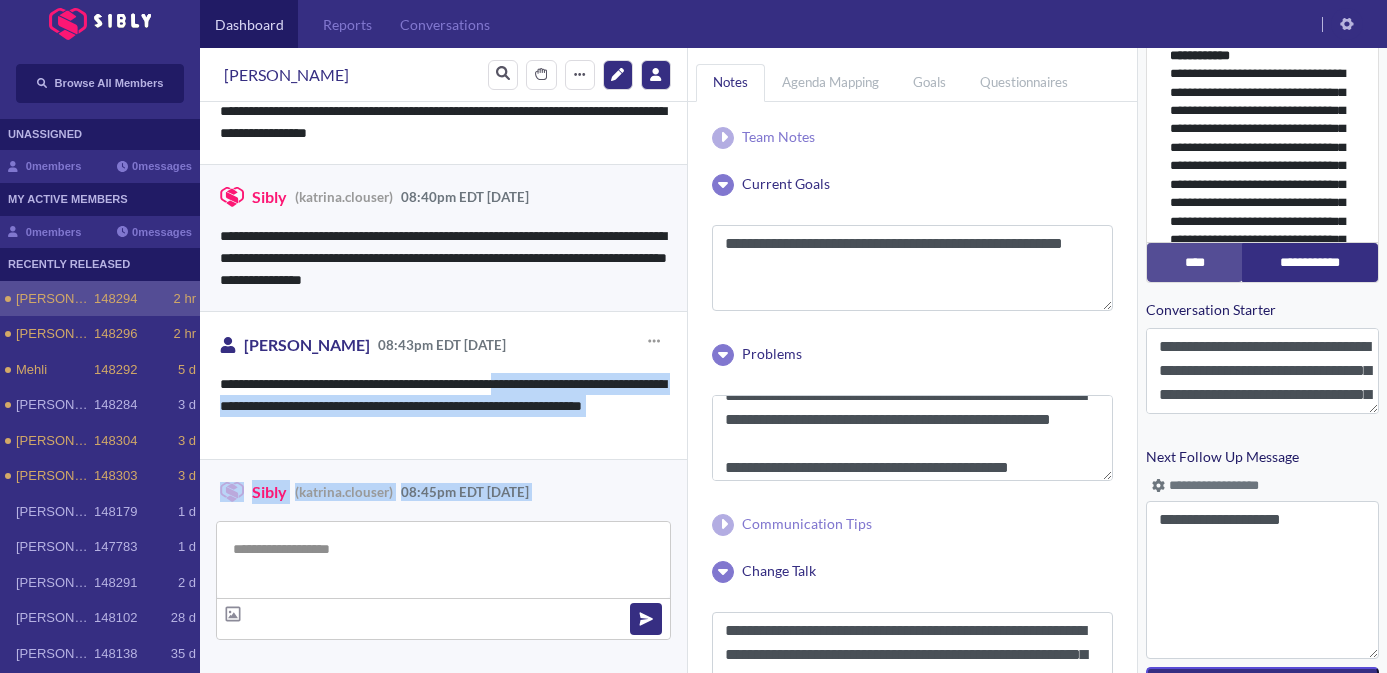 scroll, scrollTop: 1936, scrollLeft: 0, axis: vertical 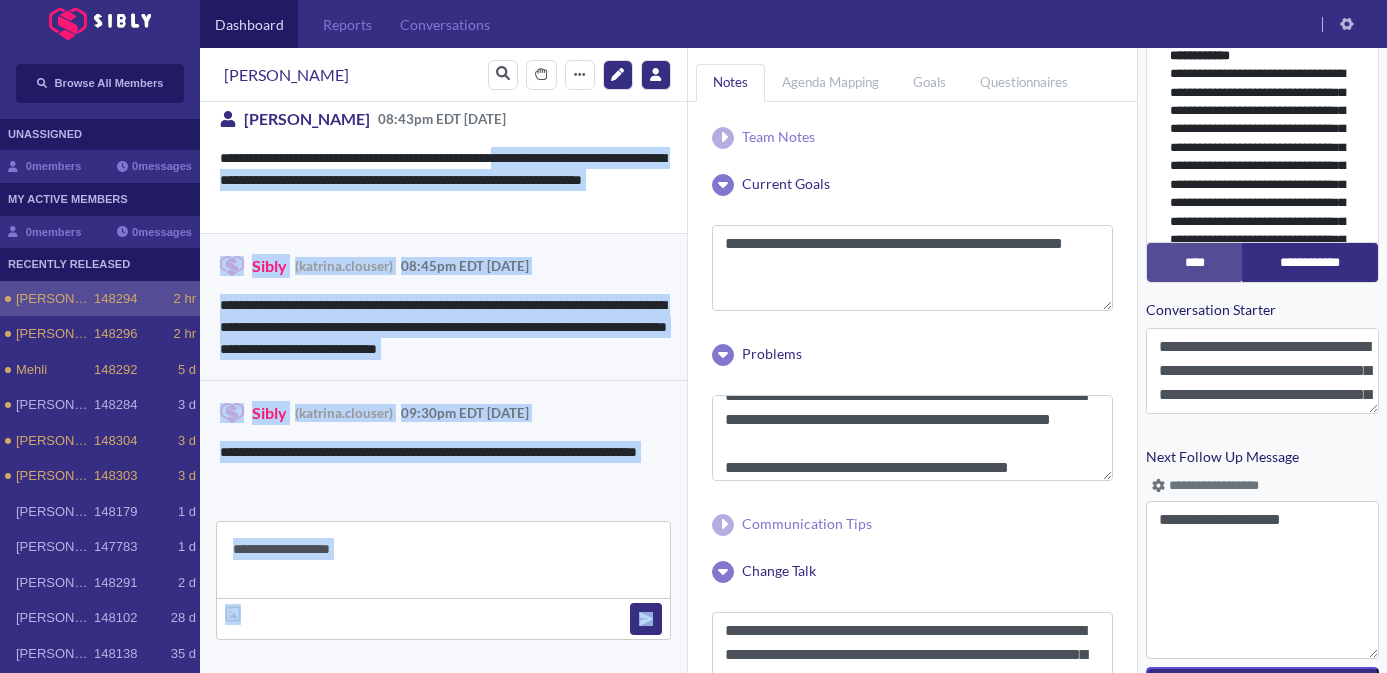 drag, startPoint x: 549, startPoint y: 373, endPoint x: 530, endPoint y: 602, distance: 229.78687 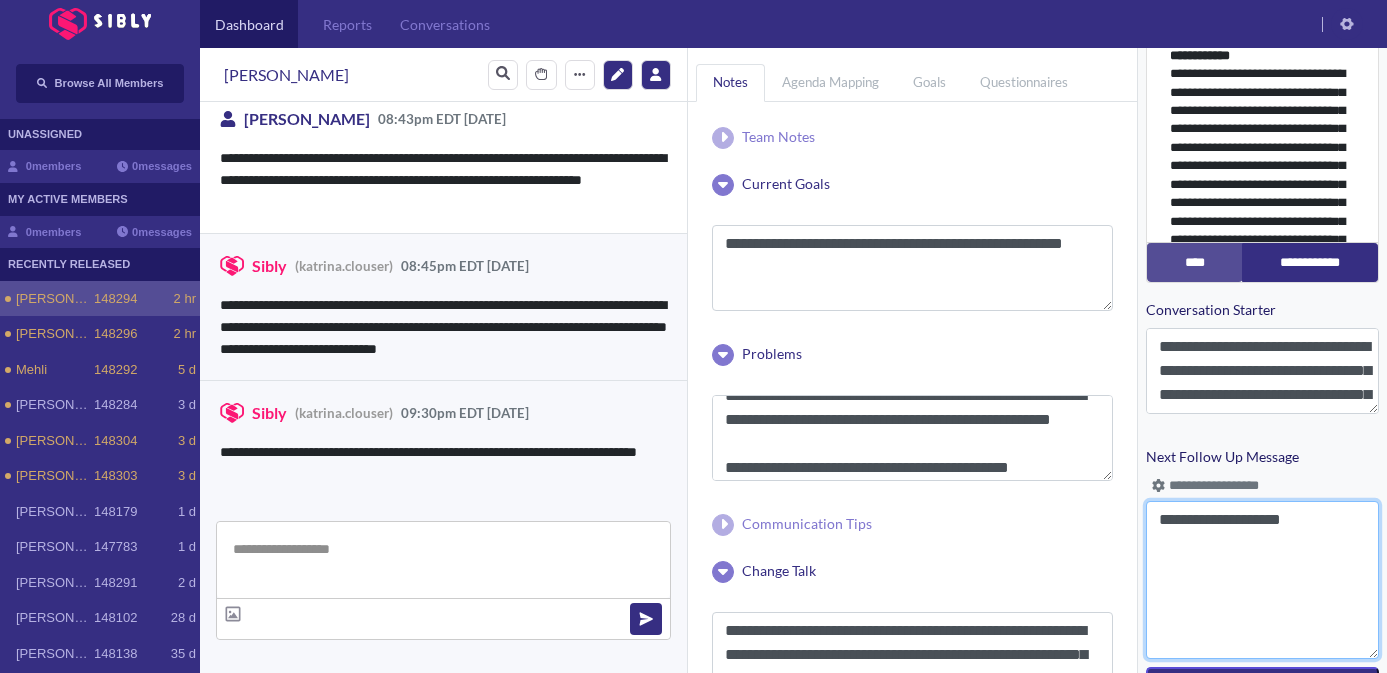 click on "**********" at bounding box center [1262, 580] 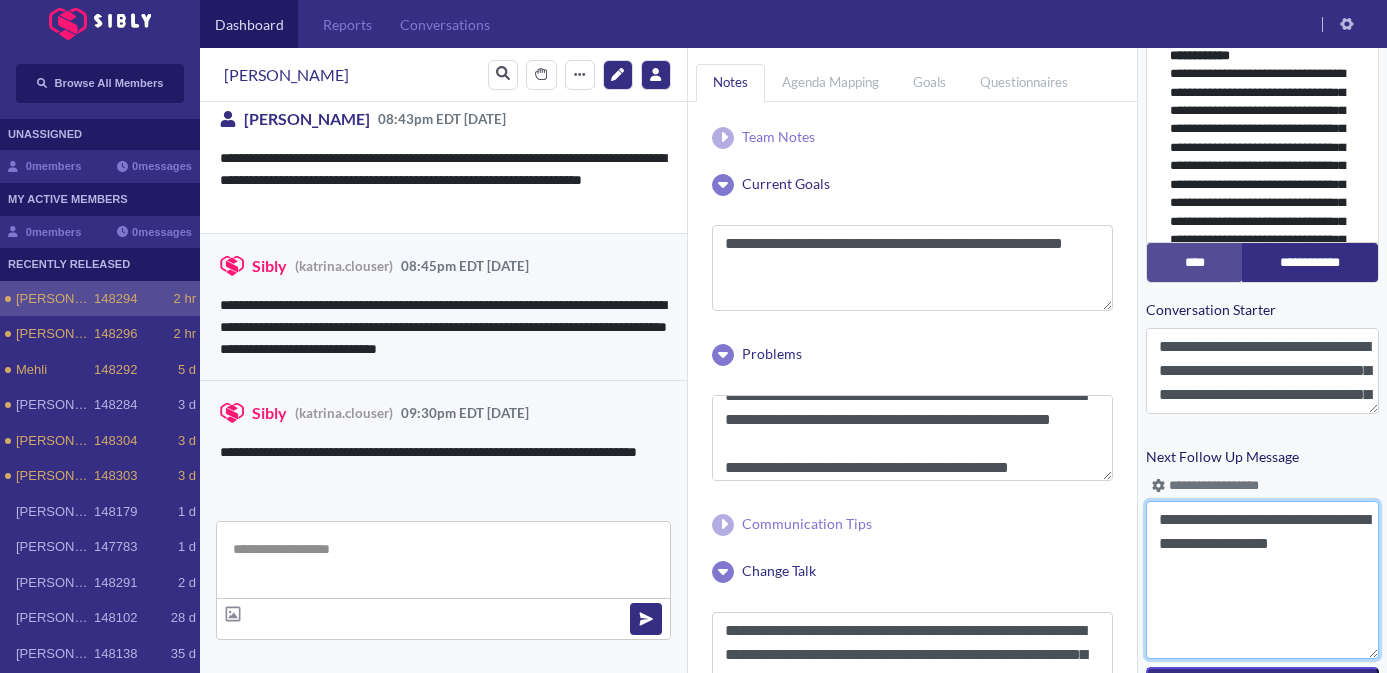 drag, startPoint x: 1339, startPoint y: 572, endPoint x: 1323, endPoint y: 694, distance: 123.04471 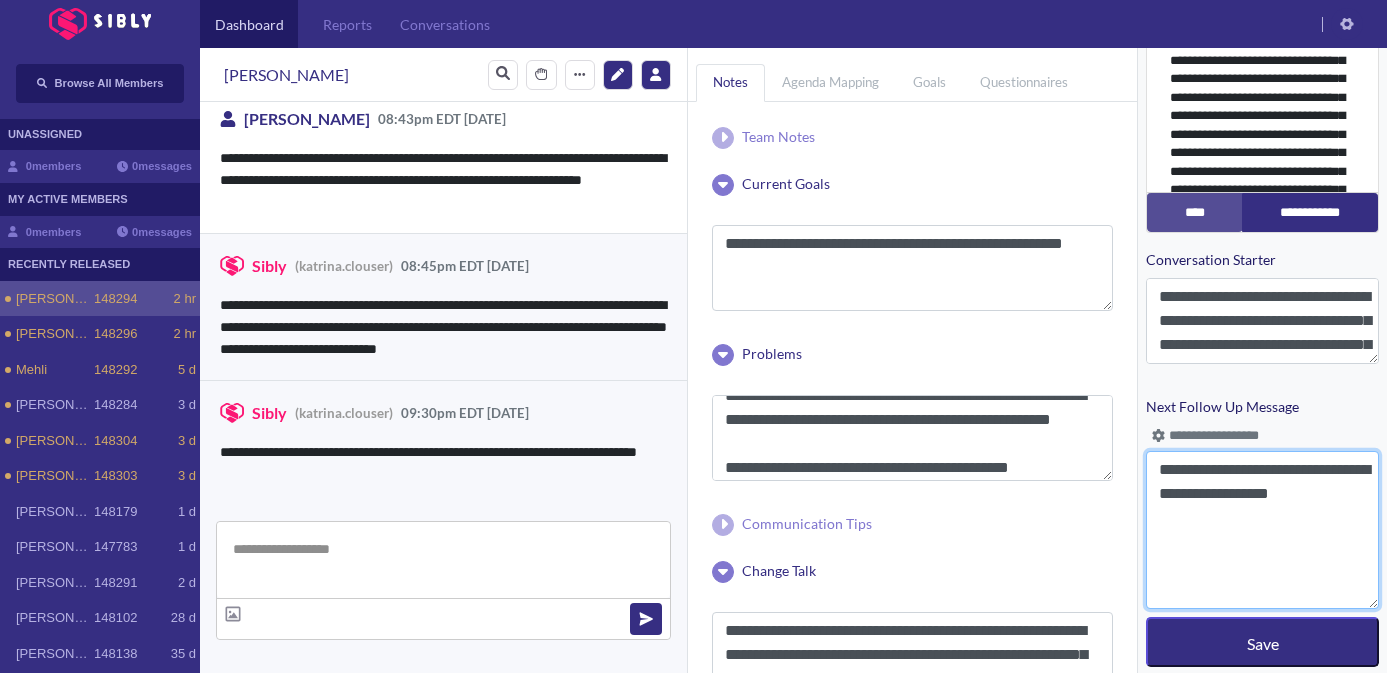 drag, startPoint x: 1284, startPoint y: 517, endPoint x: 1267, endPoint y: 676, distance: 159.90622 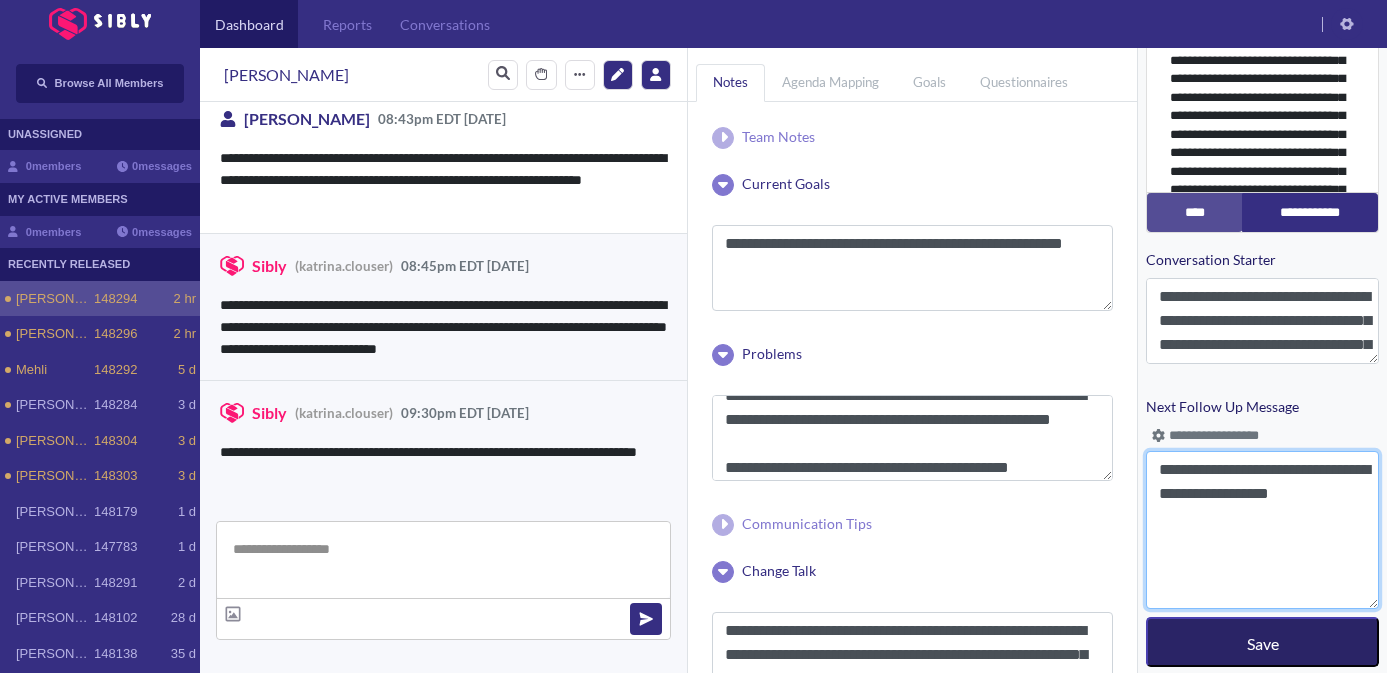 type on "**********" 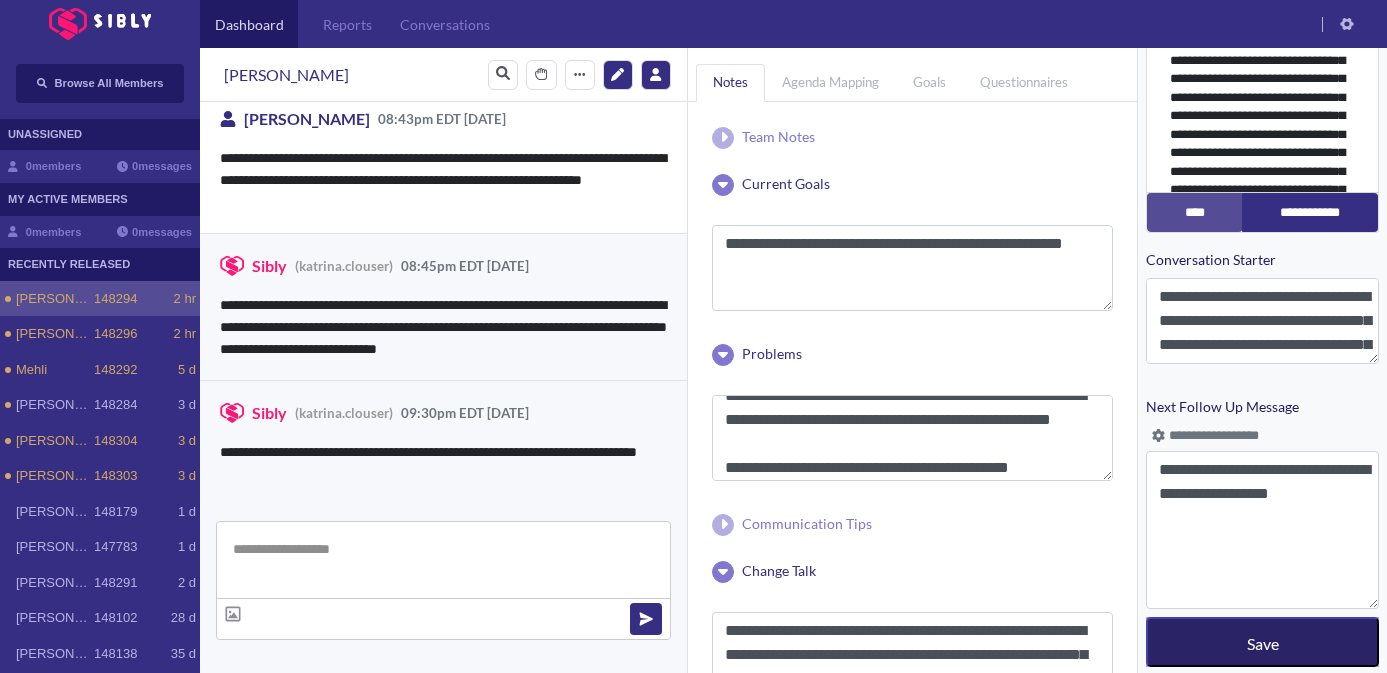 click on "Save" at bounding box center [1263, 643] 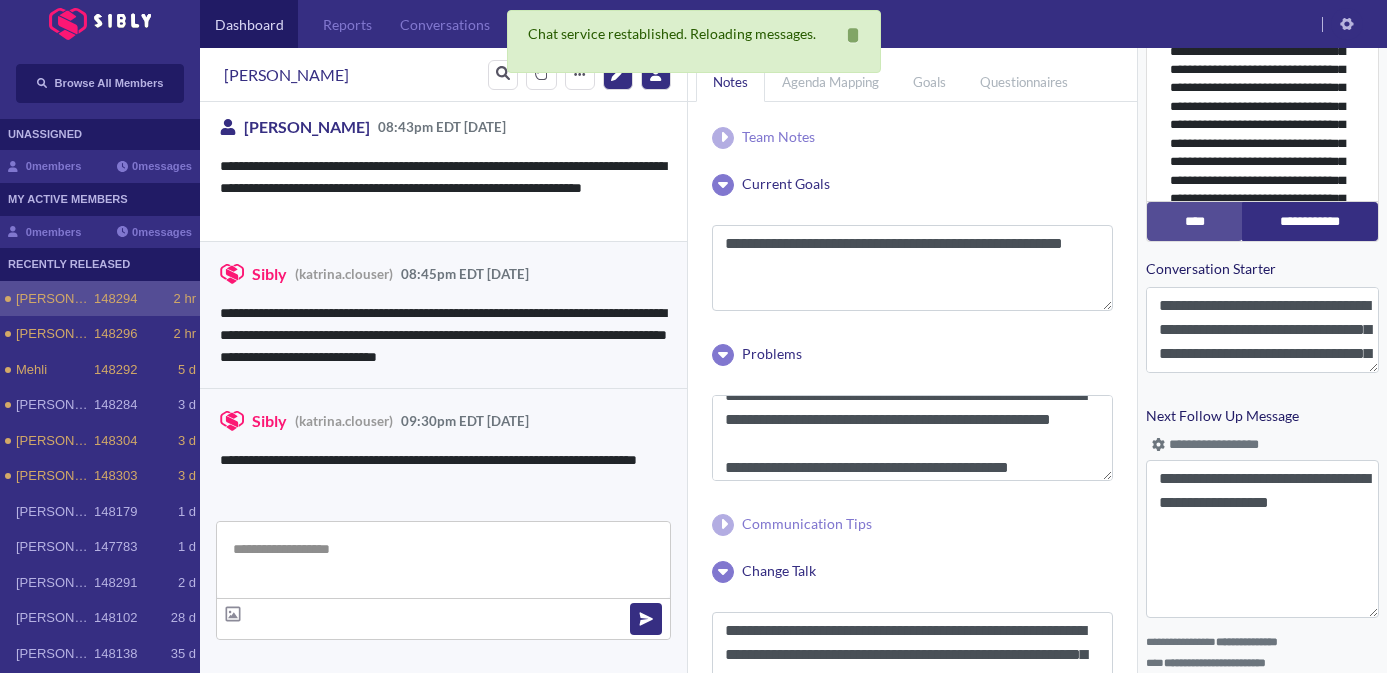 scroll, scrollTop: 1936, scrollLeft: 0, axis: vertical 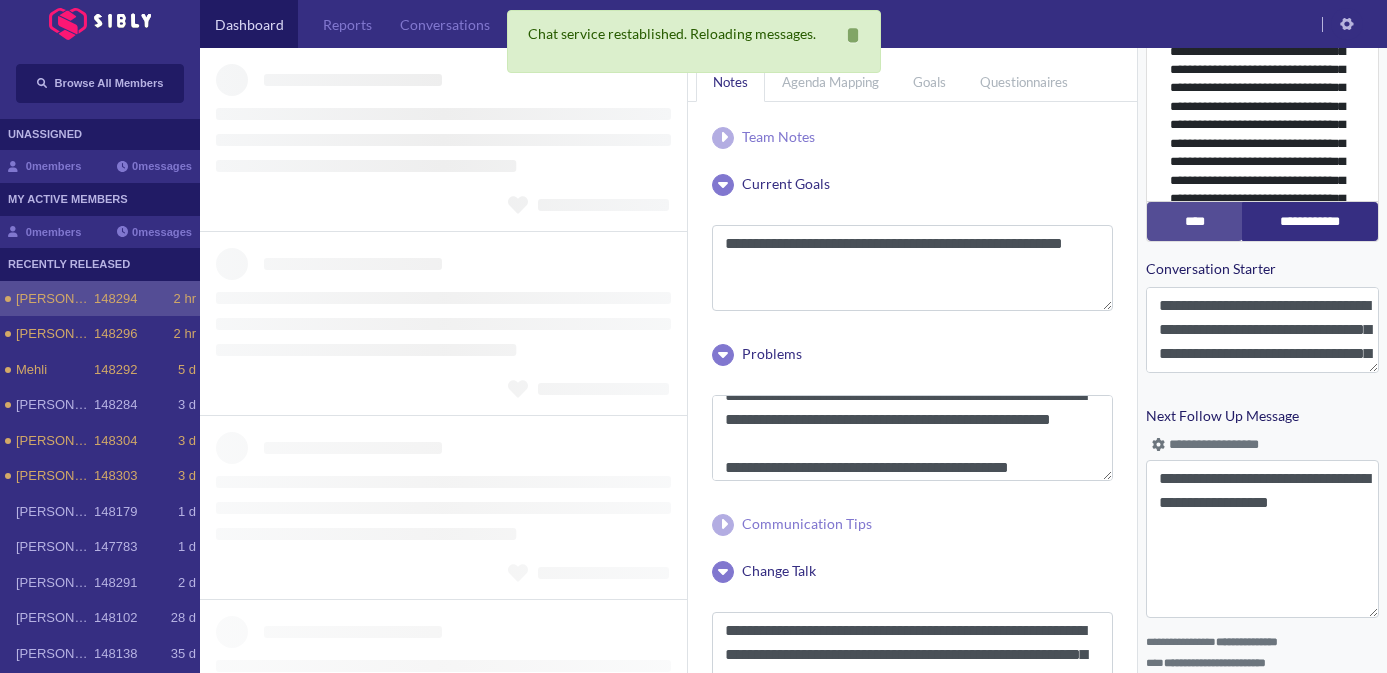 type 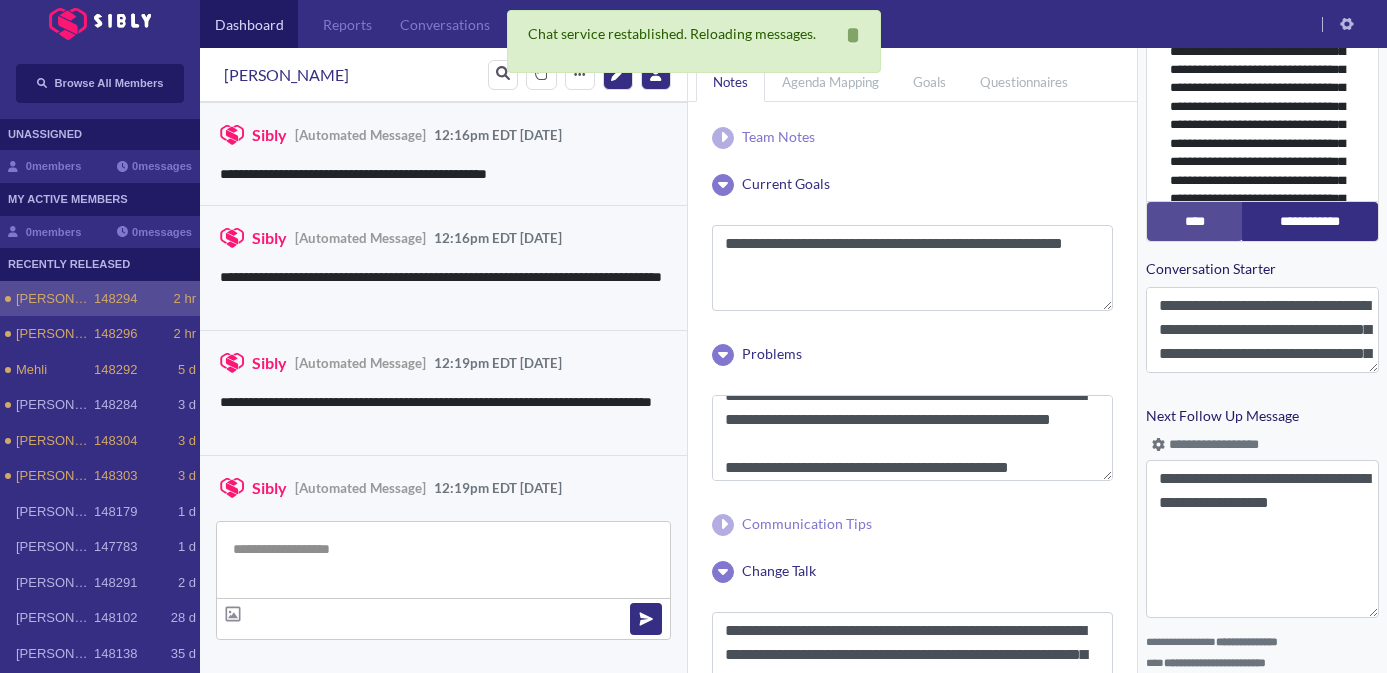 click on "Save" at bounding box center (1154, 641) 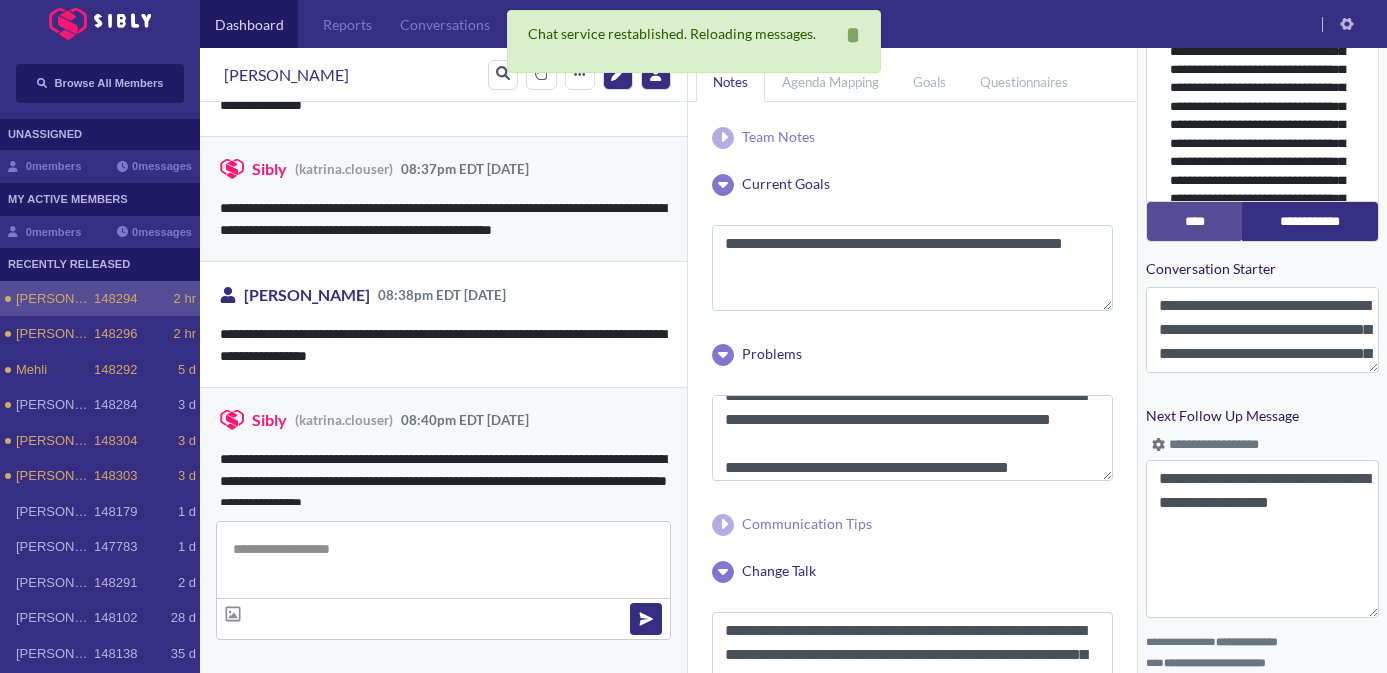 scroll, scrollTop: 1936, scrollLeft: 0, axis: vertical 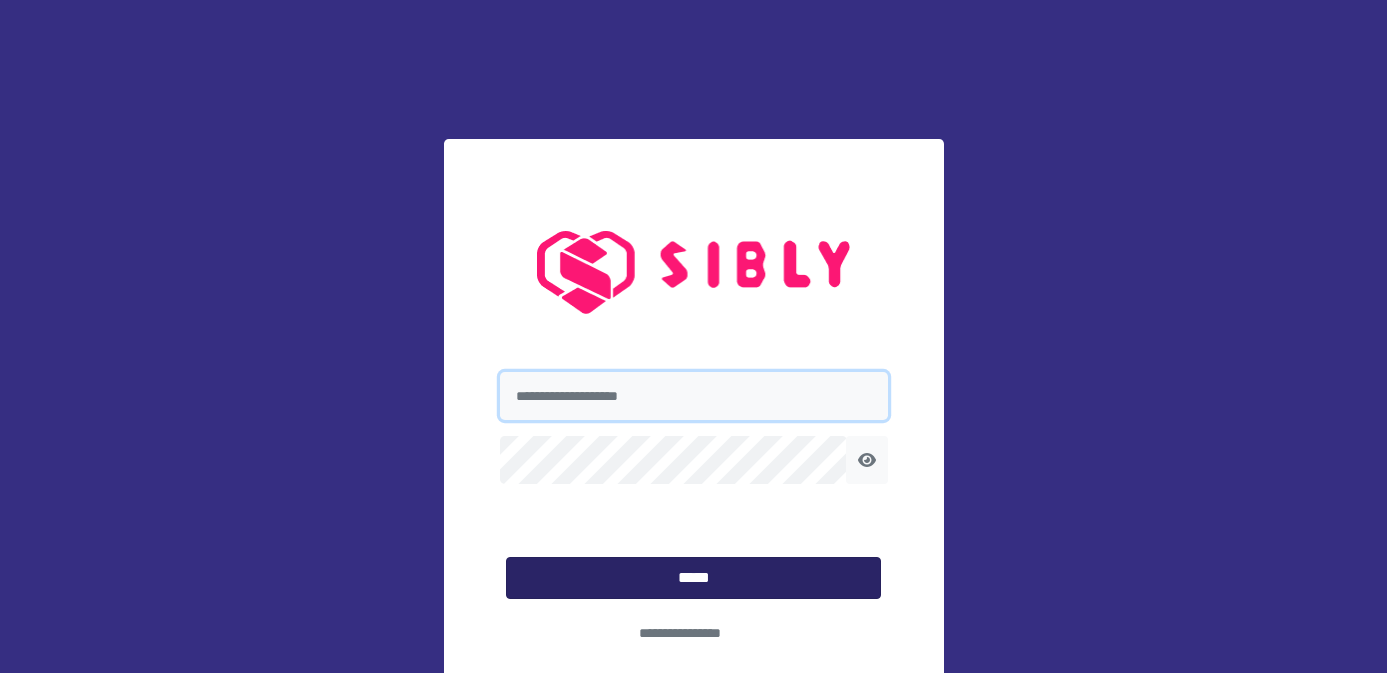type on "**********" 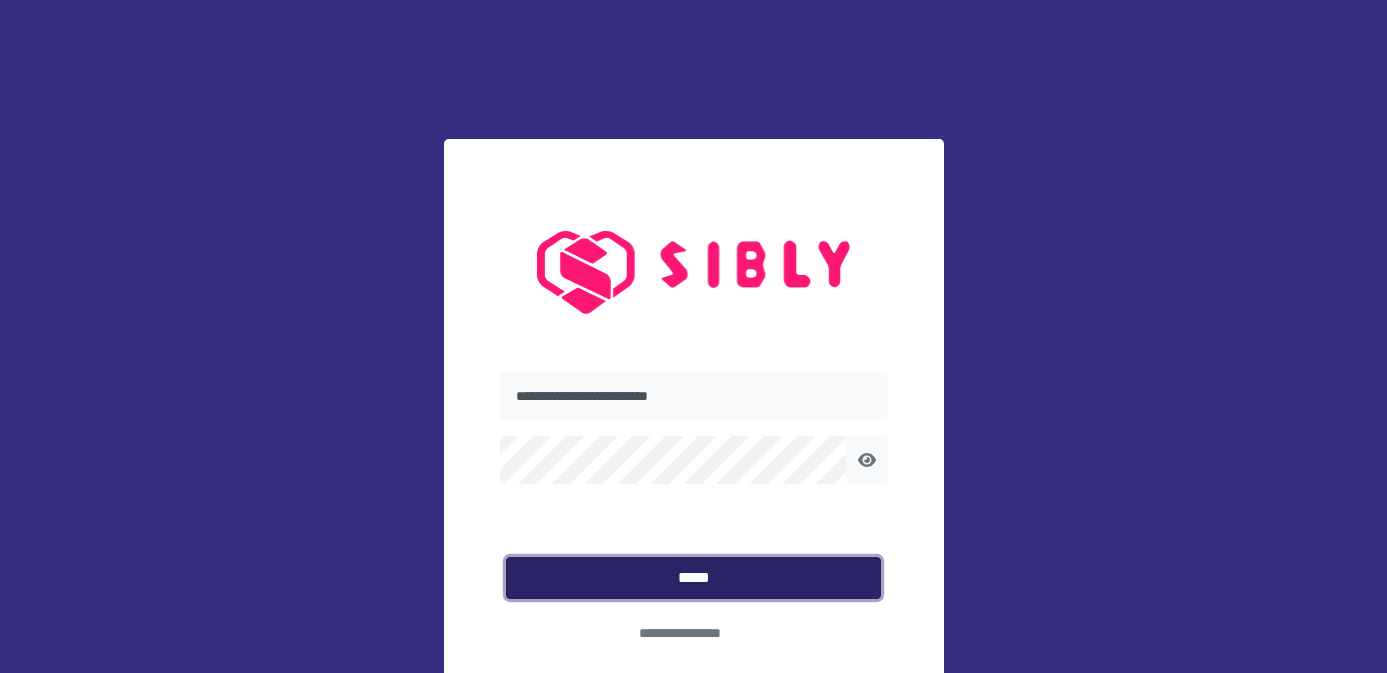 click on "*****" at bounding box center (693, 578) 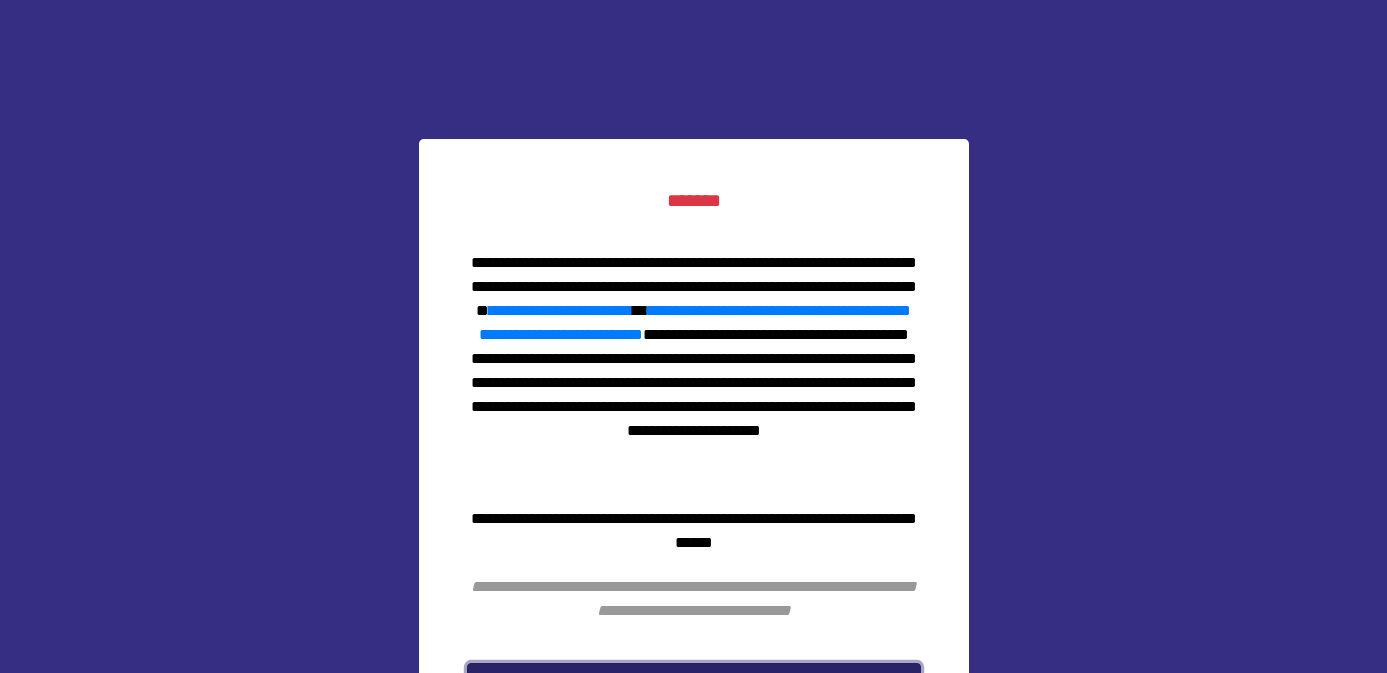 click on "*******" at bounding box center [694, 682] 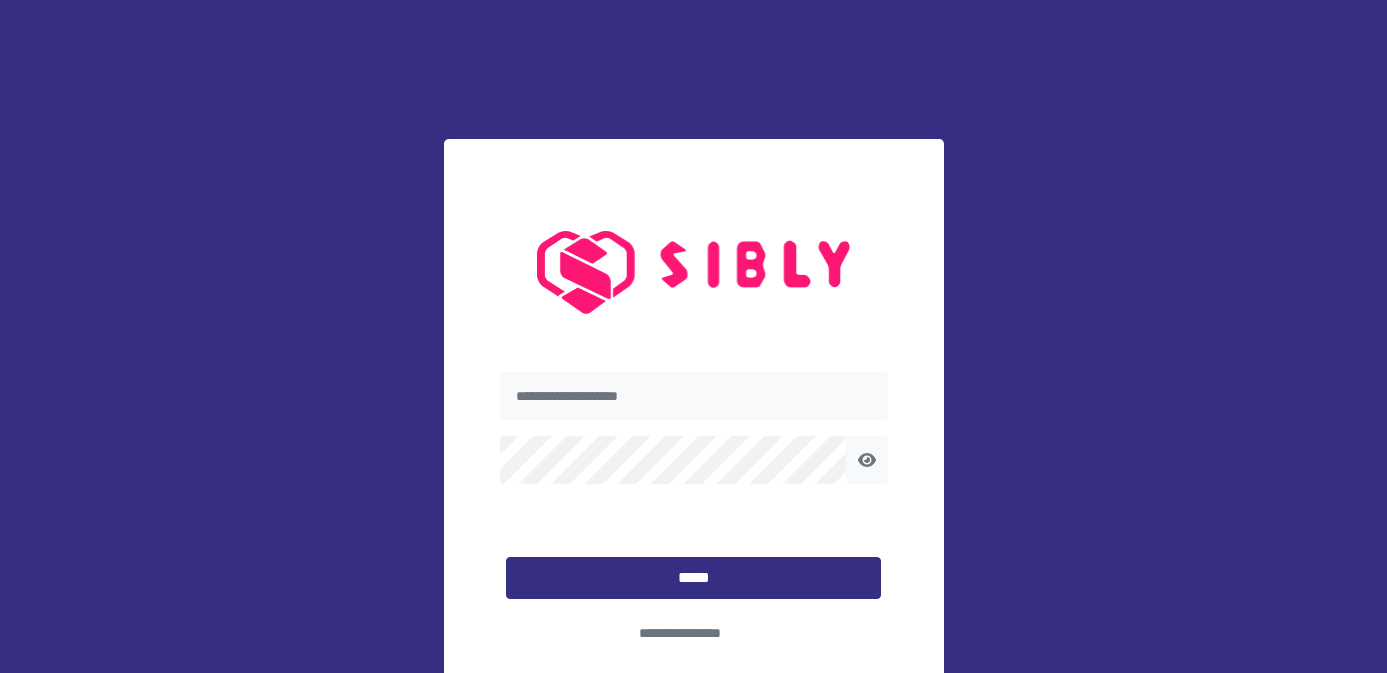 scroll, scrollTop: 0, scrollLeft: 0, axis: both 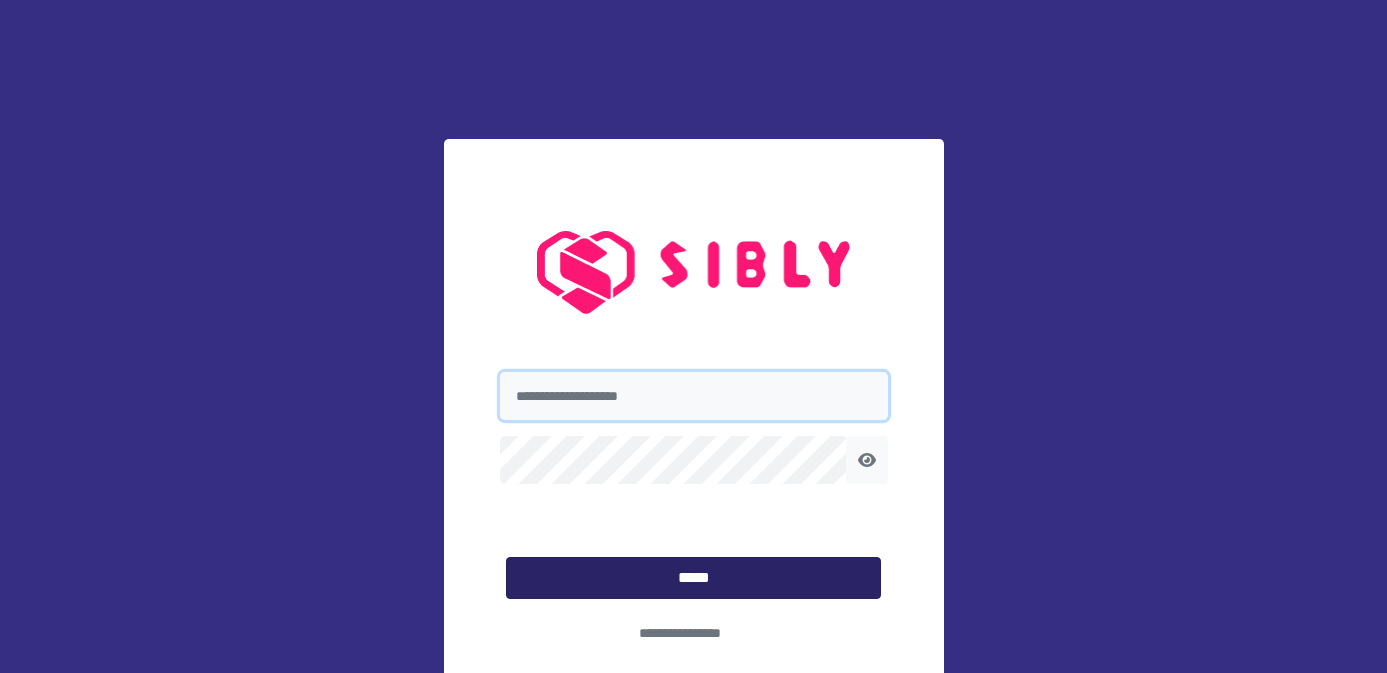 type on "**********" 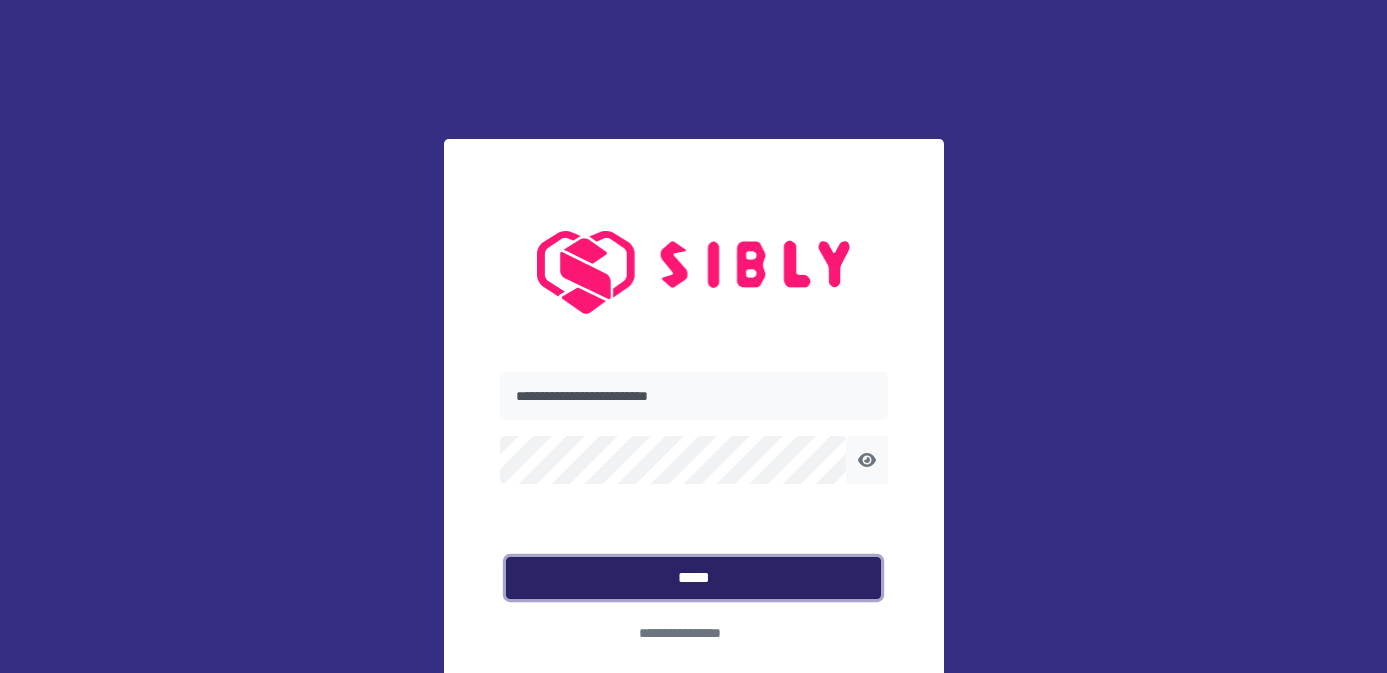 click on "*****" at bounding box center (693, 578) 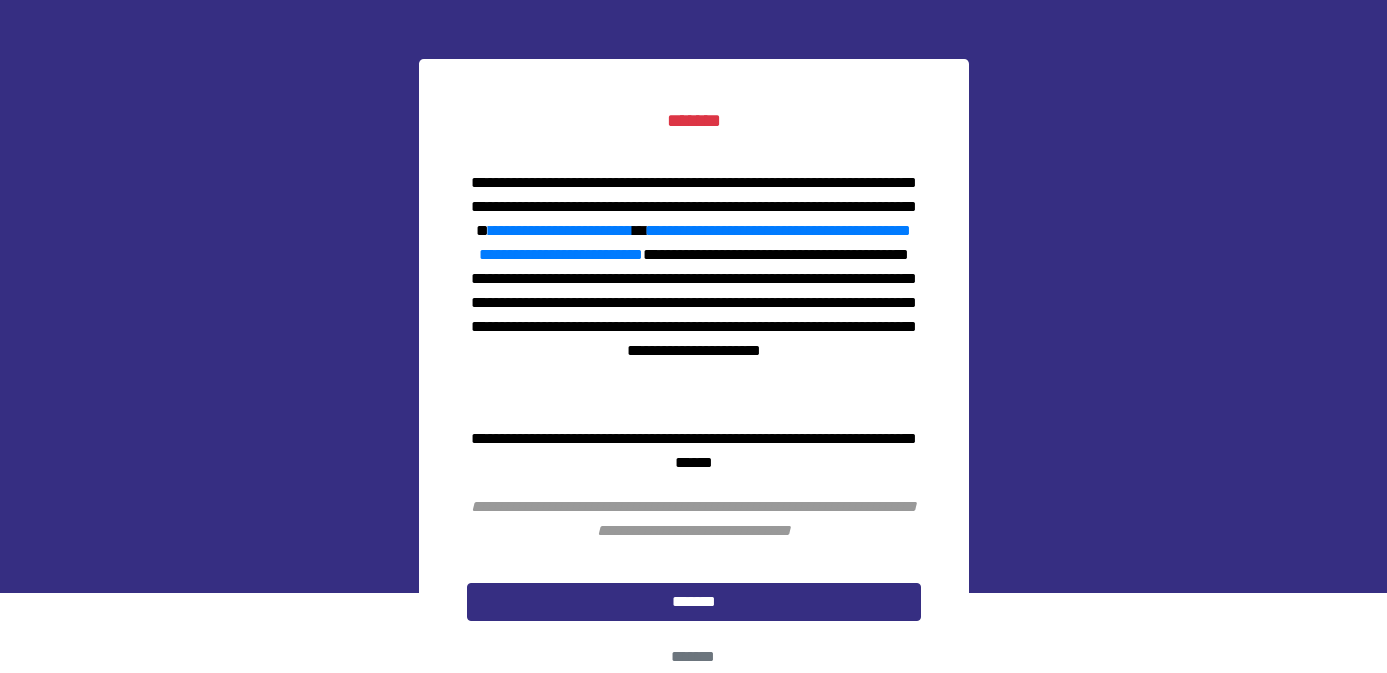 scroll, scrollTop: 120, scrollLeft: 0, axis: vertical 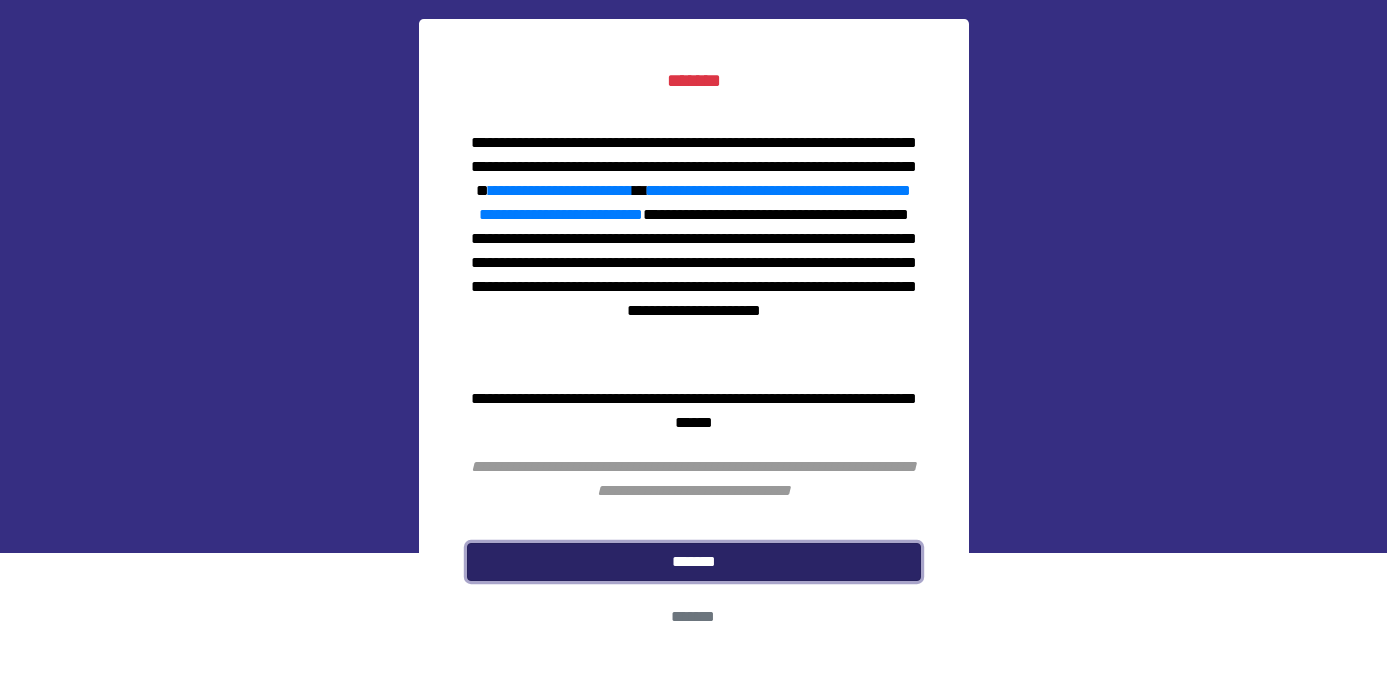 click on "*******" at bounding box center (694, 562) 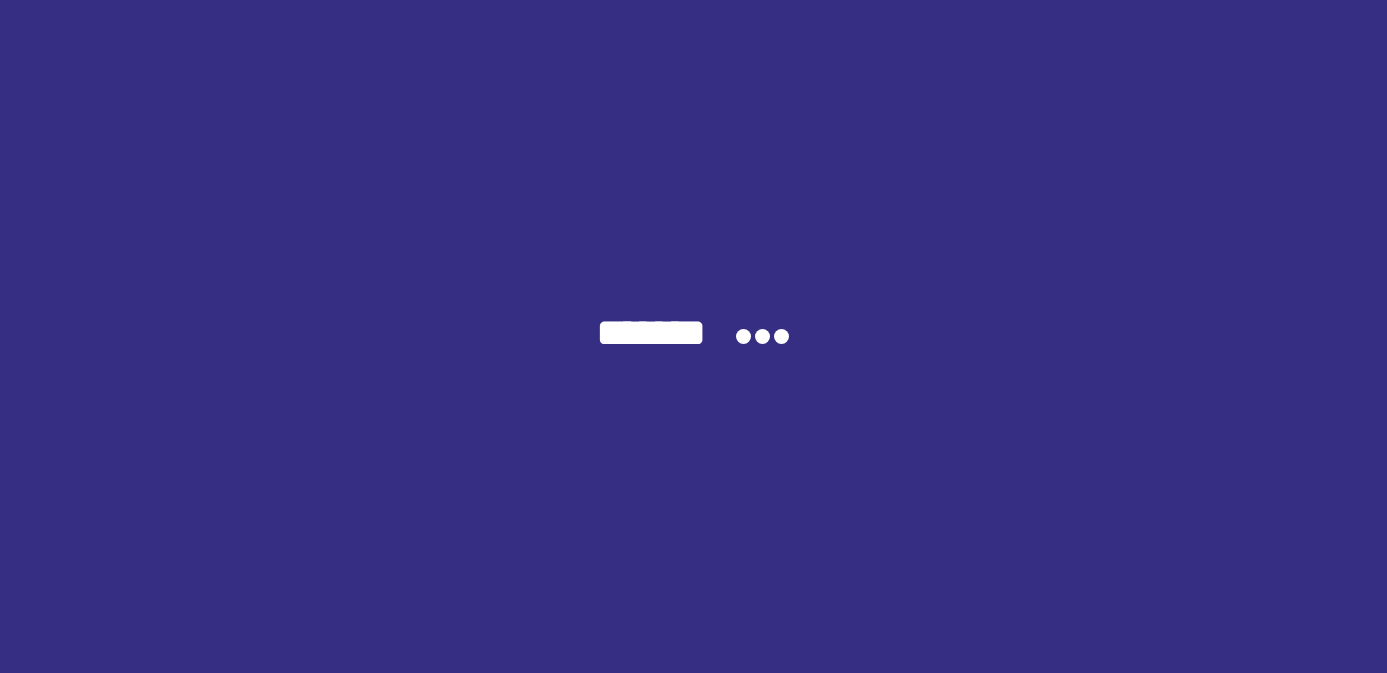 scroll, scrollTop: 0, scrollLeft: 0, axis: both 